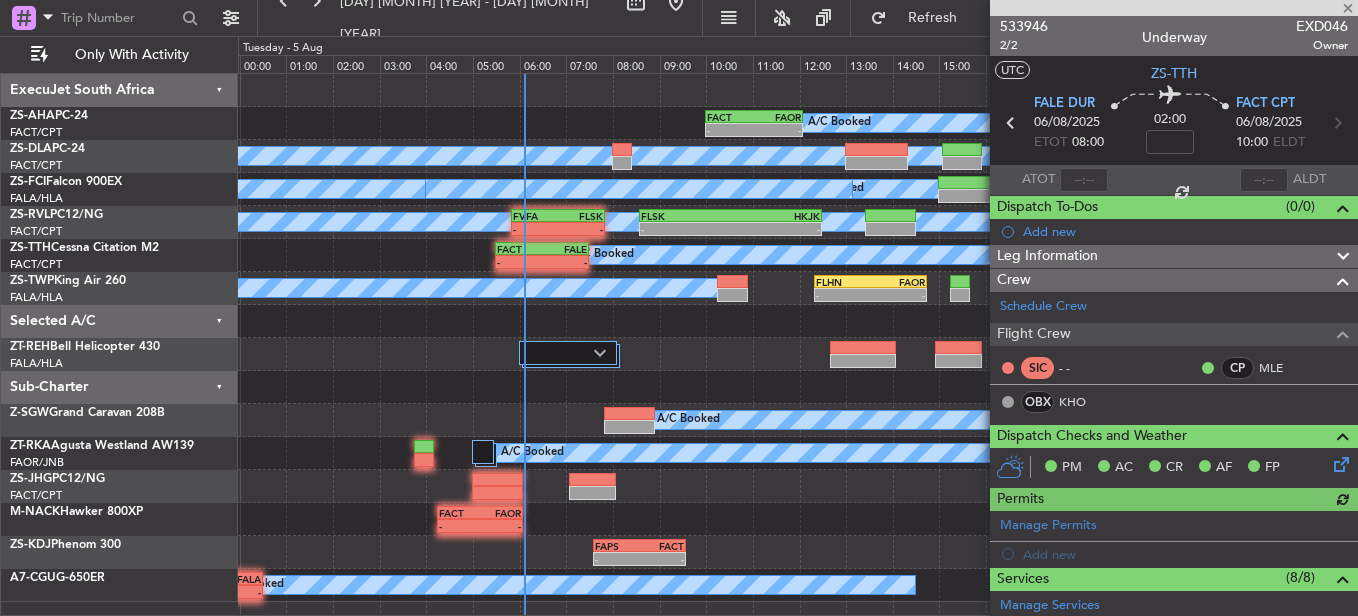 scroll, scrollTop: 0, scrollLeft: 0, axis: both 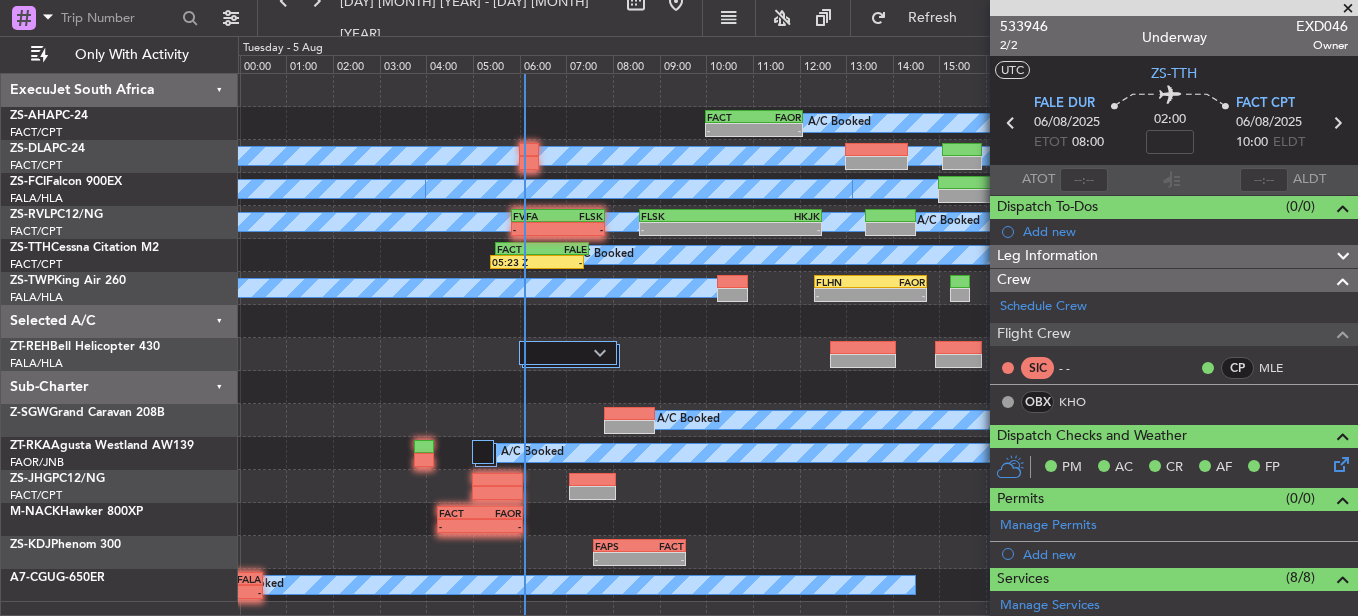 click at bounding box center (1348, 9) 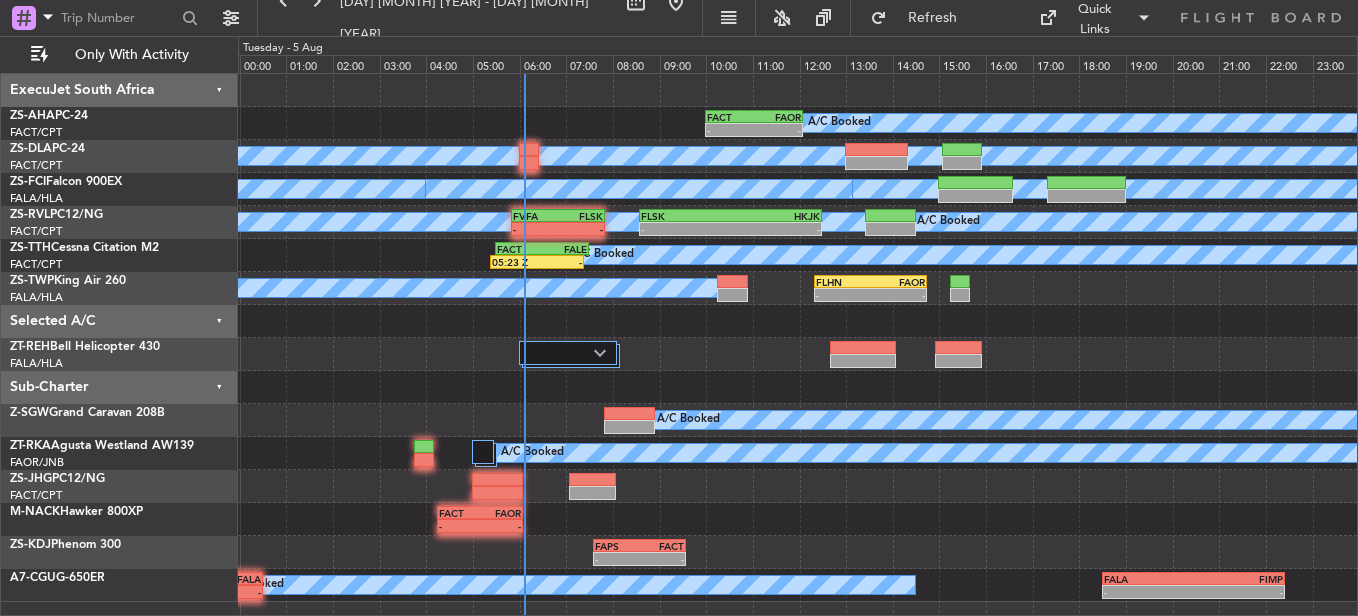 type on "0" 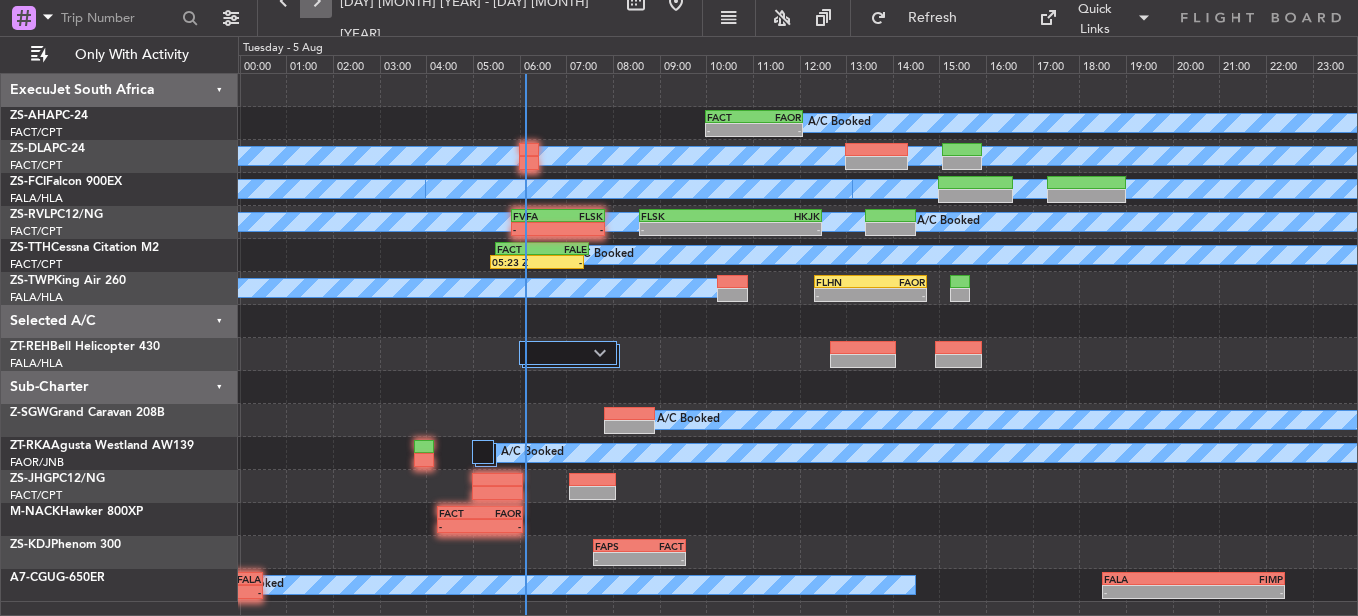 click at bounding box center (316, 2) 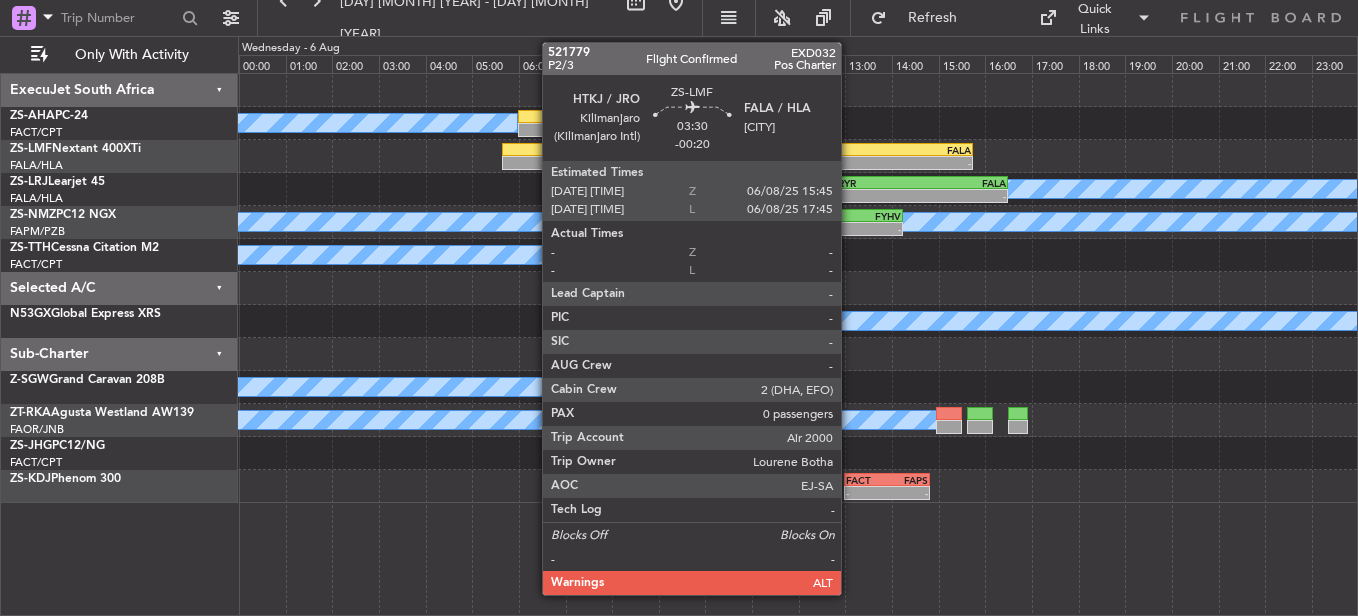 click on "-" 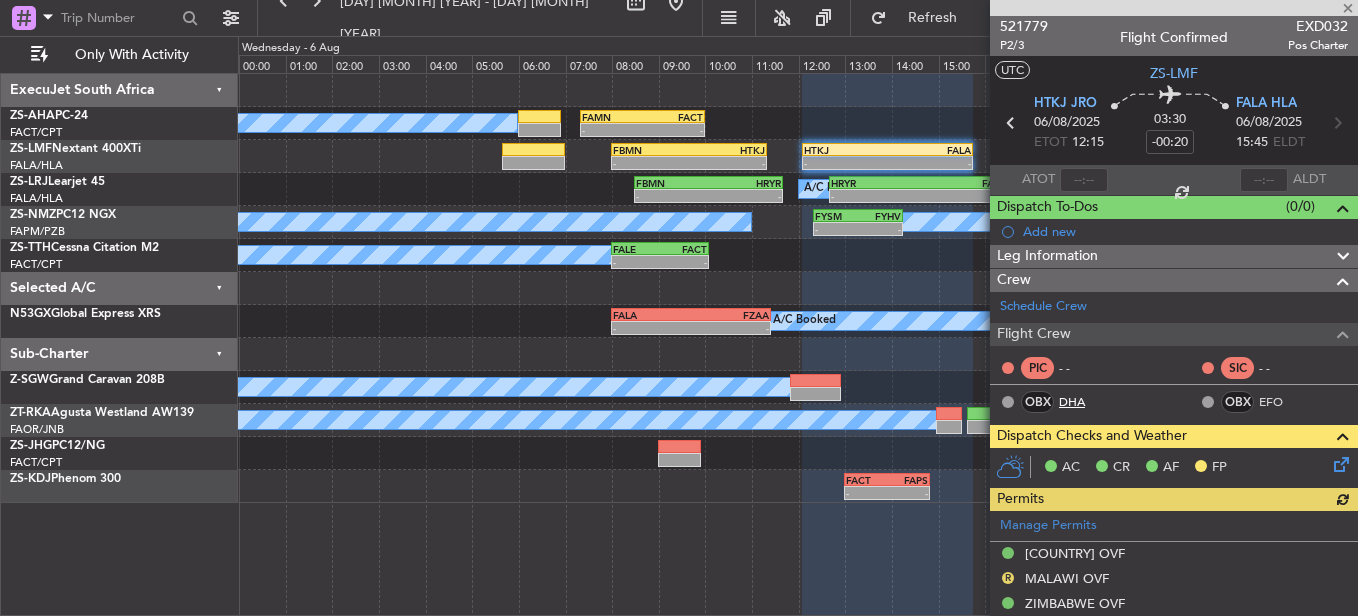 scroll, scrollTop: 400, scrollLeft: 0, axis: vertical 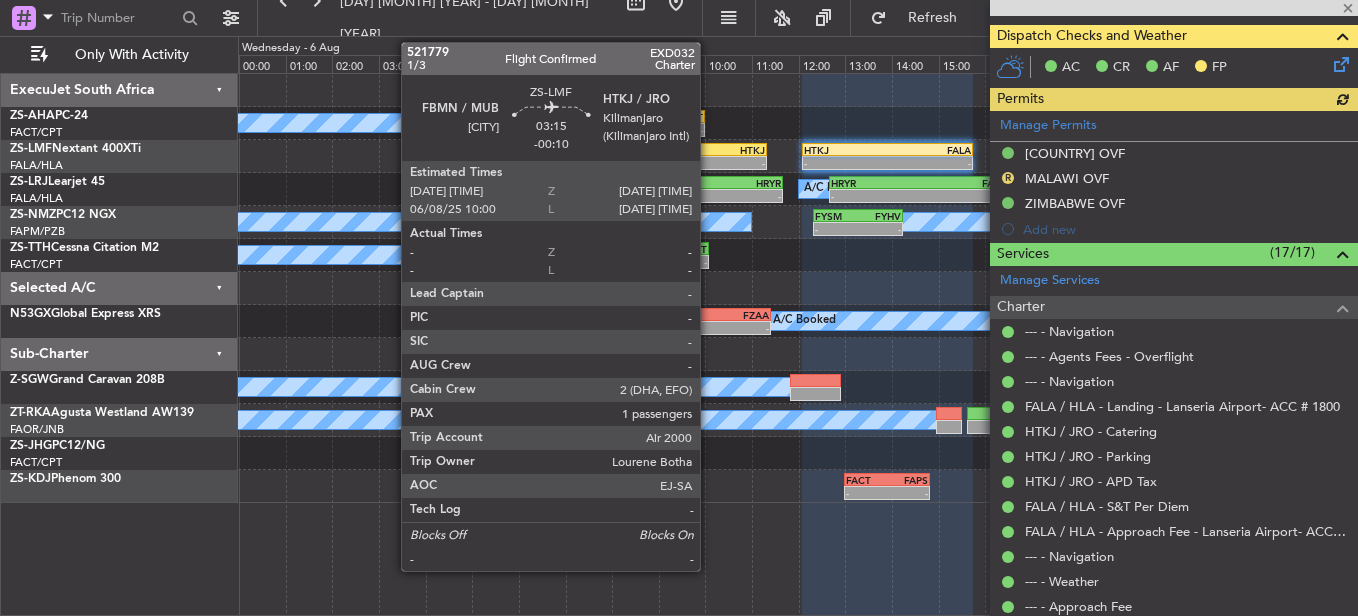 click on "-" 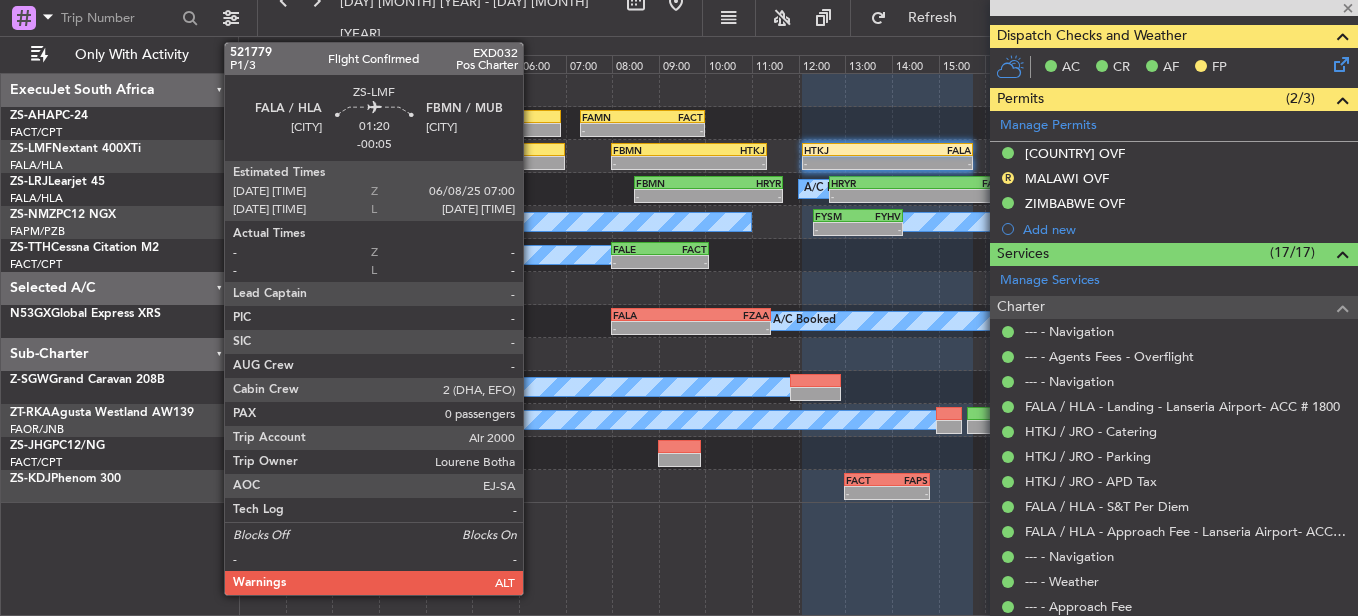 type on "-00:10" 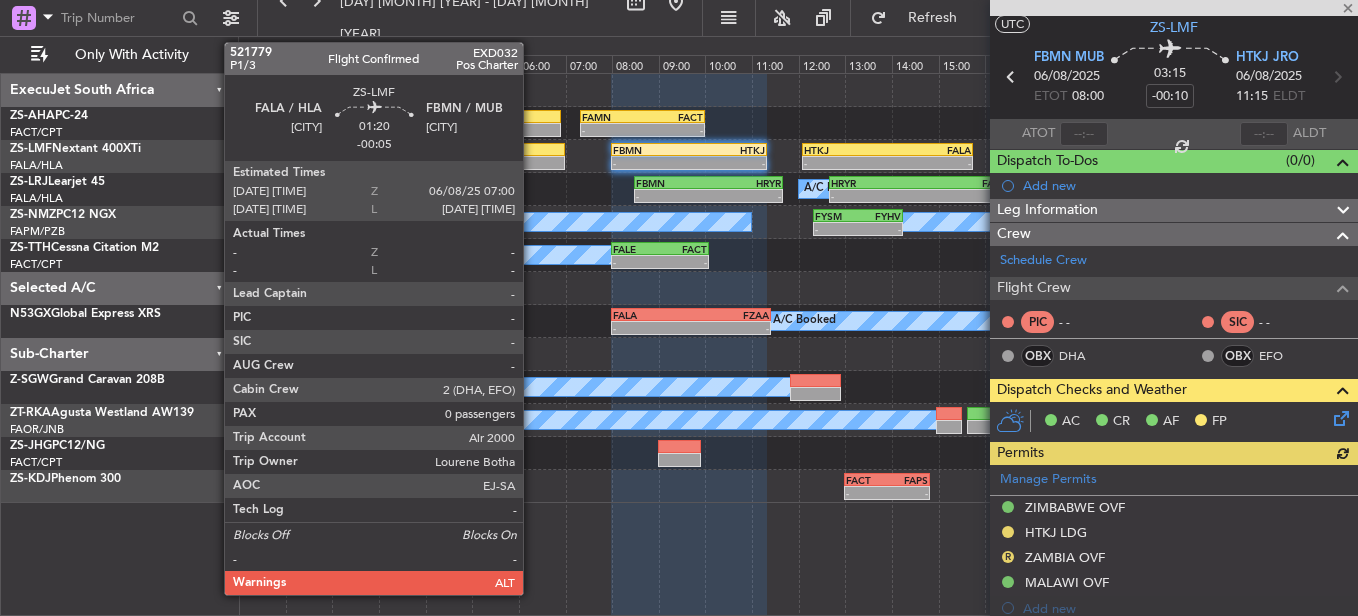 scroll, scrollTop: 400, scrollLeft: 0, axis: vertical 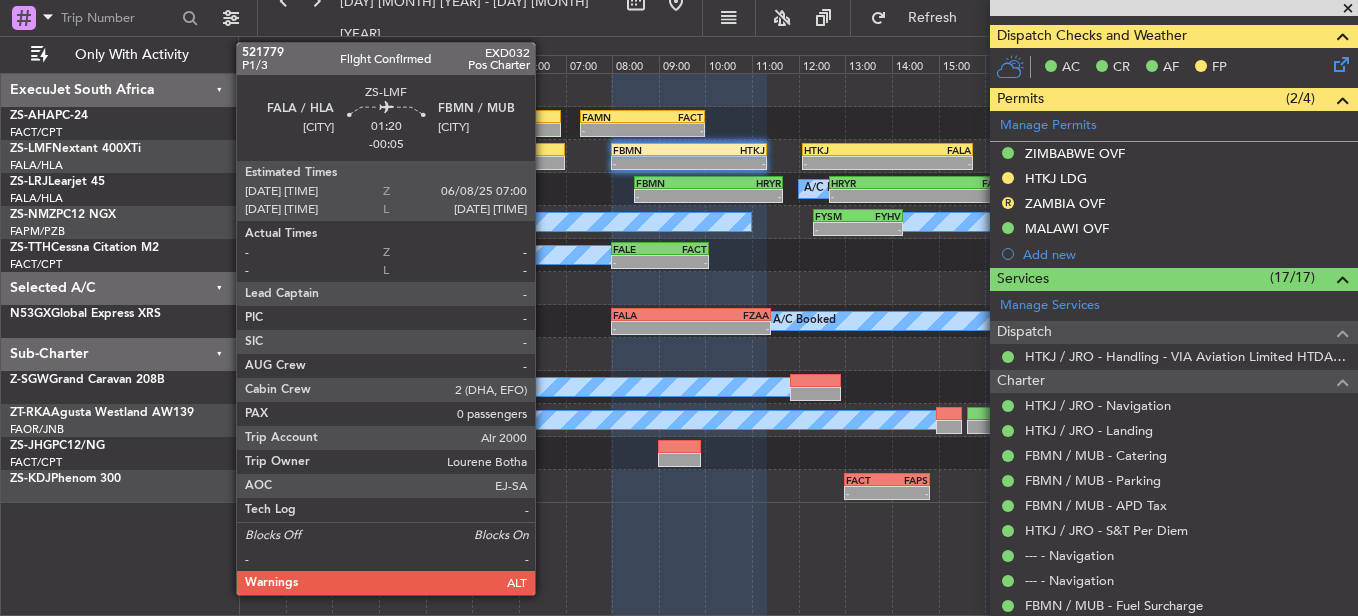 click 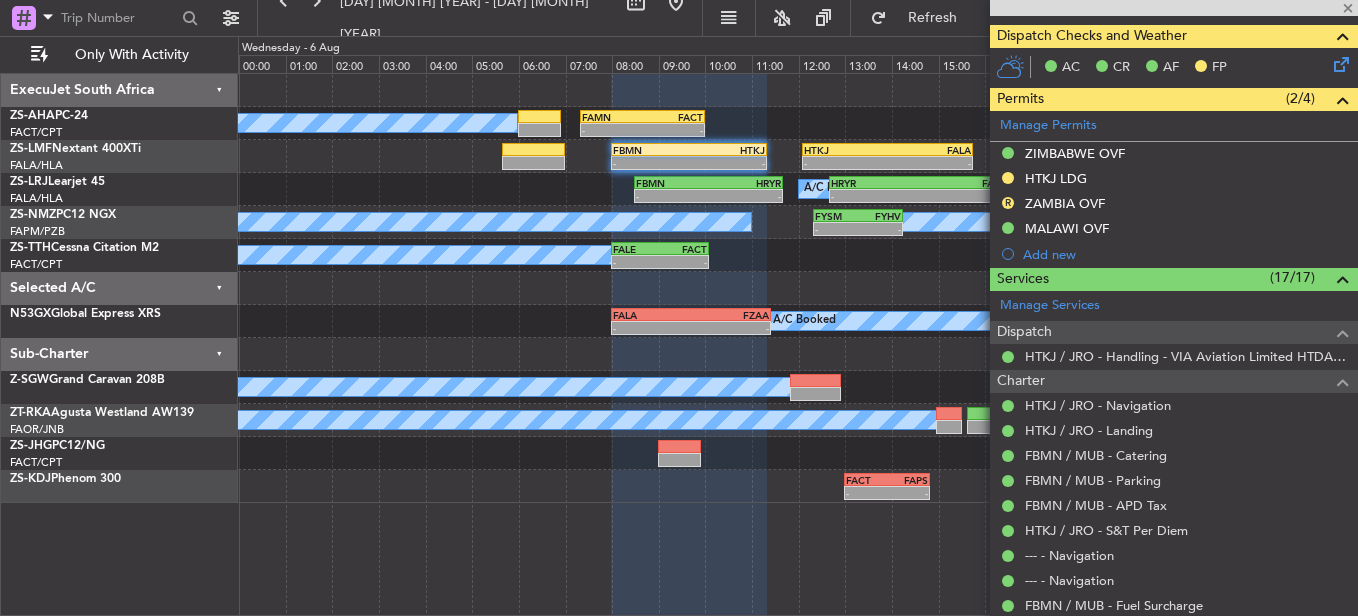type on "-00:05" 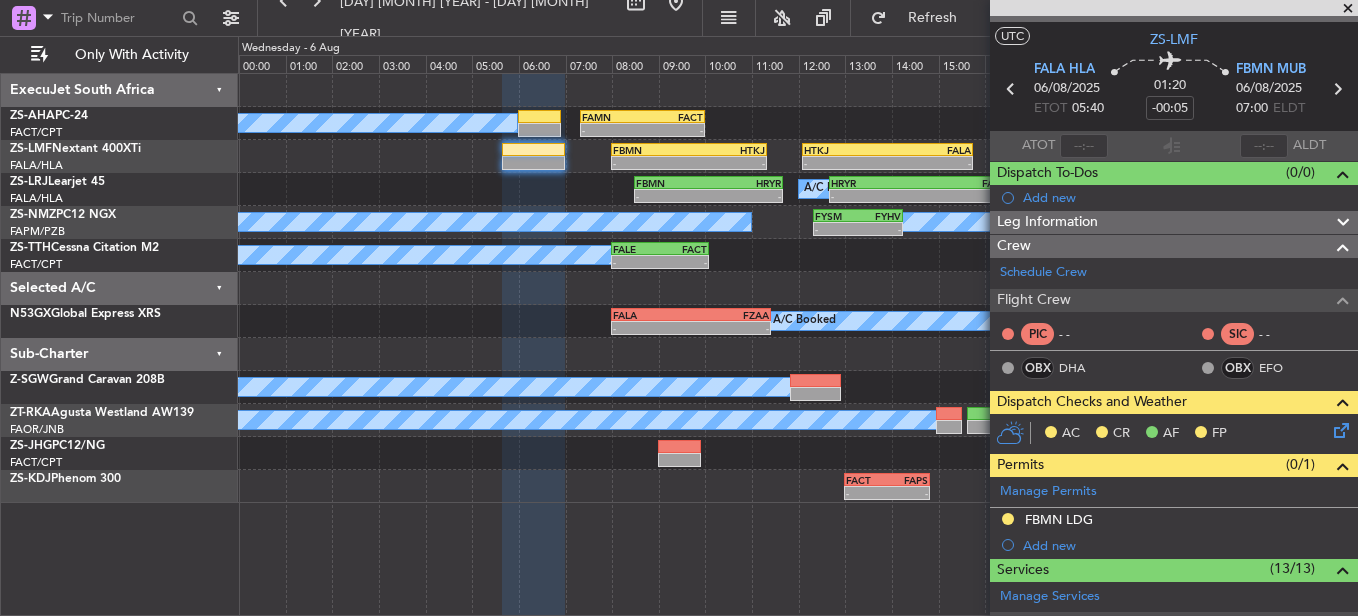 scroll, scrollTop: 0, scrollLeft: 0, axis: both 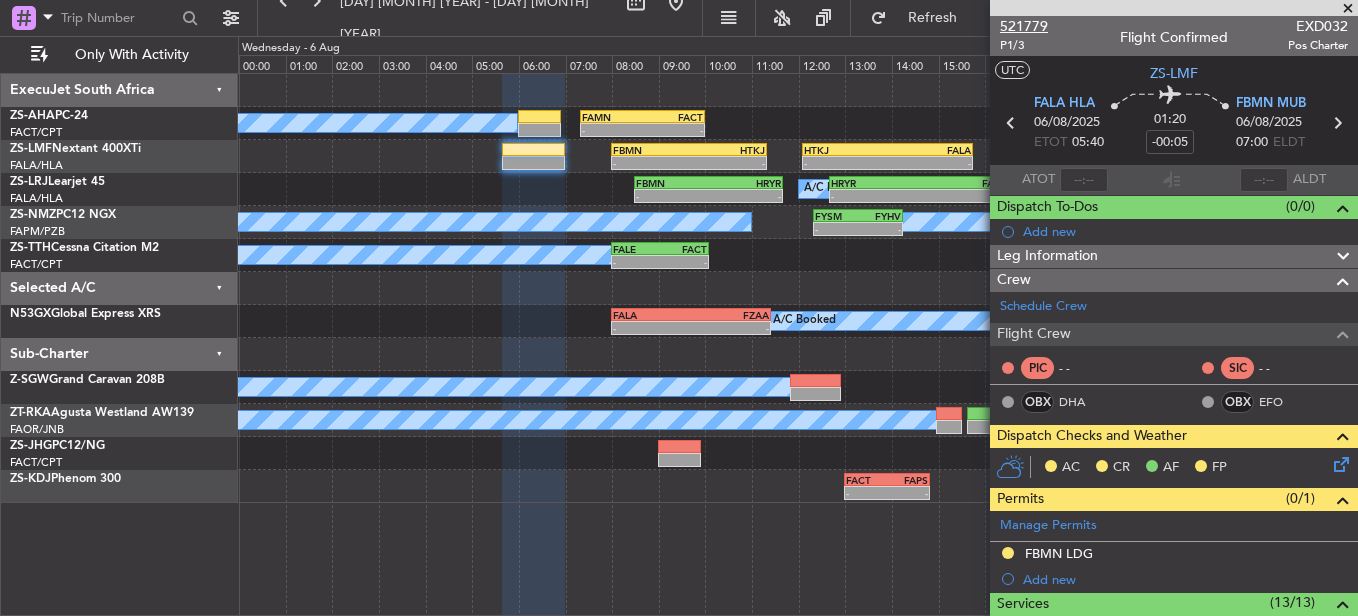 click on "521779" at bounding box center [1024, 26] 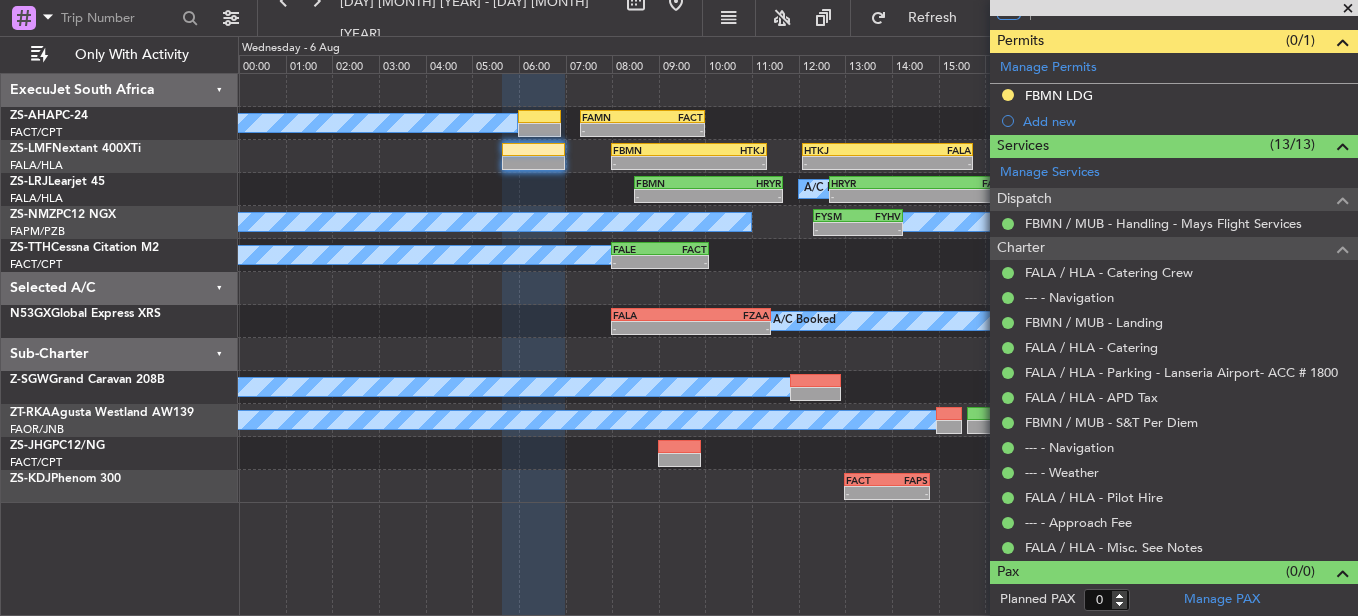 scroll, scrollTop: 0, scrollLeft: 0, axis: both 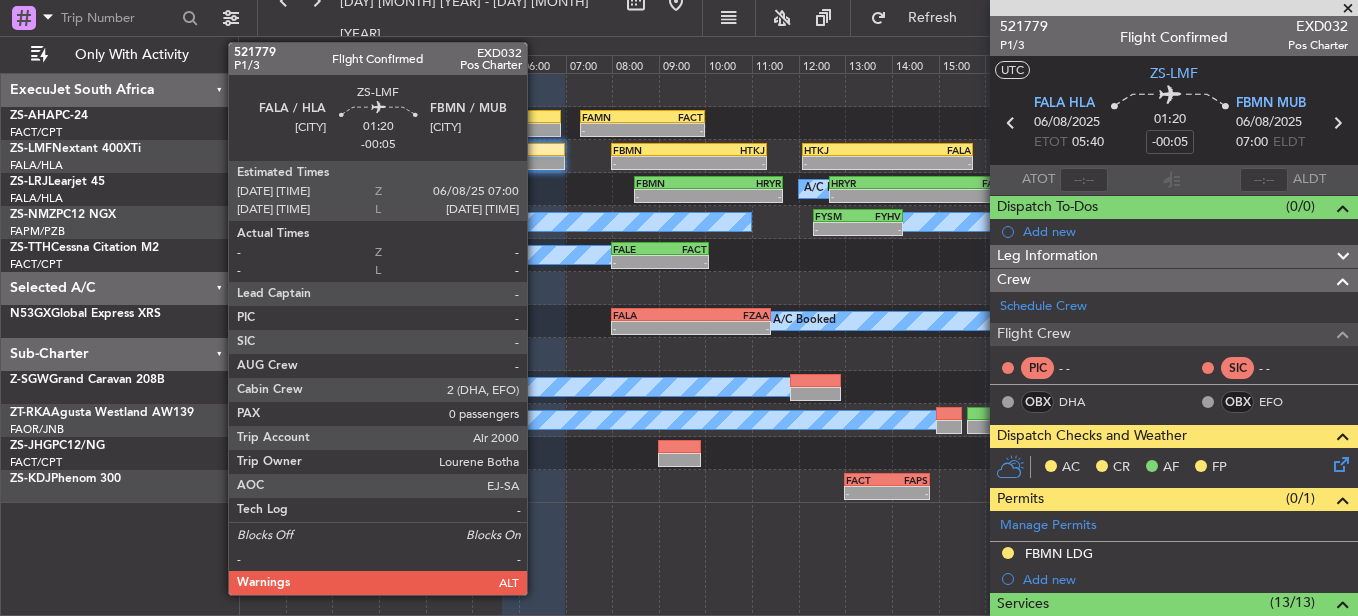 click 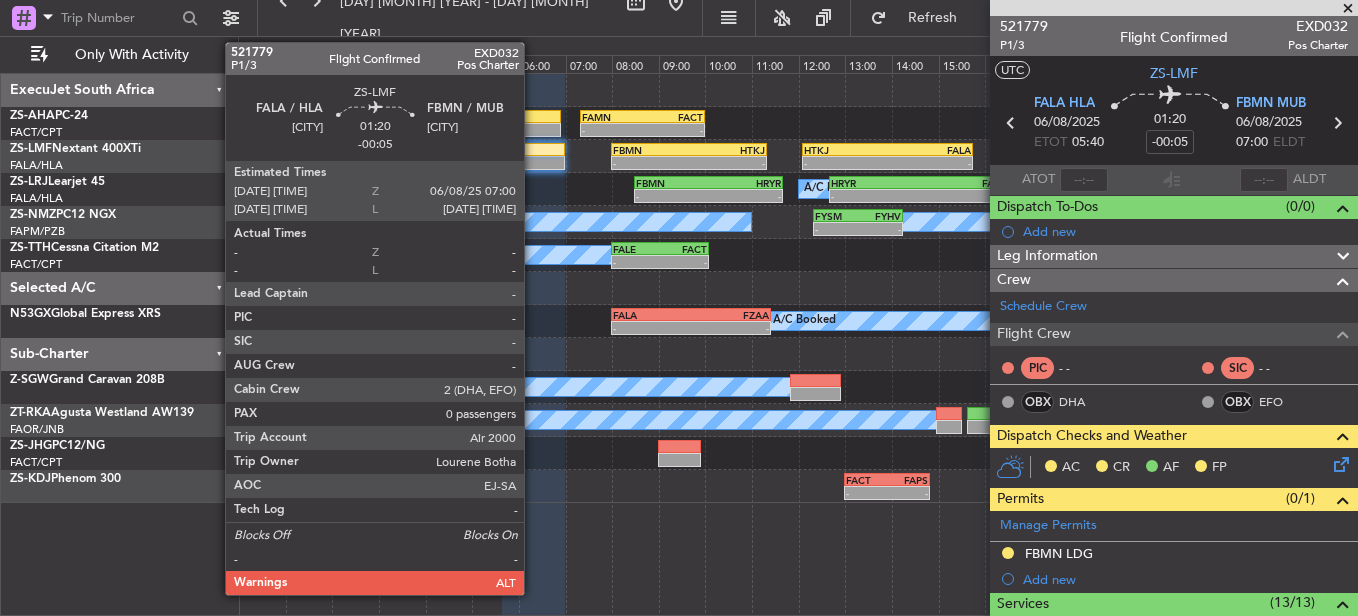 click 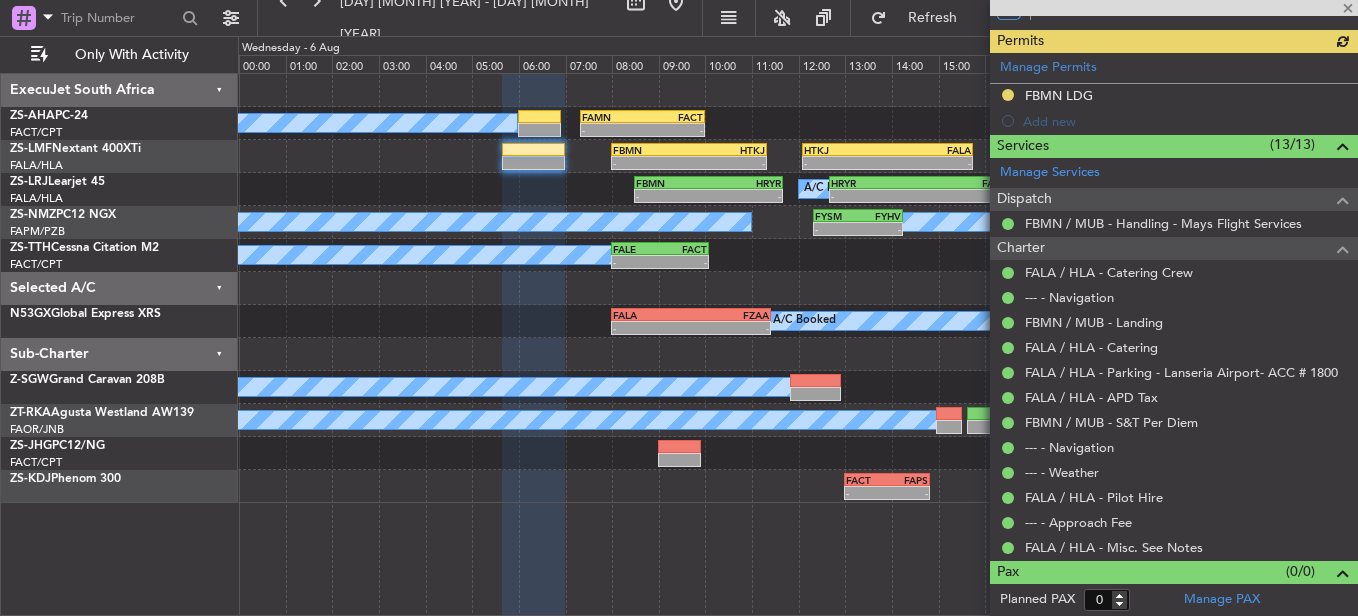 scroll, scrollTop: 158, scrollLeft: 0, axis: vertical 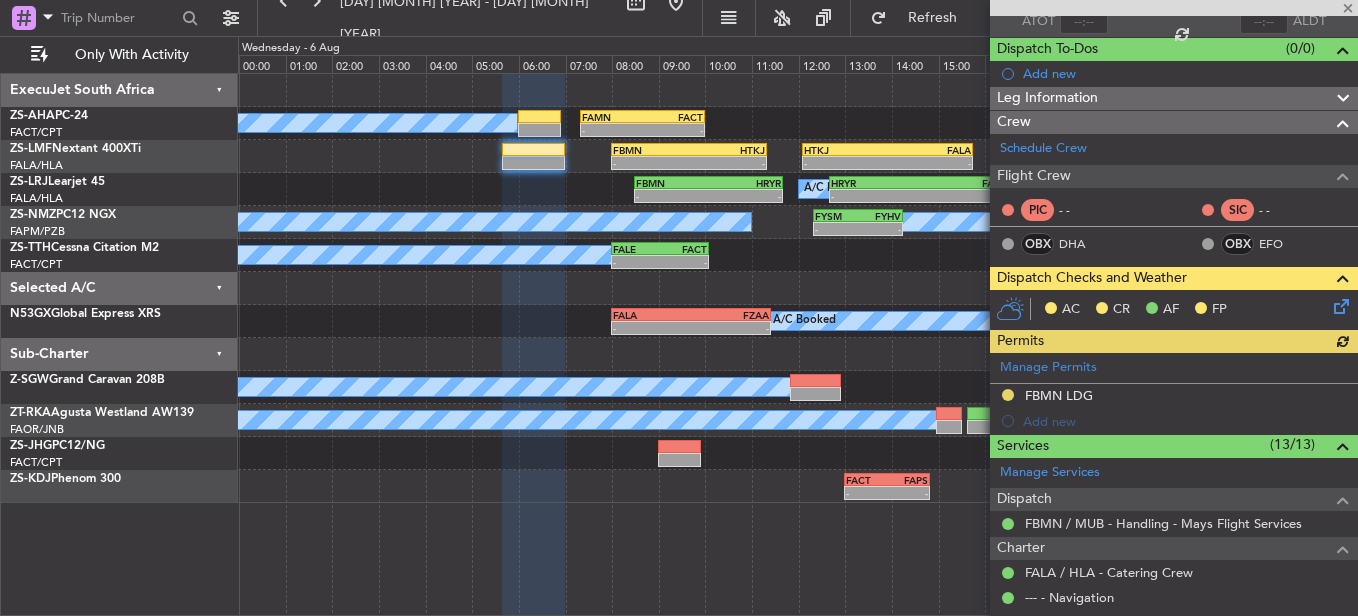 click 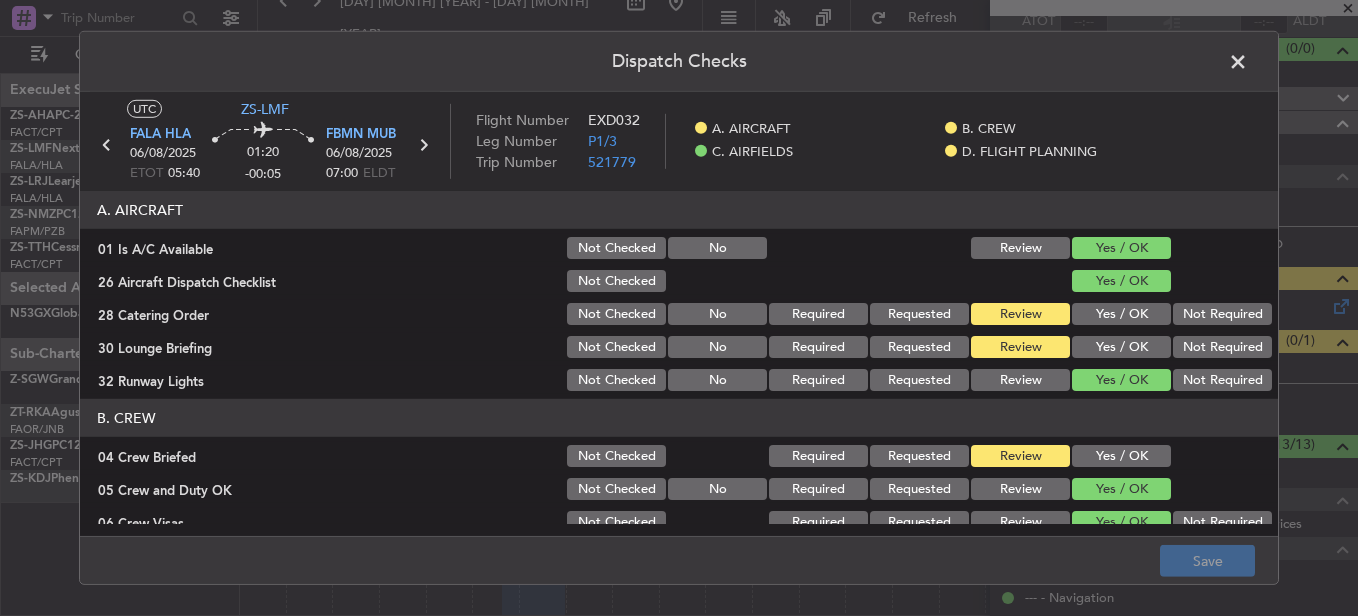 click on "Yes / OK" 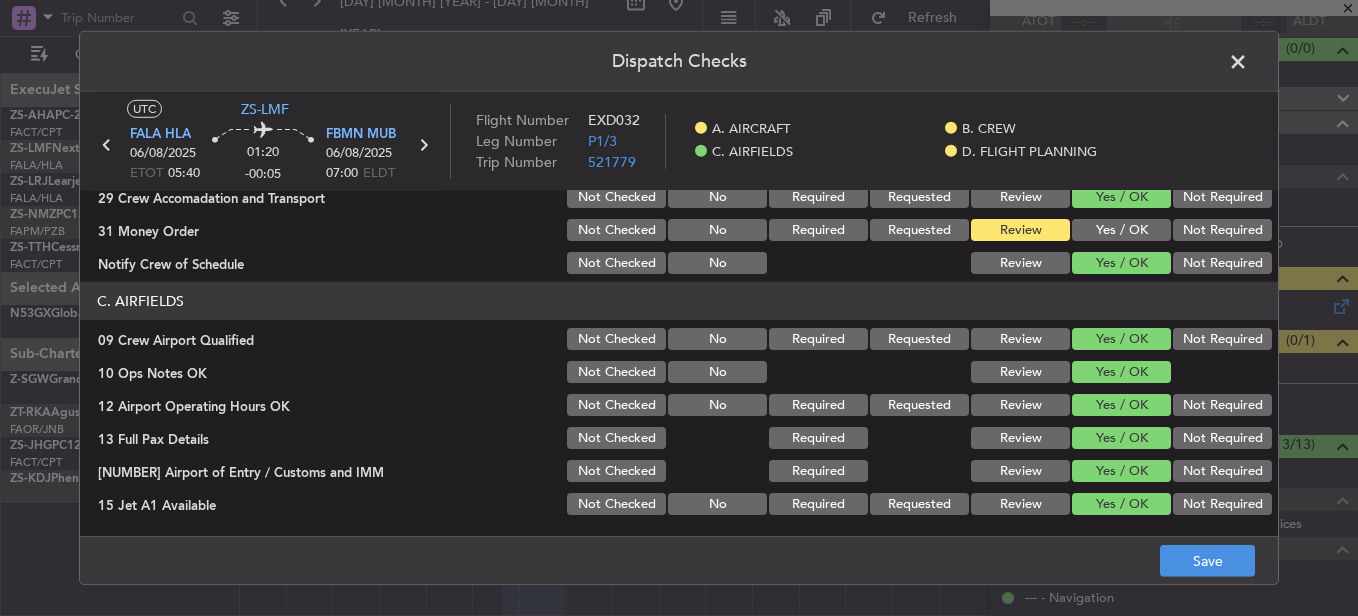 scroll, scrollTop: 200, scrollLeft: 0, axis: vertical 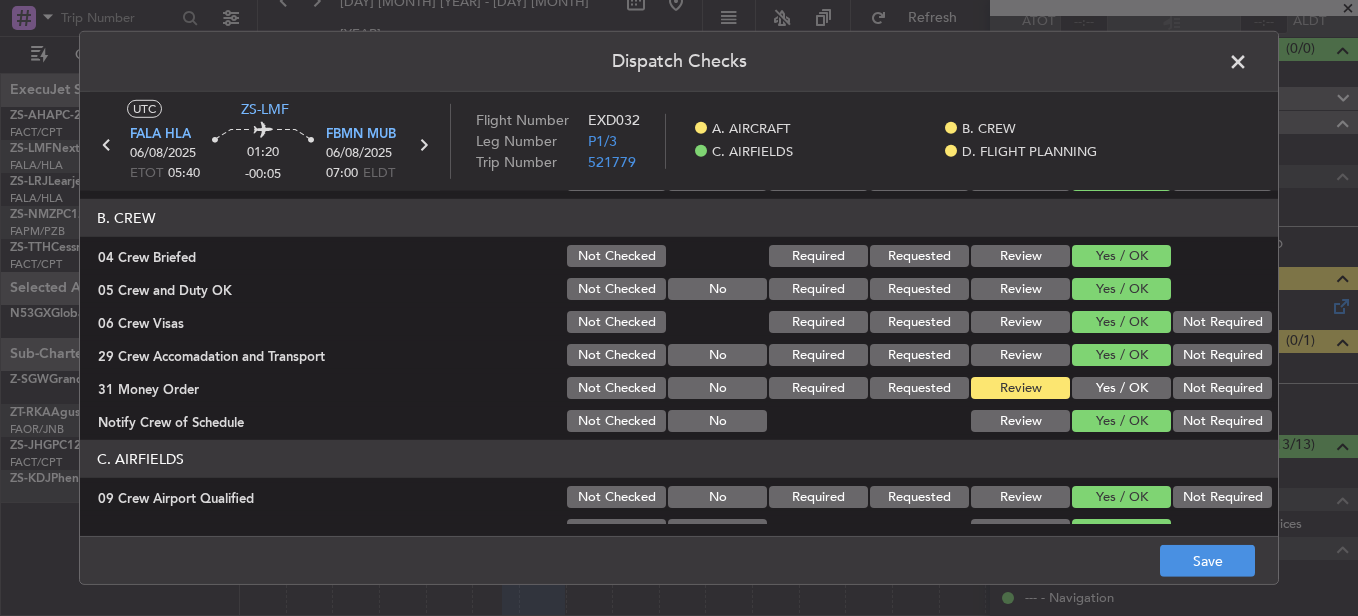 click 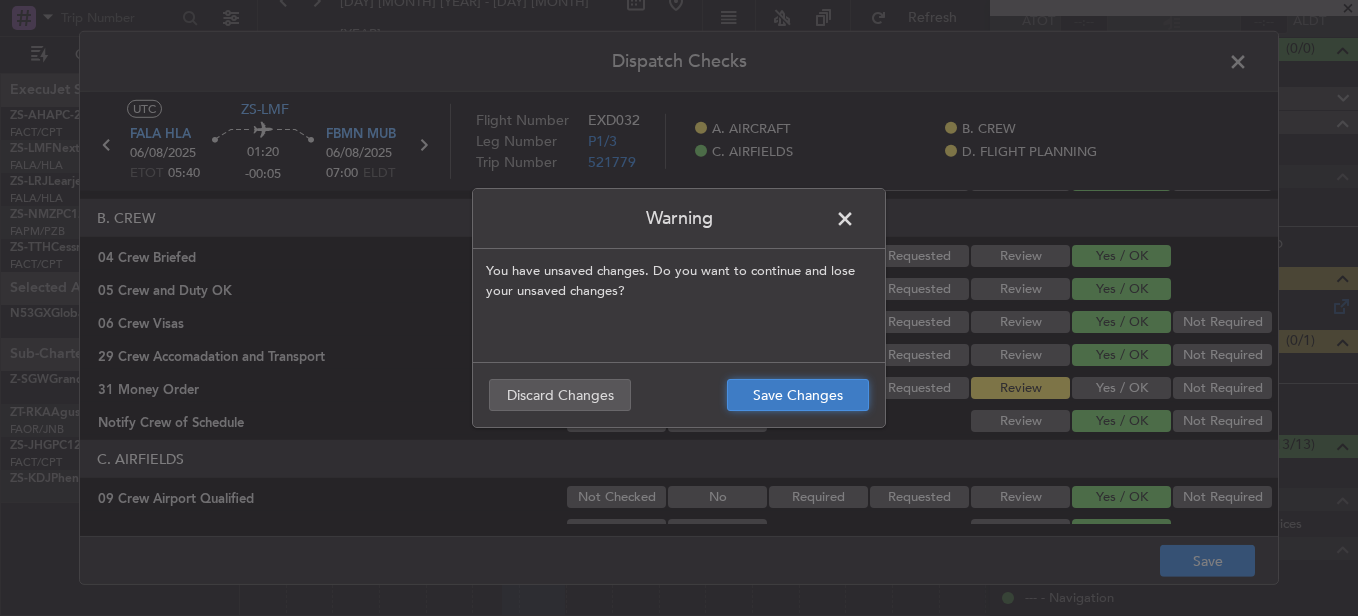 click on "Save Changes" 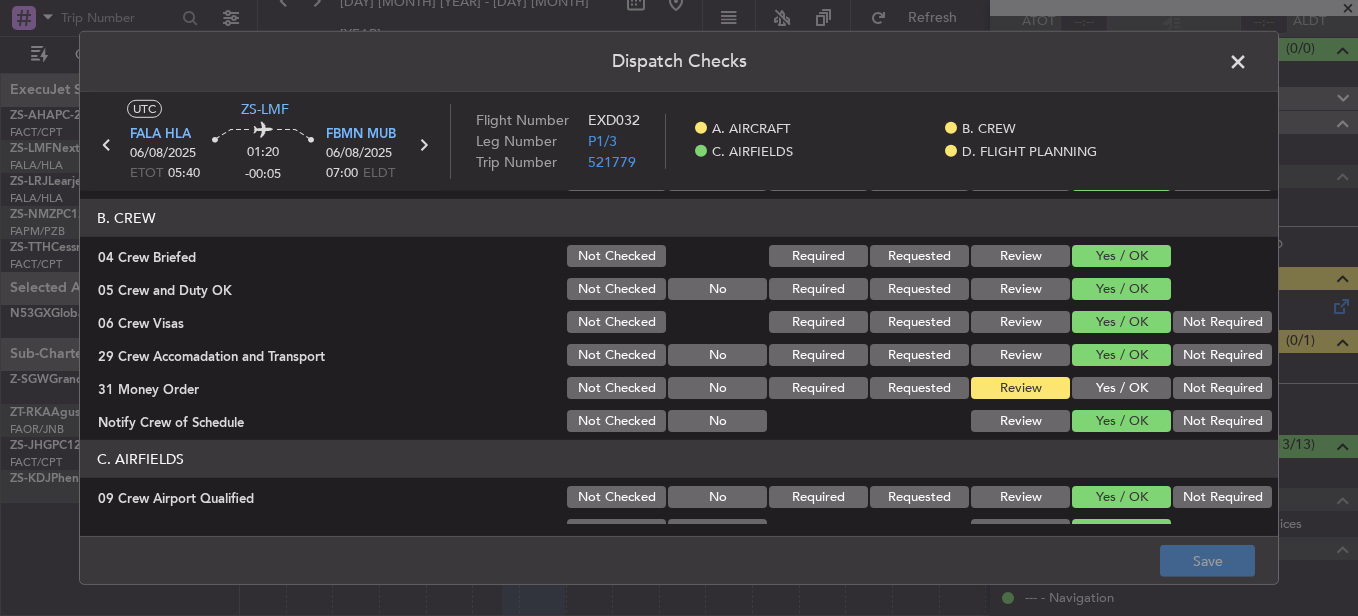 click 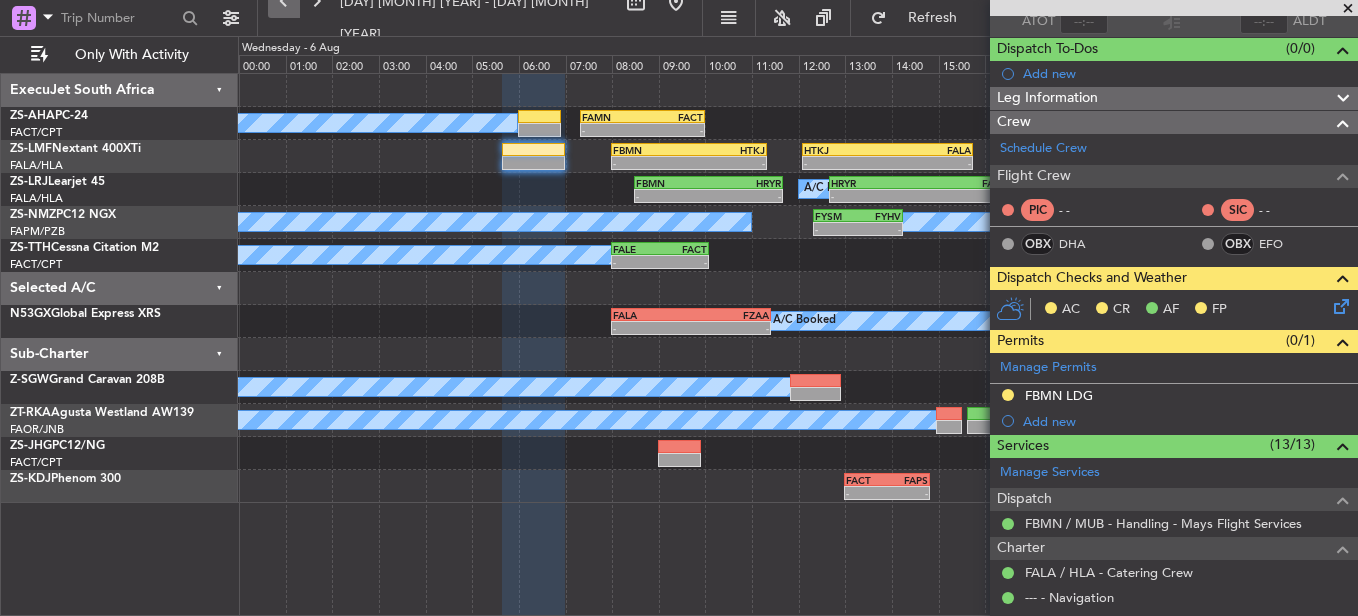 click at bounding box center [284, 2] 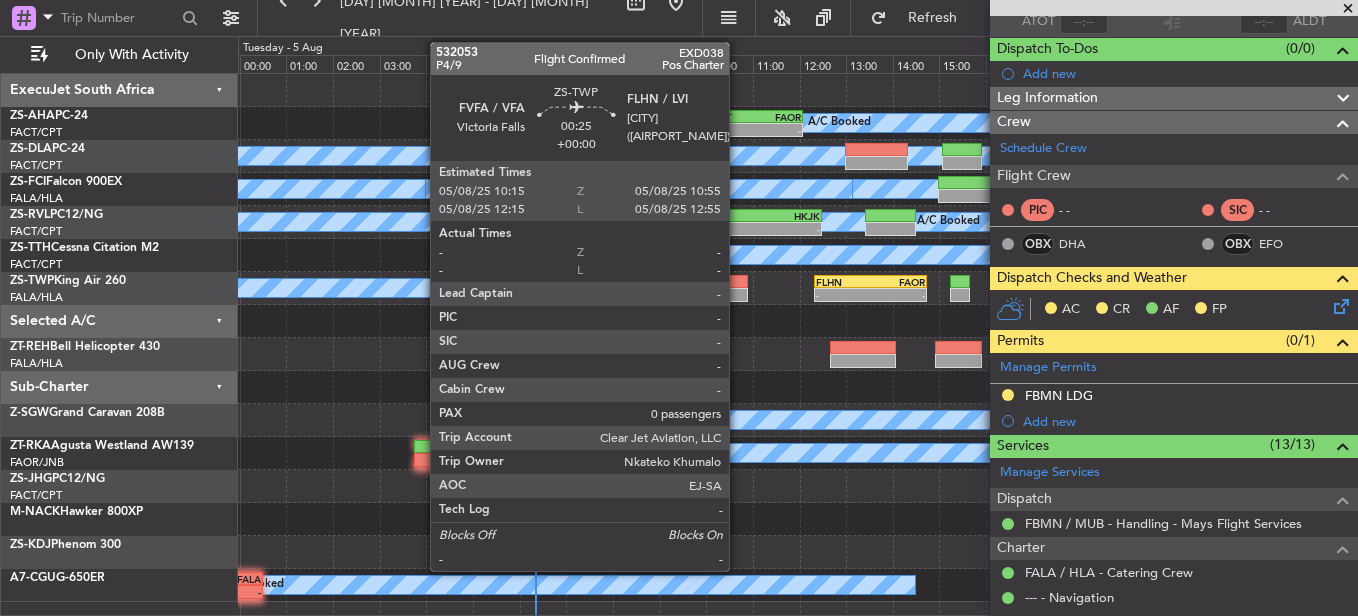click 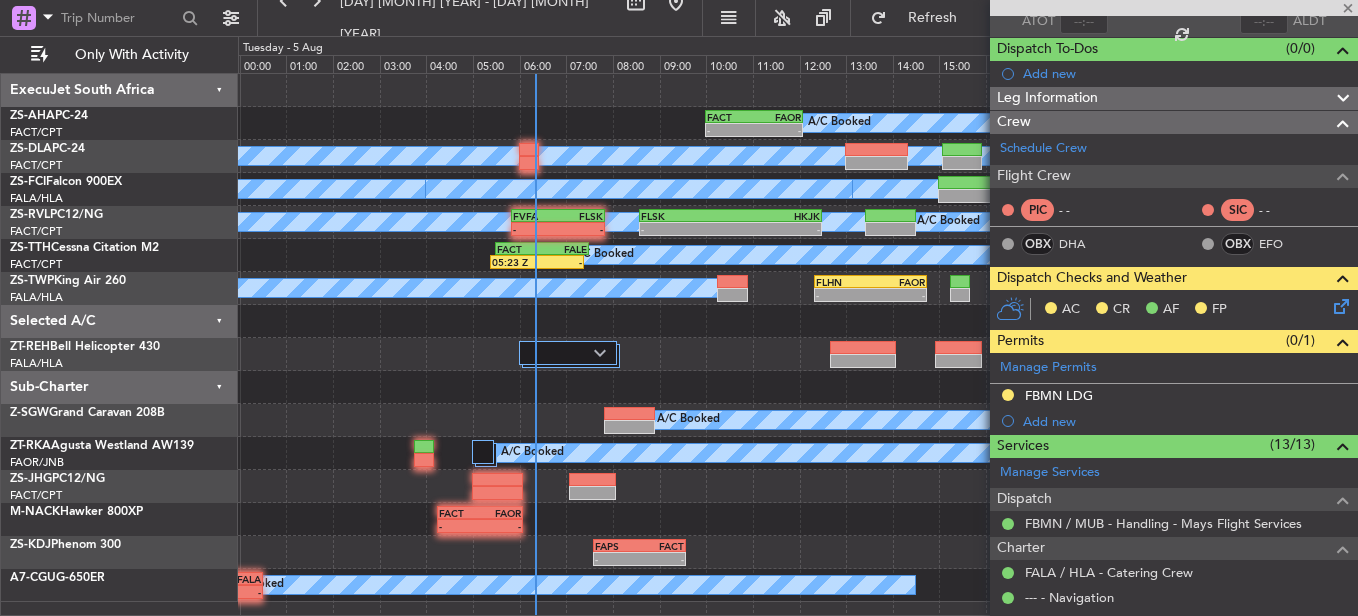type 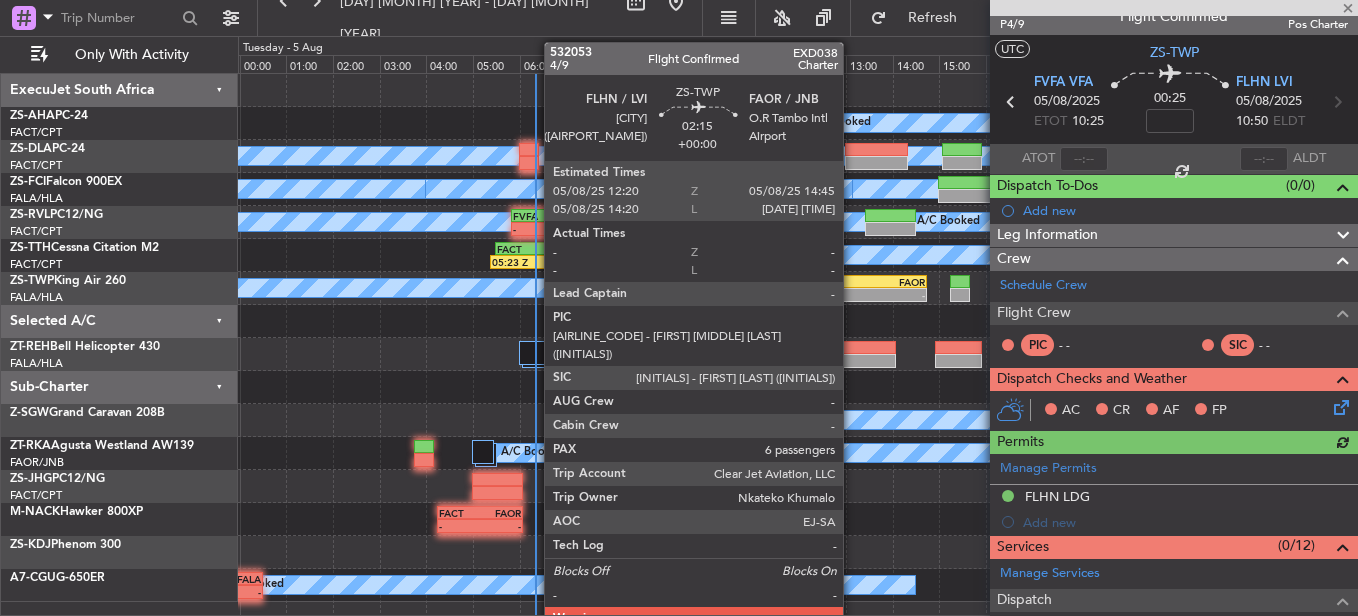scroll, scrollTop: 158, scrollLeft: 0, axis: vertical 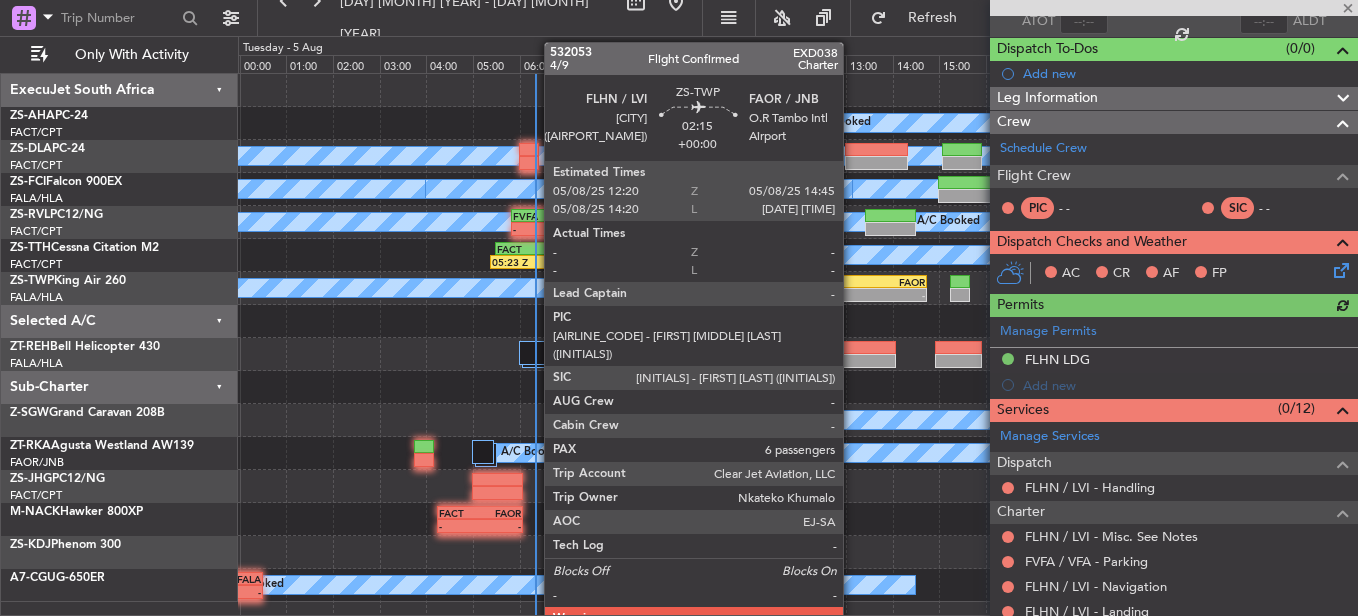 click on "-" 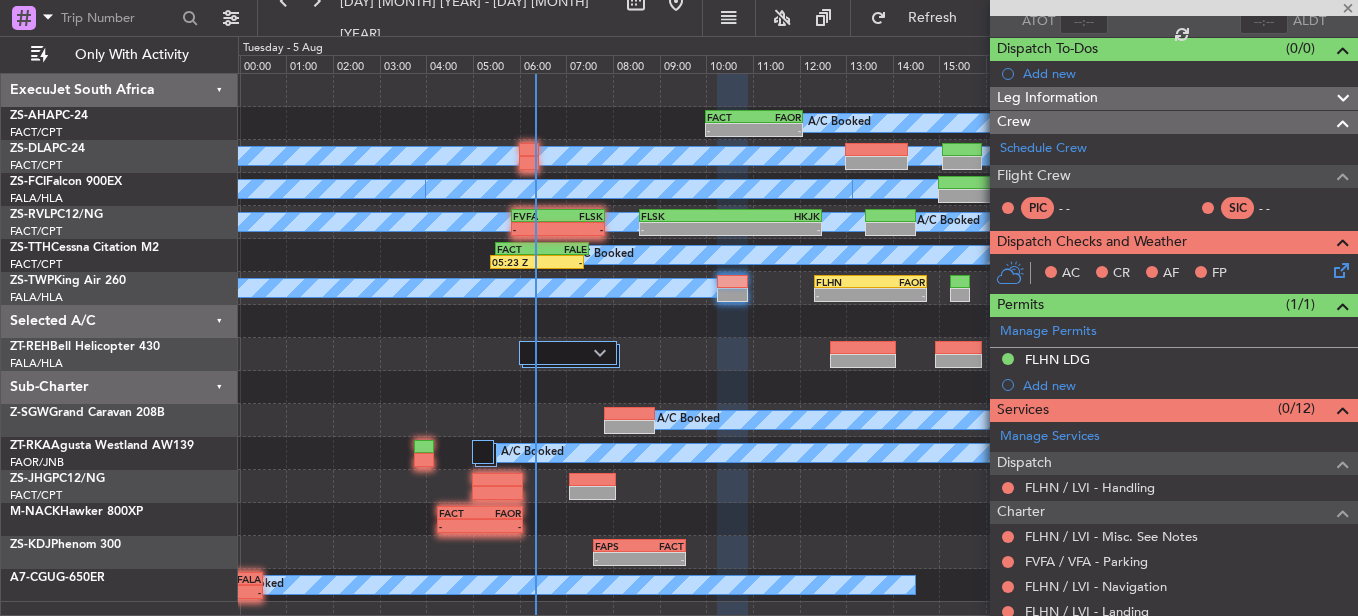type on "6" 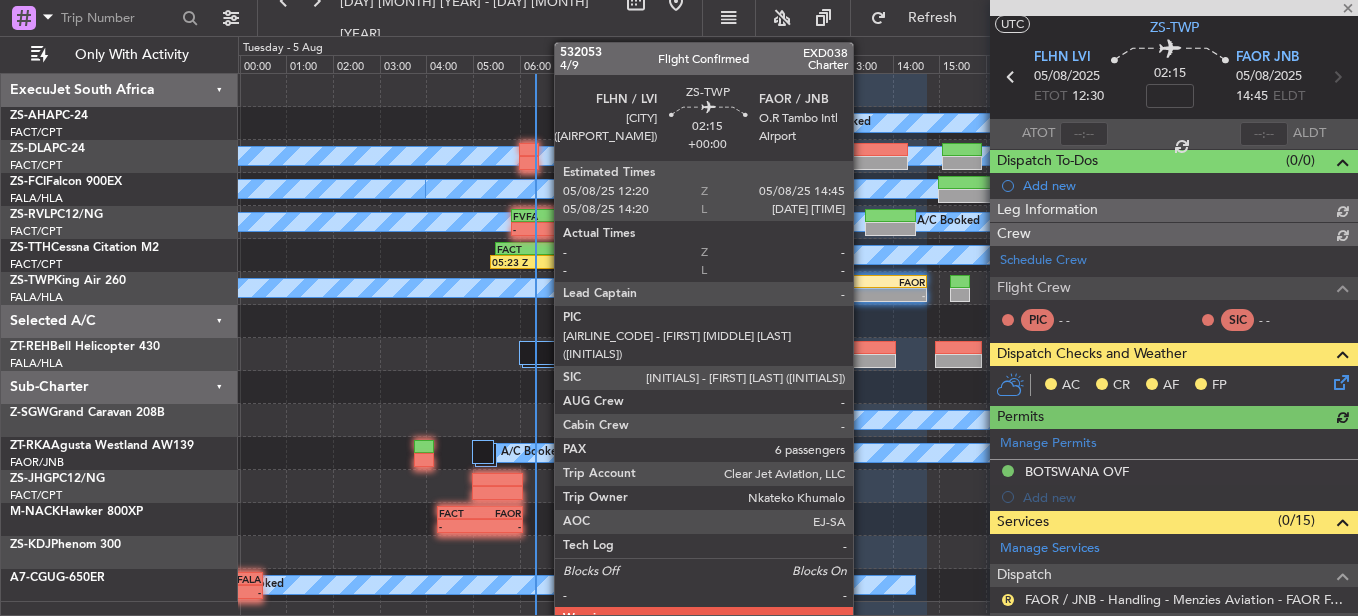 scroll, scrollTop: 158, scrollLeft: 0, axis: vertical 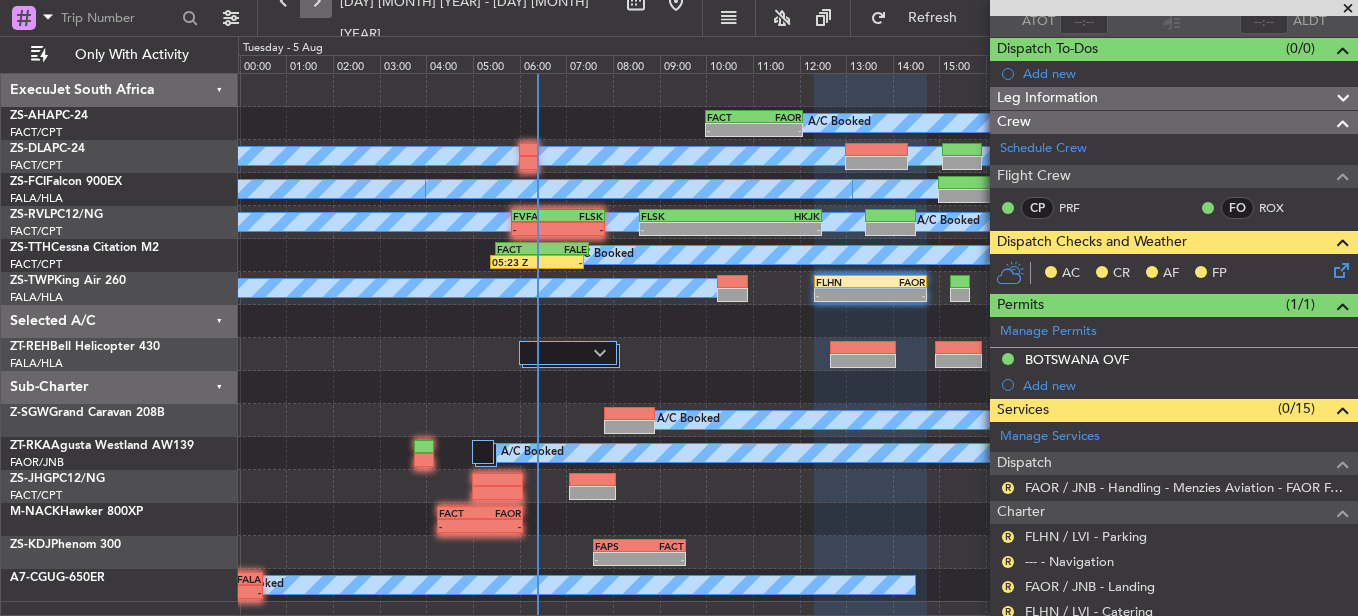 click at bounding box center [316, 2] 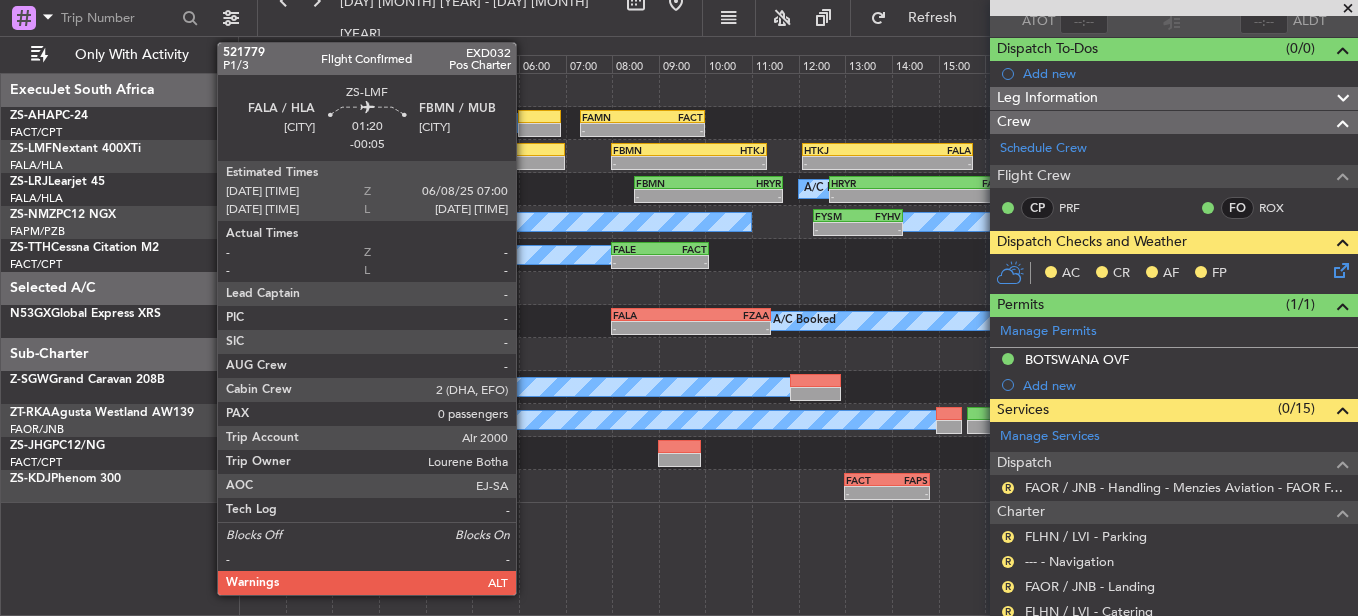 click 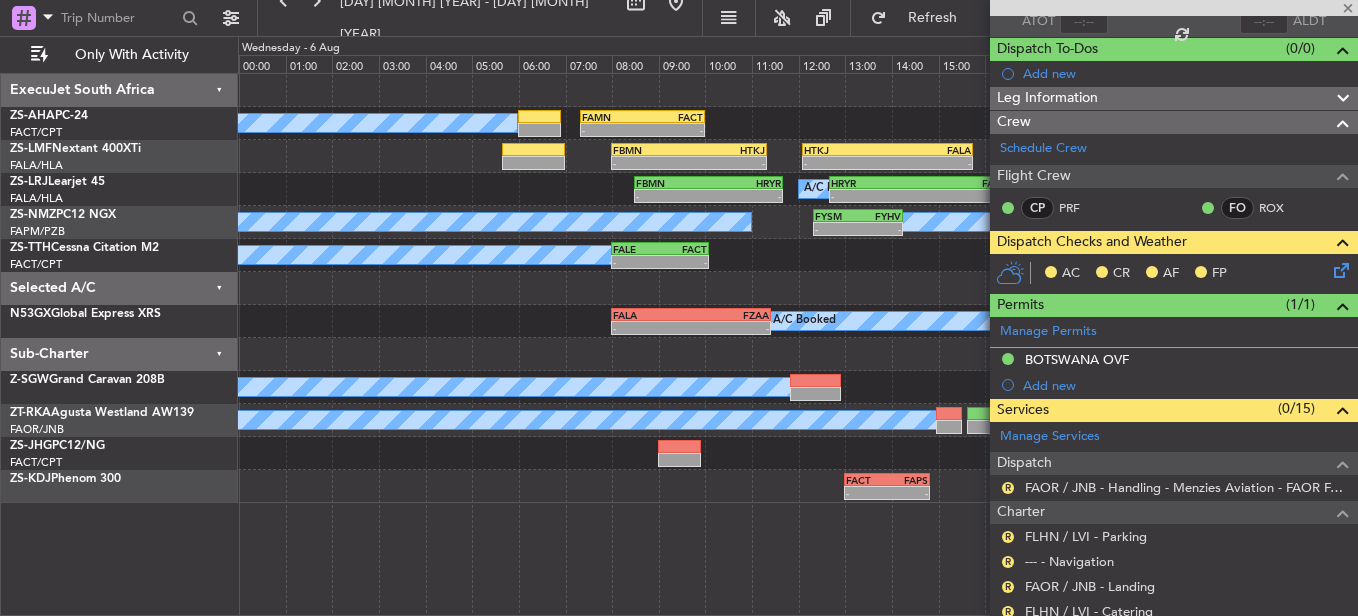 type on "-00:05" 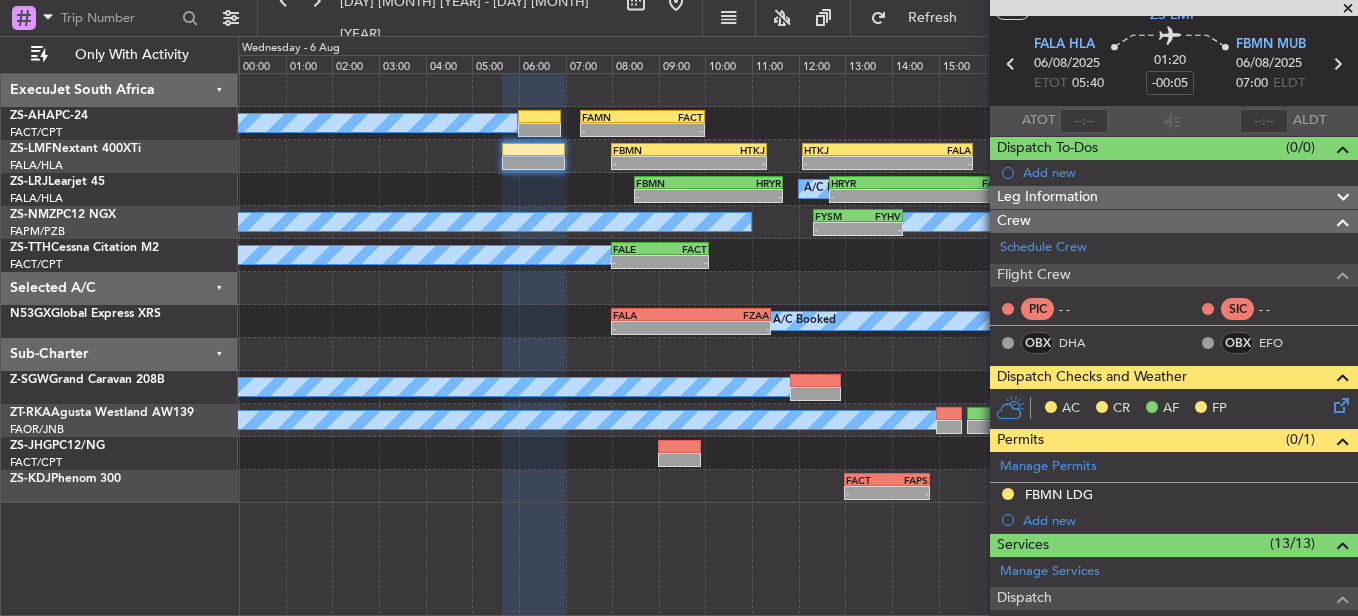 scroll, scrollTop: 0, scrollLeft: 0, axis: both 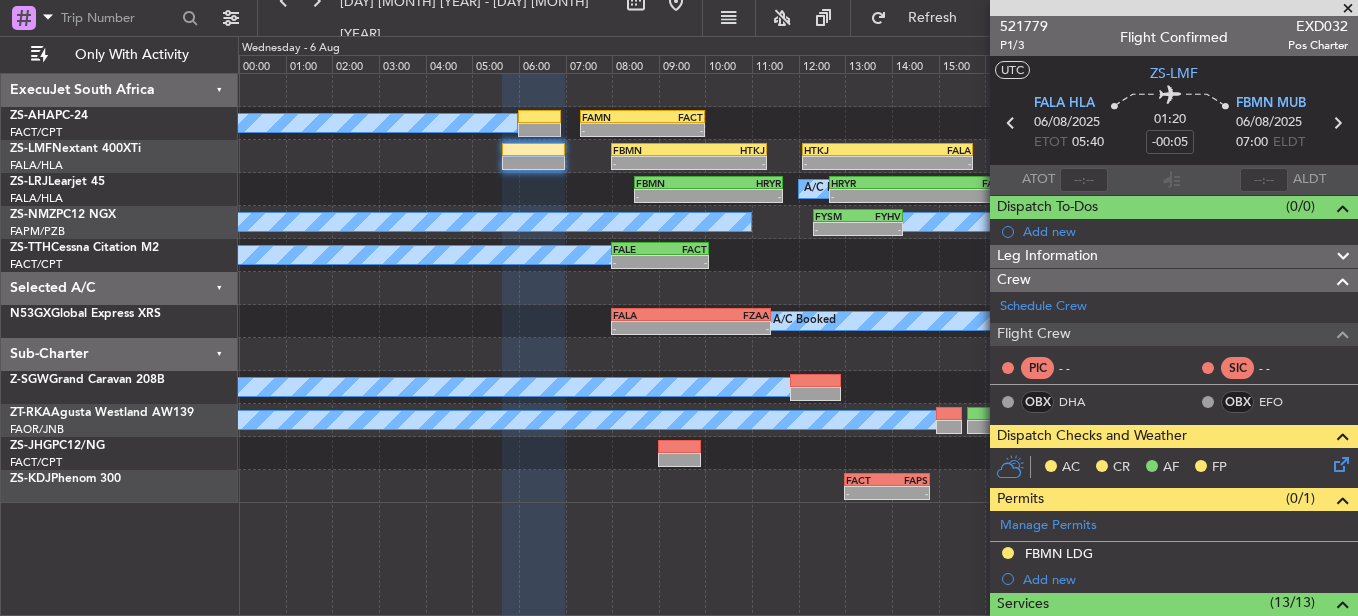 click 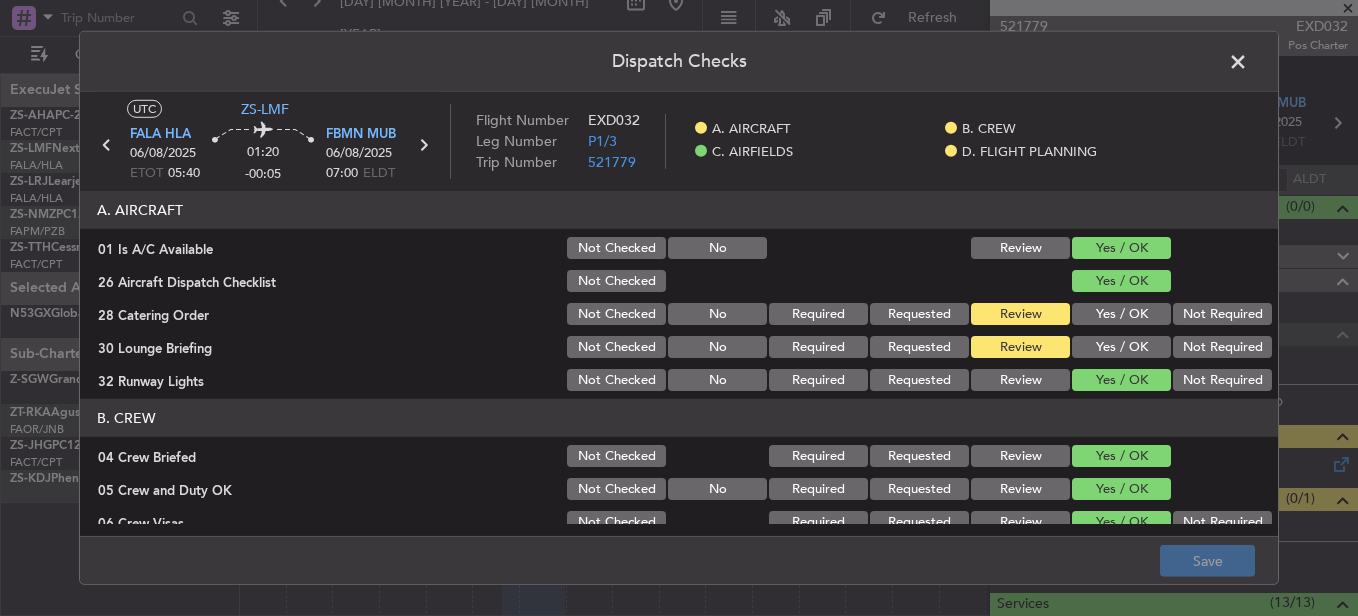 click on "Yes / OK" 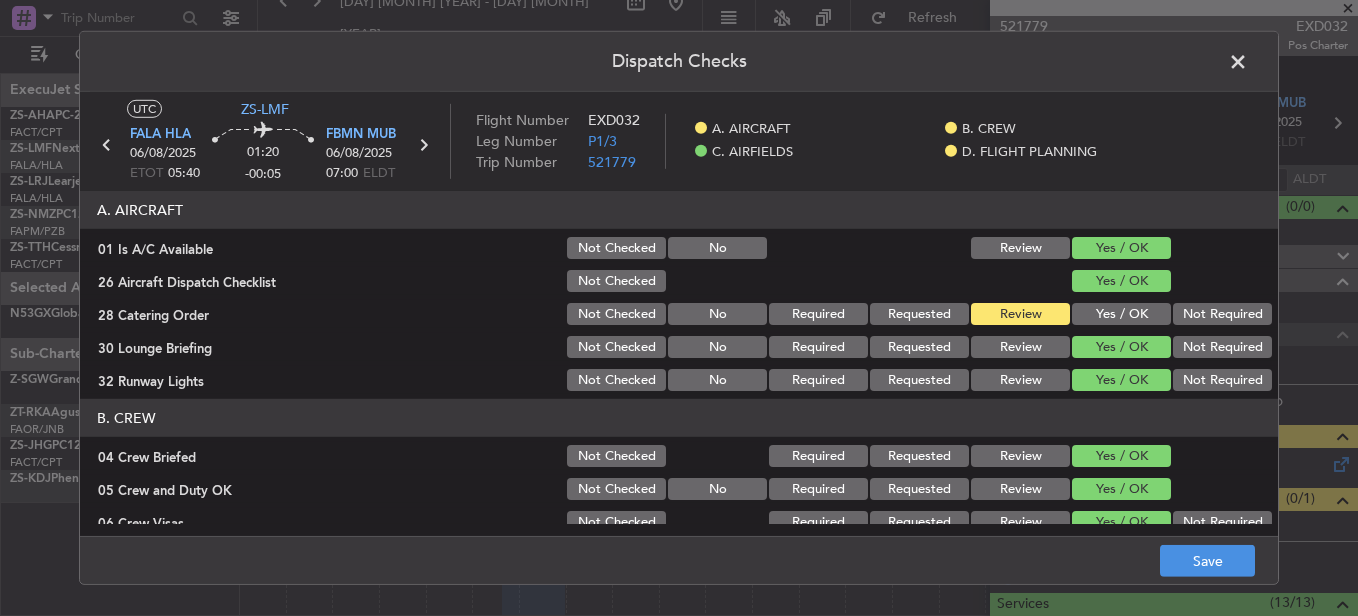 scroll, scrollTop: 300, scrollLeft: 0, axis: vertical 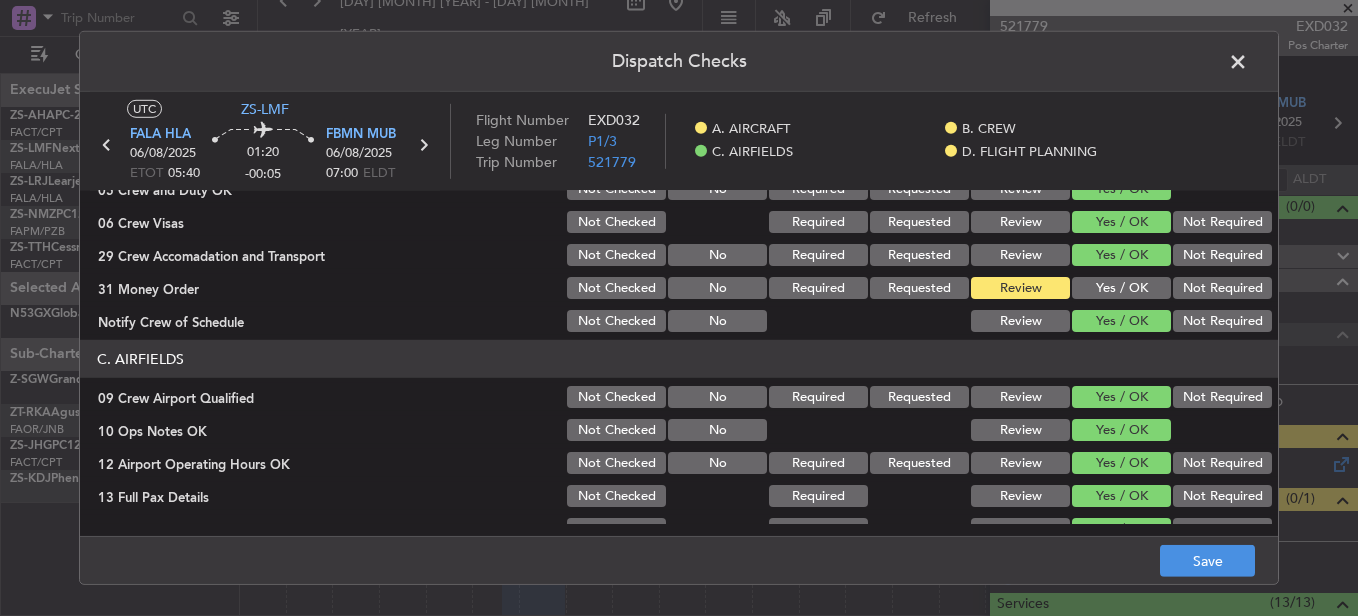 click on "Yes / OK" 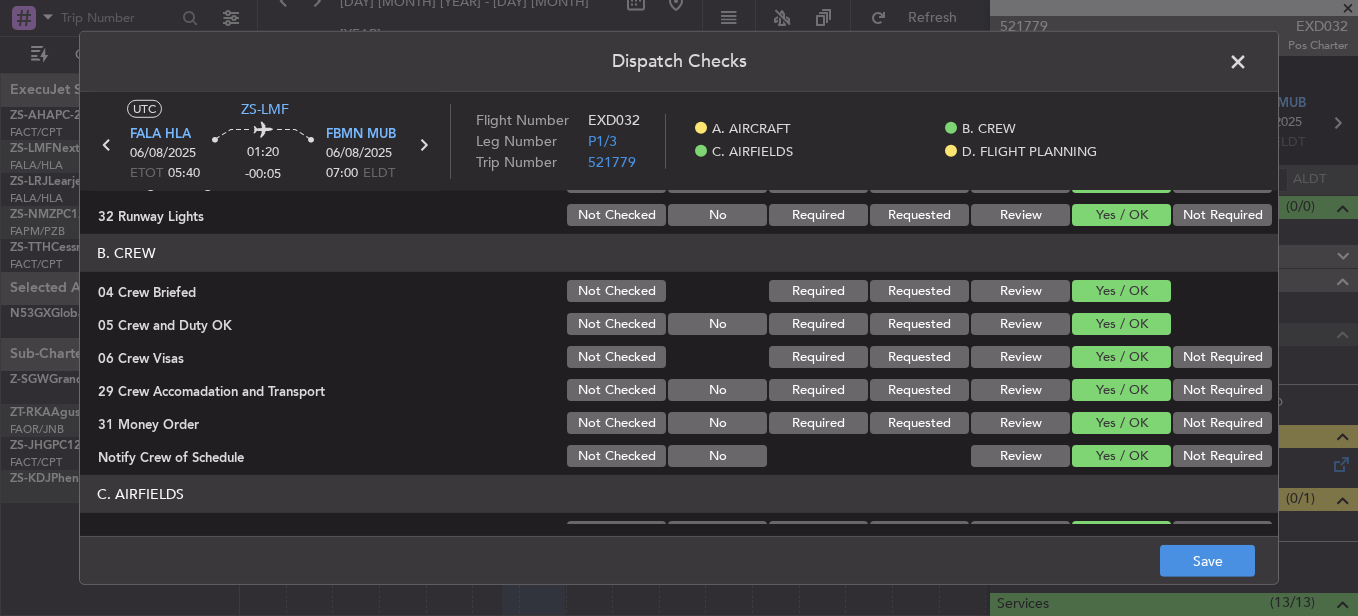 scroll, scrollTop: 0, scrollLeft: 0, axis: both 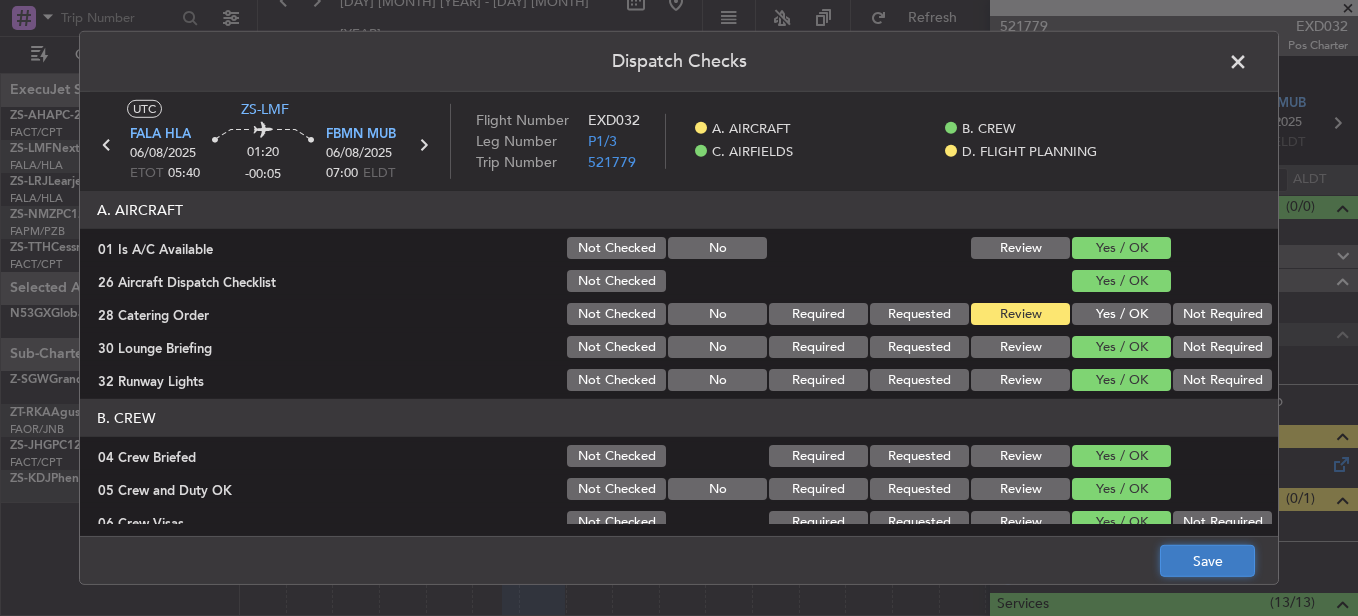 click on "Save" 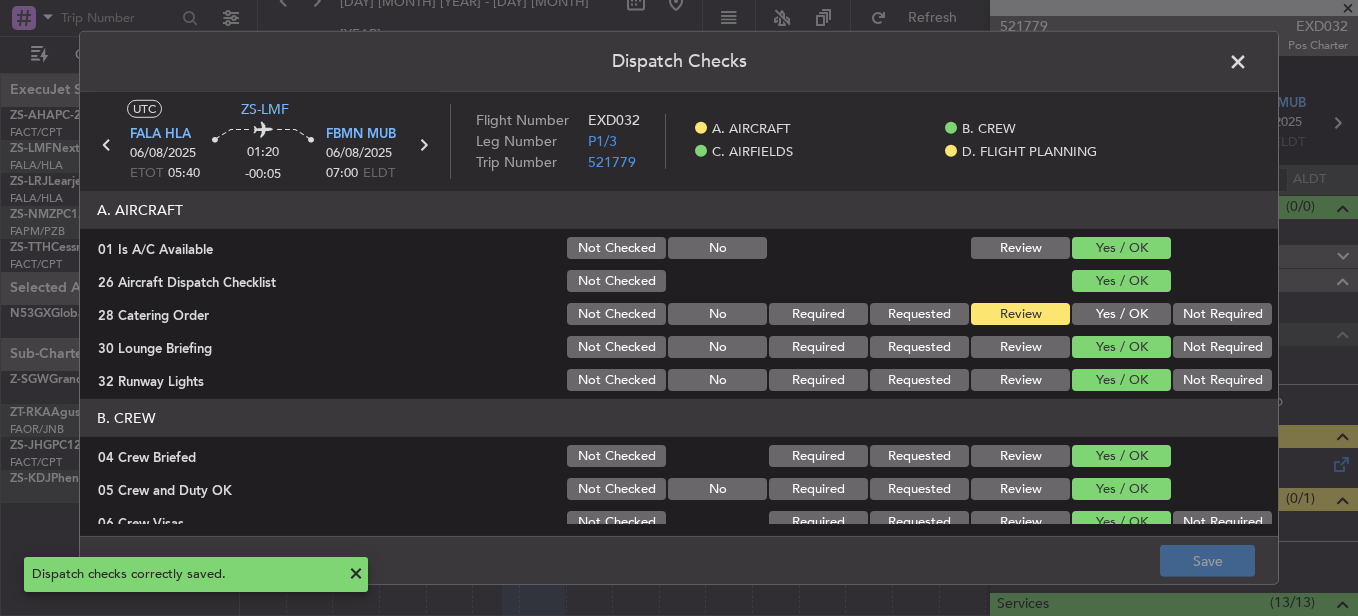 click 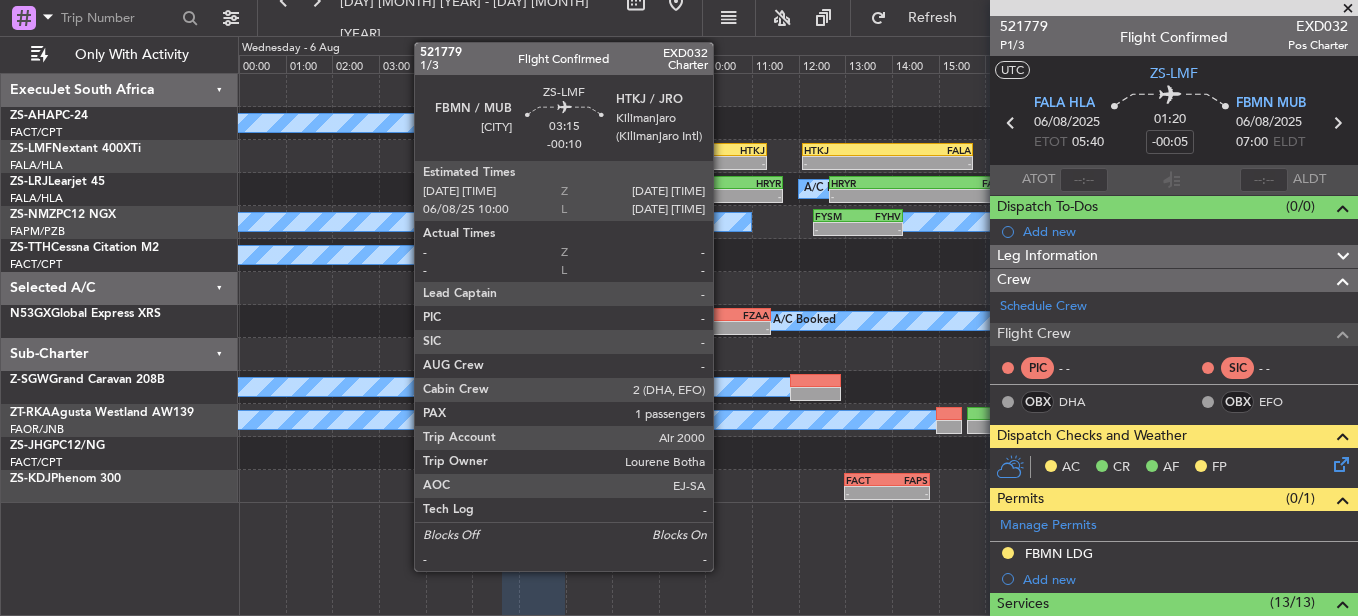 click on "HTKJ" 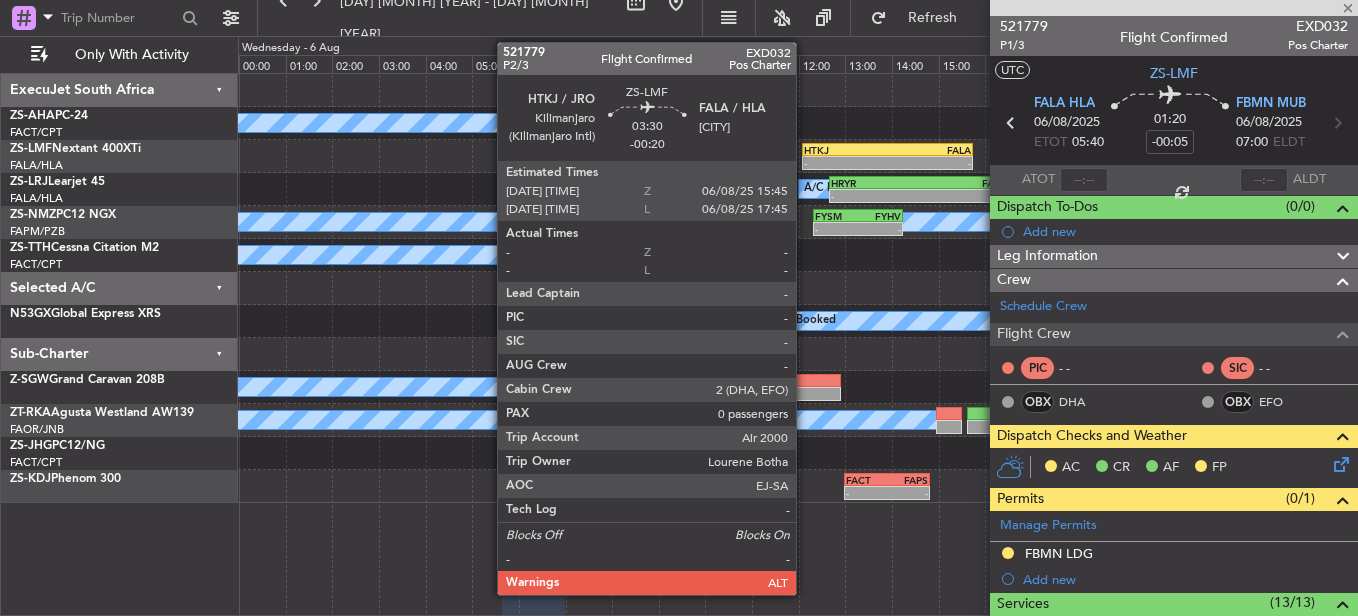 type on "-00:10" 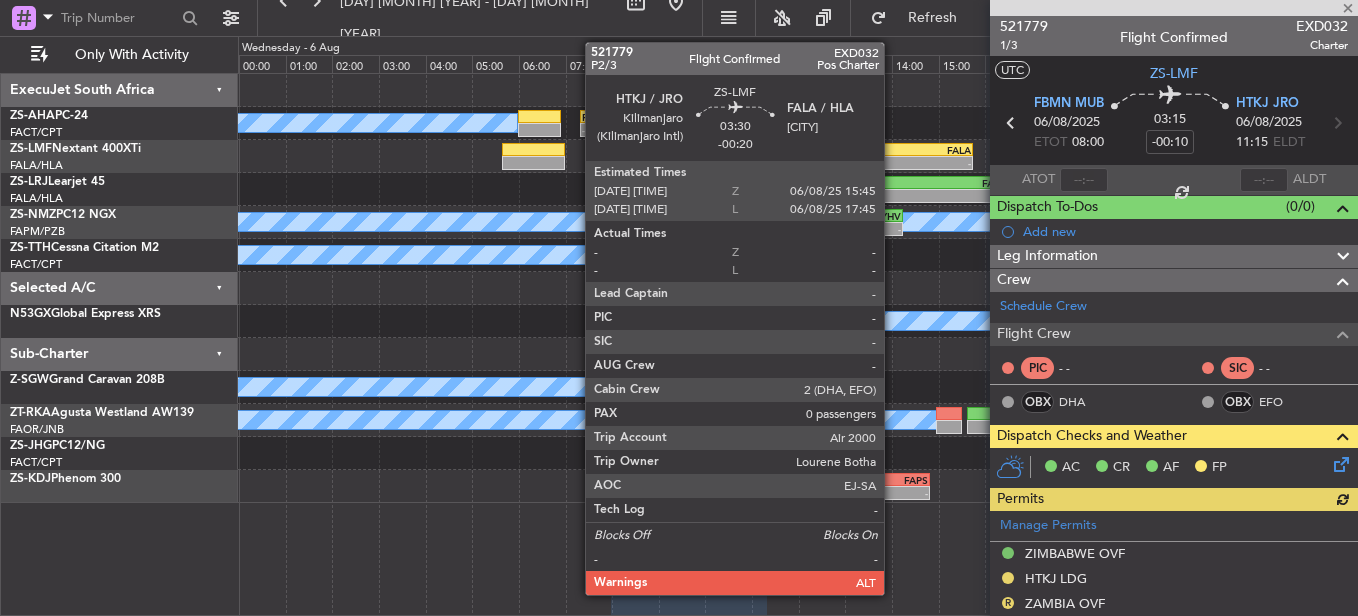 click on "FALA" 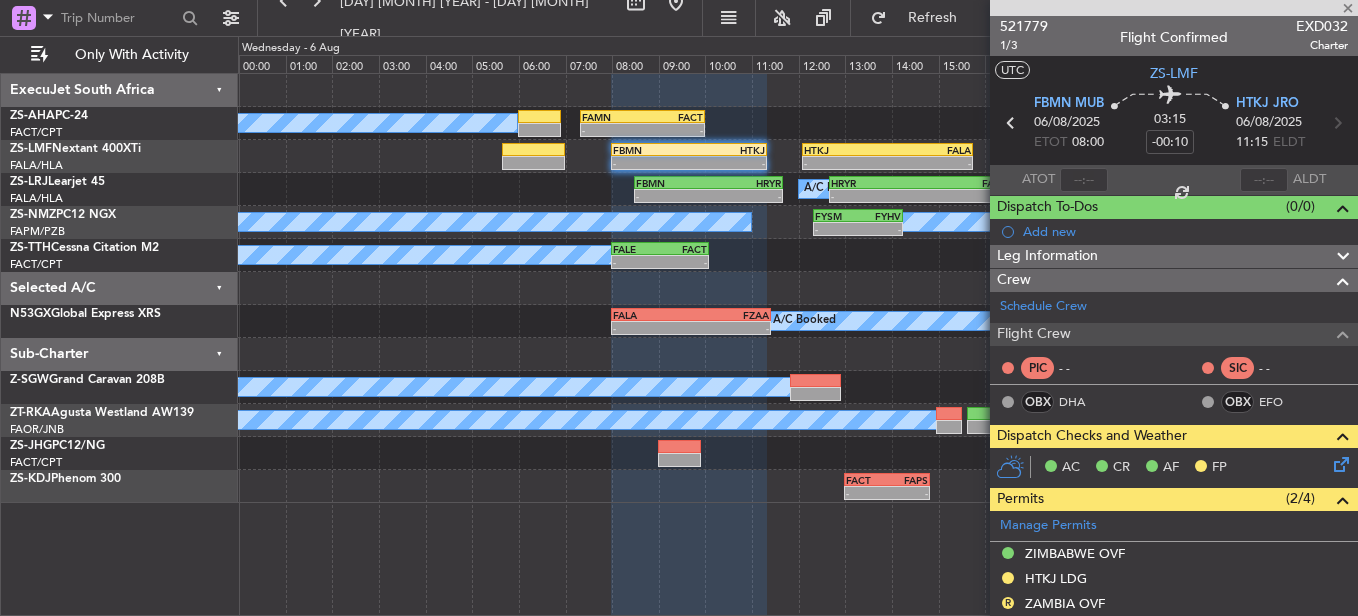 type on "-00:20" 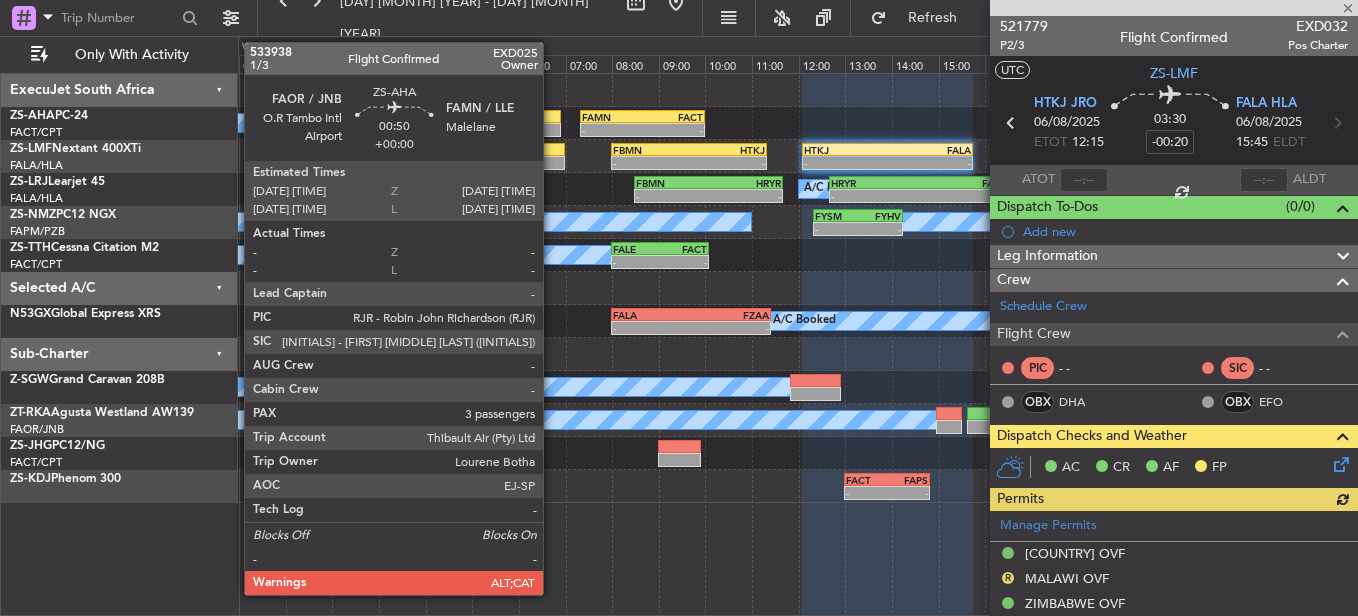 click 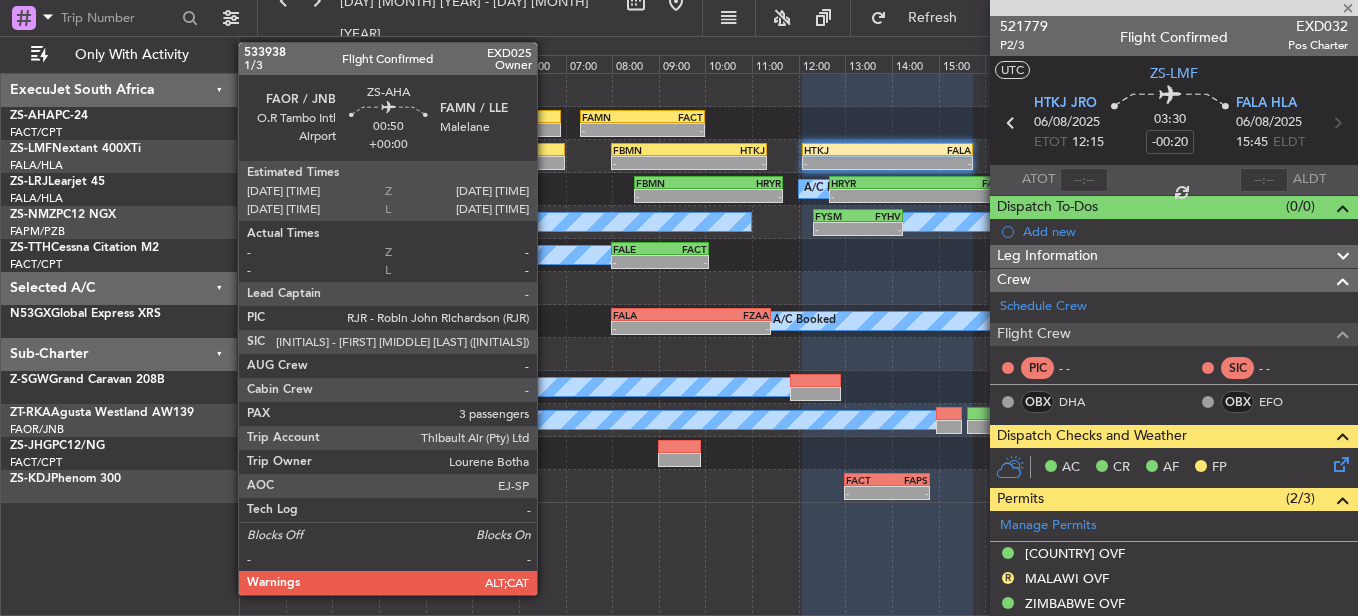 type 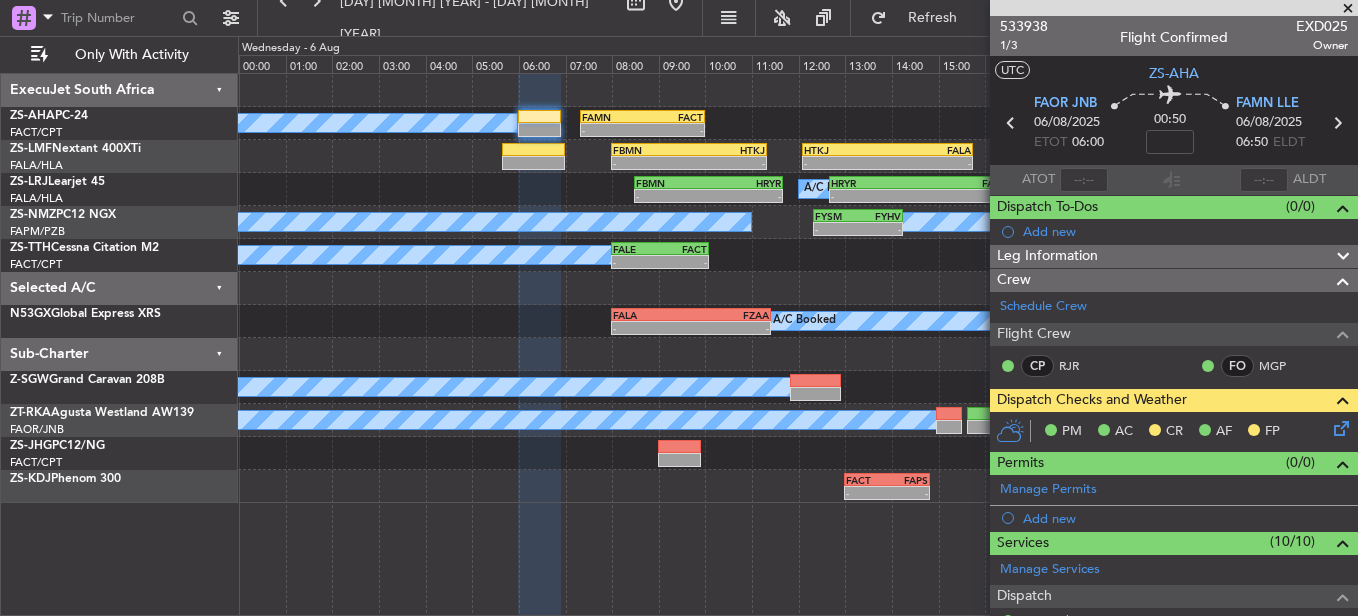 click 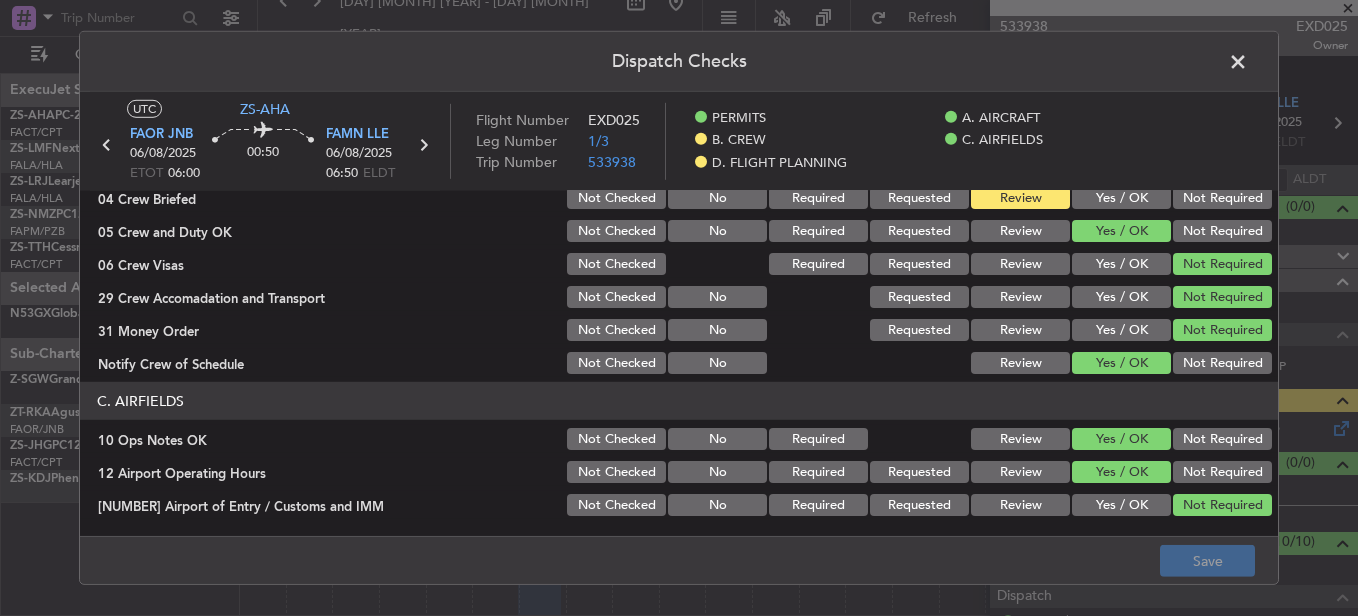 scroll, scrollTop: 242, scrollLeft: 0, axis: vertical 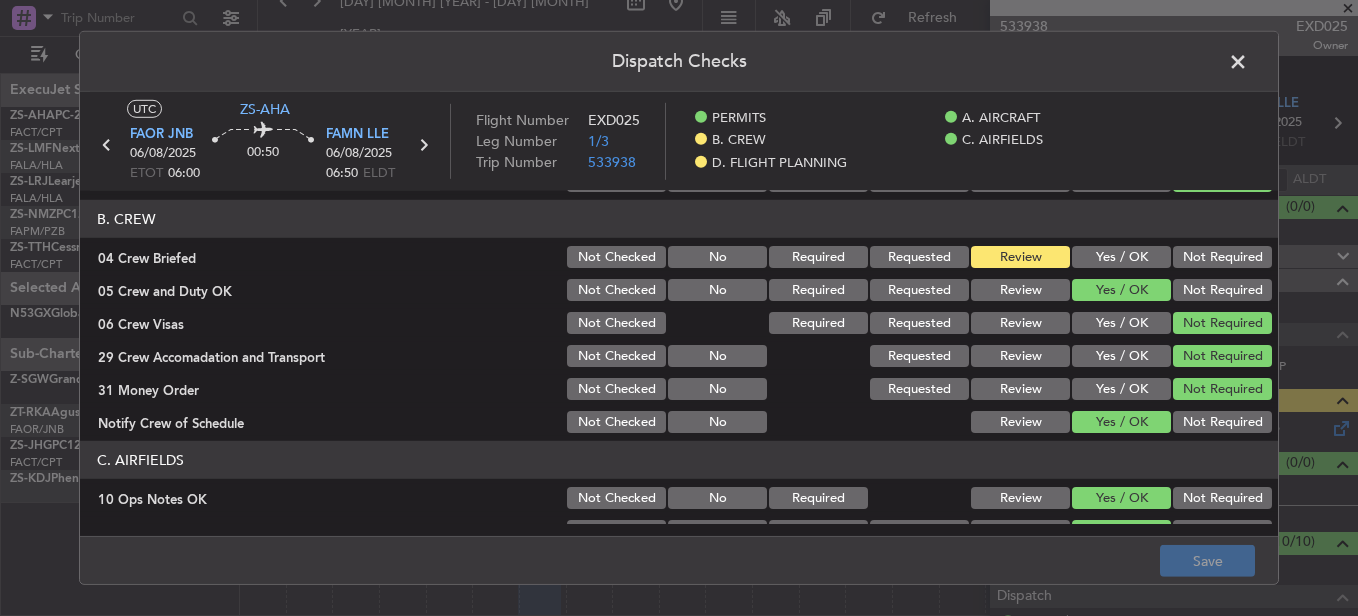 click on "Yes / OK" 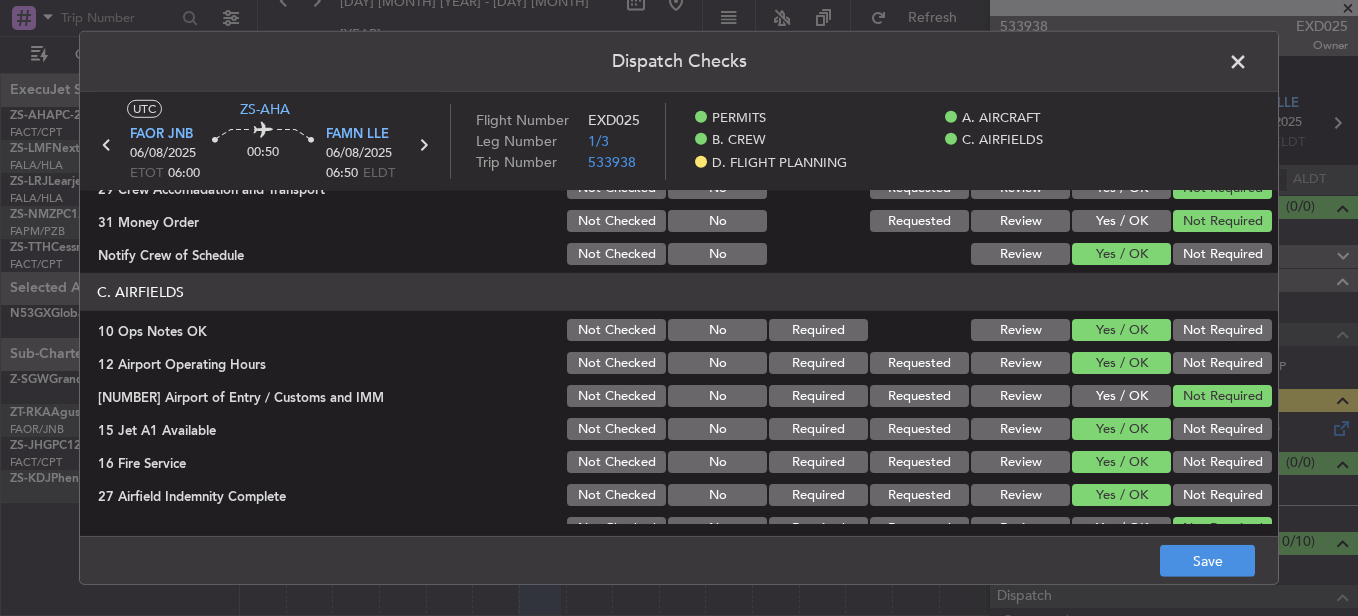 scroll, scrollTop: 542, scrollLeft: 0, axis: vertical 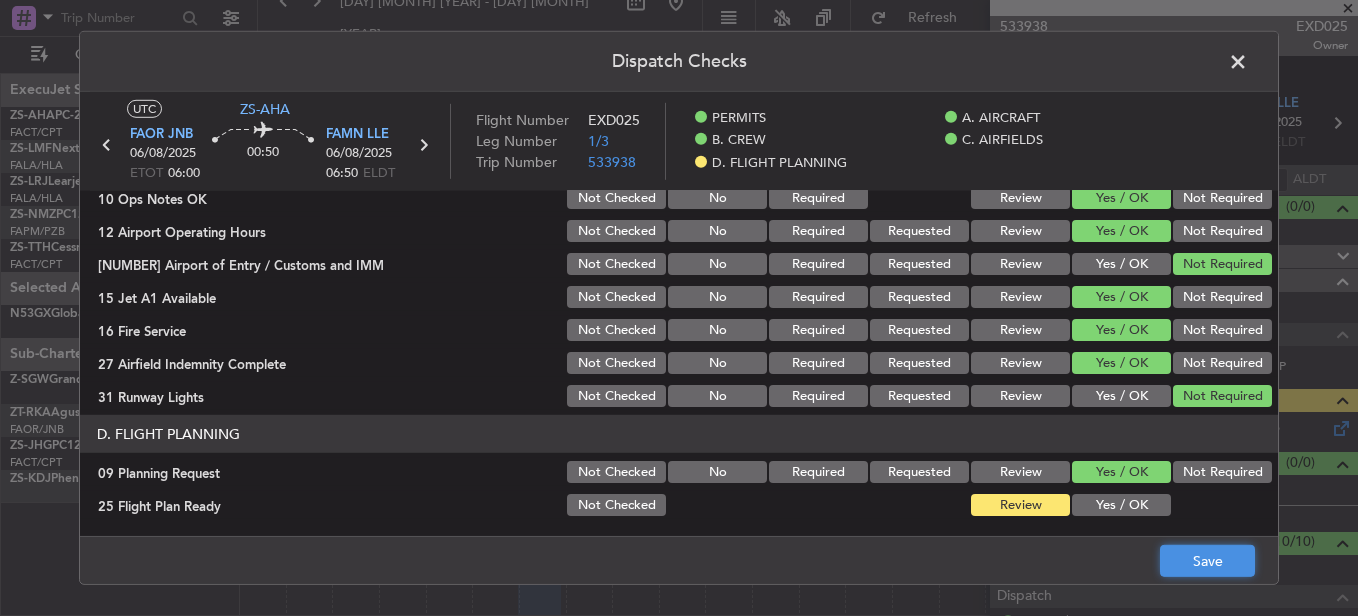 click on "Save" 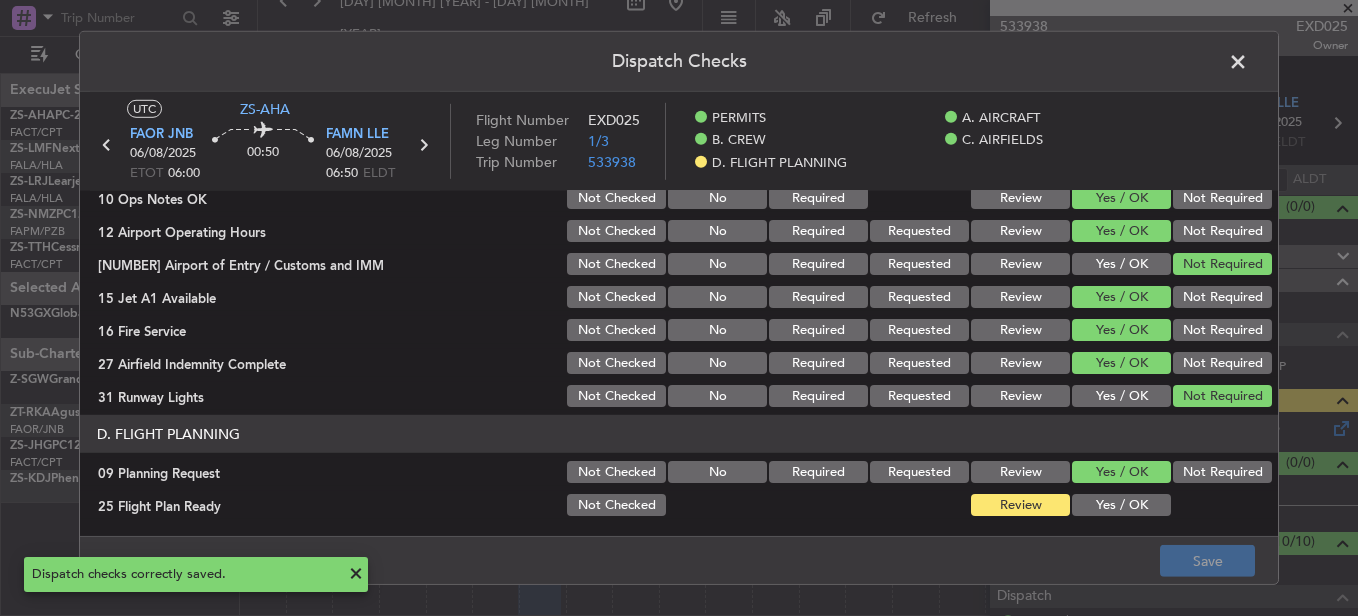 click 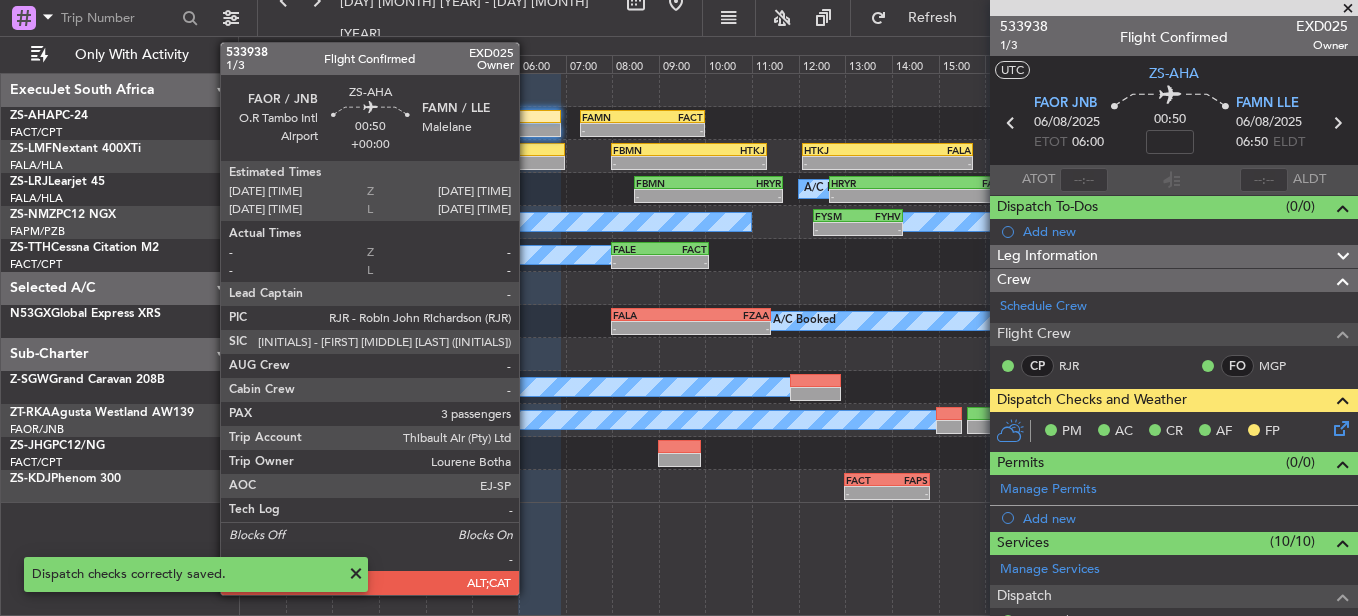 click 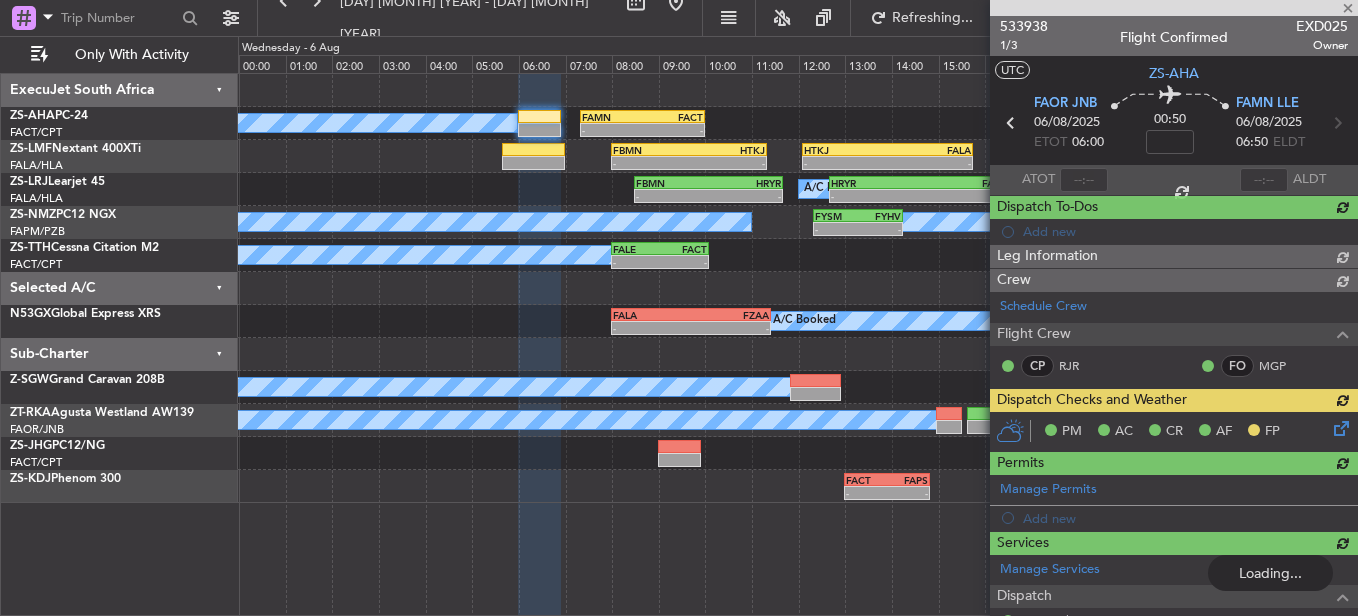 click on "PM    AC    CR    AF    FP" 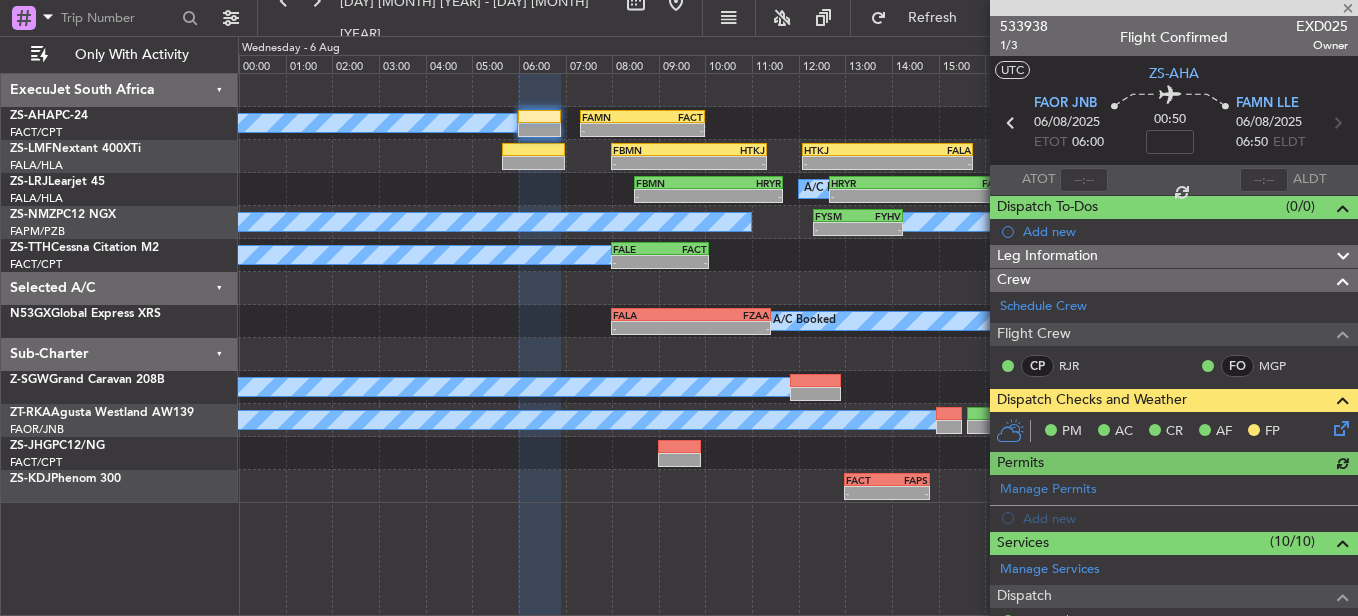 click 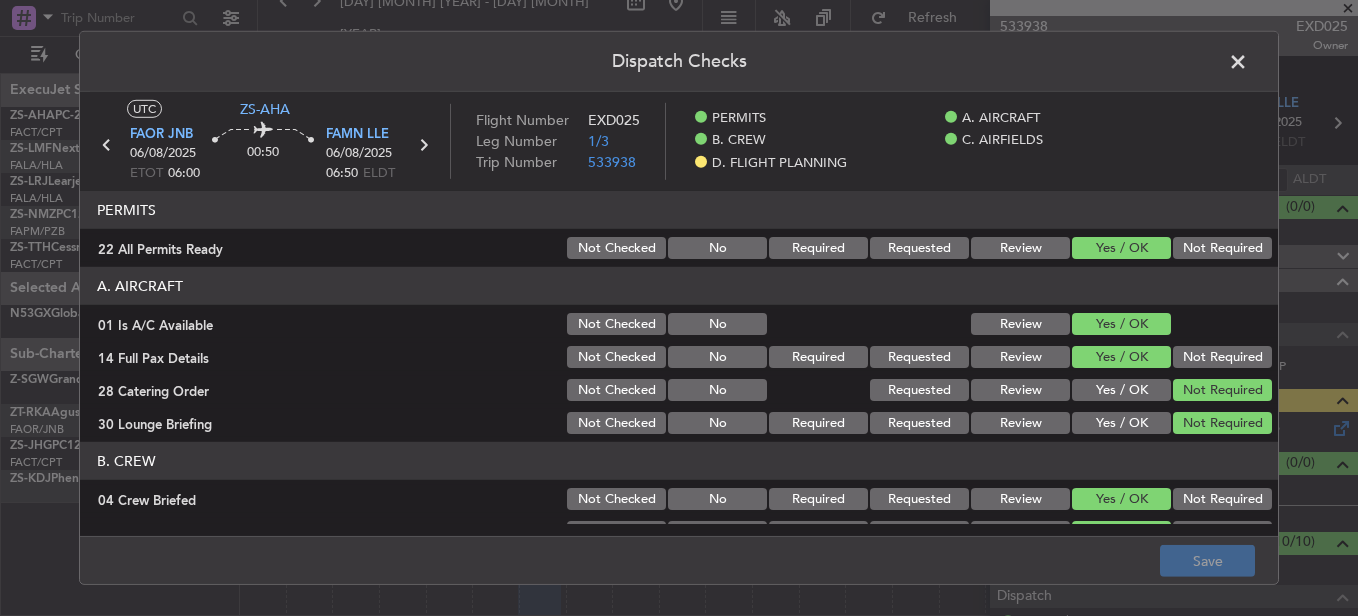 scroll, scrollTop: 542, scrollLeft: 0, axis: vertical 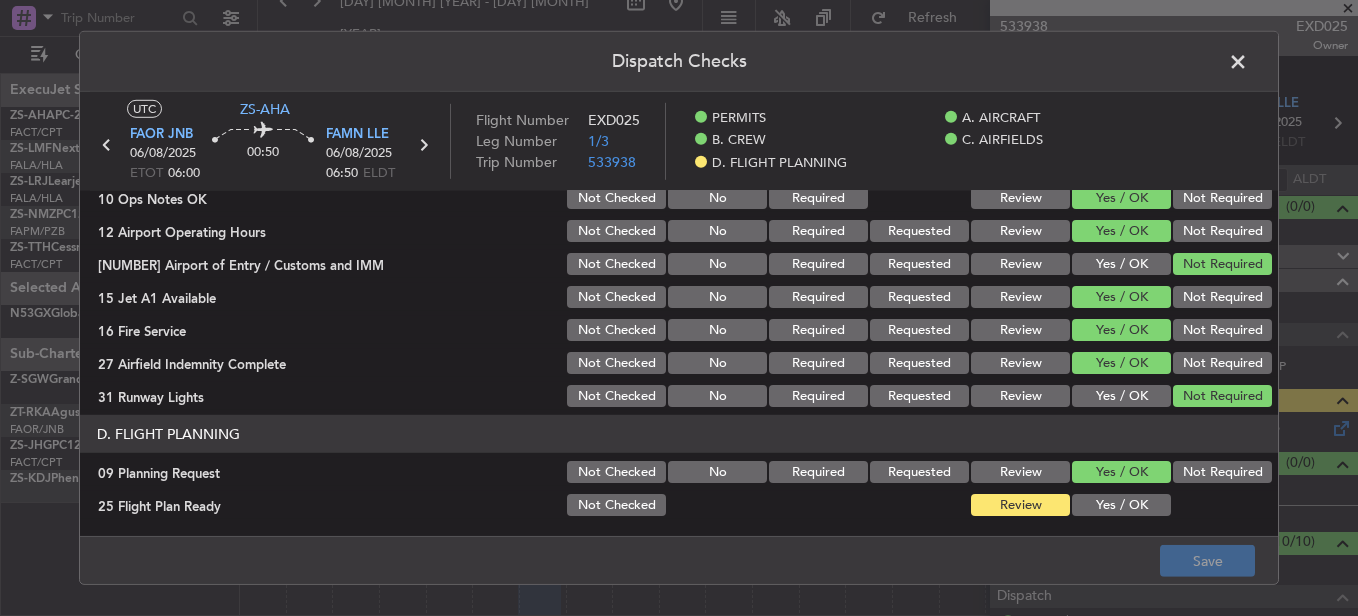 click on "Yes / OK" 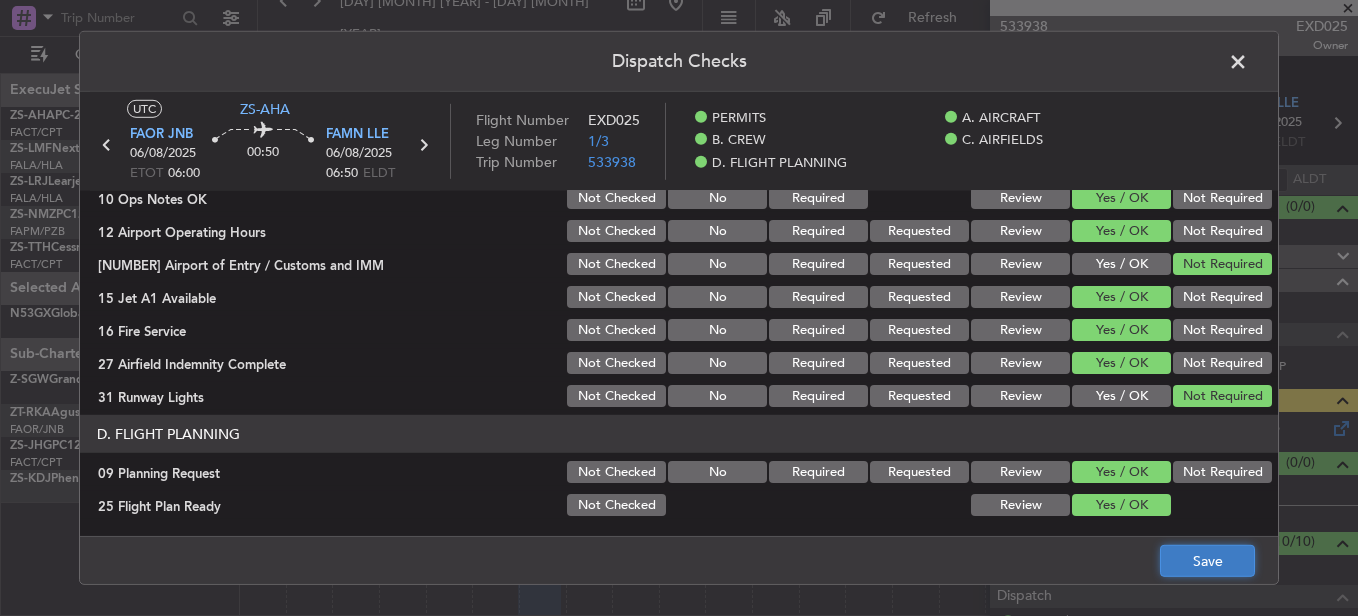 click on "Save" 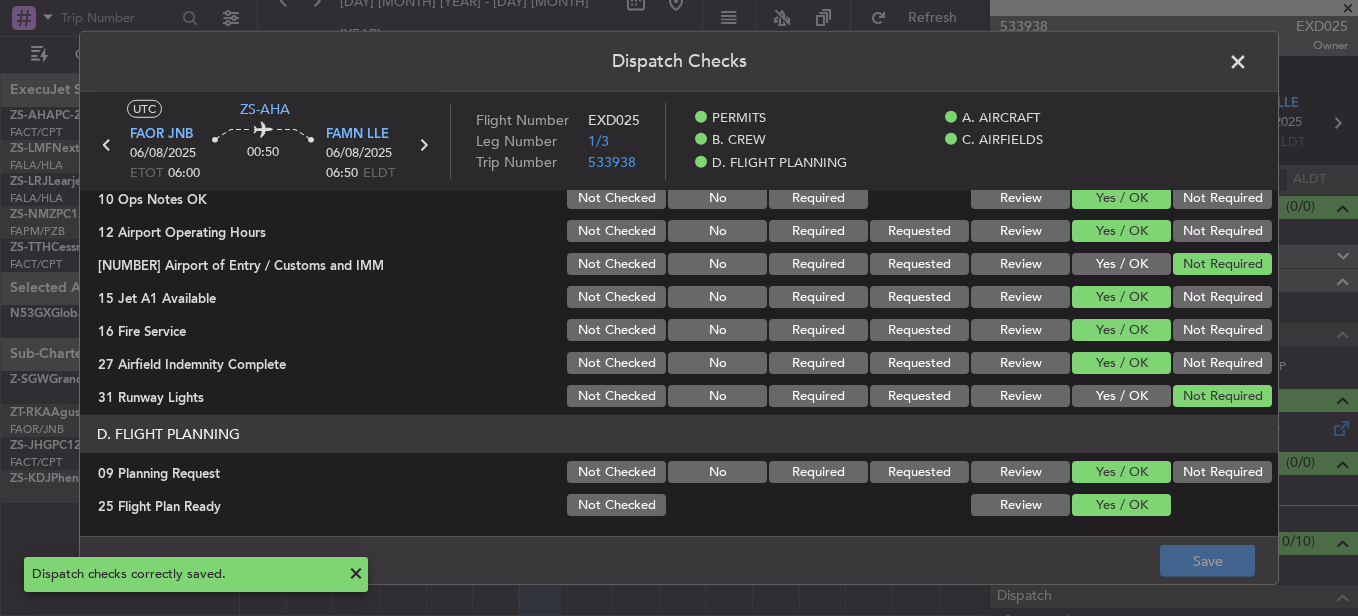 click 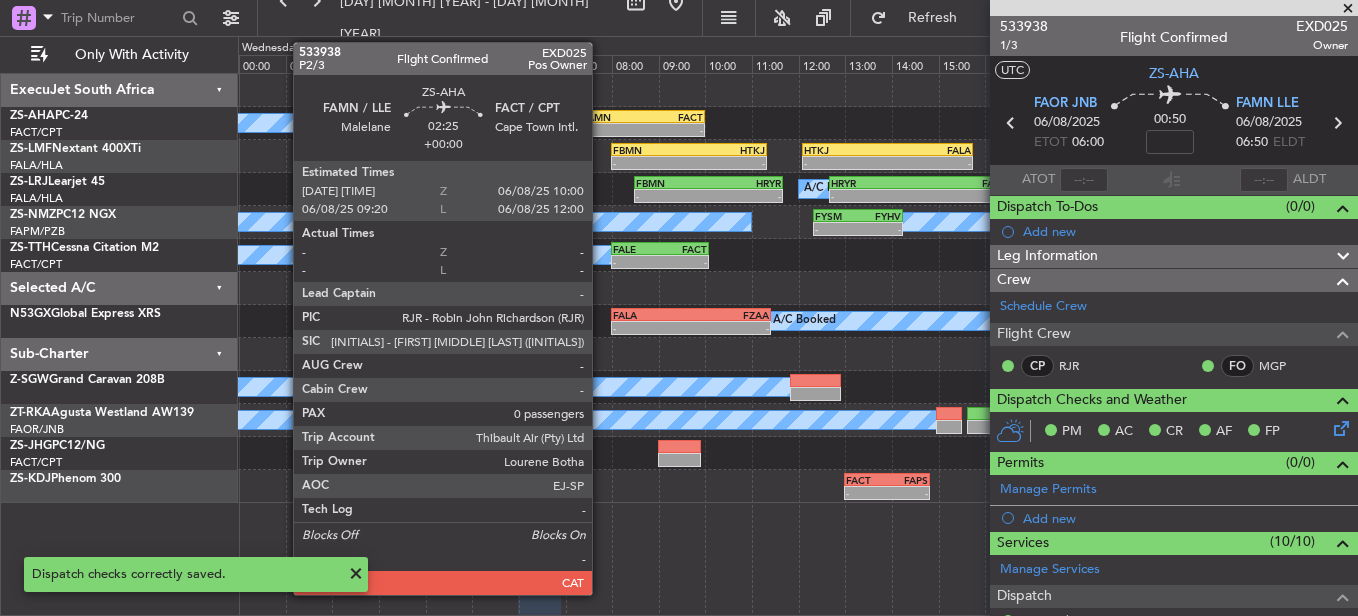 click on "-
-" 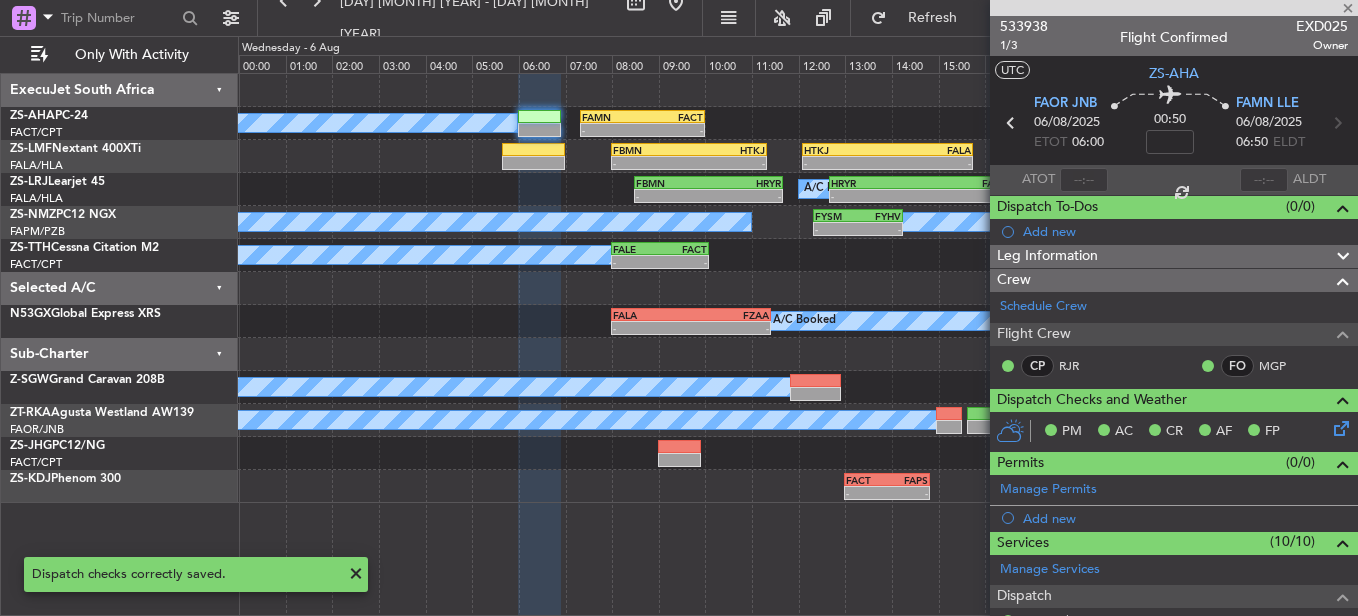 type on "0" 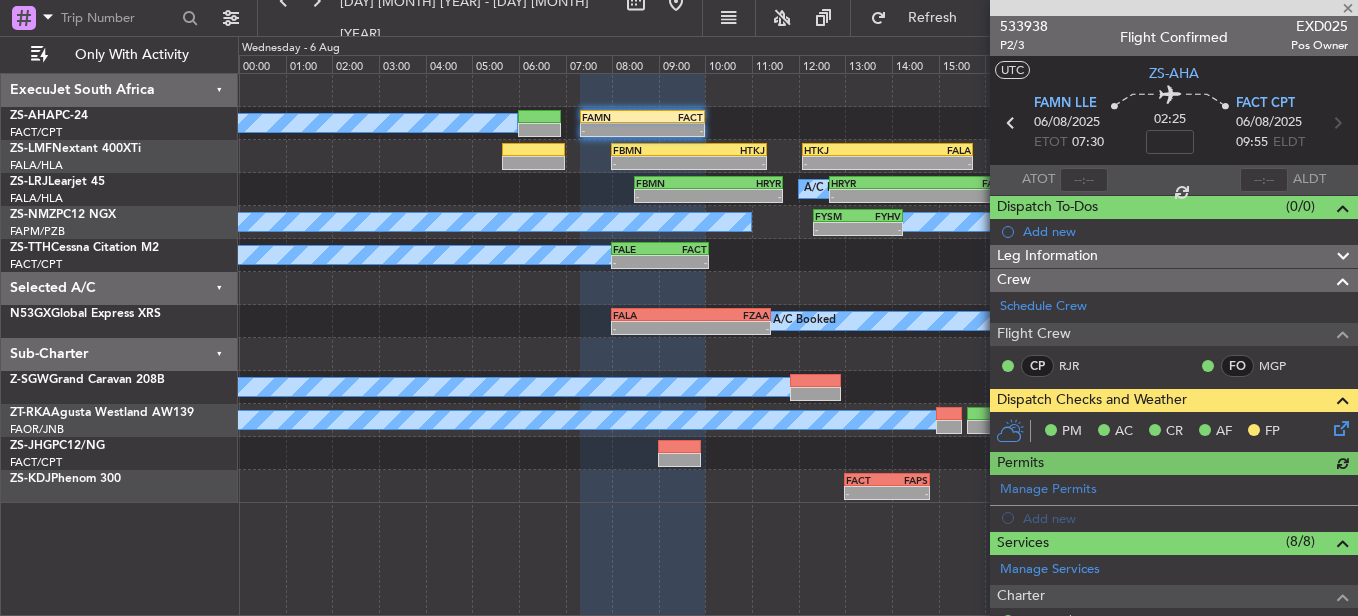 click 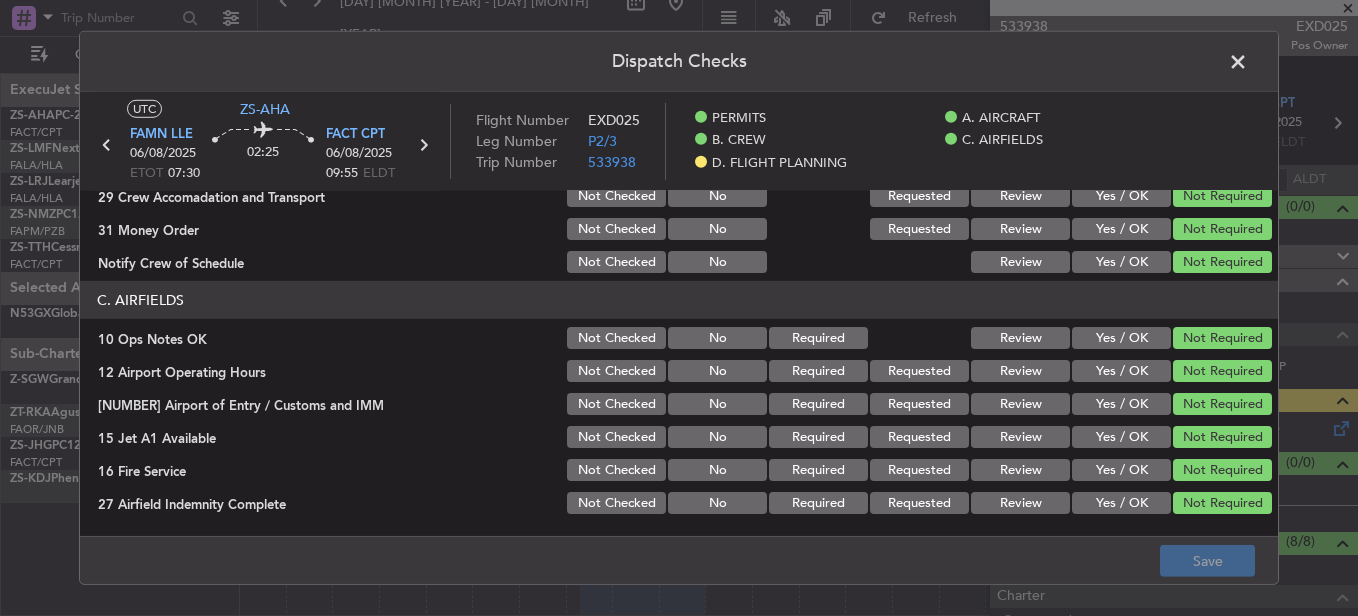 scroll, scrollTop: 542, scrollLeft: 0, axis: vertical 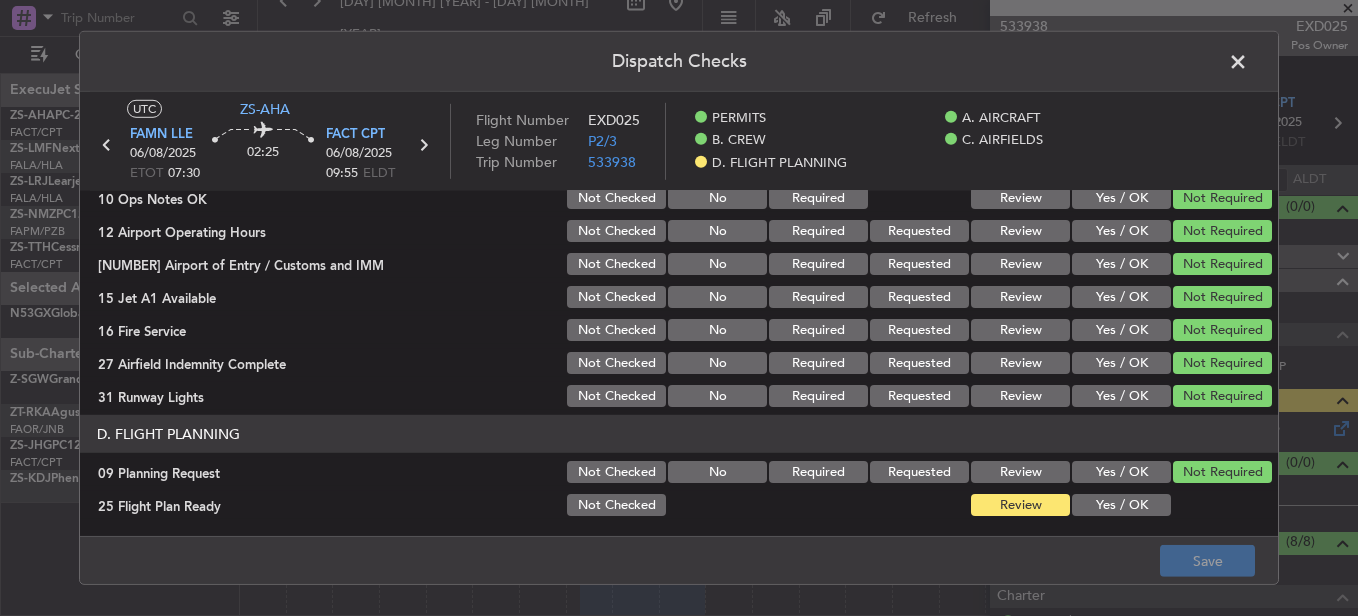 click on "Yes / OK" 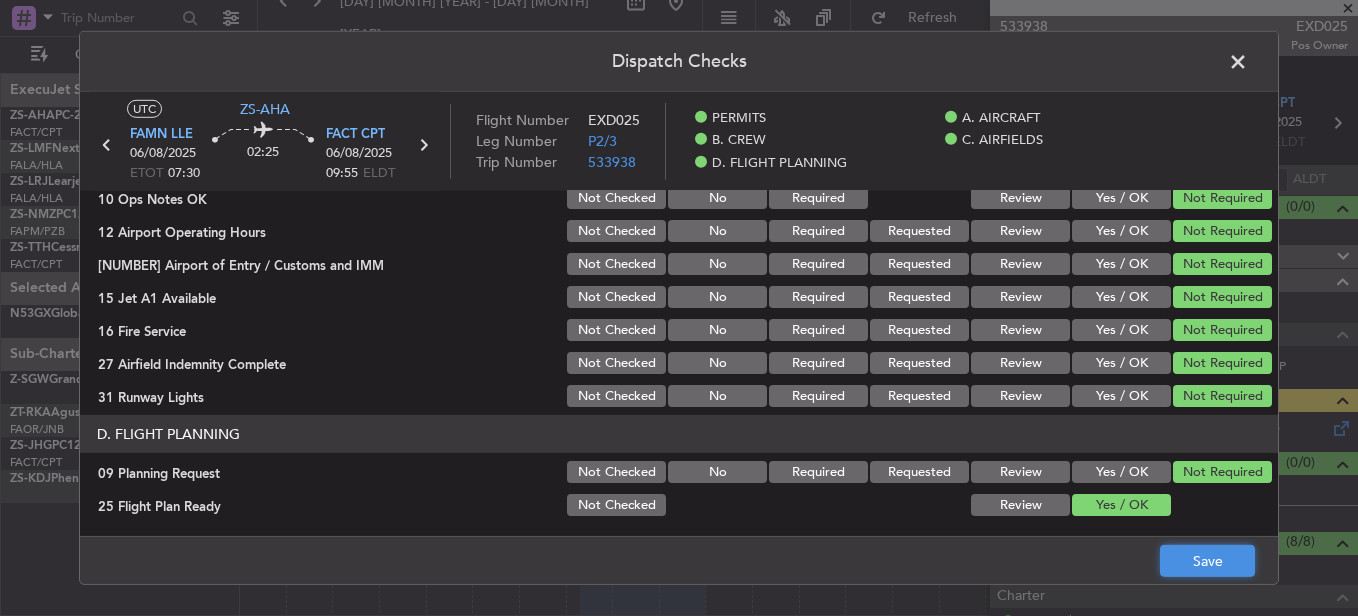 click on "Save" 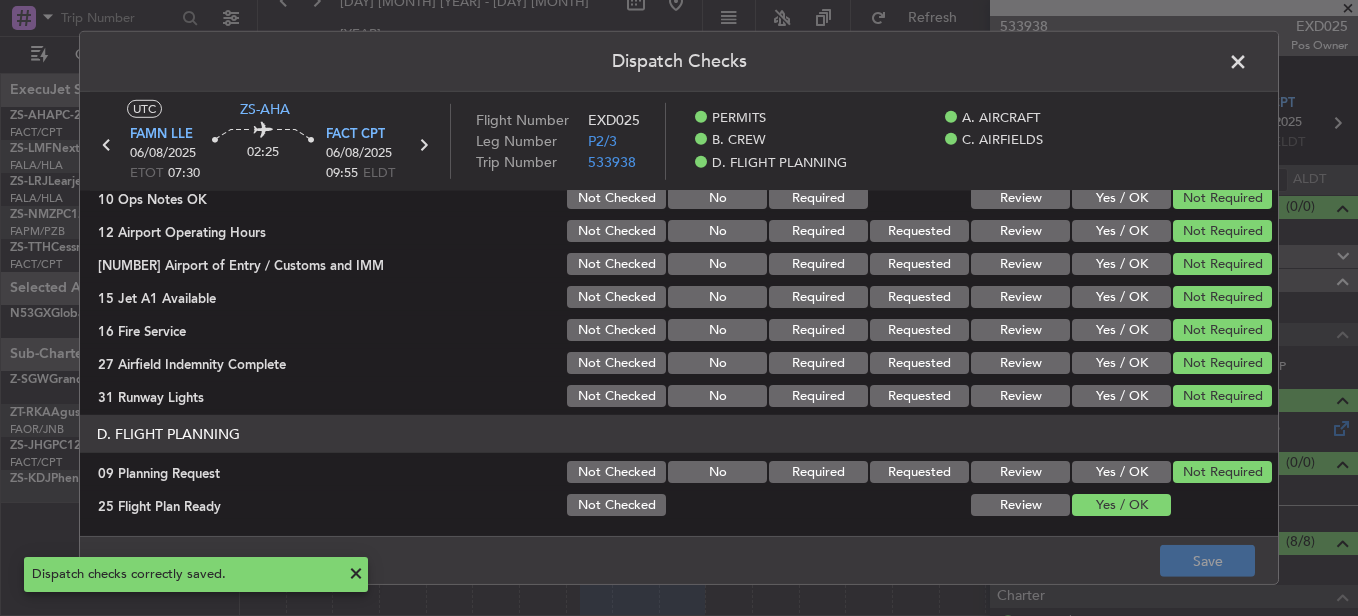 click 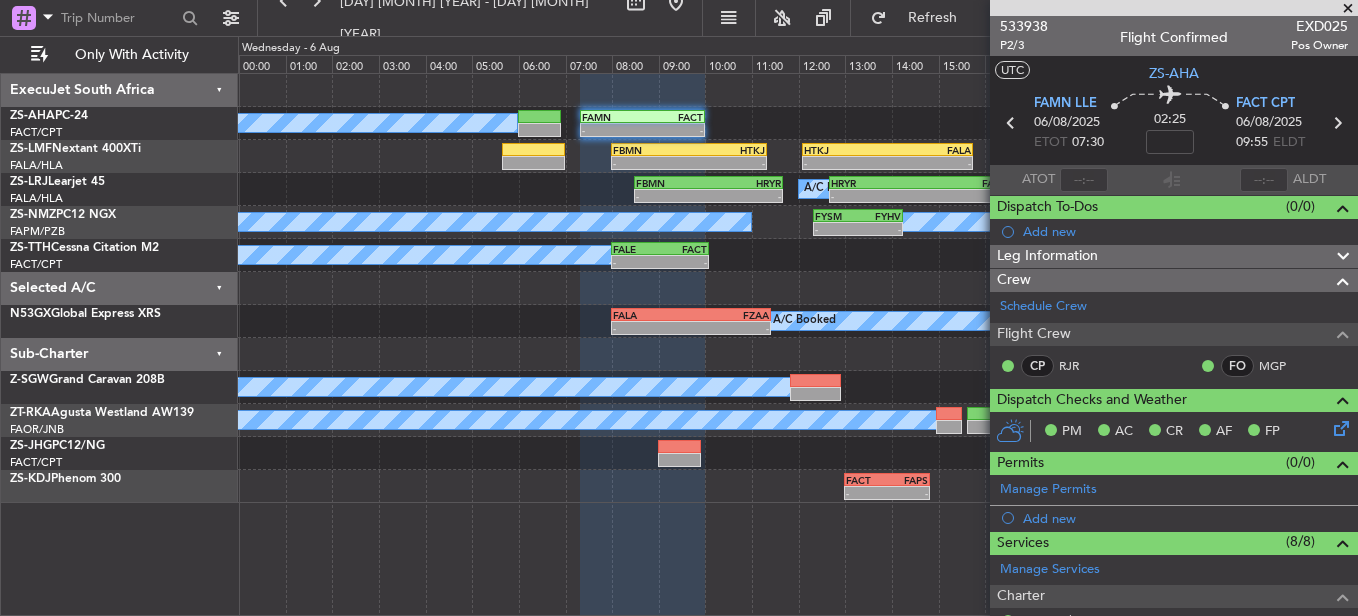 click at bounding box center [1348, 9] 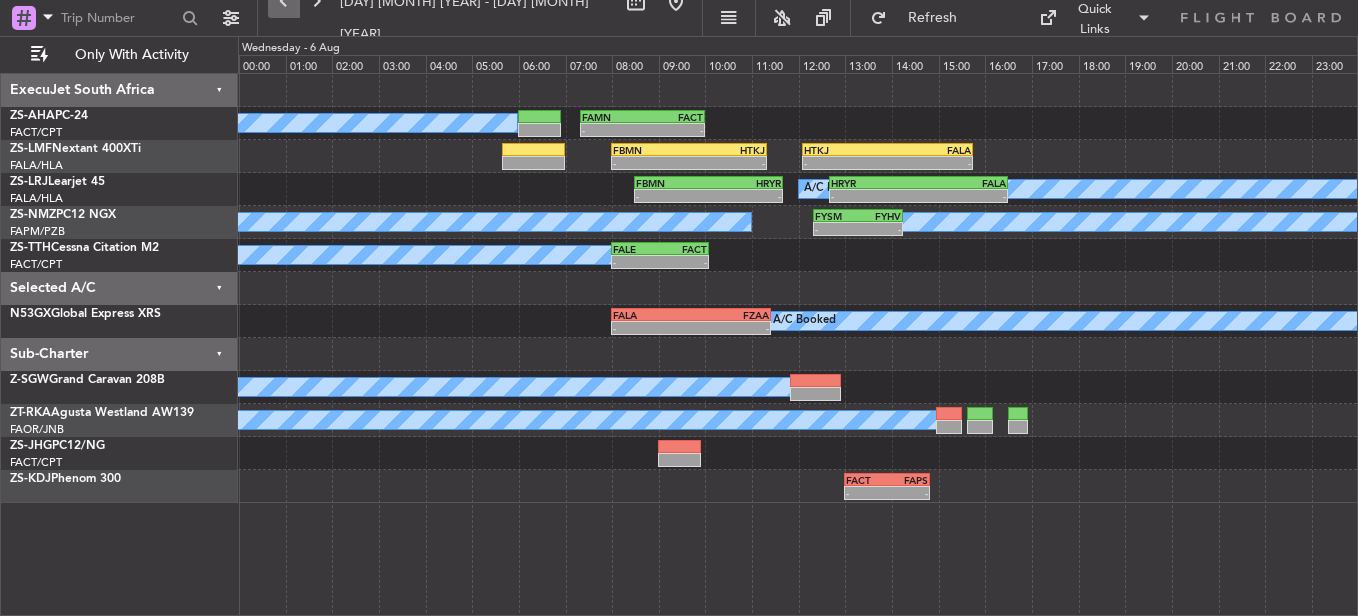 click at bounding box center (284, 2) 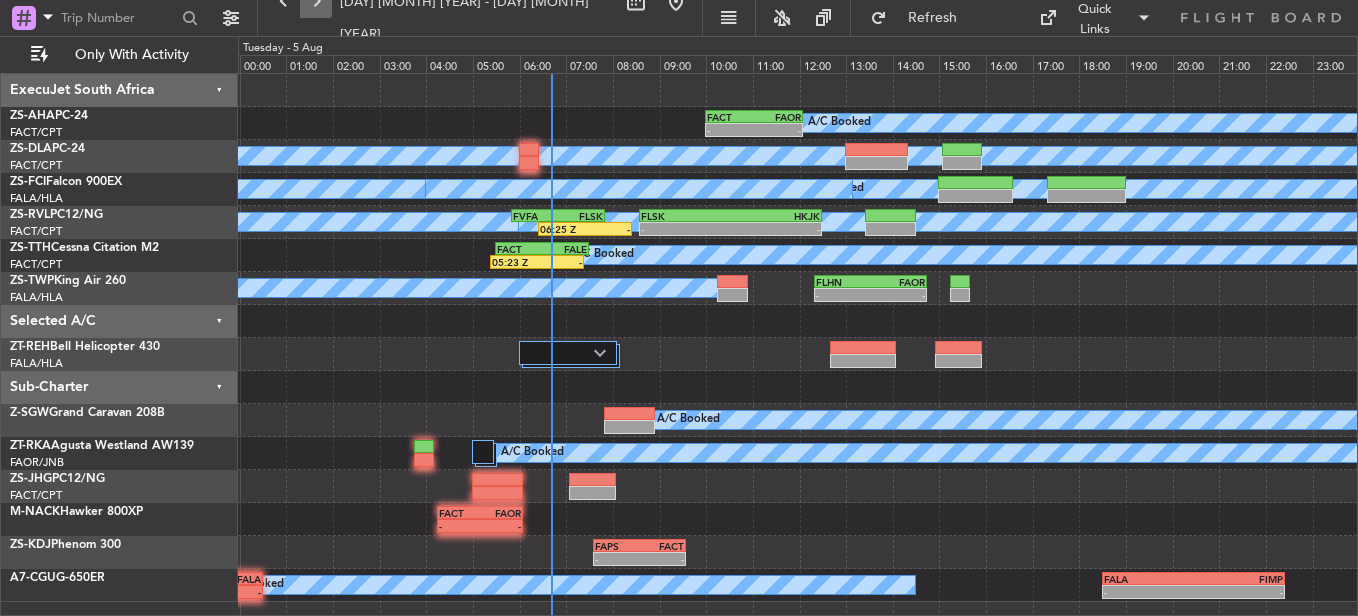 click at bounding box center [316, 2] 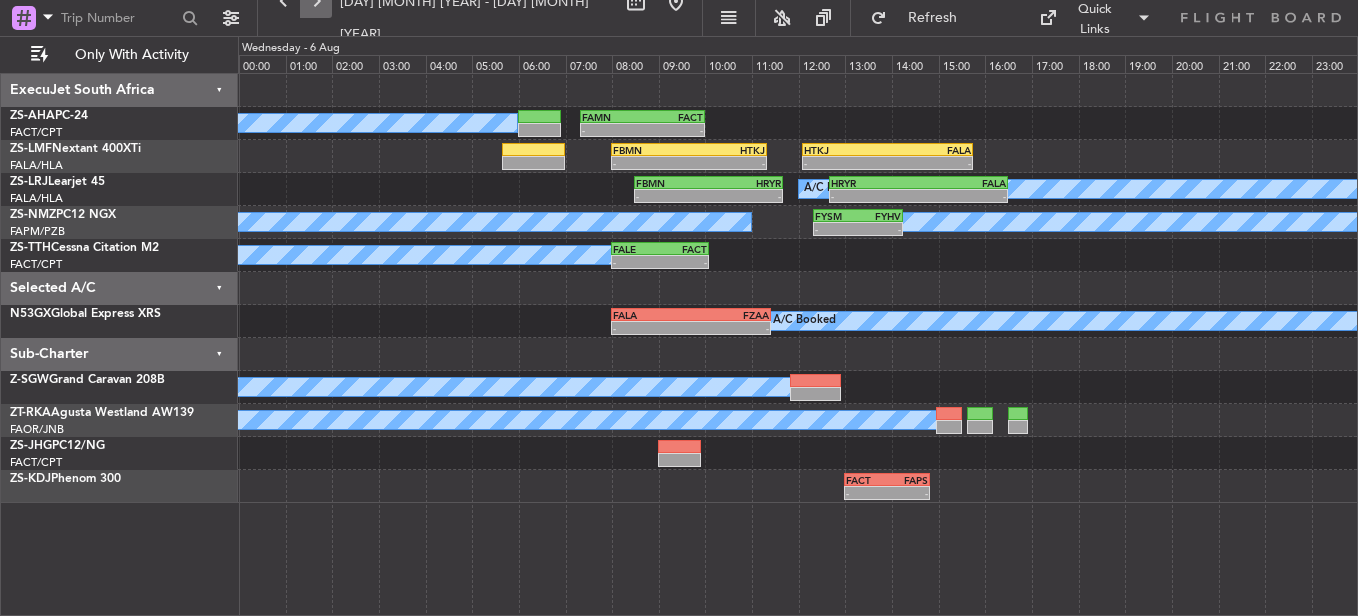 click at bounding box center [316, 2] 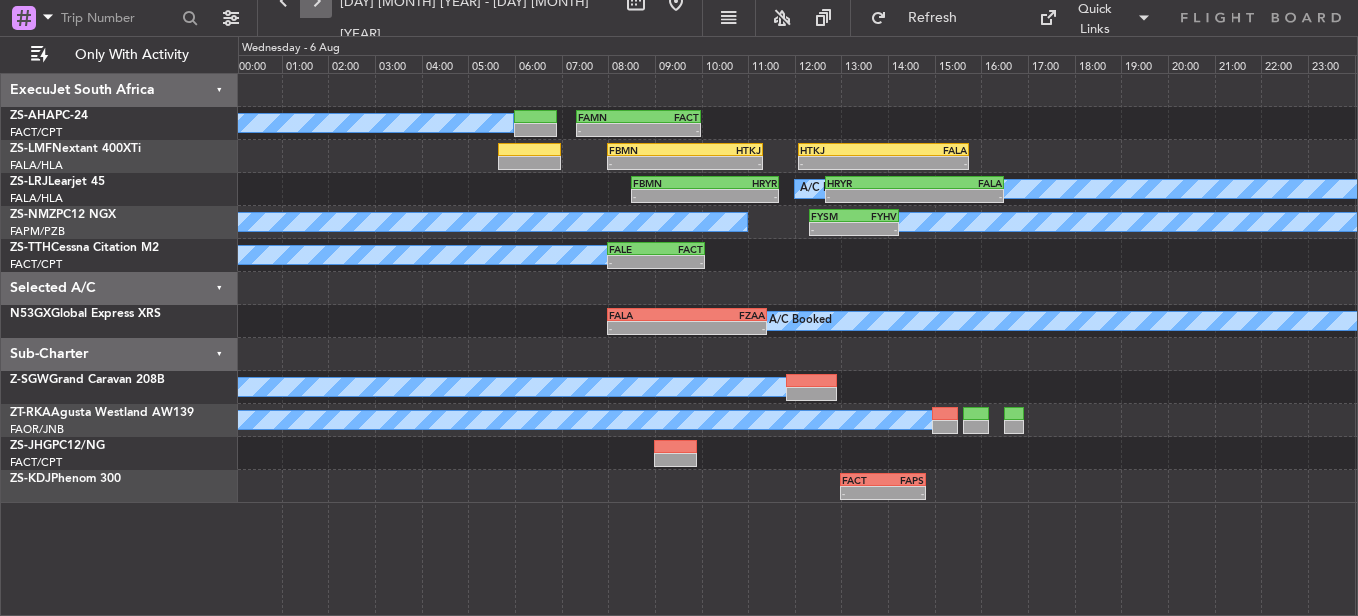 click at bounding box center (316, 2) 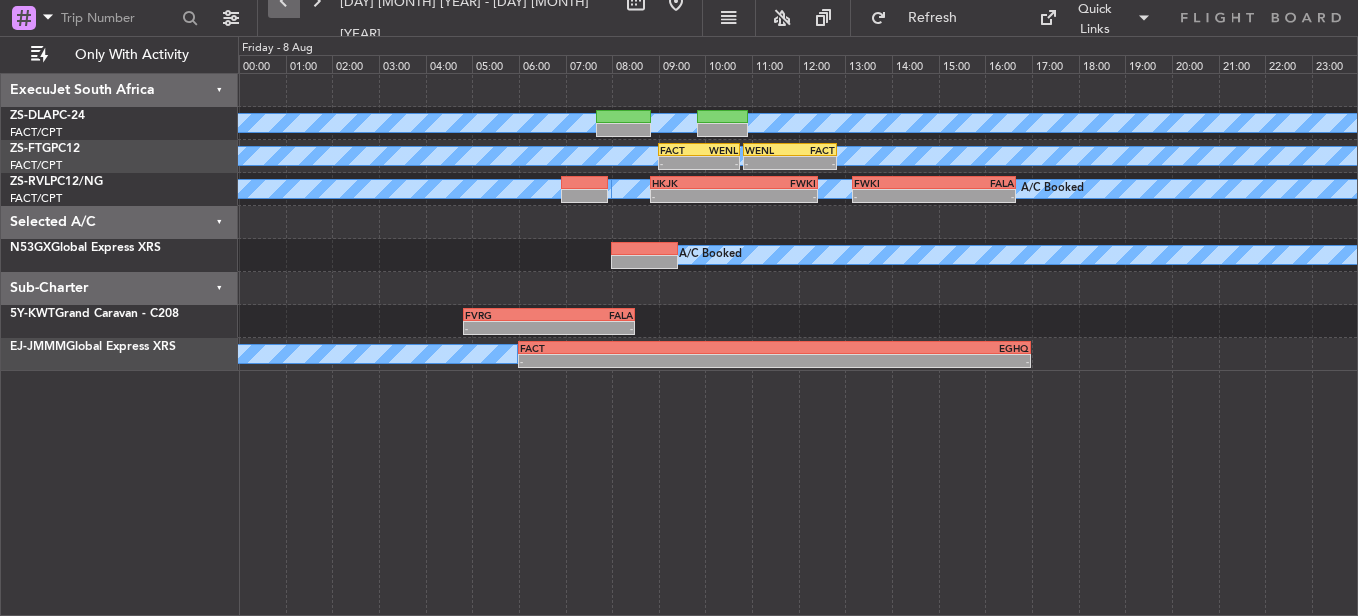 click at bounding box center [284, 2] 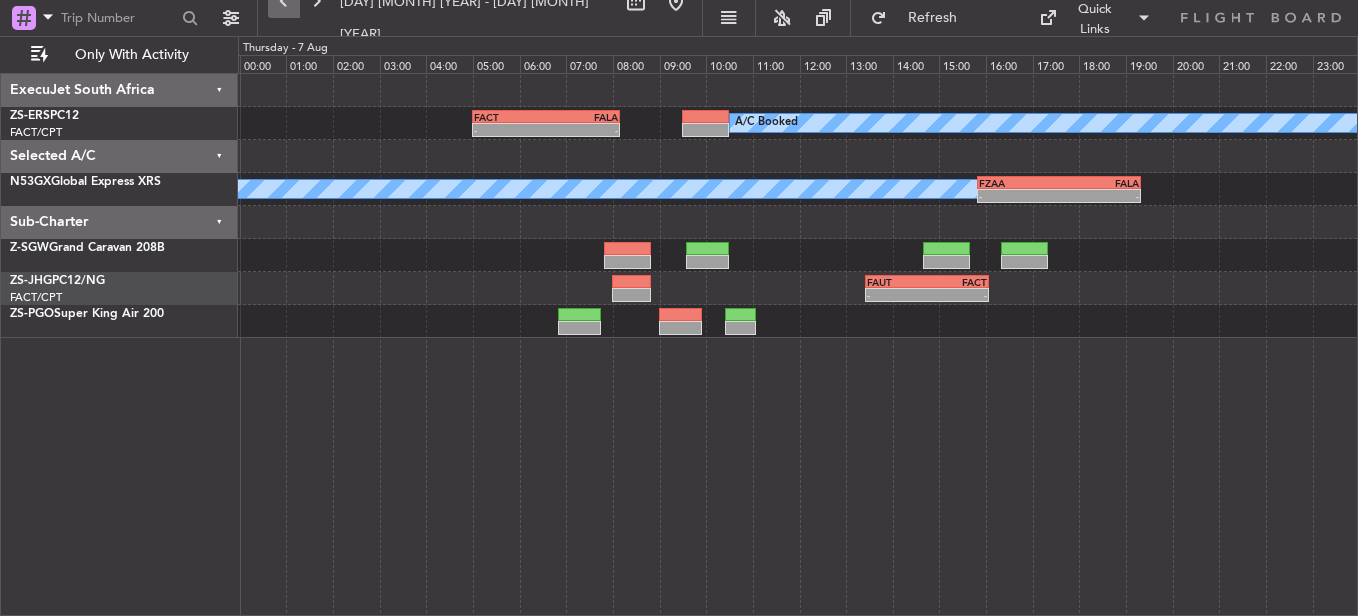 click at bounding box center [284, 2] 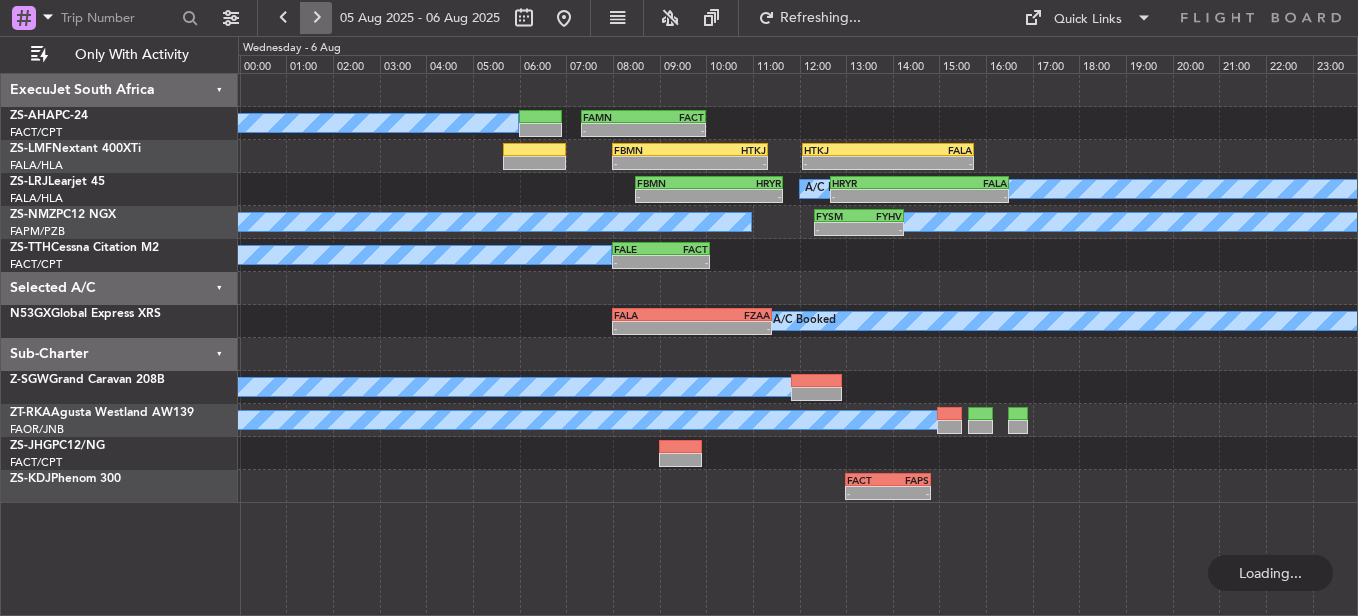 click at bounding box center (316, 18) 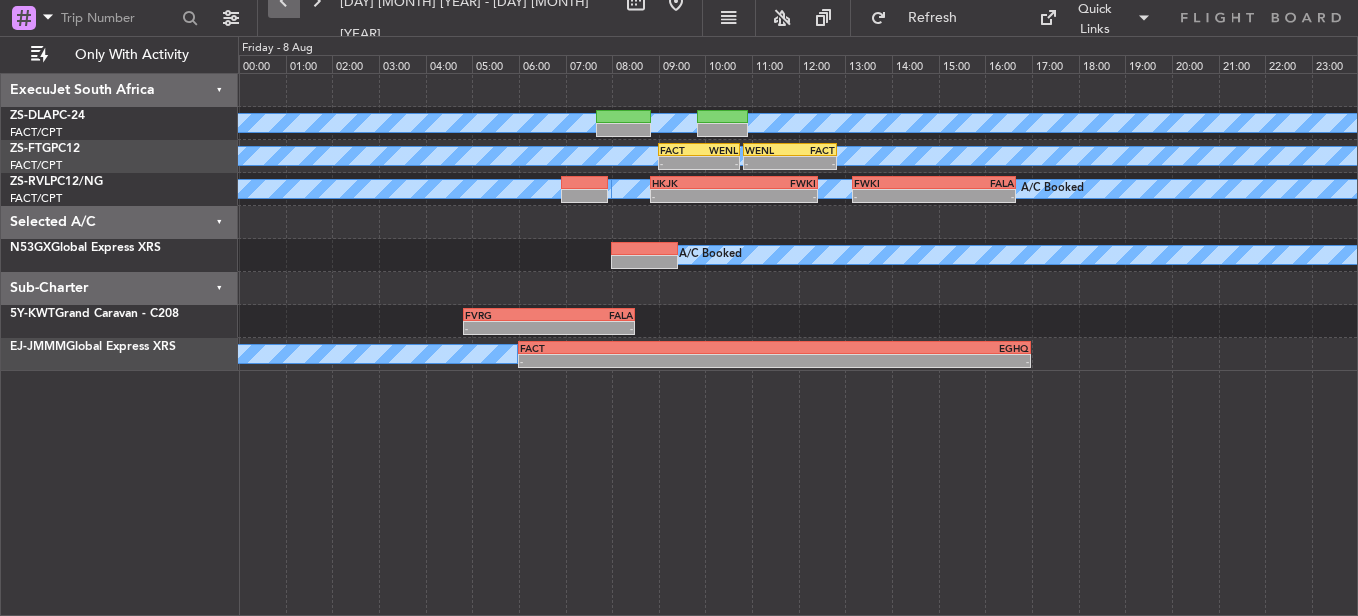 click at bounding box center [284, 2] 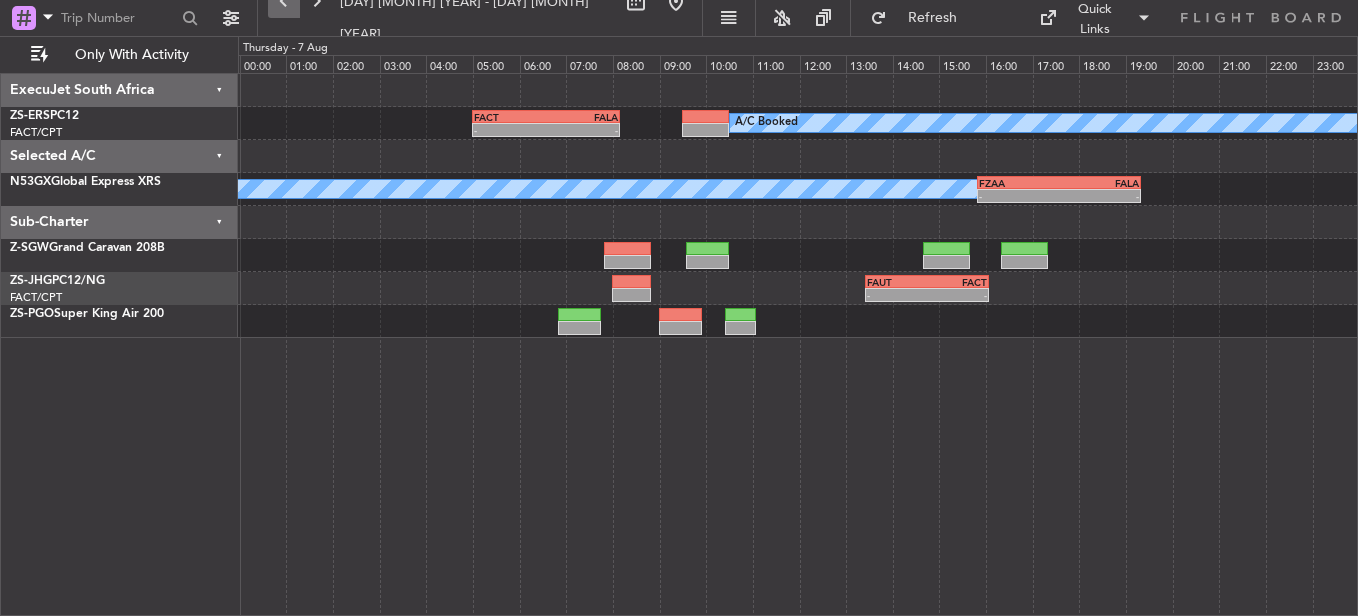 click at bounding box center (284, 2) 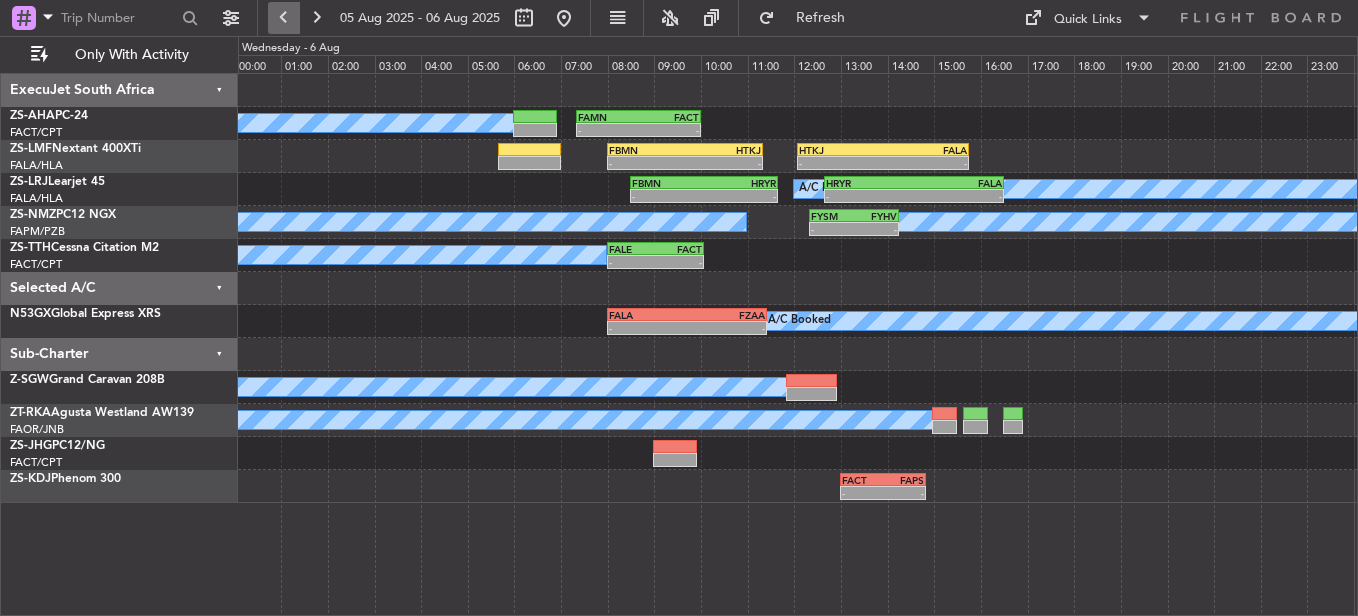 click at bounding box center (284, 18) 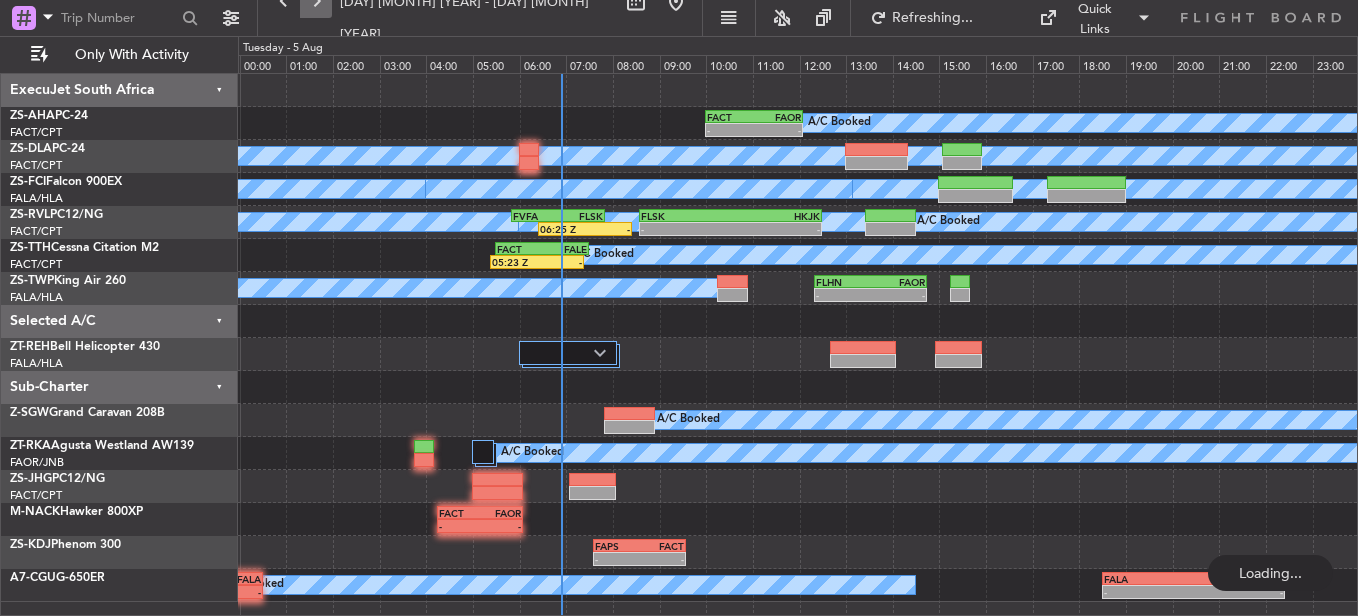 click at bounding box center [316, 2] 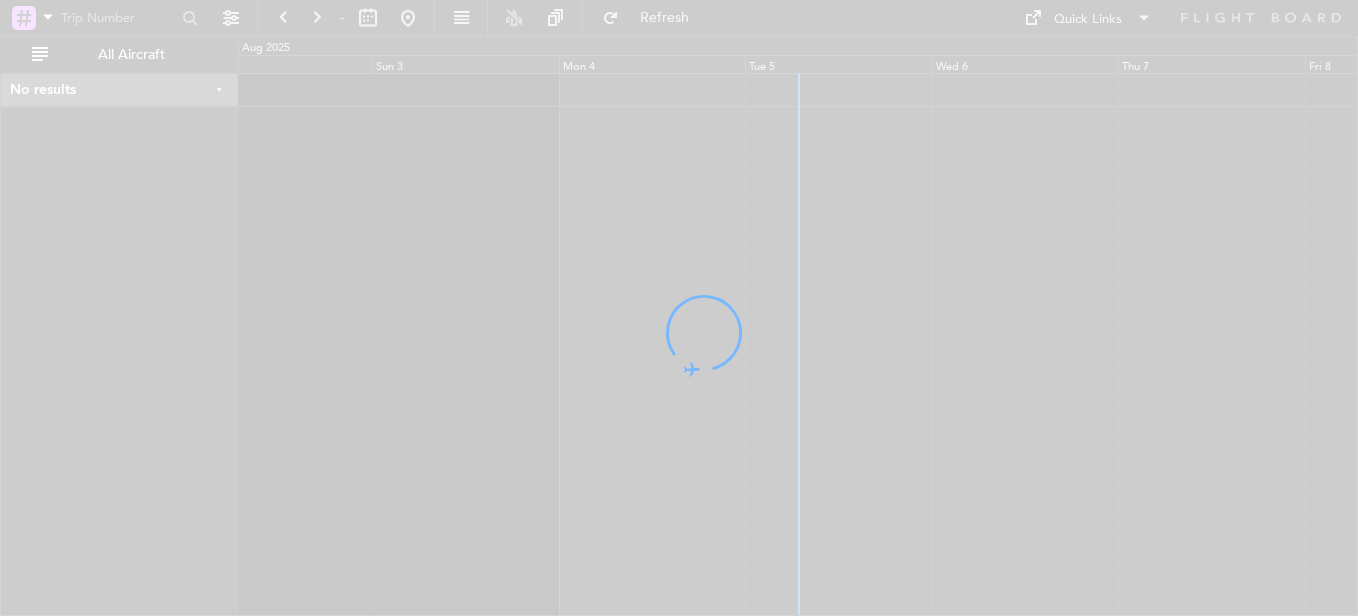 scroll, scrollTop: 0, scrollLeft: 0, axis: both 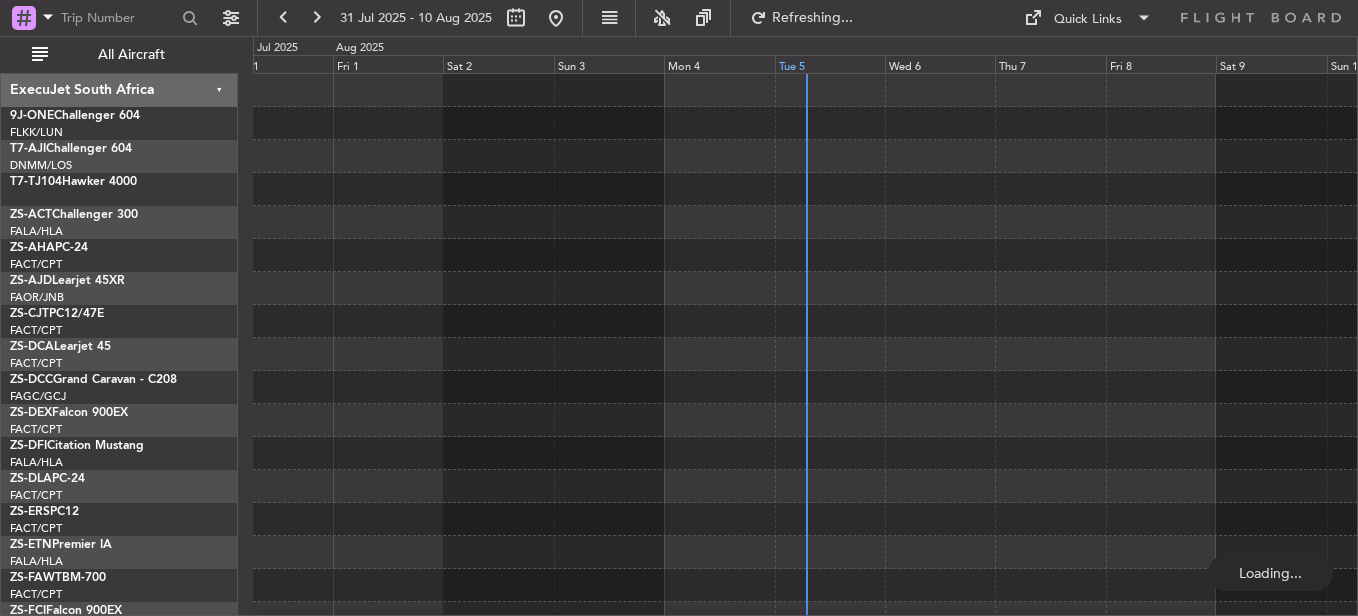 click on "Tue 5" 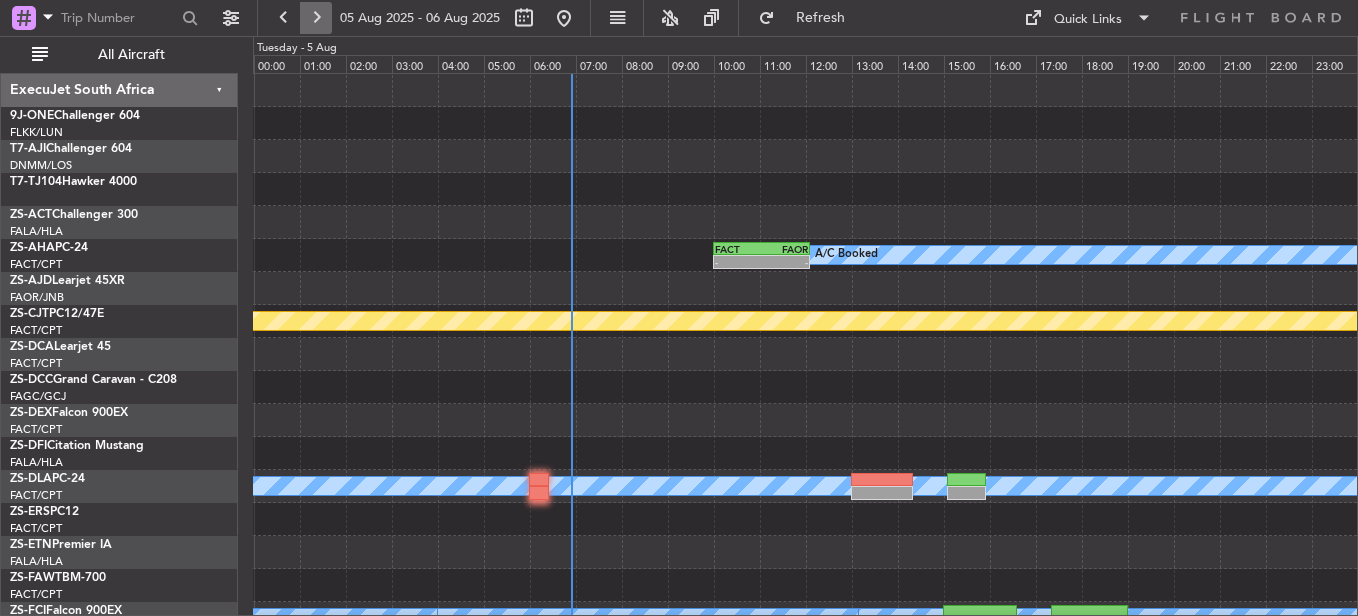 click at bounding box center (316, 18) 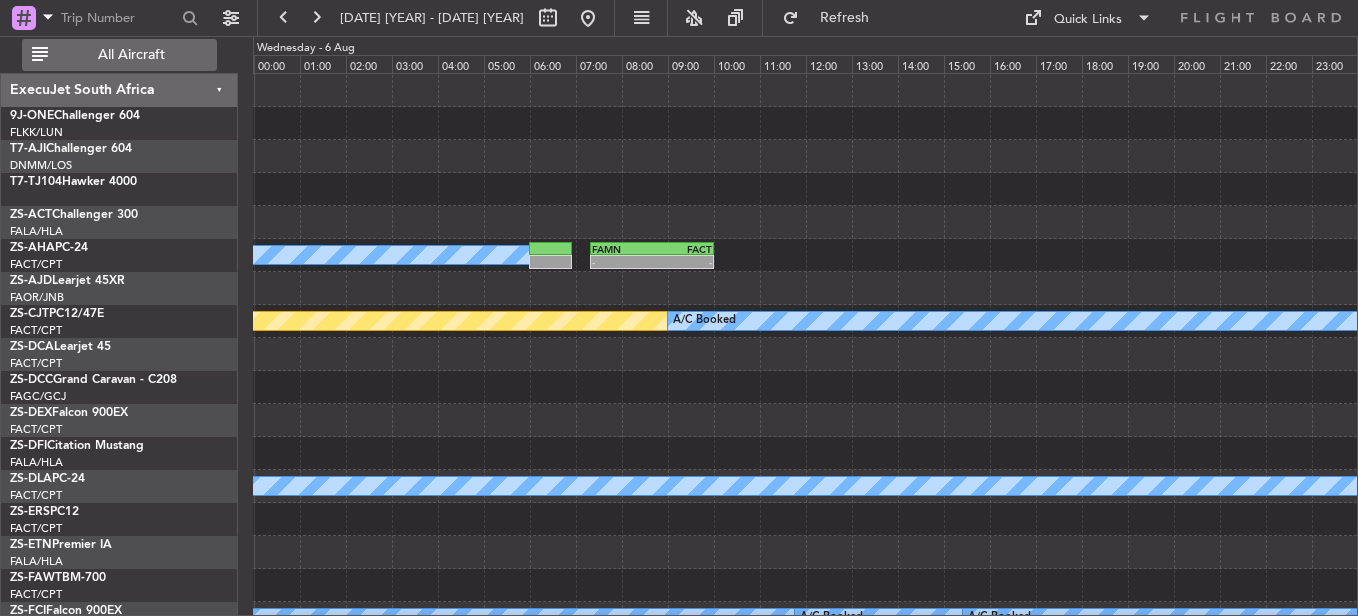 click on "All Aircraft" at bounding box center (131, 55) 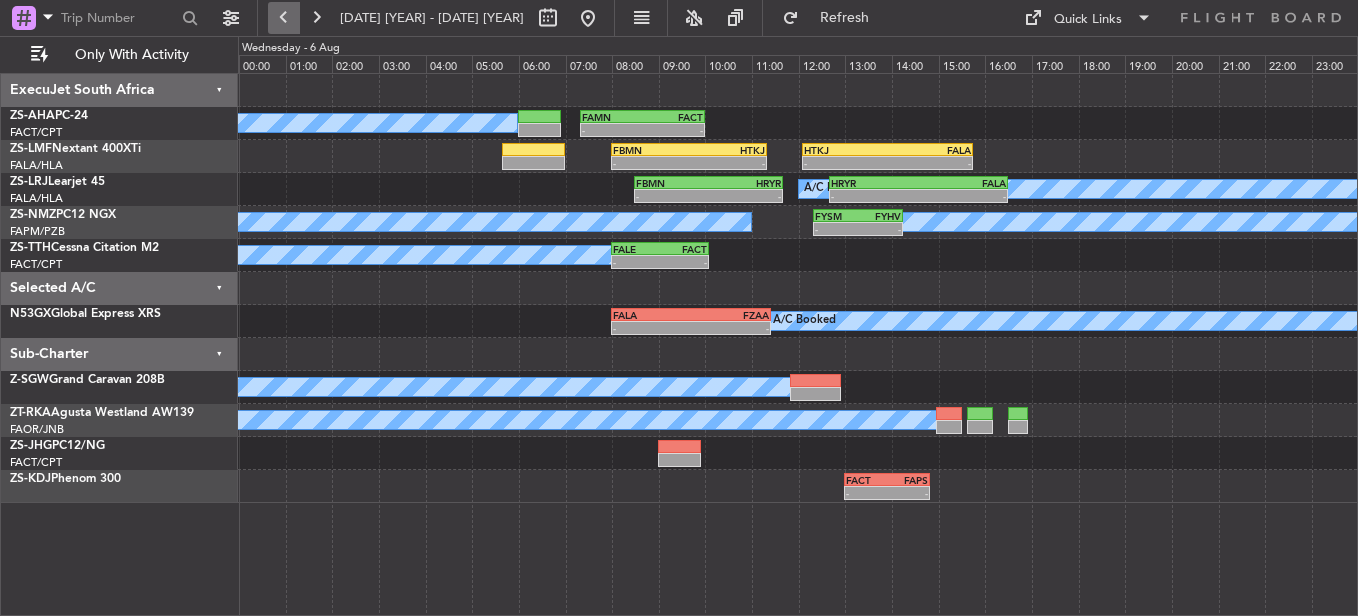click at bounding box center (284, 18) 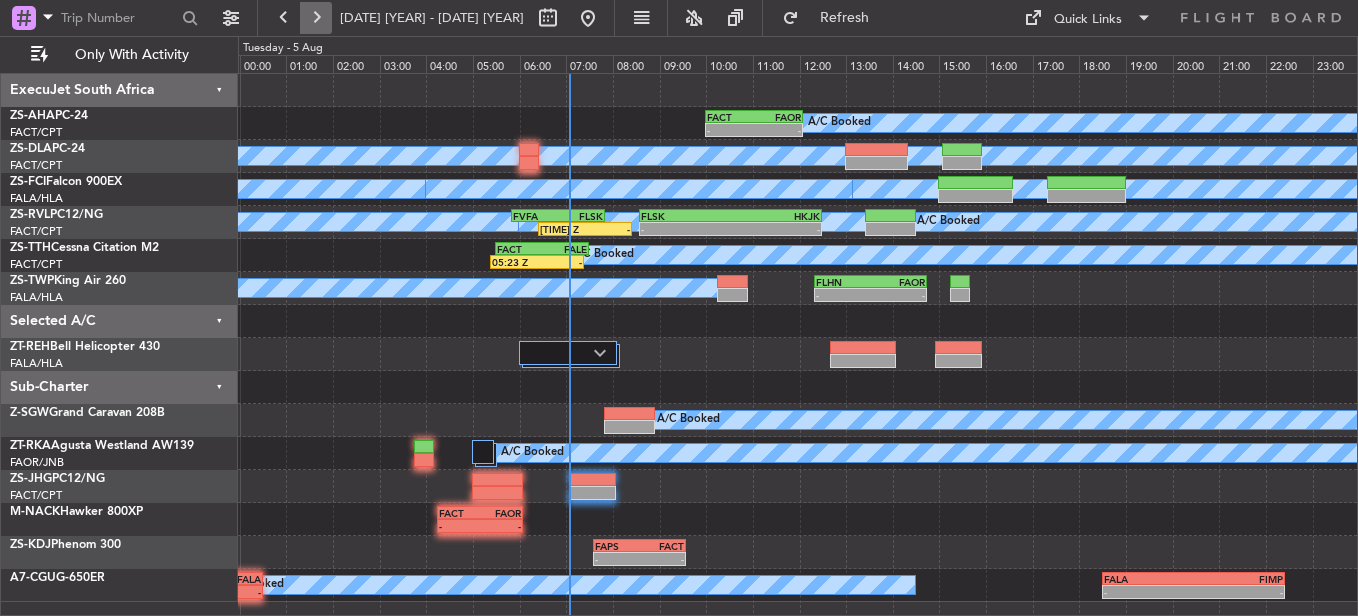 click at bounding box center [316, 18] 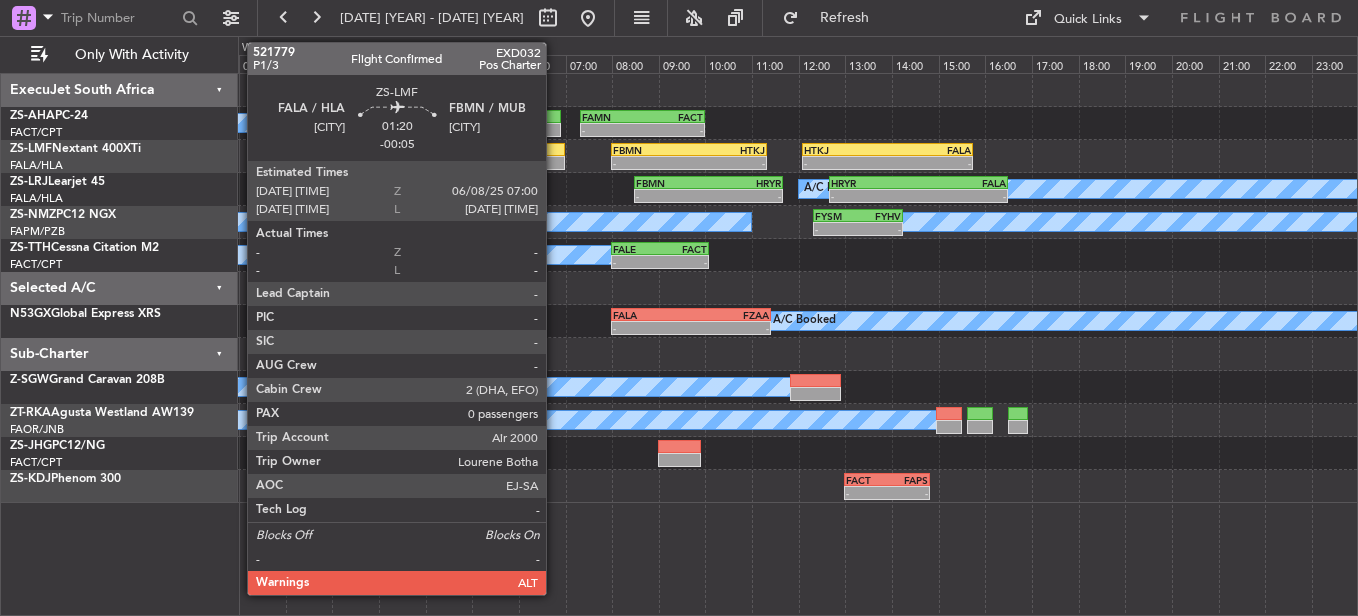 click 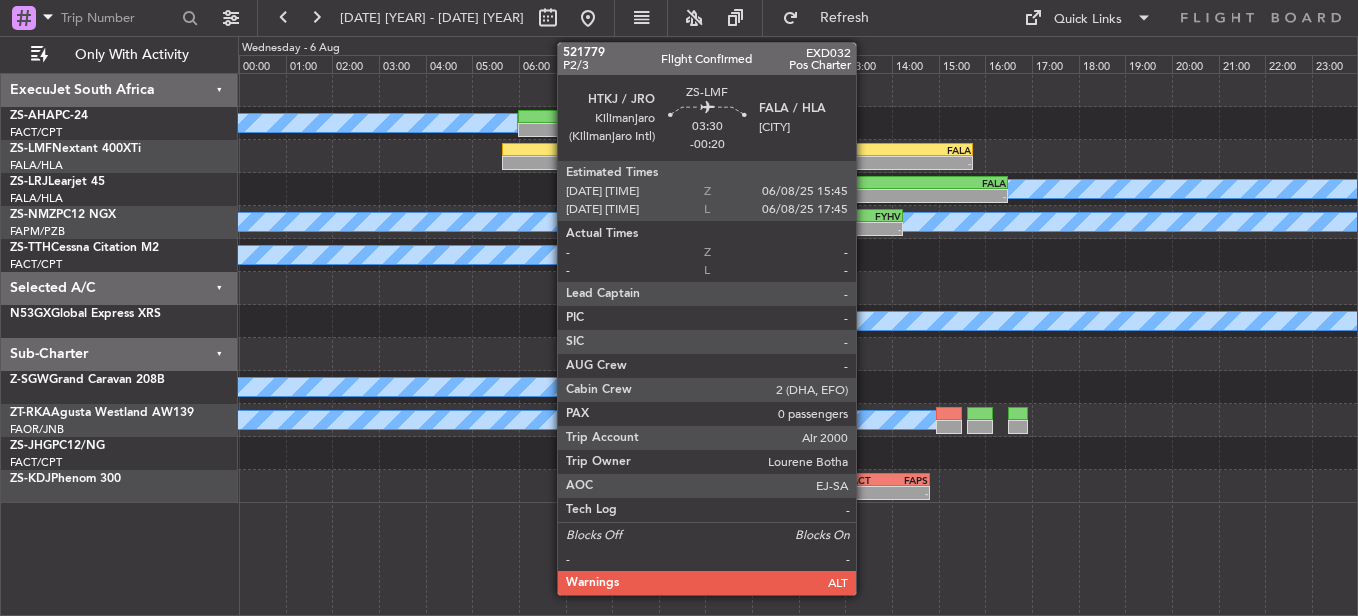 click on "HTKJ" 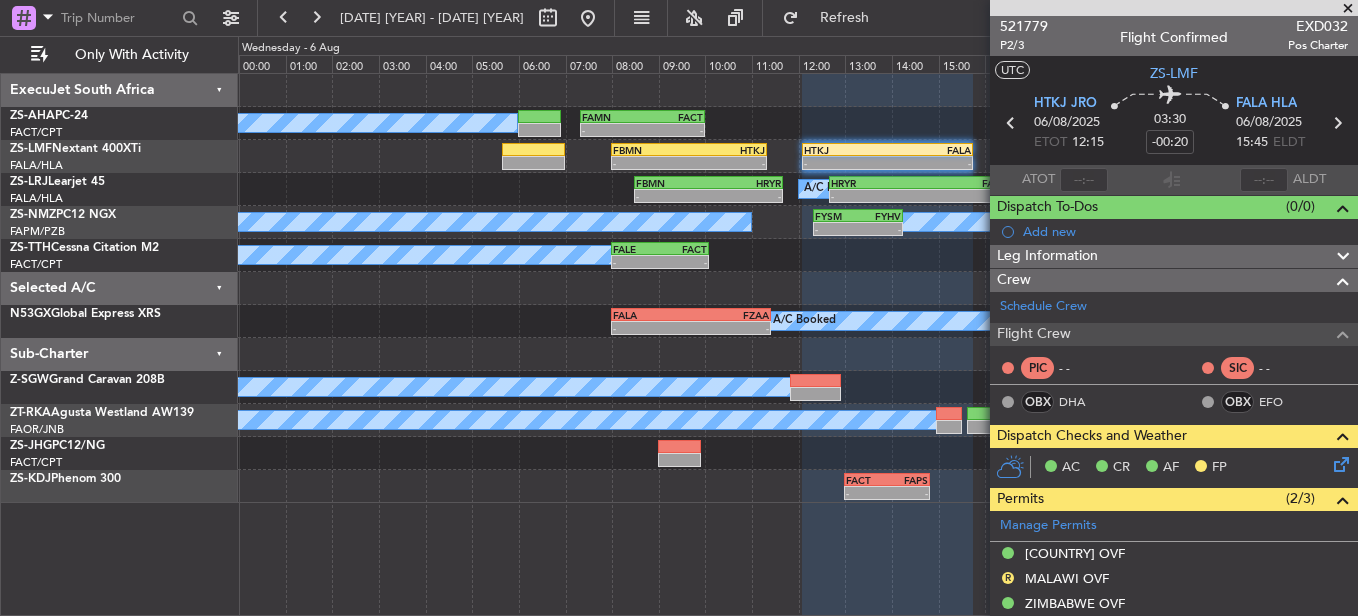 click at bounding box center (1348, 9) 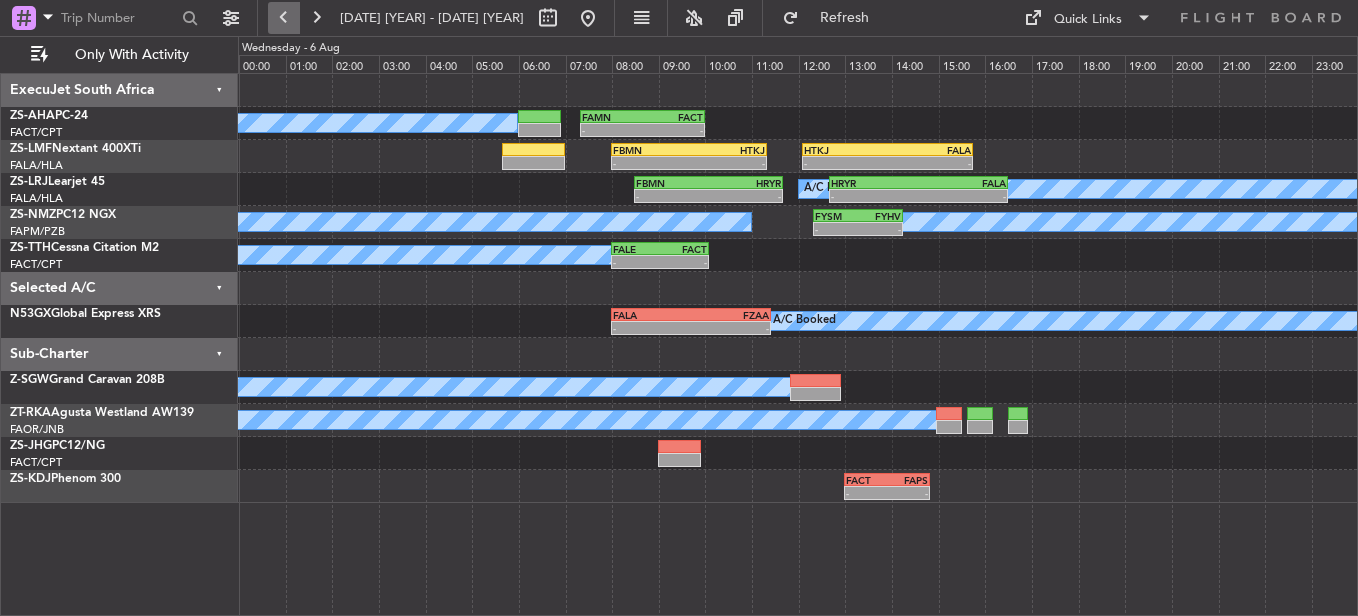 click at bounding box center (284, 18) 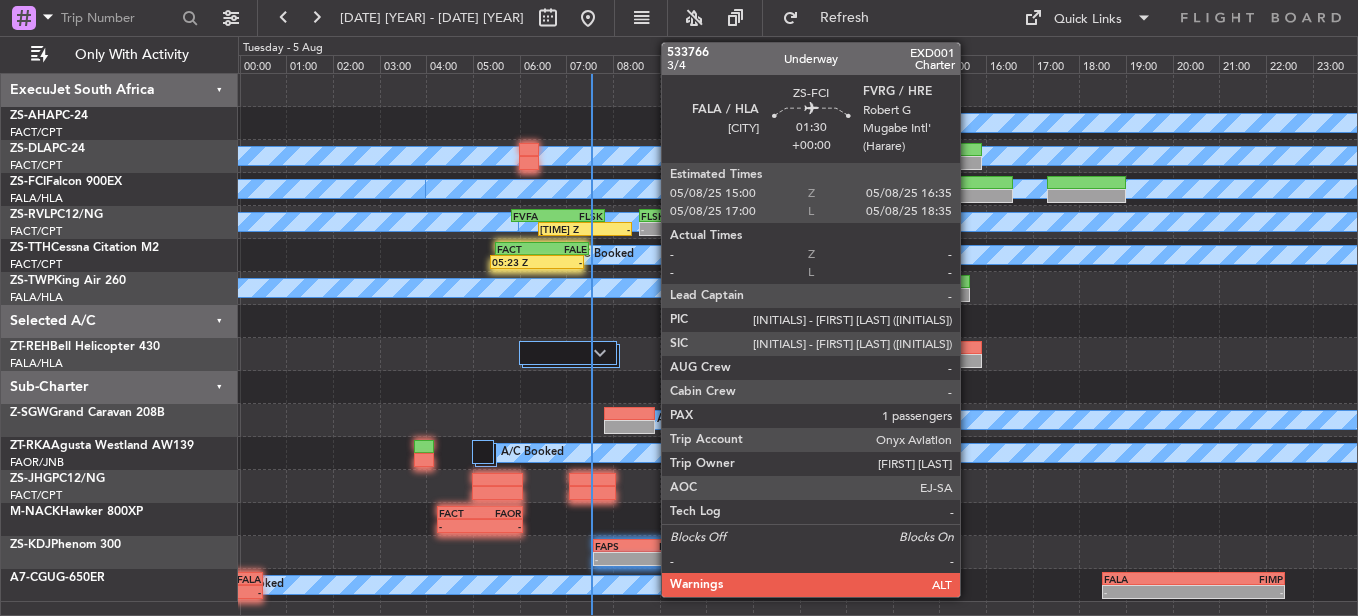 click 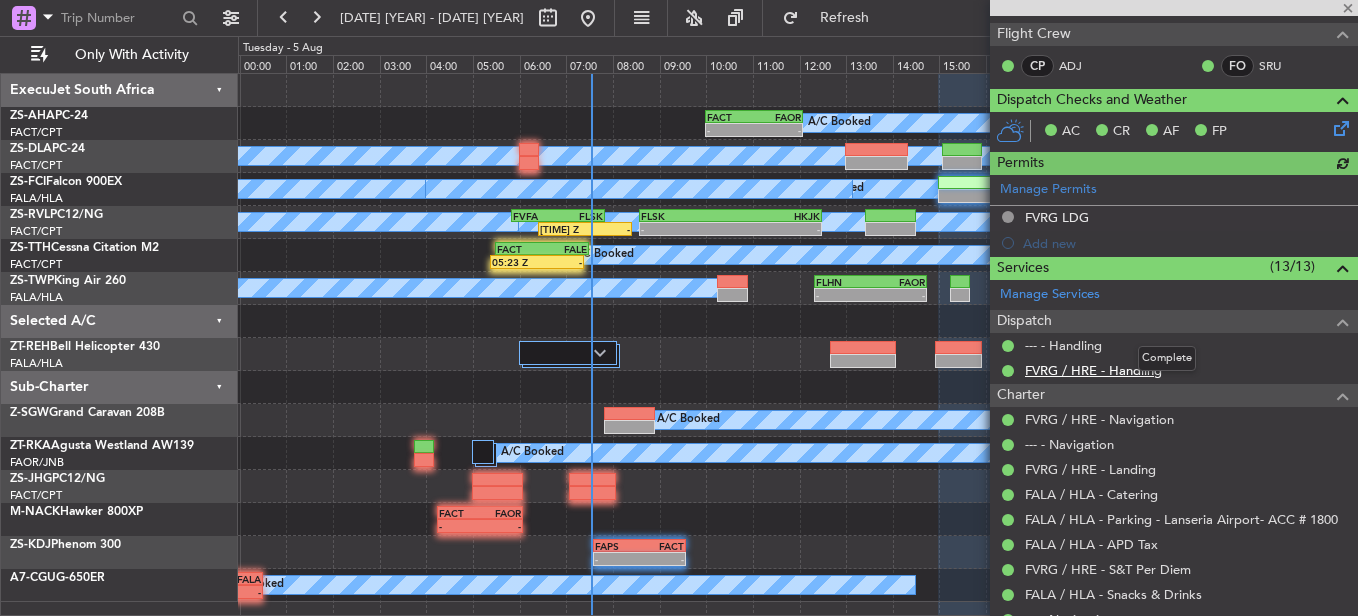 scroll, scrollTop: 464, scrollLeft: 0, axis: vertical 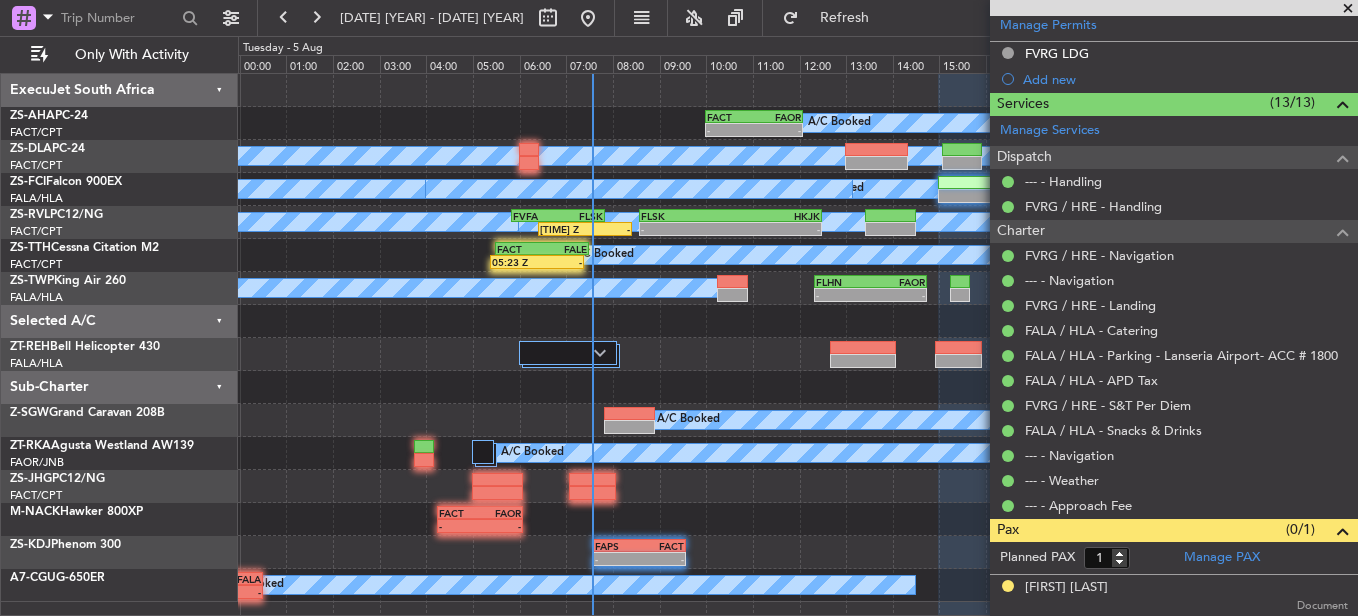 click at bounding box center (1348, 9) 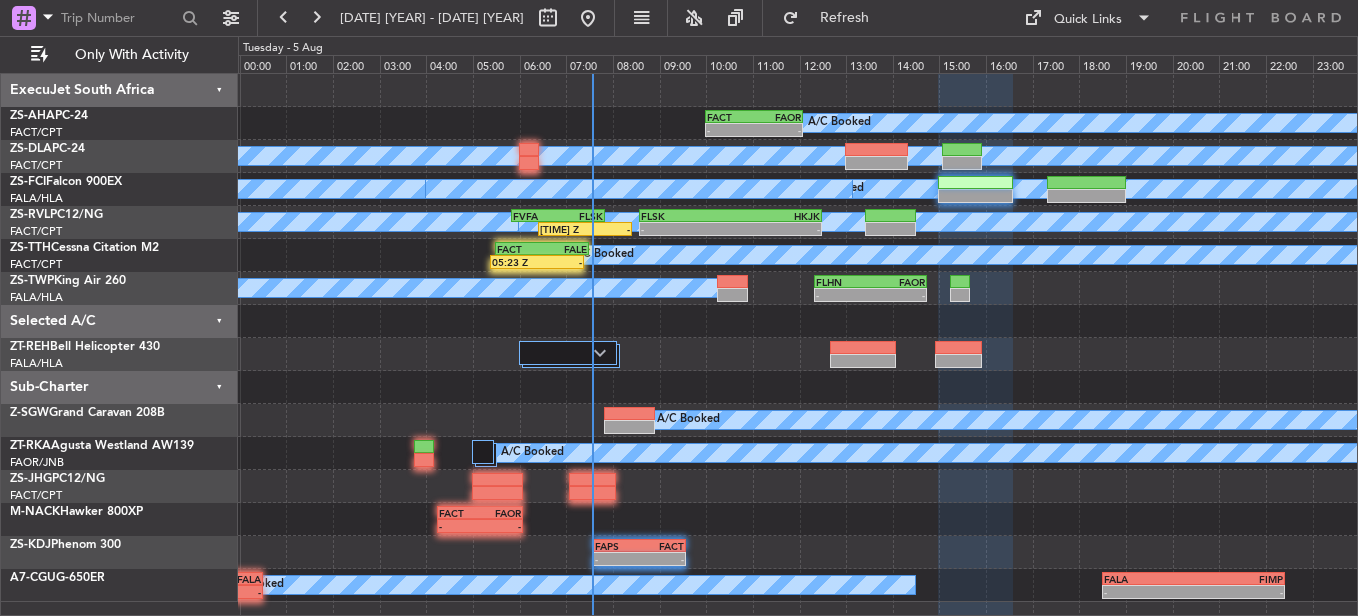 type on "0" 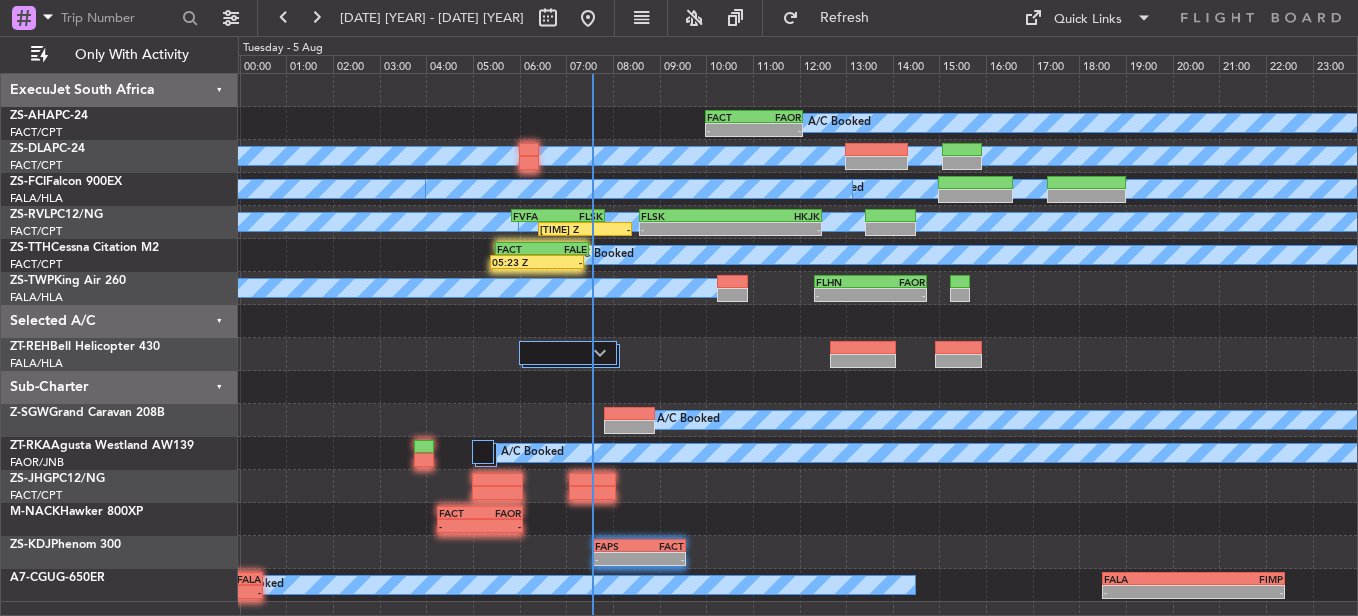 scroll, scrollTop: 0, scrollLeft: 0, axis: both 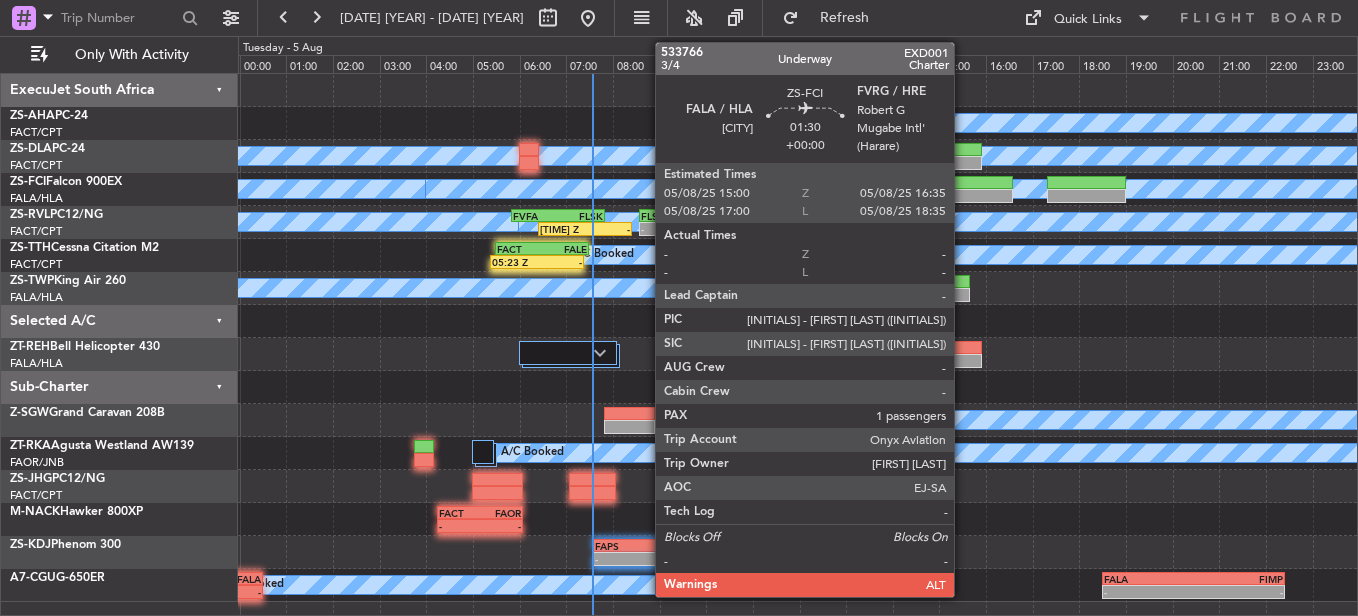 click 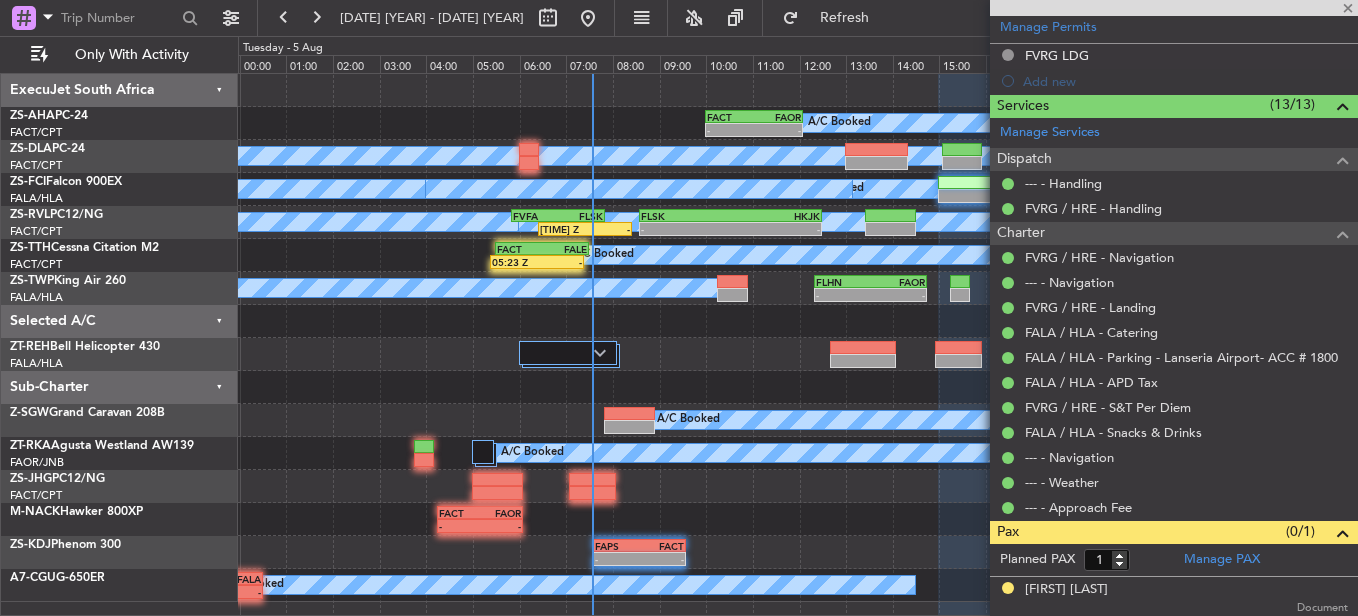 scroll, scrollTop: 464, scrollLeft: 0, axis: vertical 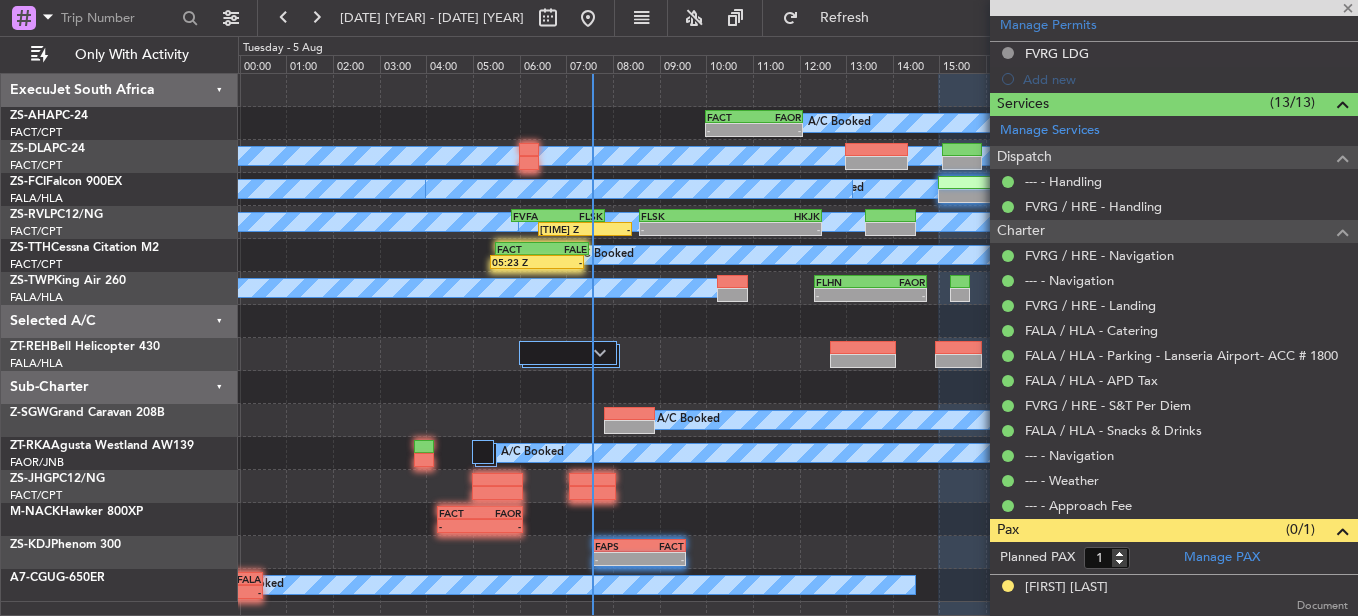 click on "Document" 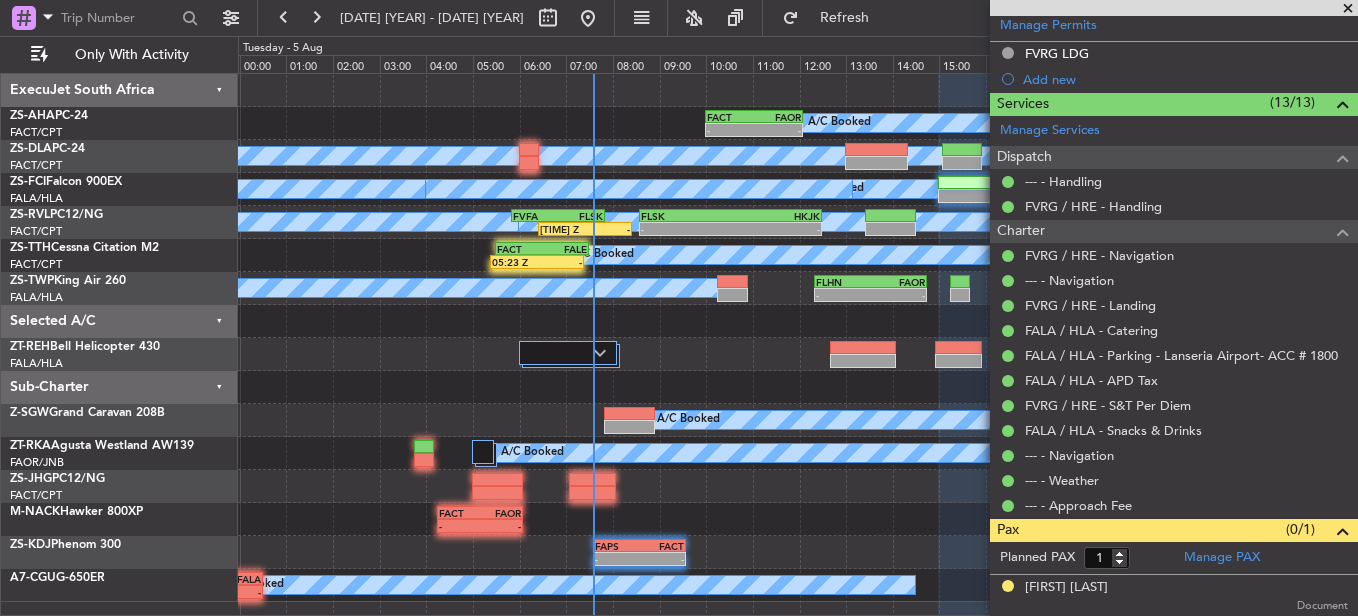 click at bounding box center [1348, 9] 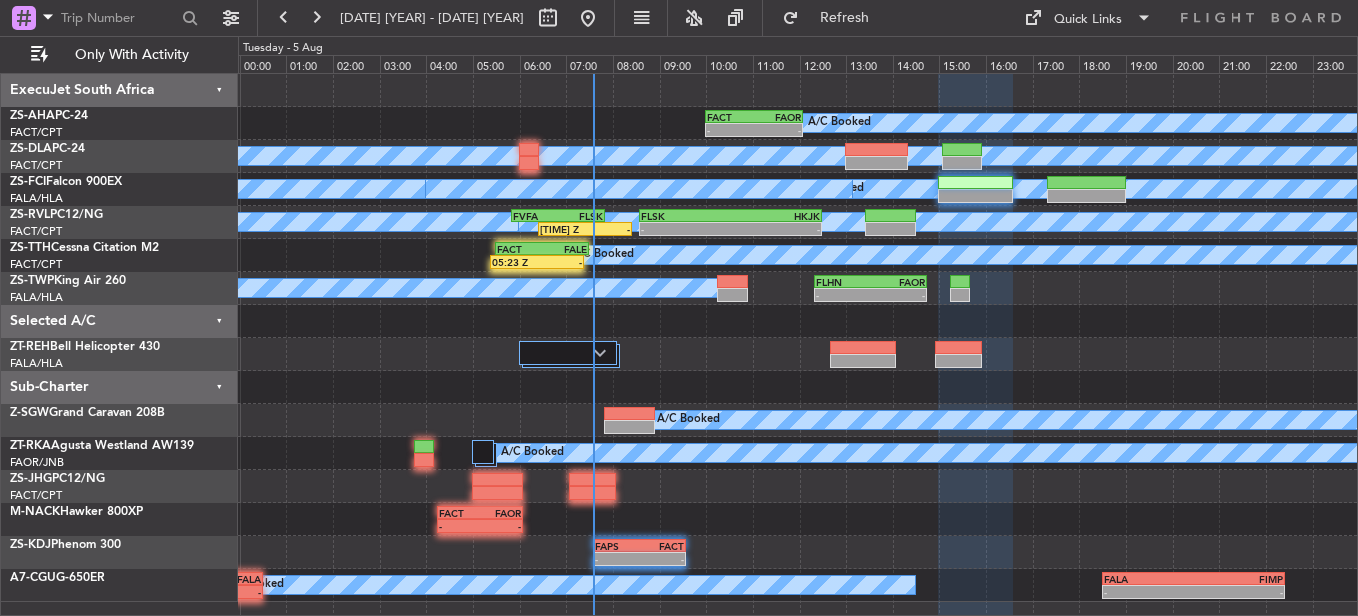 type on "0" 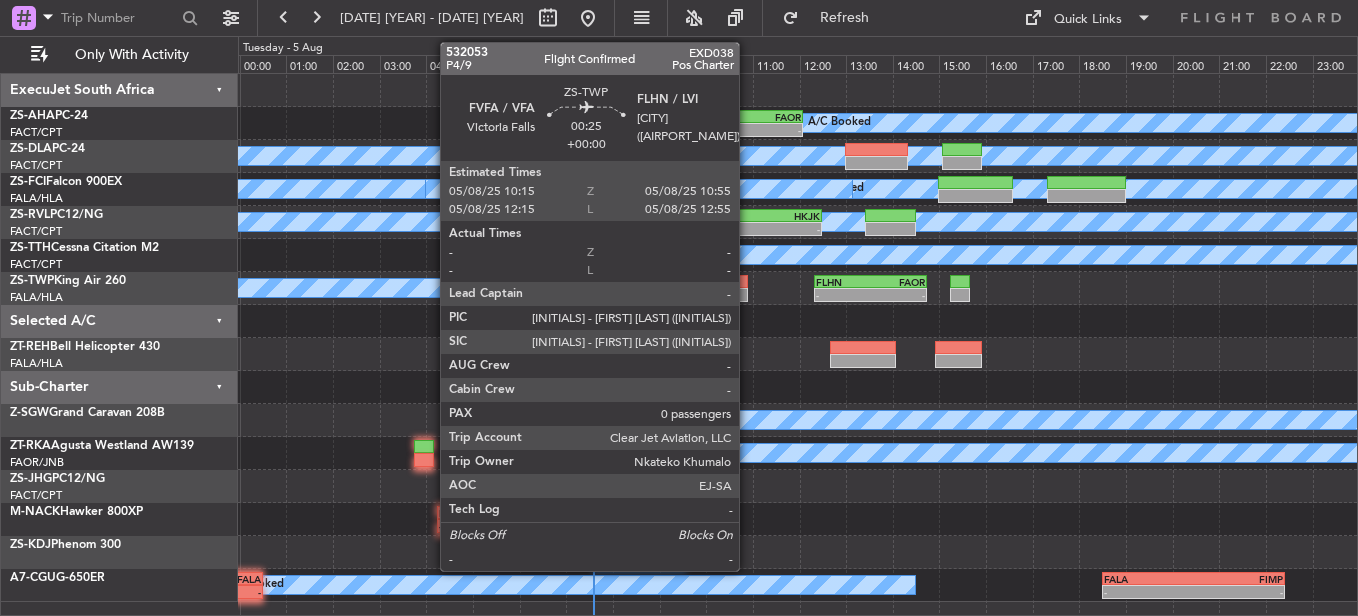 click on "A/C Booked
A/C Booked
-
-
FLHN
[TIME] Z
FAOR
[TIME] Z" 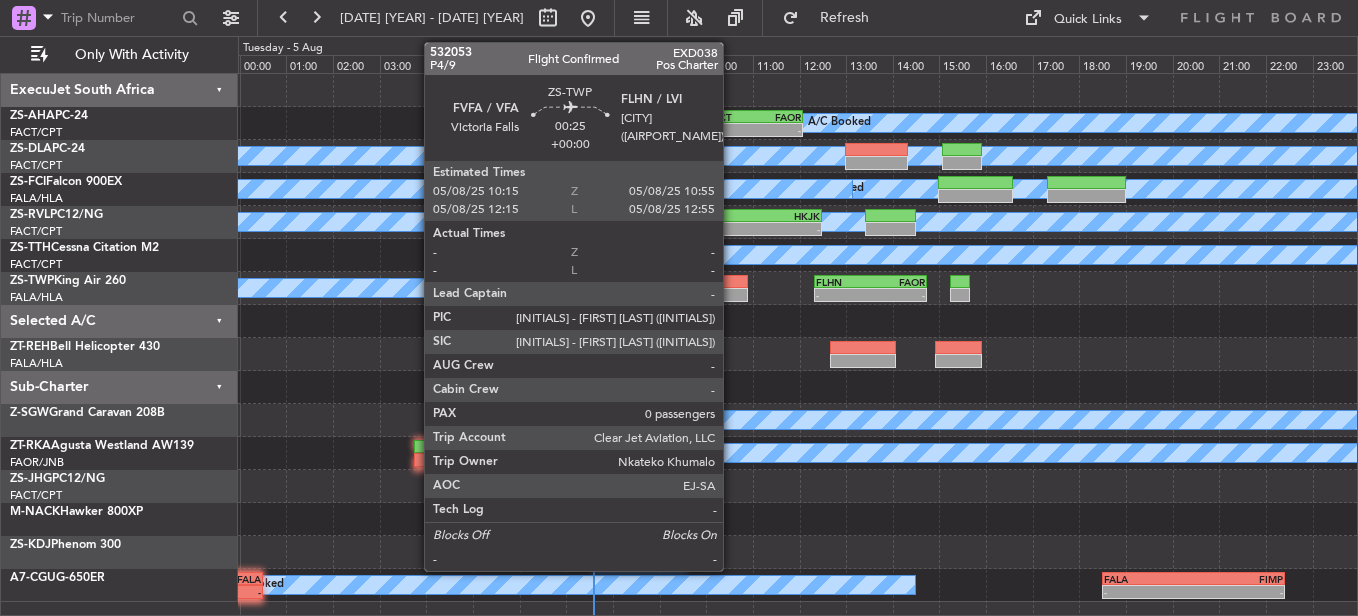 click 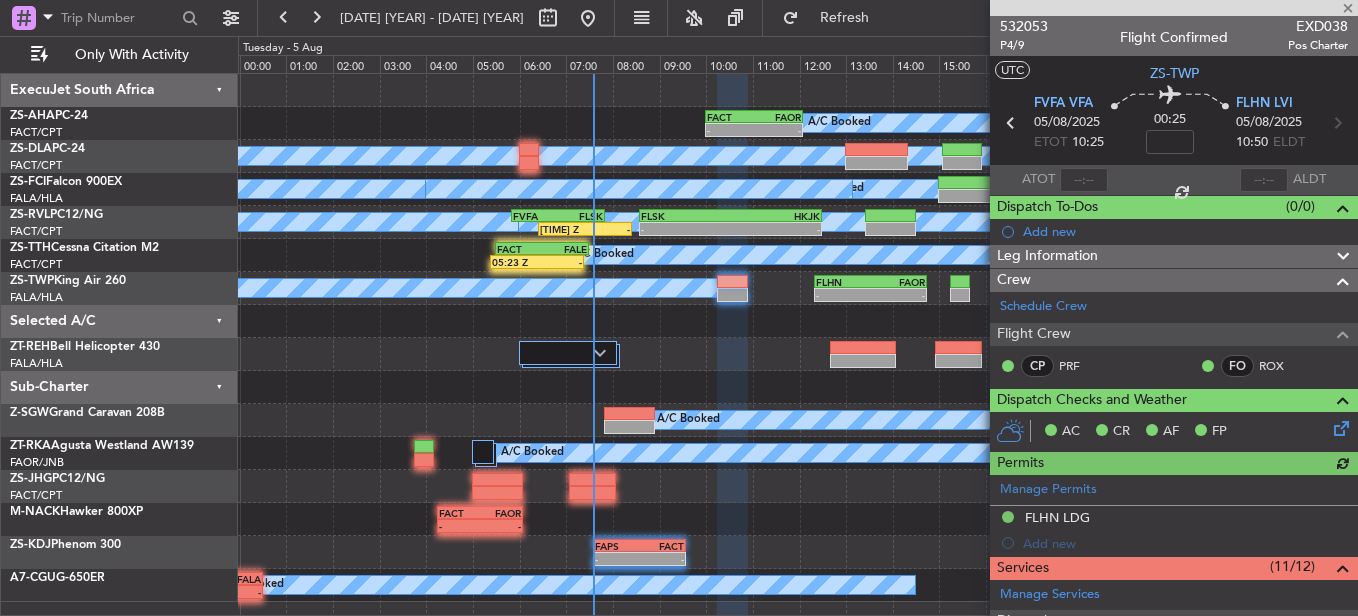 scroll, scrollTop: 397, scrollLeft: 0, axis: vertical 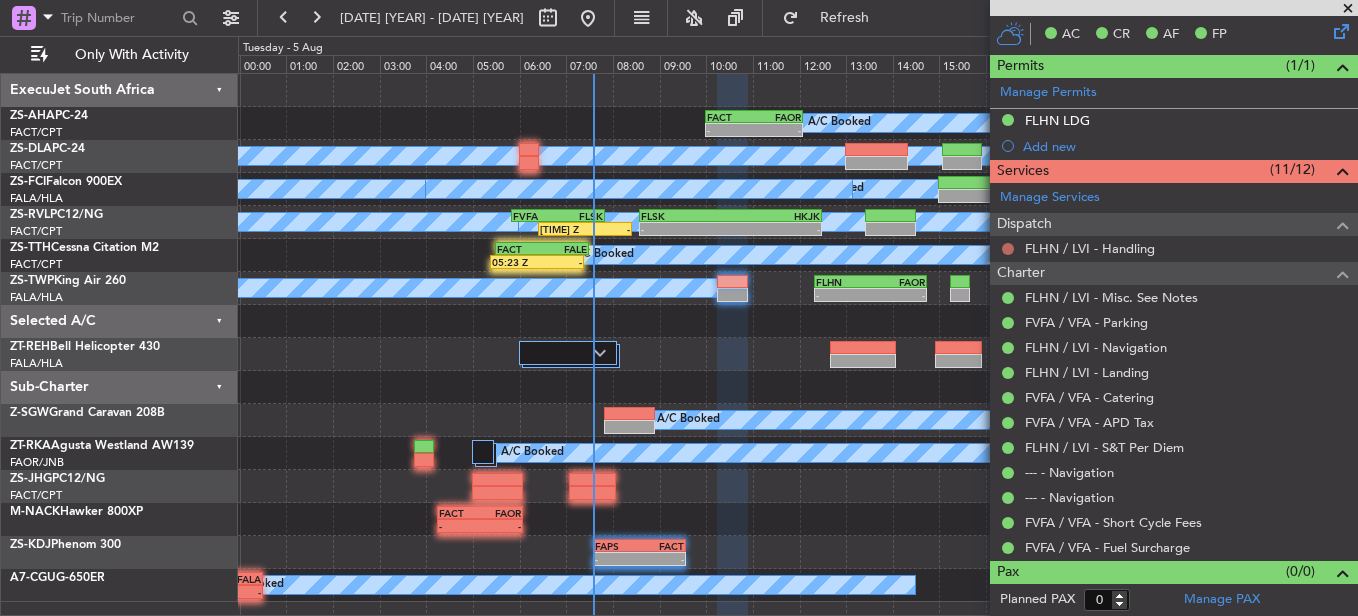 click at bounding box center (1008, 249) 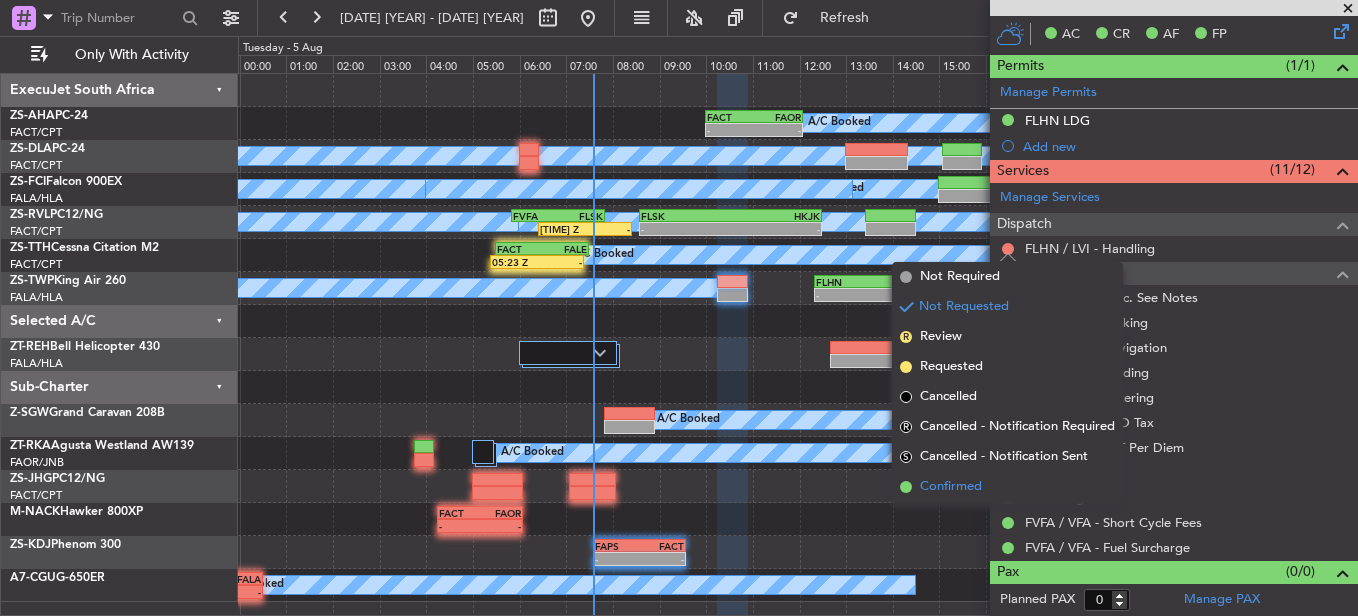 click on "Confirmed" at bounding box center (1007, 487) 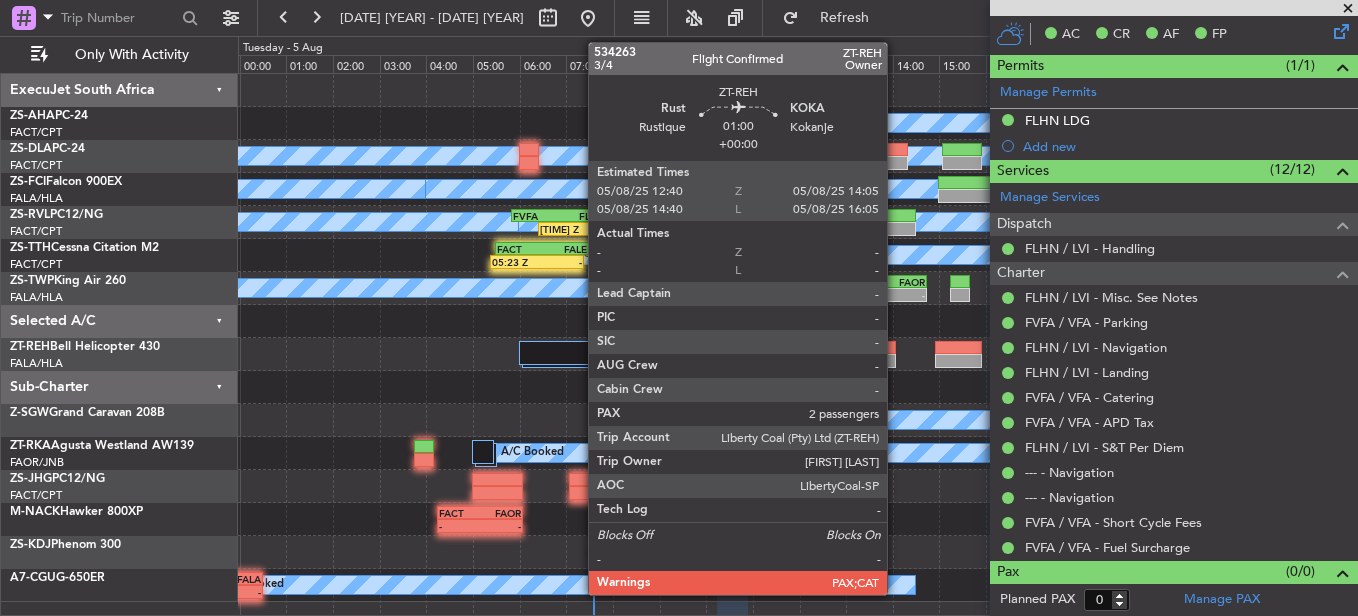 click 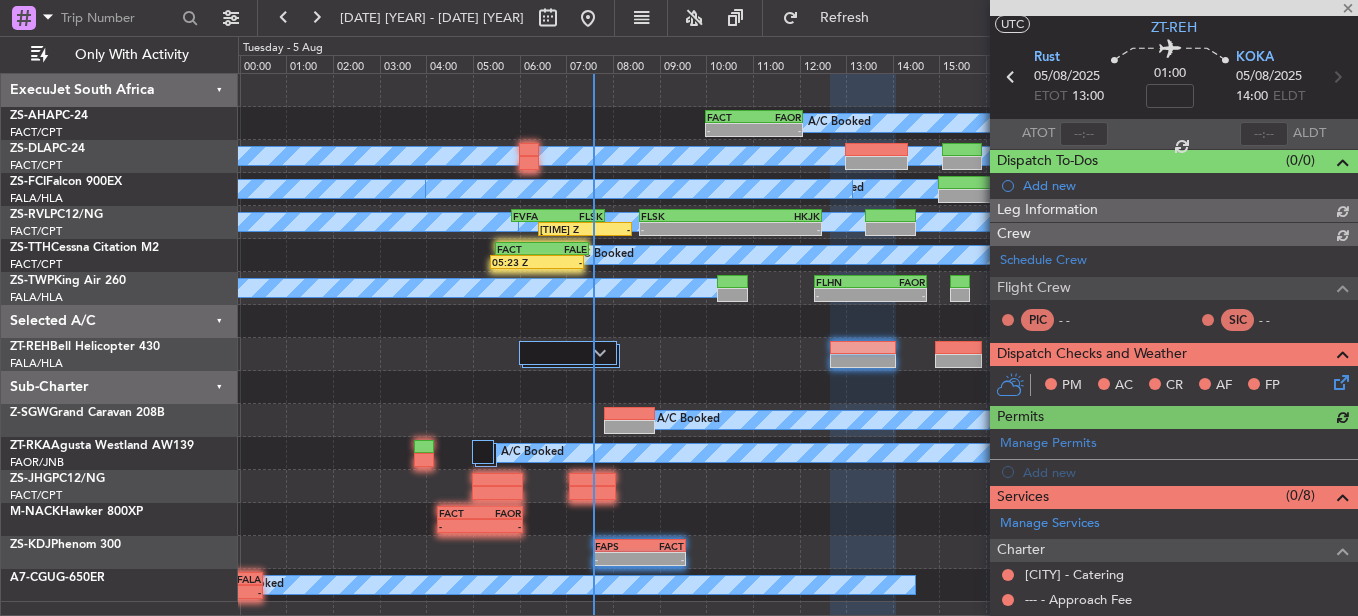 scroll, scrollTop: 274, scrollLeft: 0, axis: vertical 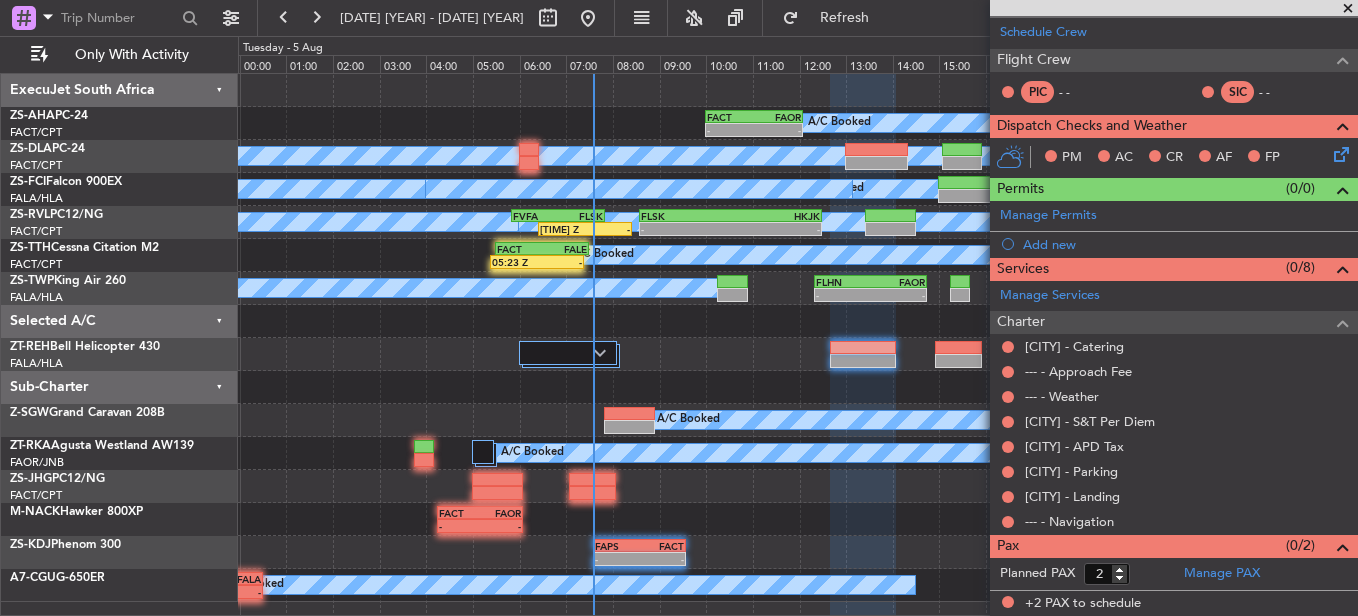 click at bounding box center (1348, 9) 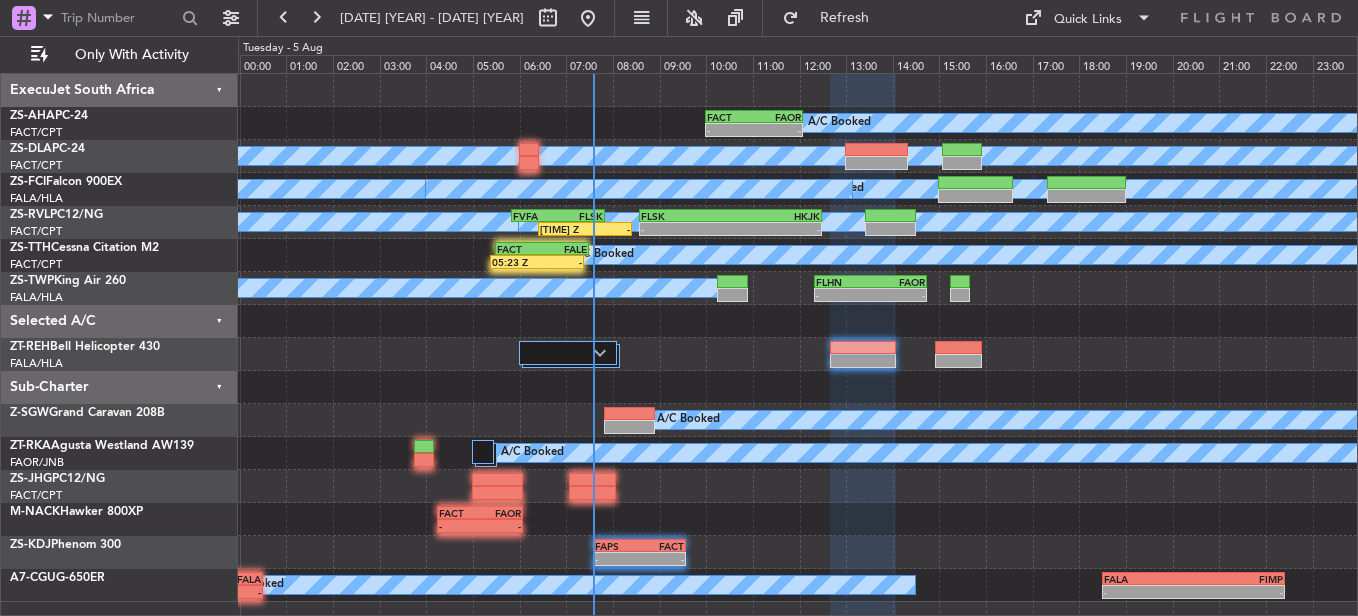 type on "0" 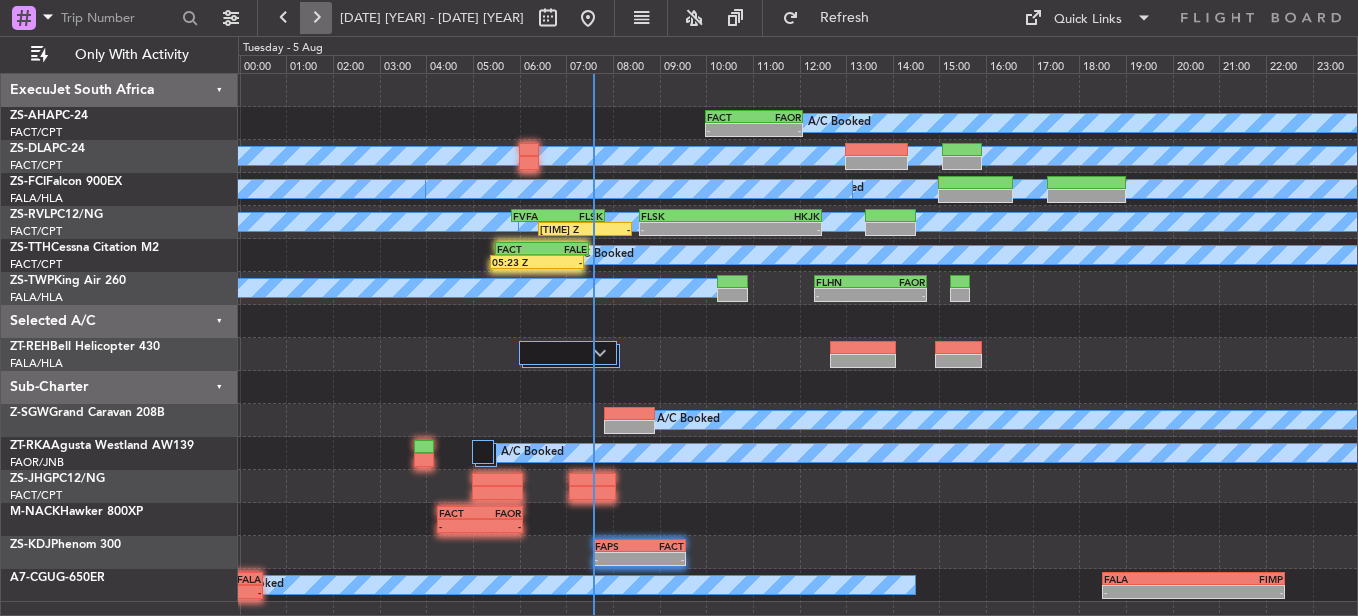 click at bounding box center (316, 18) 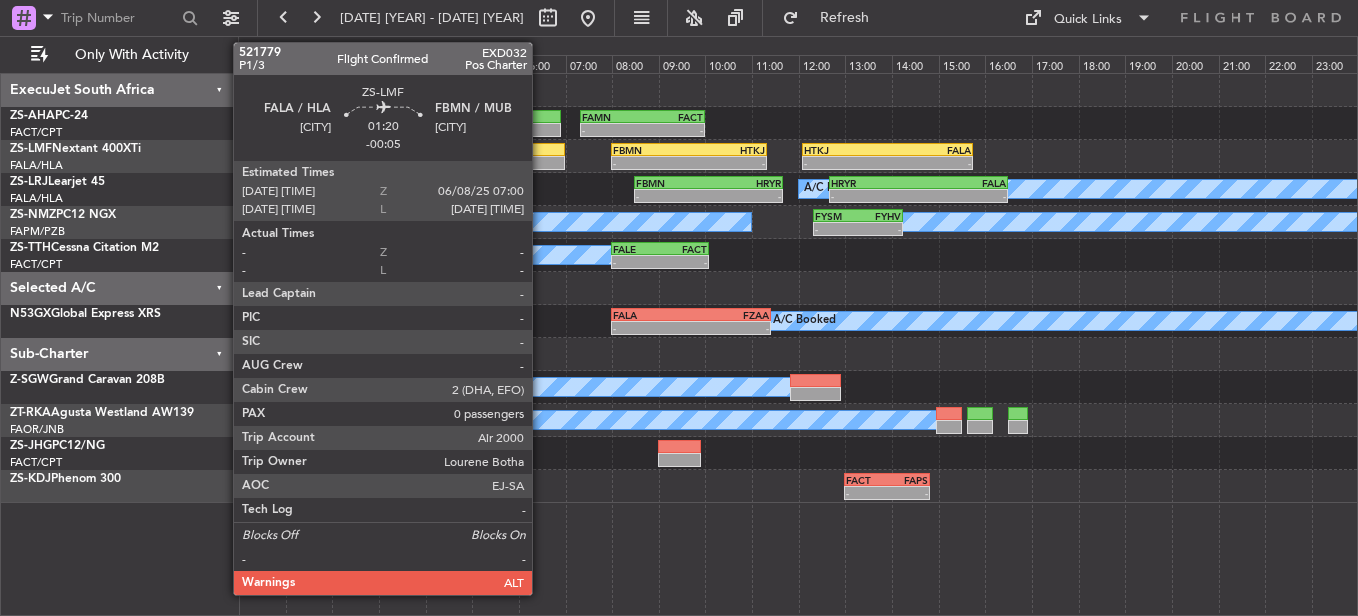 click 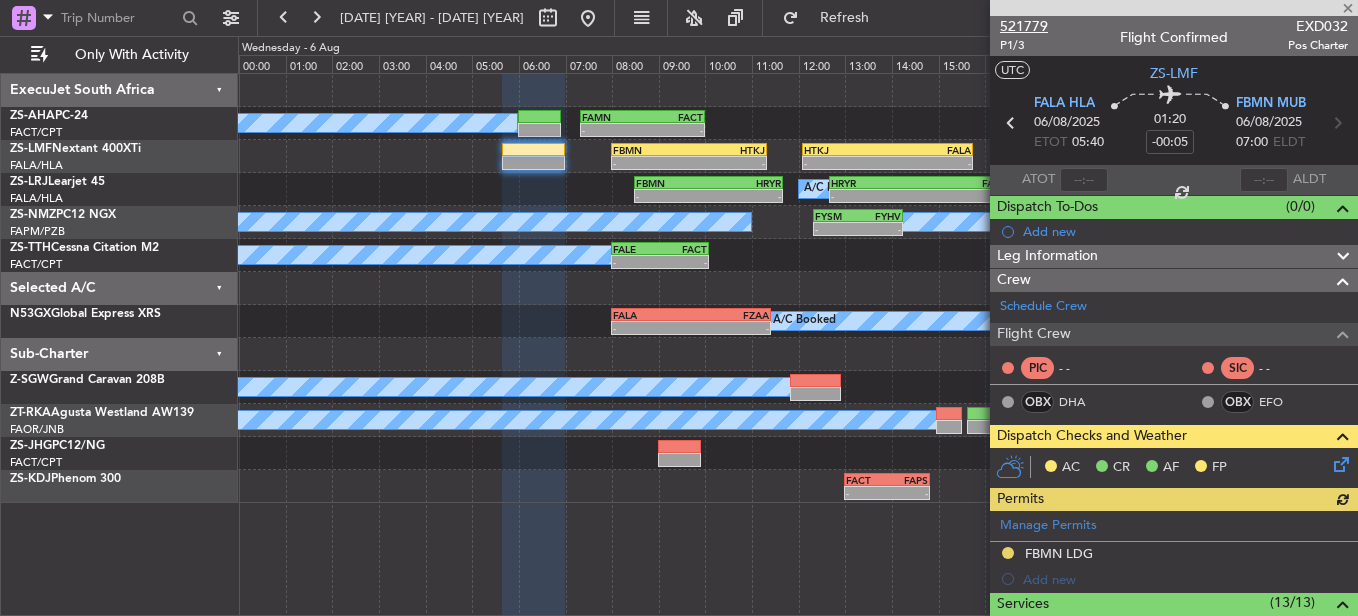 click on "521779" at bounding box center [1024, 26] 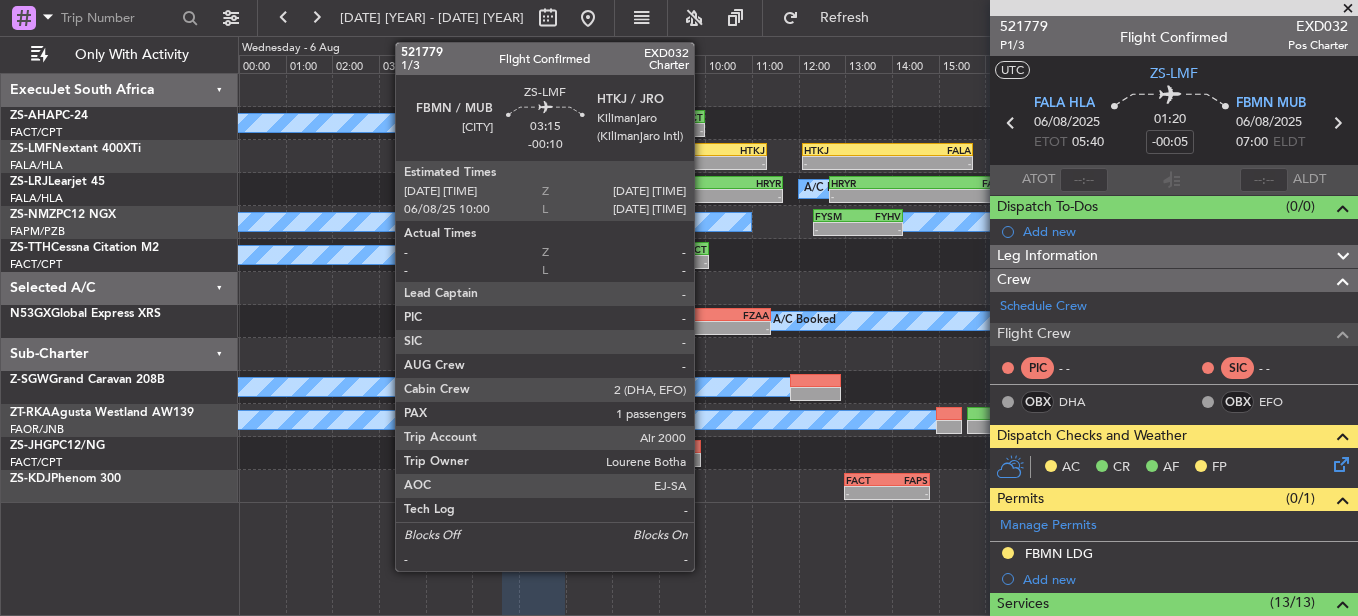 click on "-
-" 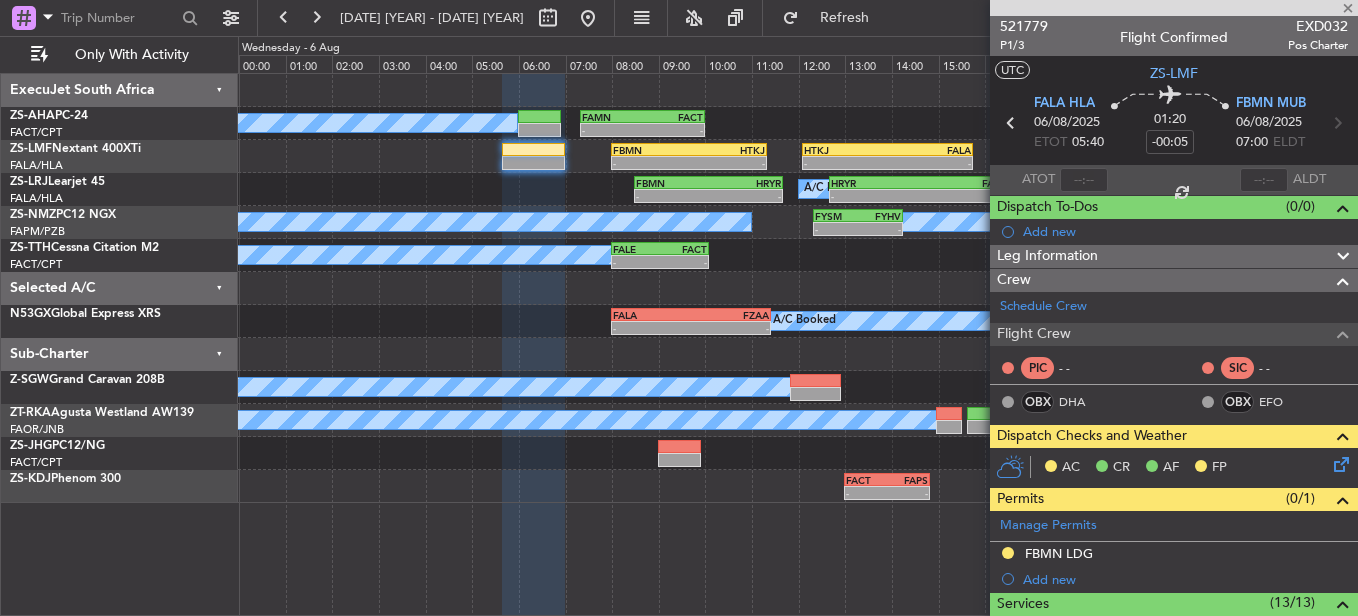 type on "-00:10" 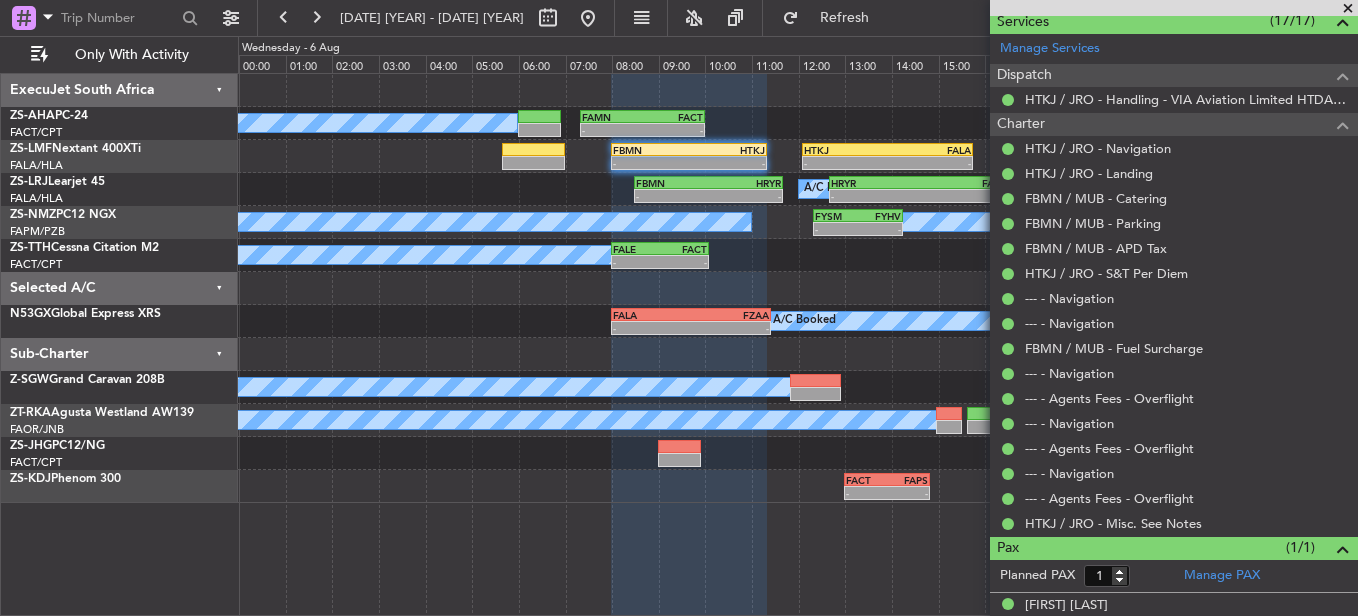 scroll, scrollTop: 678, scrollLeft: 0, axis: vertical 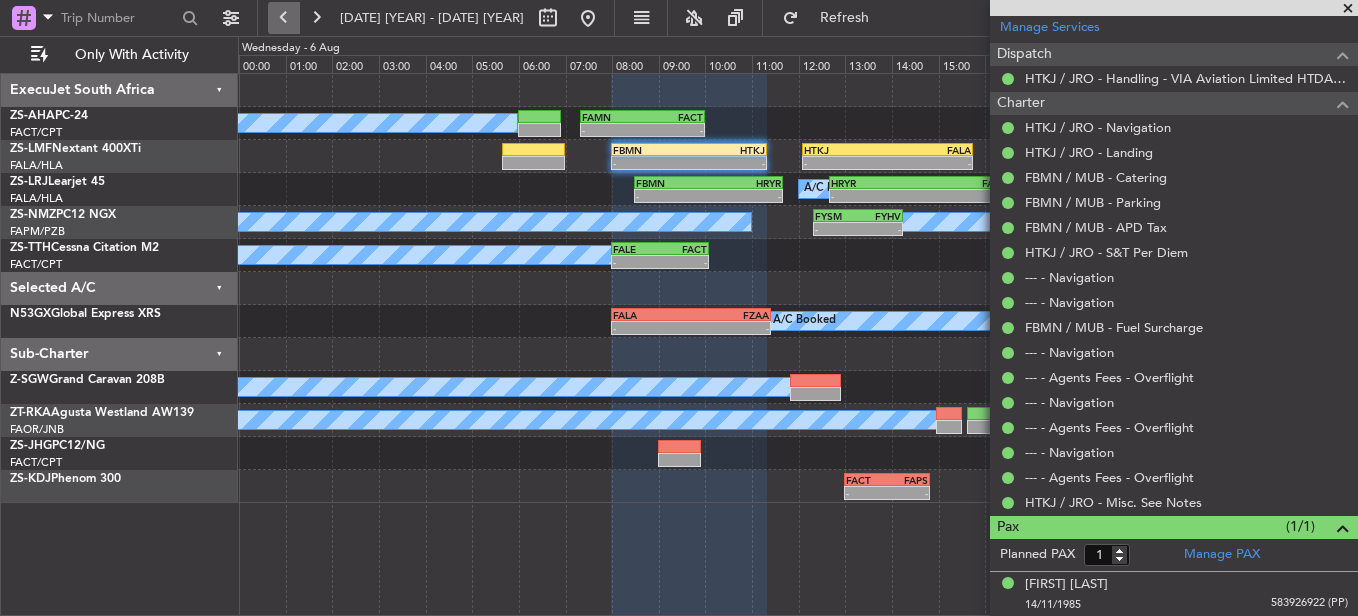 click at bounding box center [284, 18] 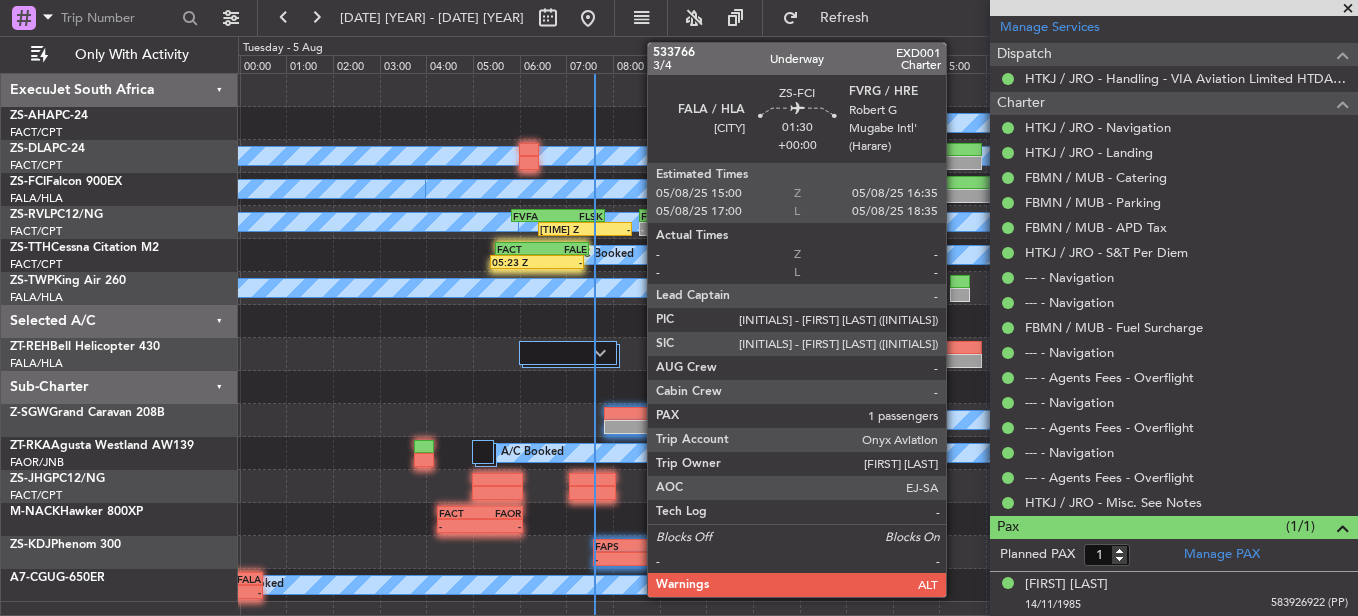 click 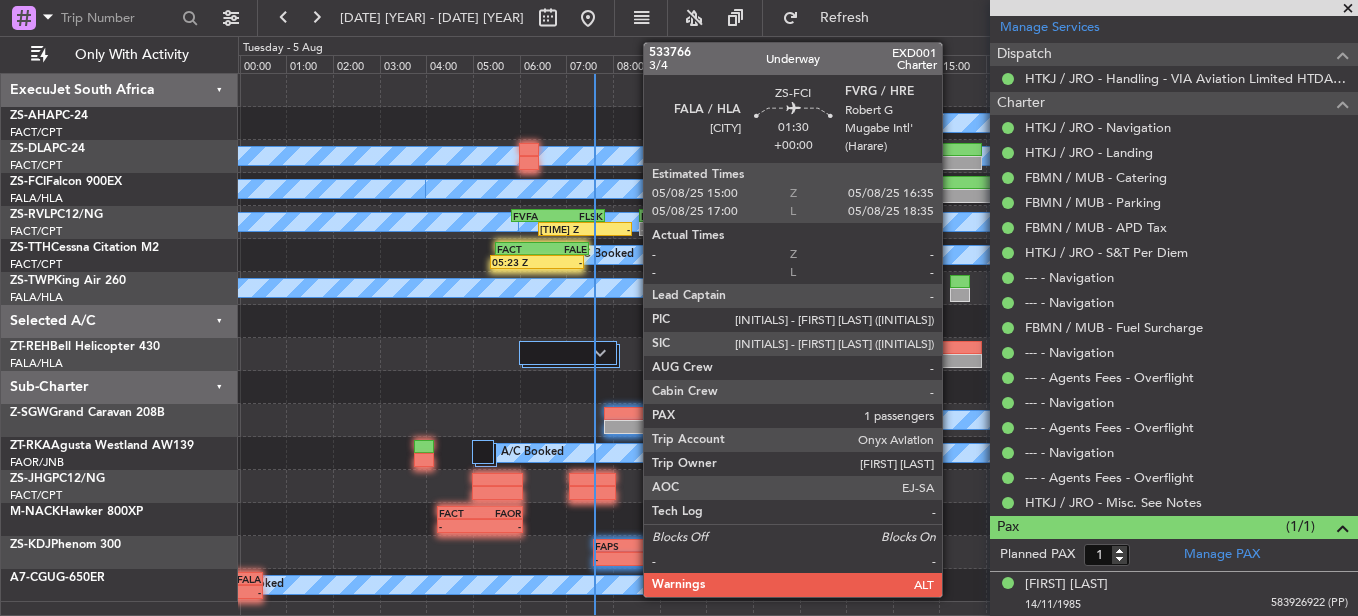click 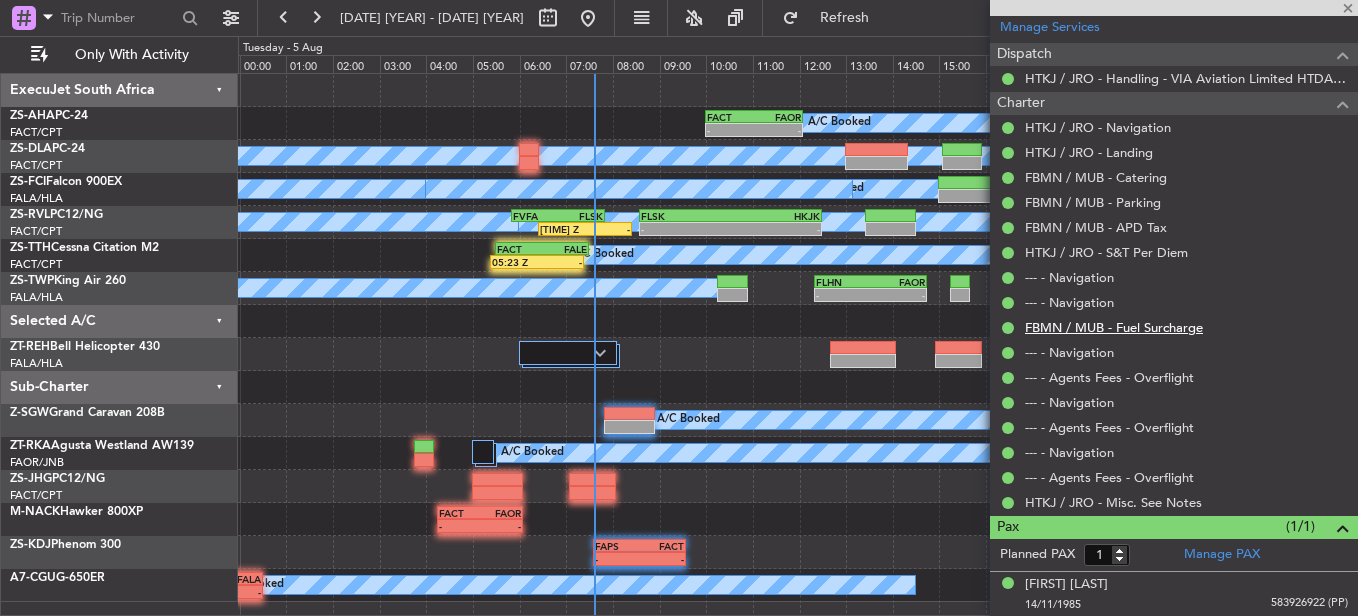 type 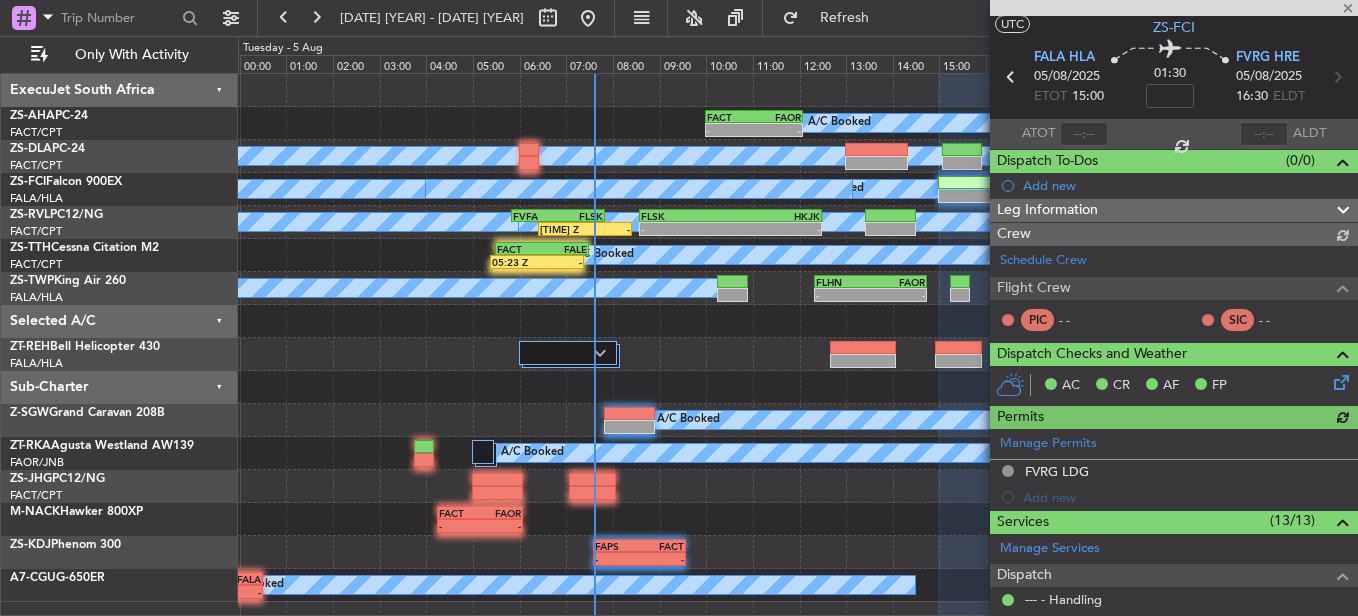 scroll, scrollTop: 464, scrollLeft: 0, axis: vertical 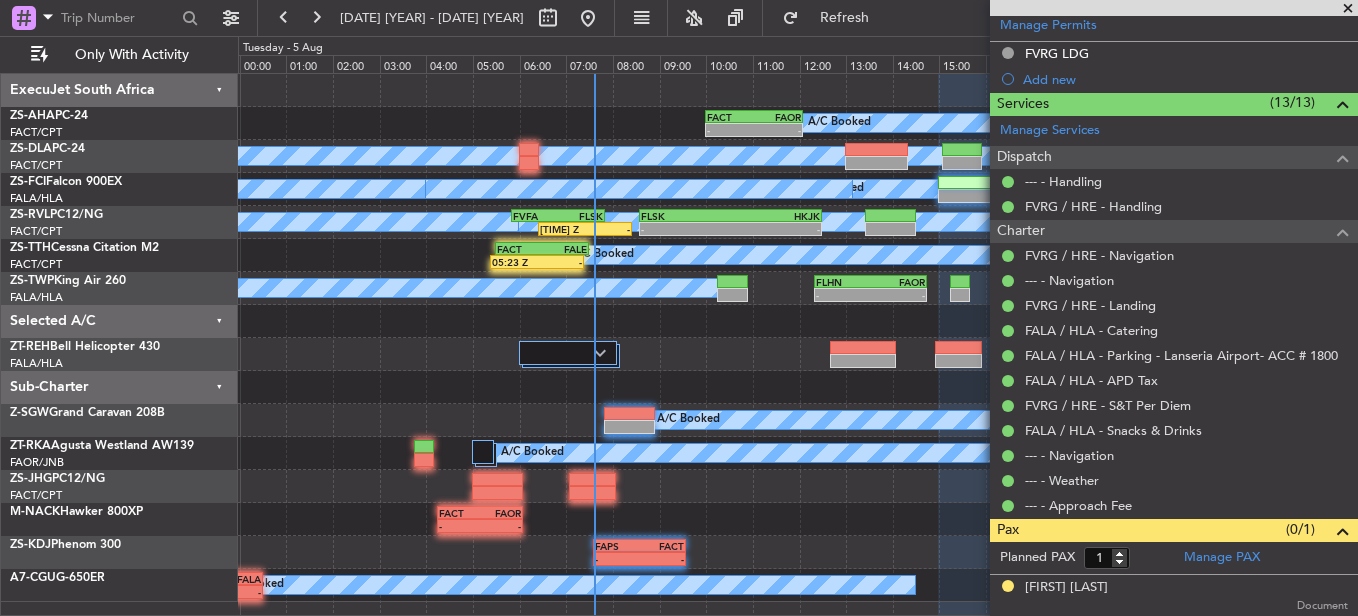 click at bounding box center (1348, 9) 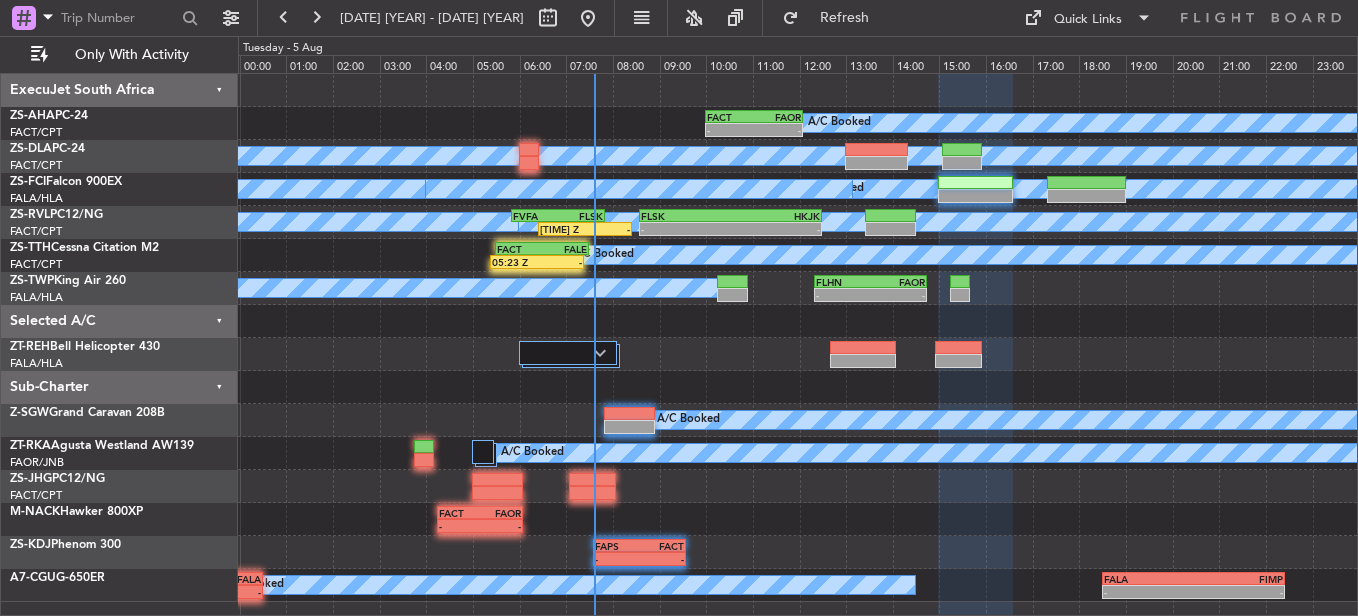 type on "0" 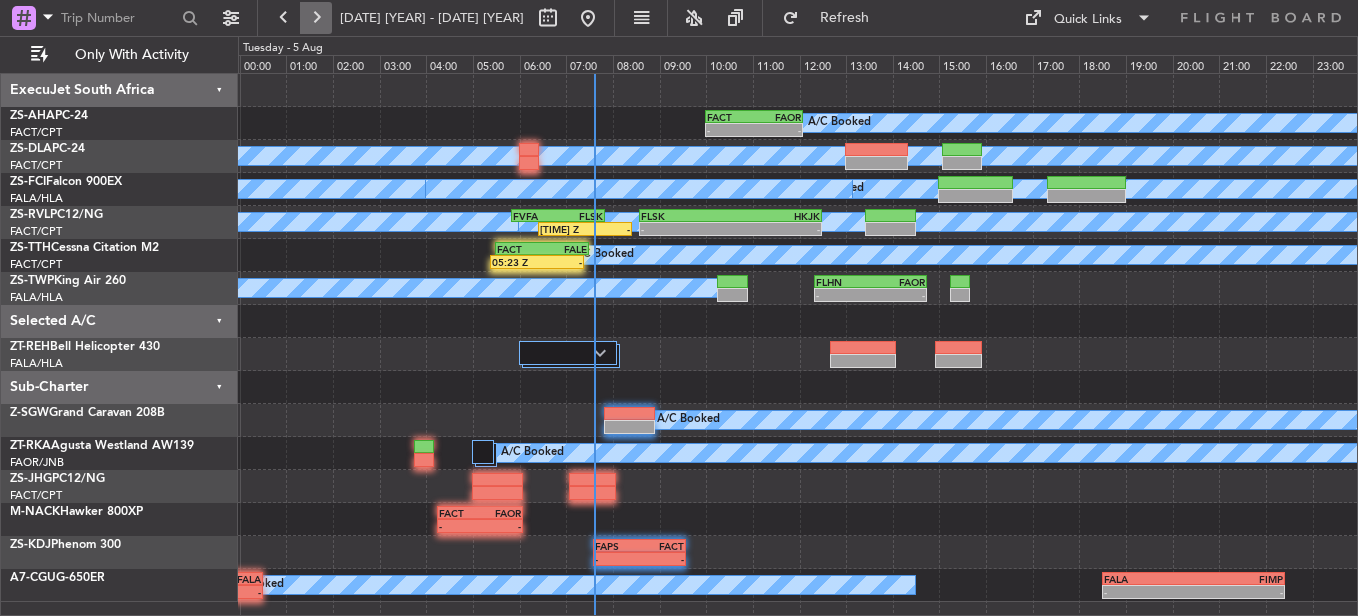 click at bounding box center [316, 18] 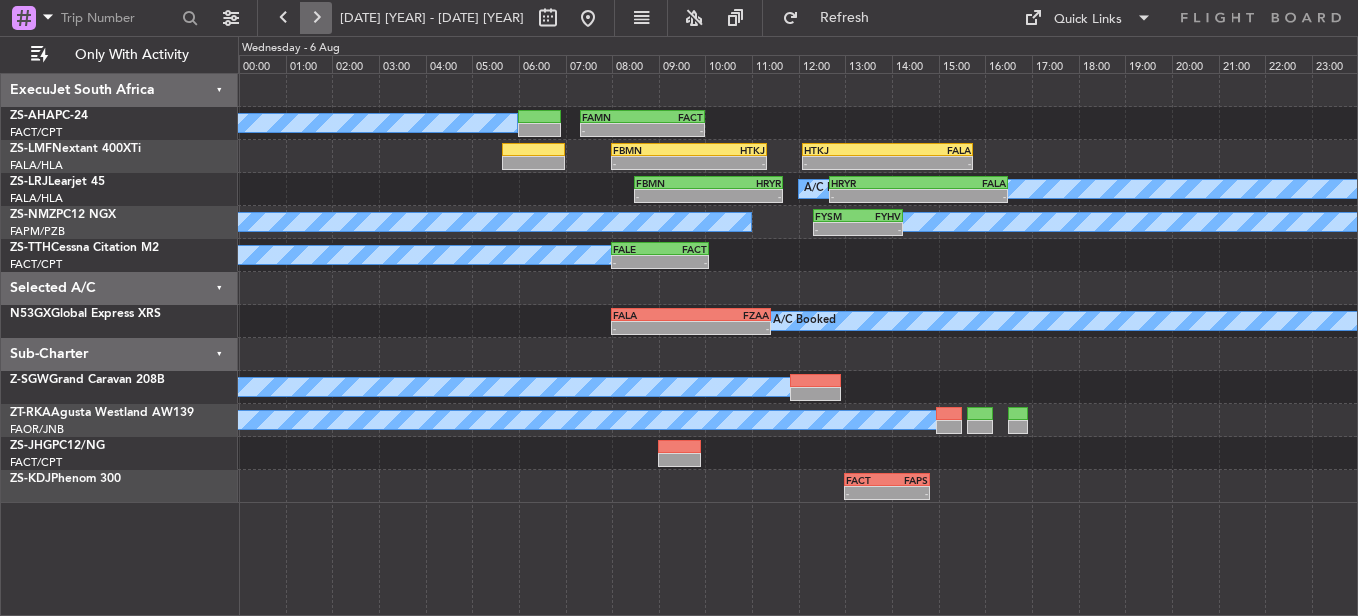 click at bounding box center (316, 18) 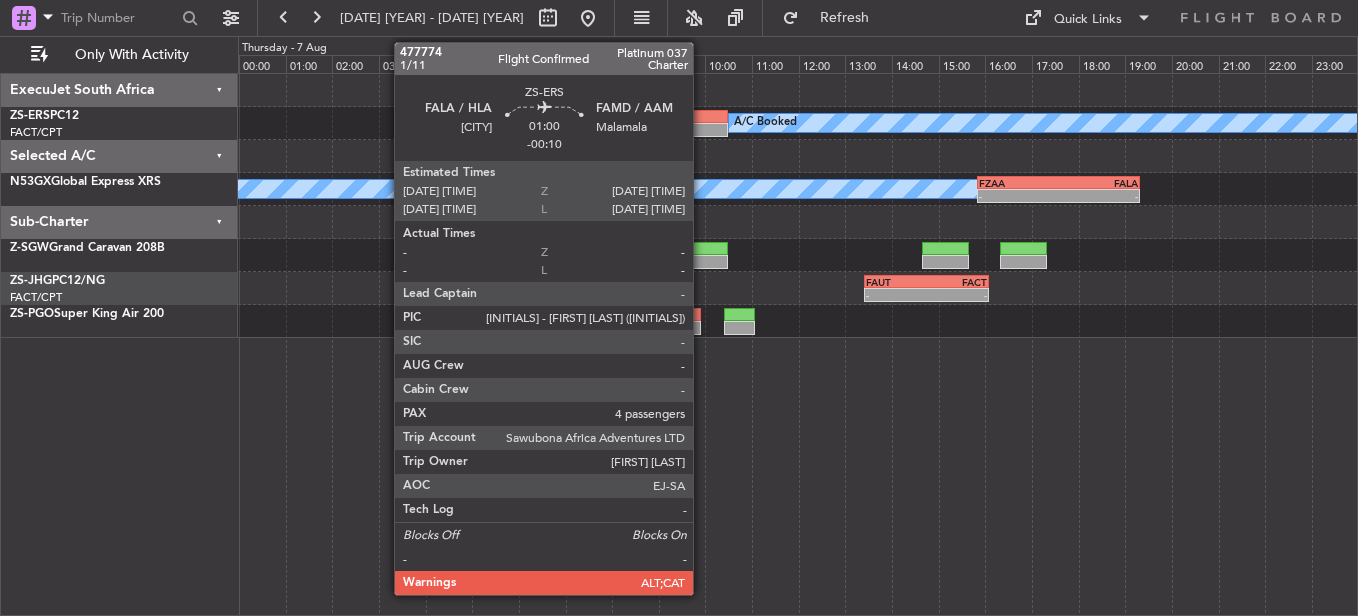click 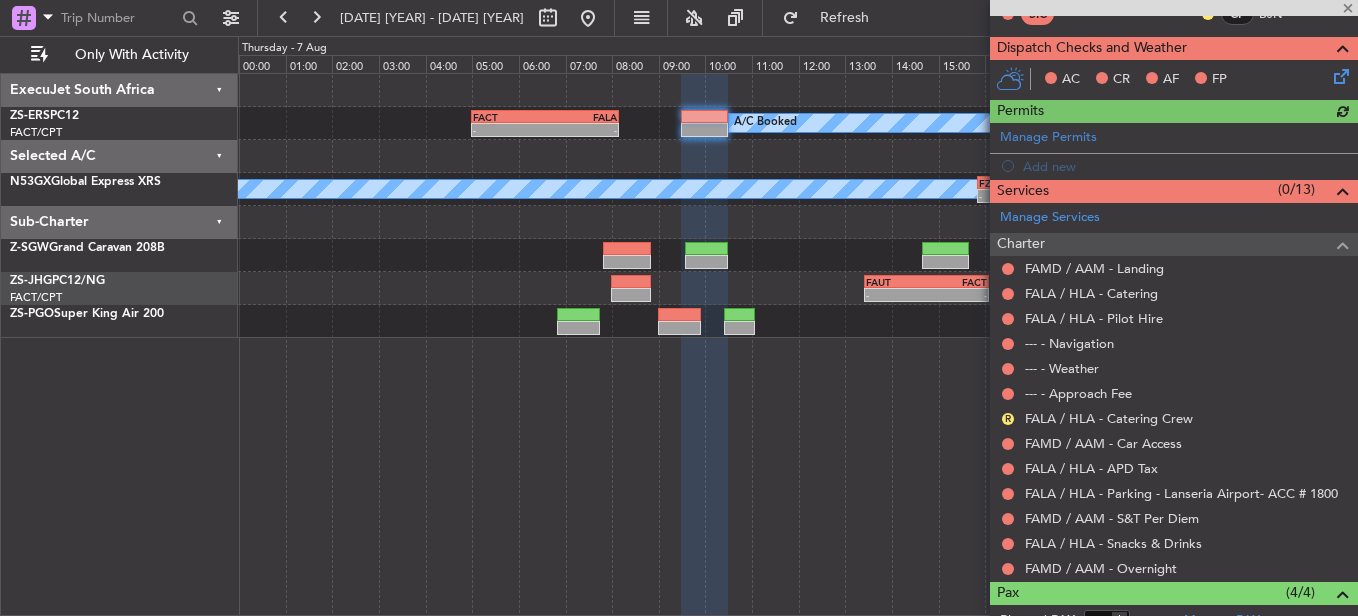 scroll, scrollTop: 553, scrollLeft: 0, axis: vertical 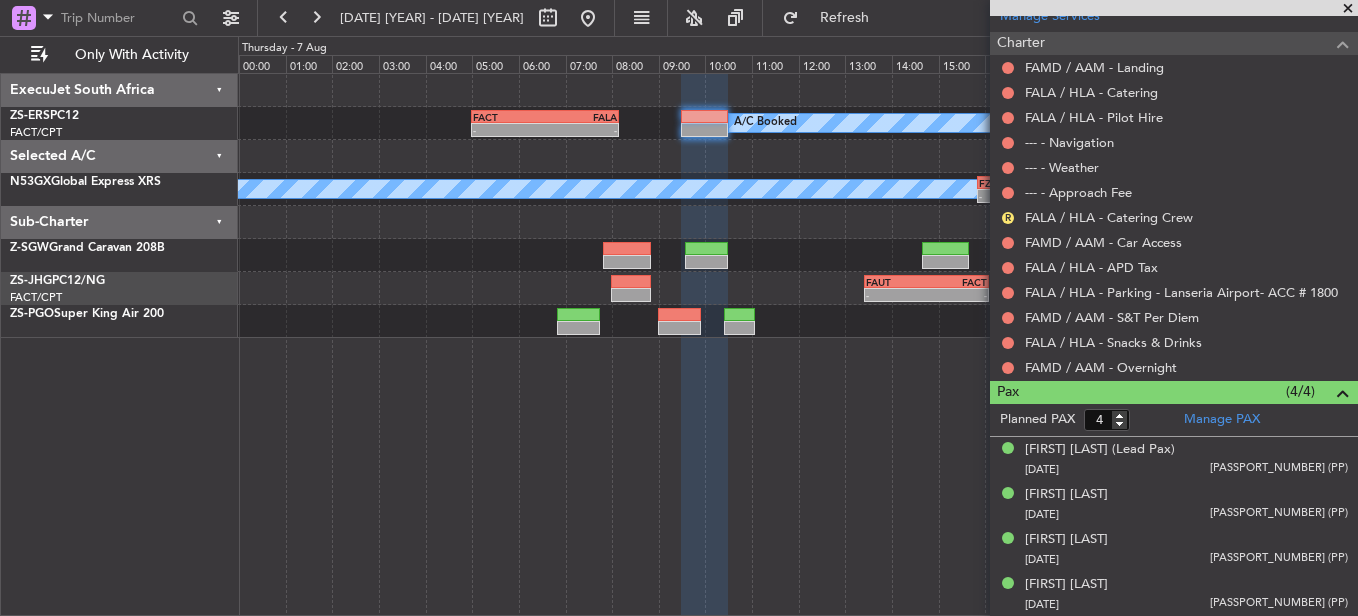 click at bounding box center (1348, 9) 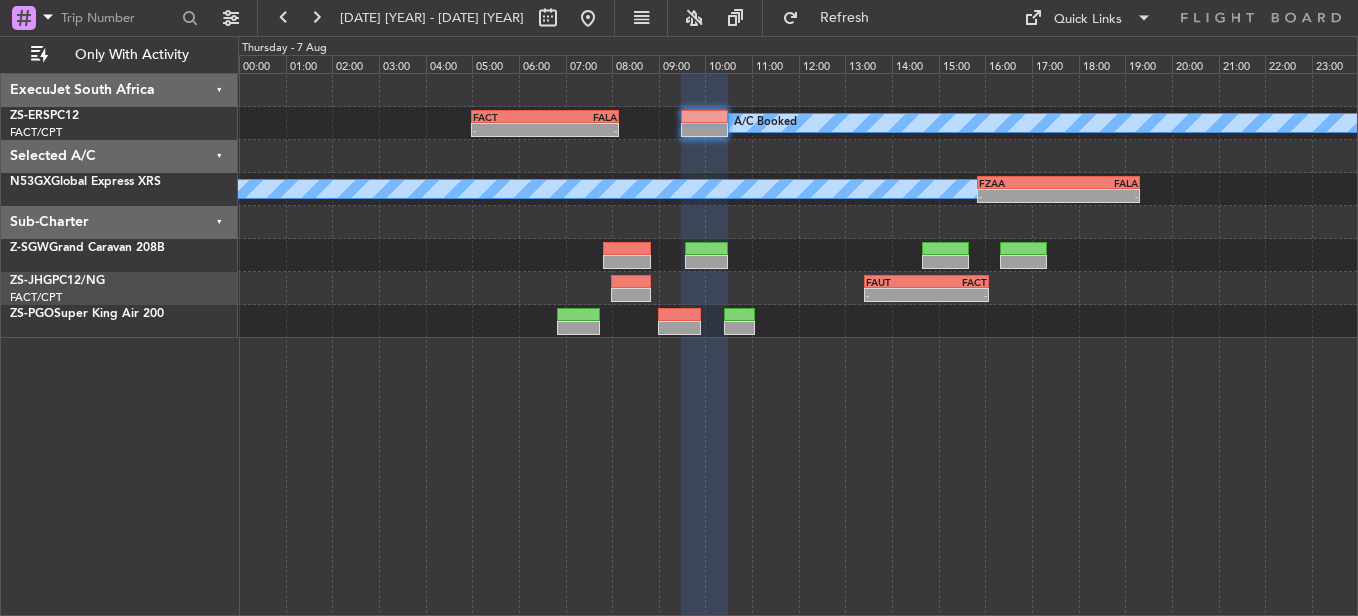type on "0" 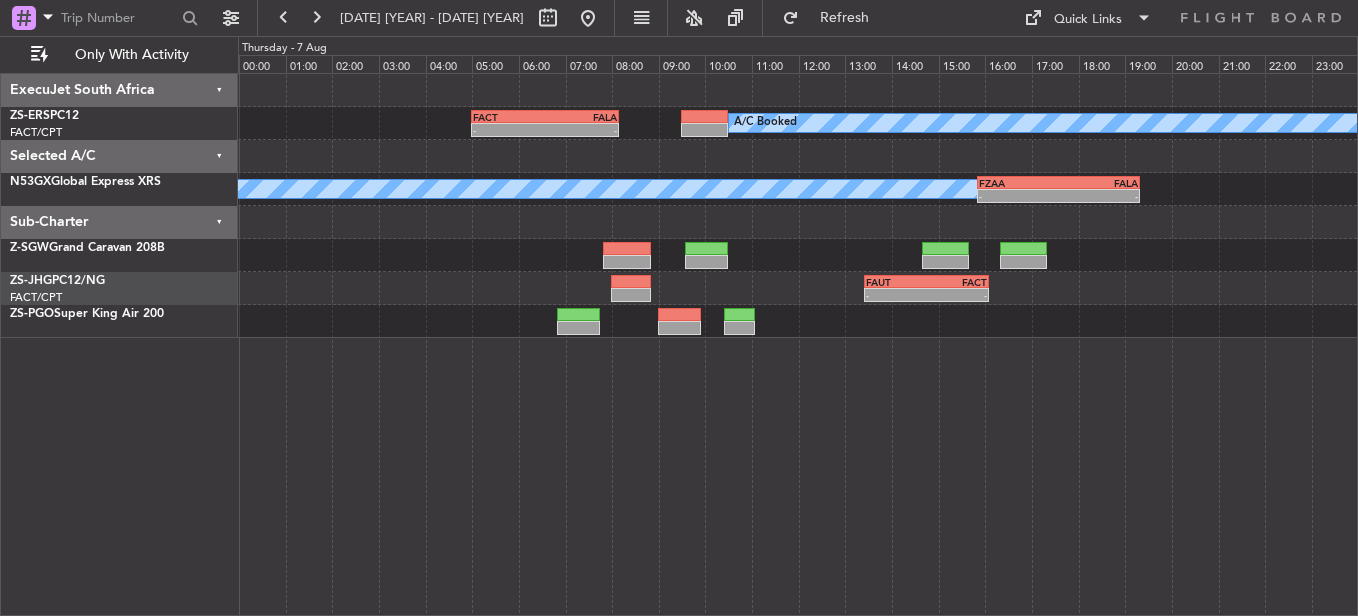 scroll, scrollTop: 0, scrollLeft: 0, axis: both 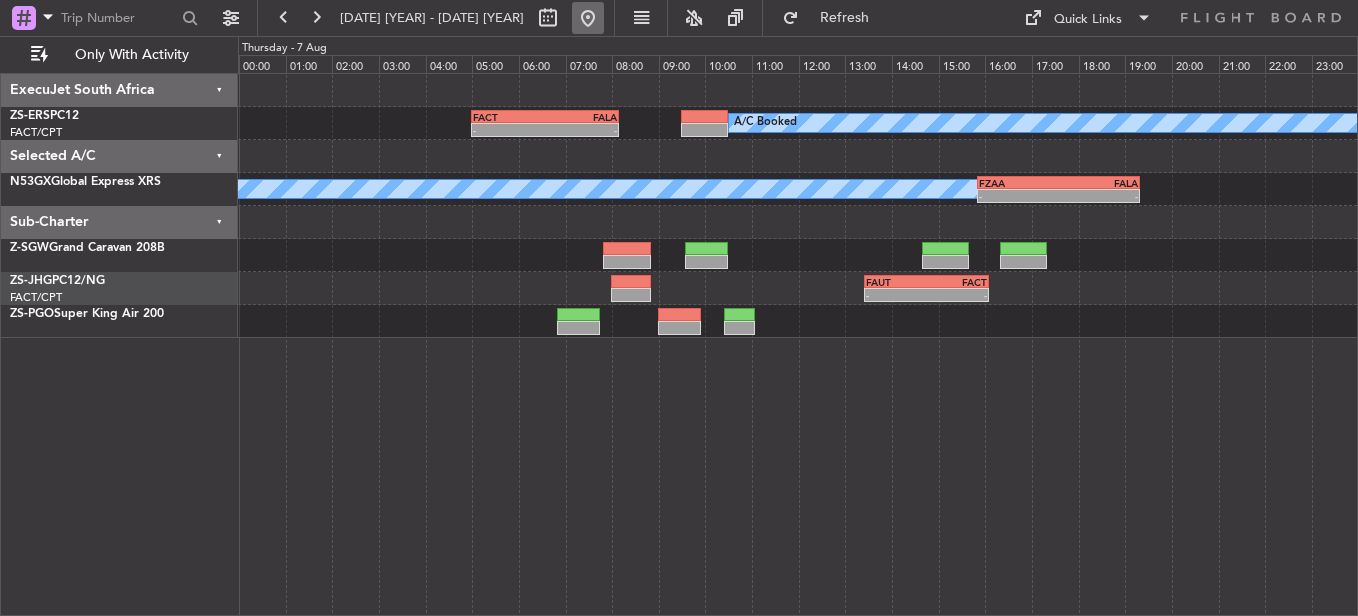 click at bounding box center (588, 18) 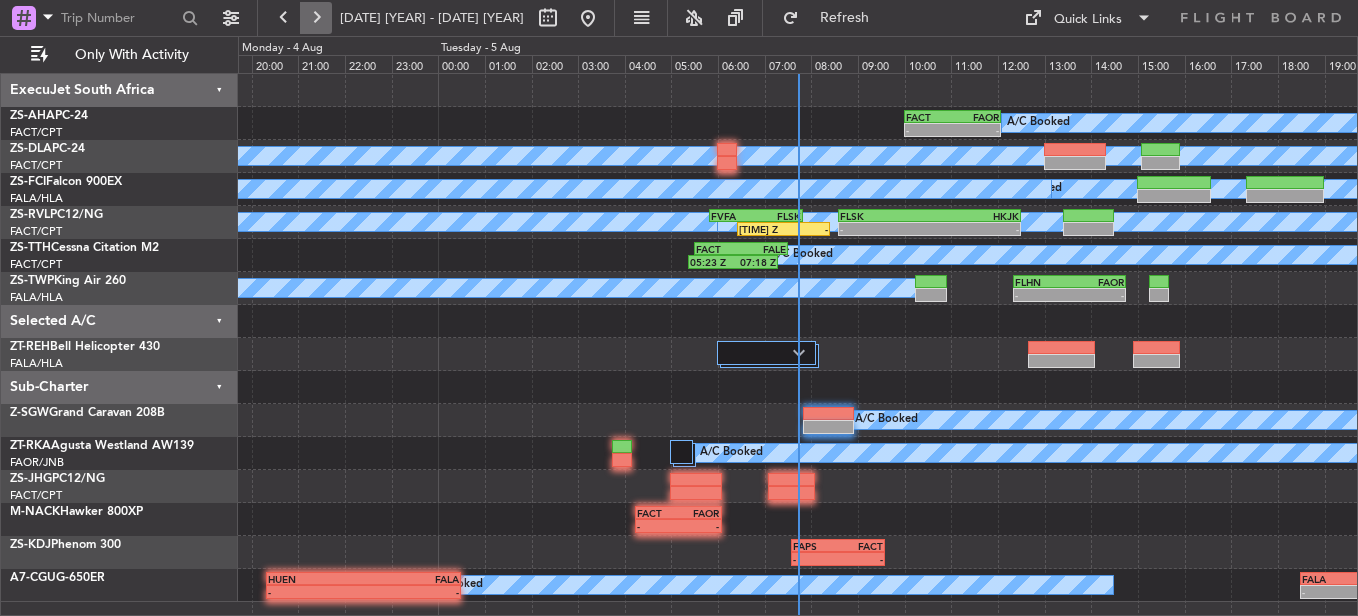 click at bounding box center (316, 18) 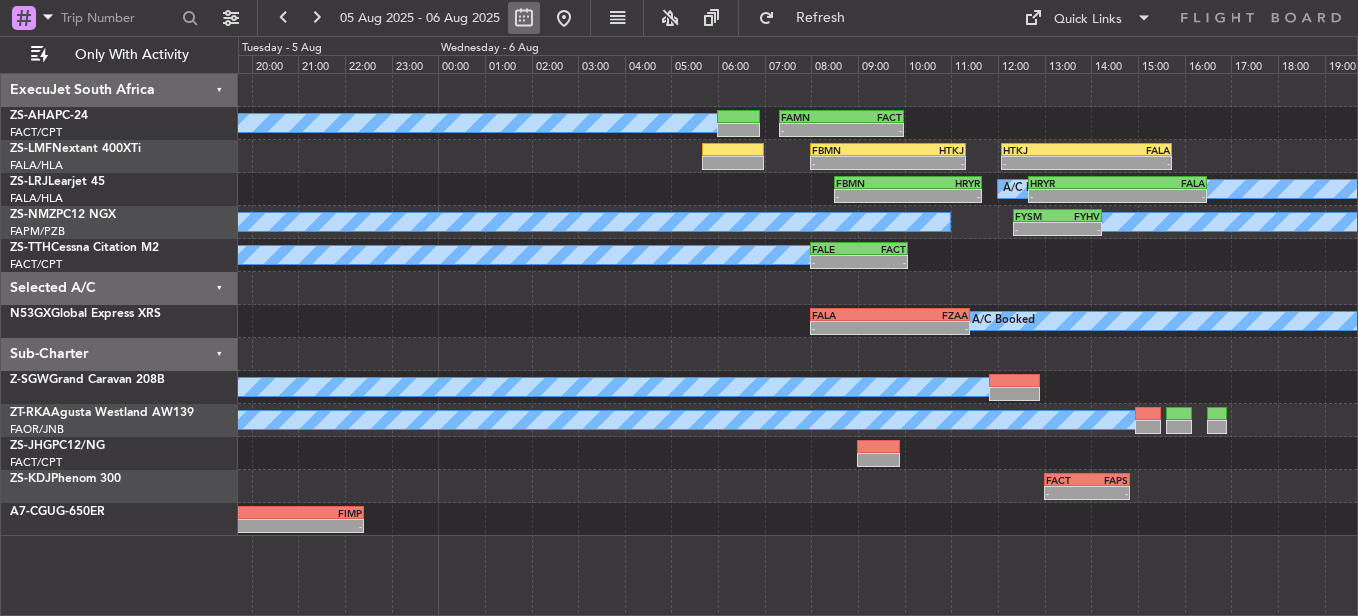 click at bounding box center (524, 18) 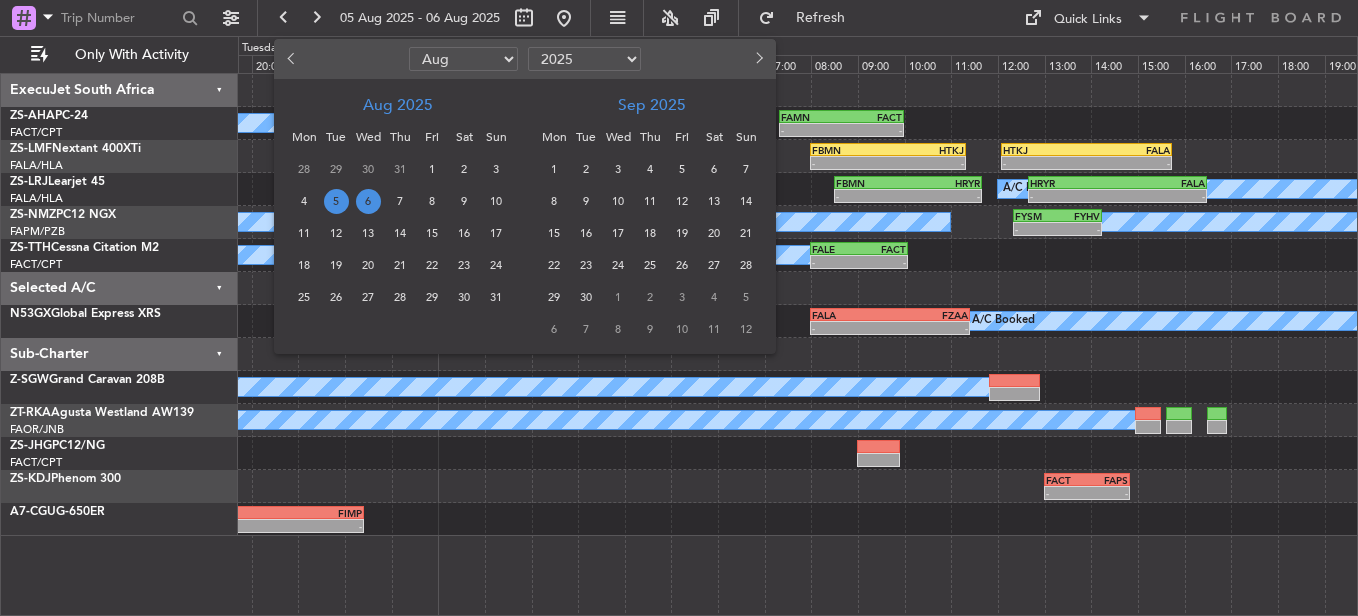 click on "15" at bounding box center [432, 233] 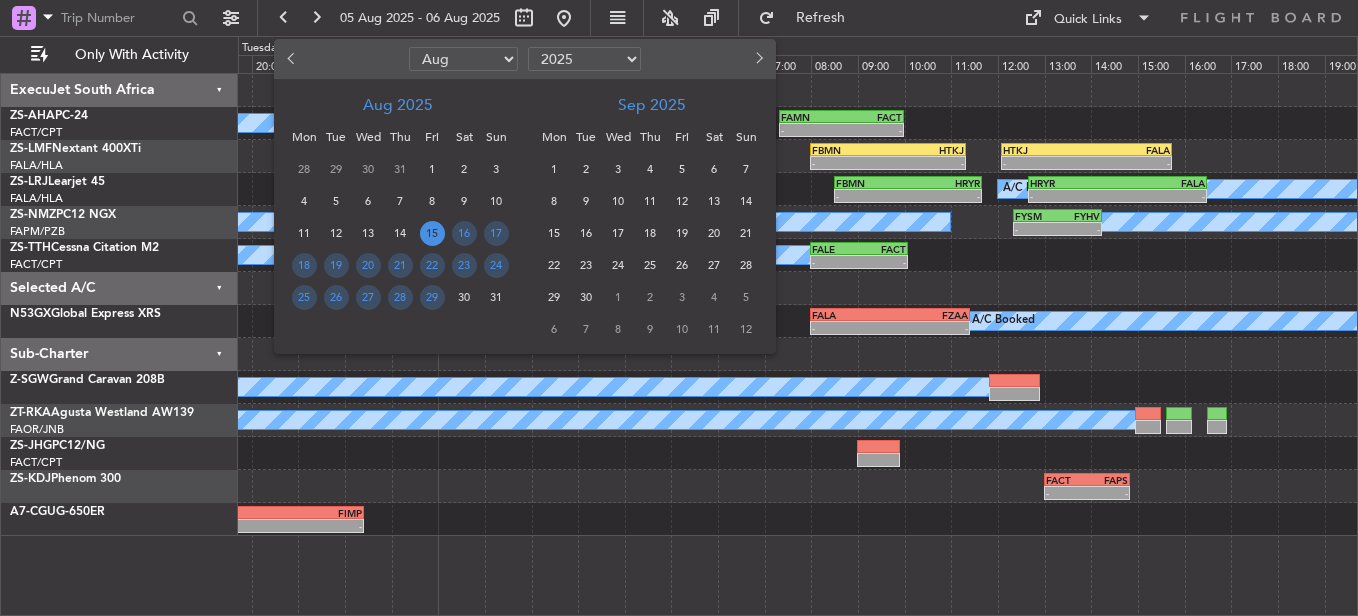 click on "15" at bounding box center [432, 233] 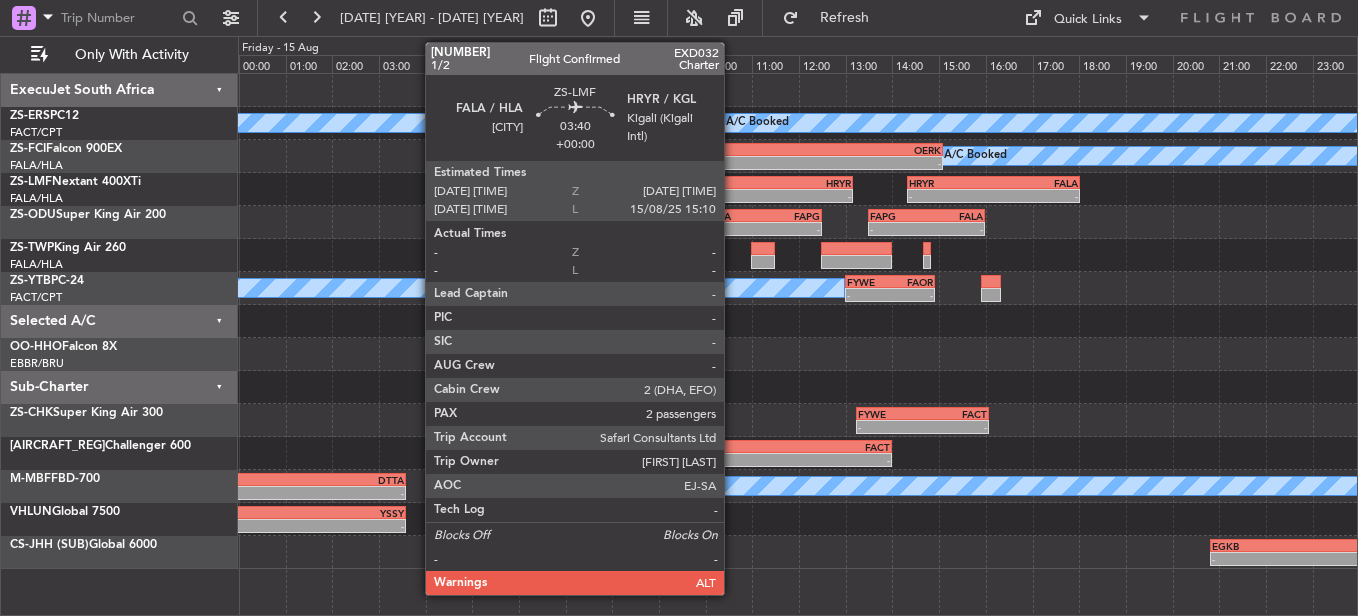 click on "FALA" 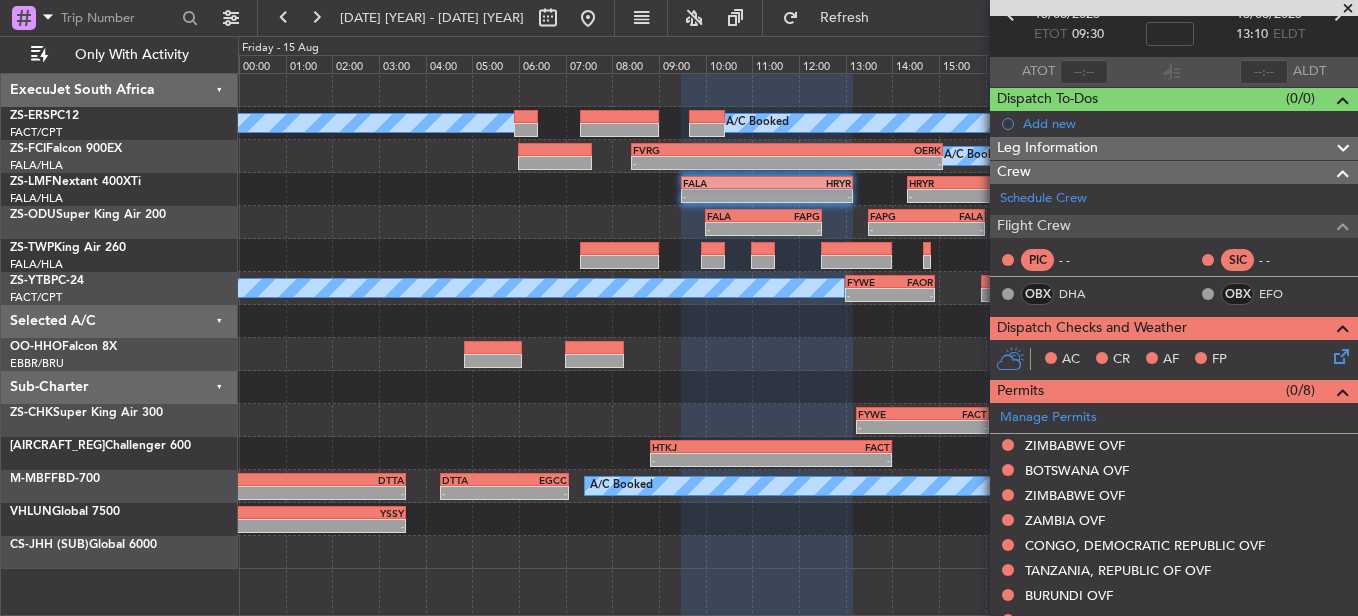 scroll, scrollTop: 100, scrollLeft: 0, axis: vertical 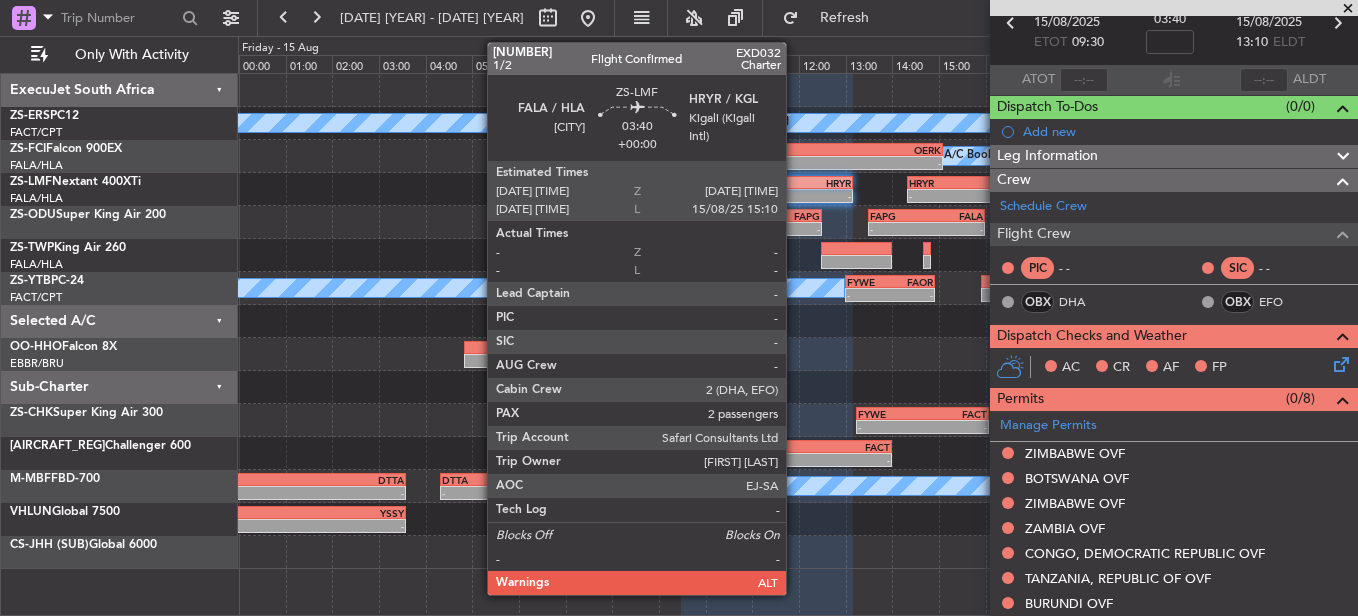 click on "HRYR" 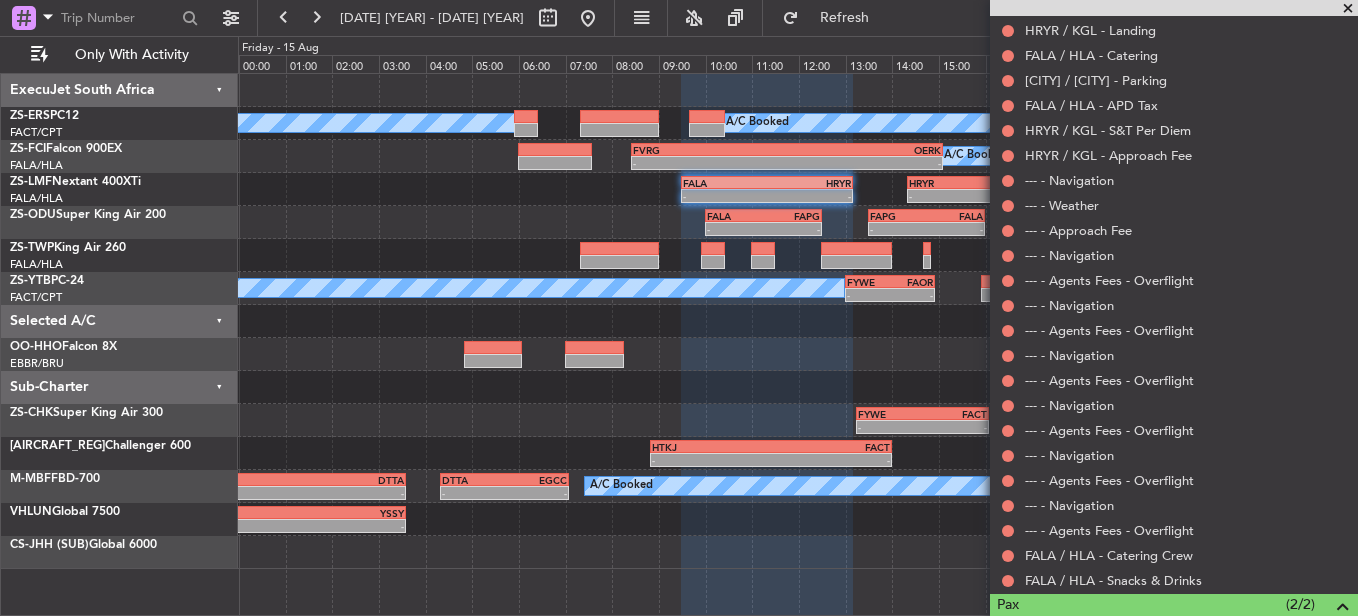 scroll, scrollTop: 1023, scrollLeft: 0, axis: vertical 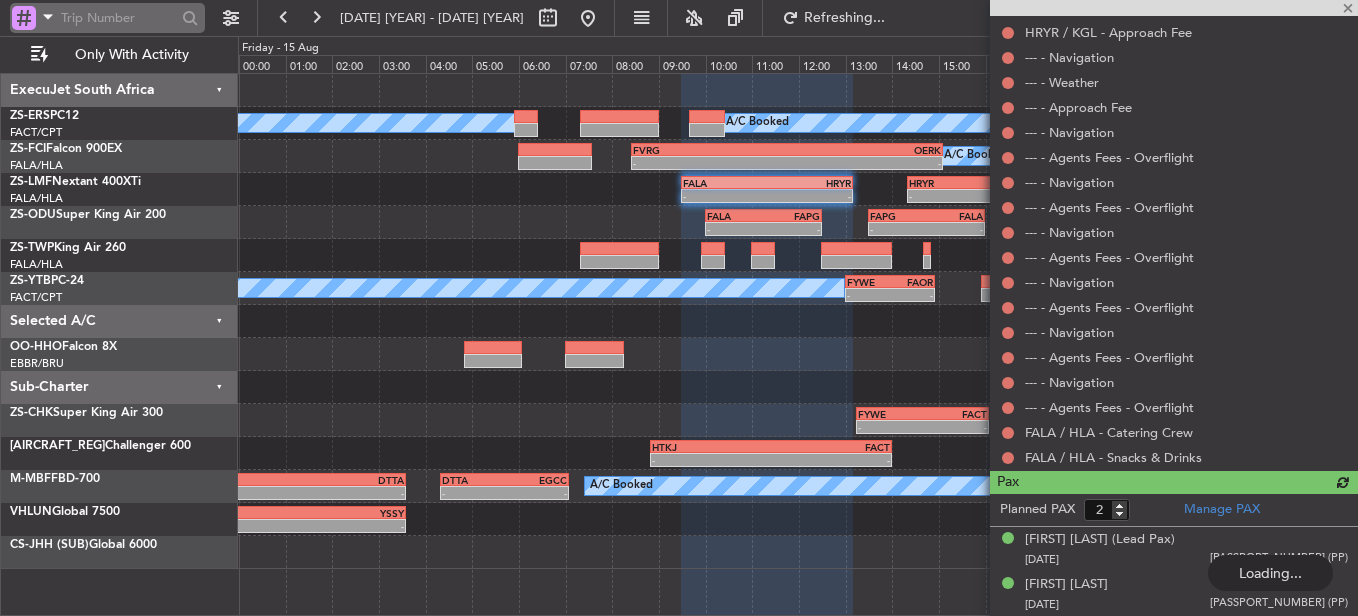 click at bounding box center (118, 18) 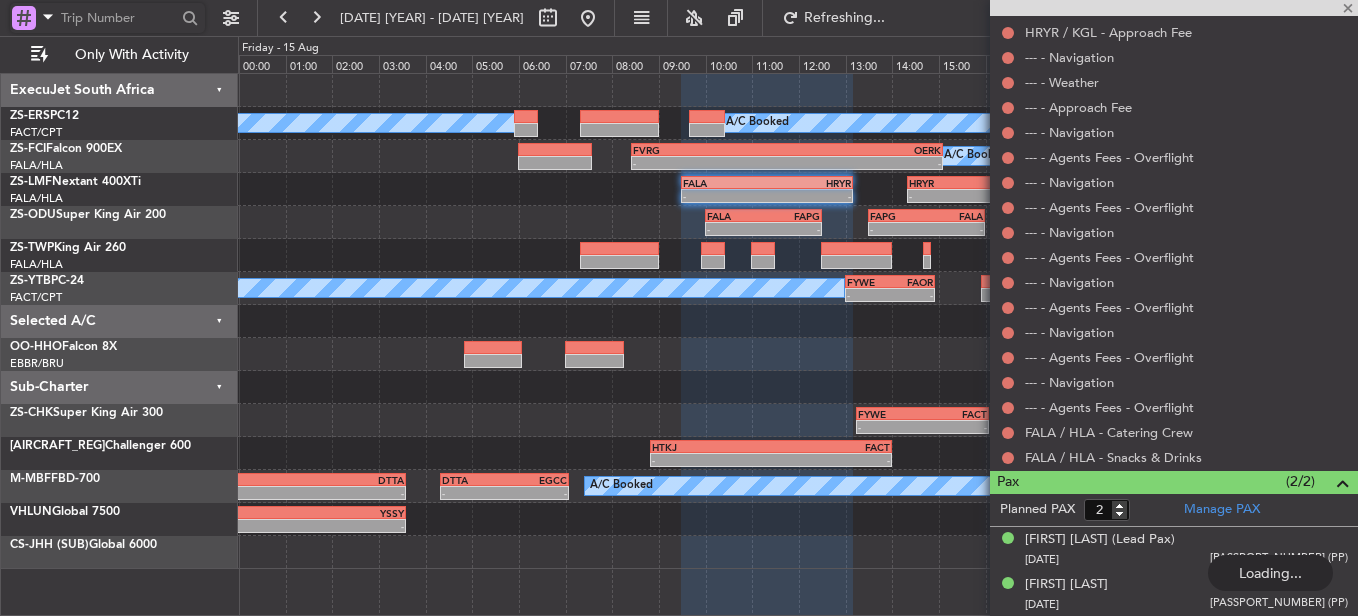 click at bounding box center (118, 18) 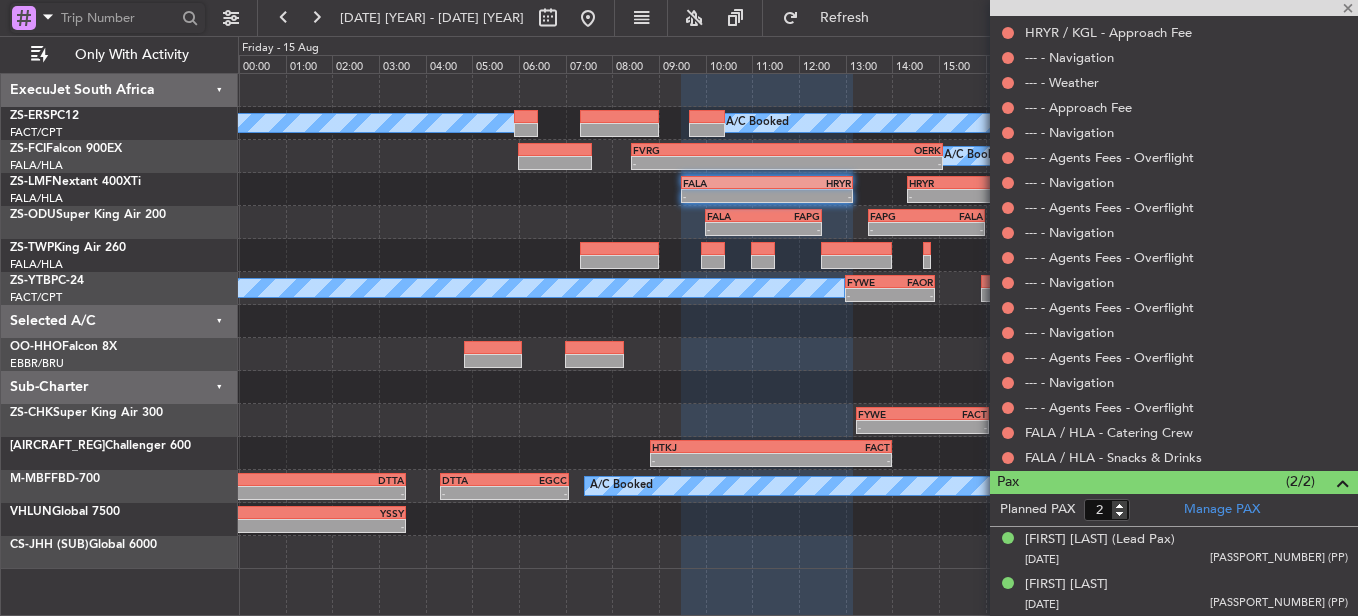 paste on "[AIRCRAFT_REG]" 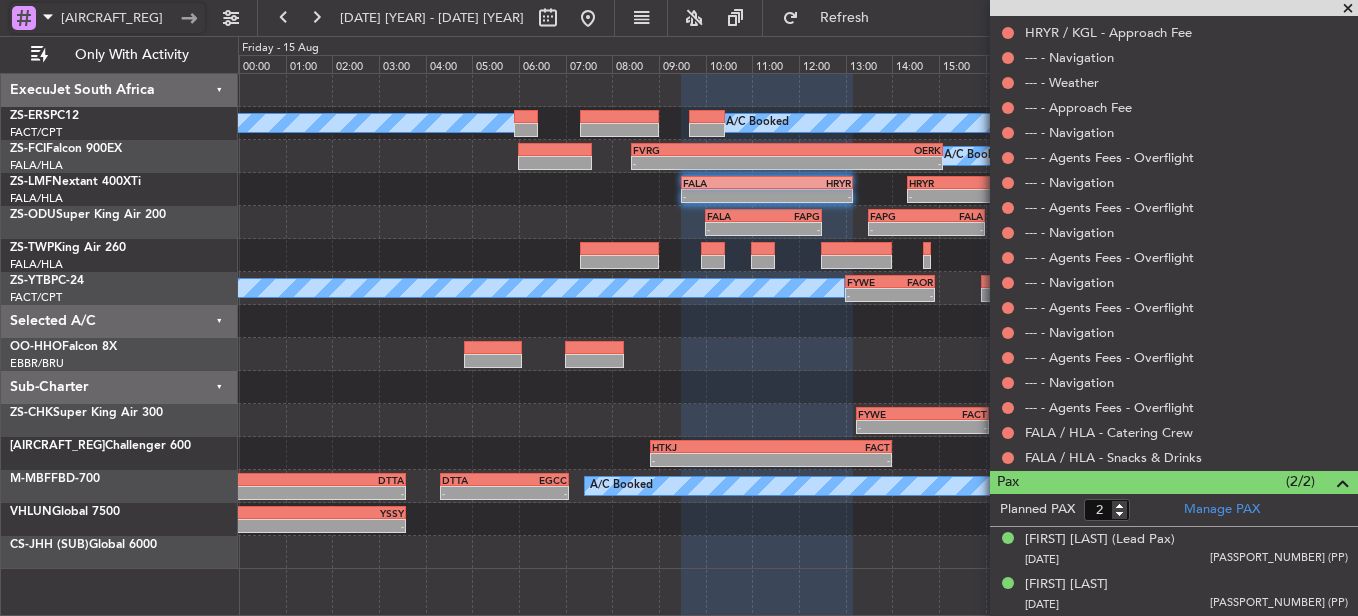 drag, startPoint x: 156, startPoint y: 11, endPoint x: 103, endPoint y: 16, distance: 53.235325 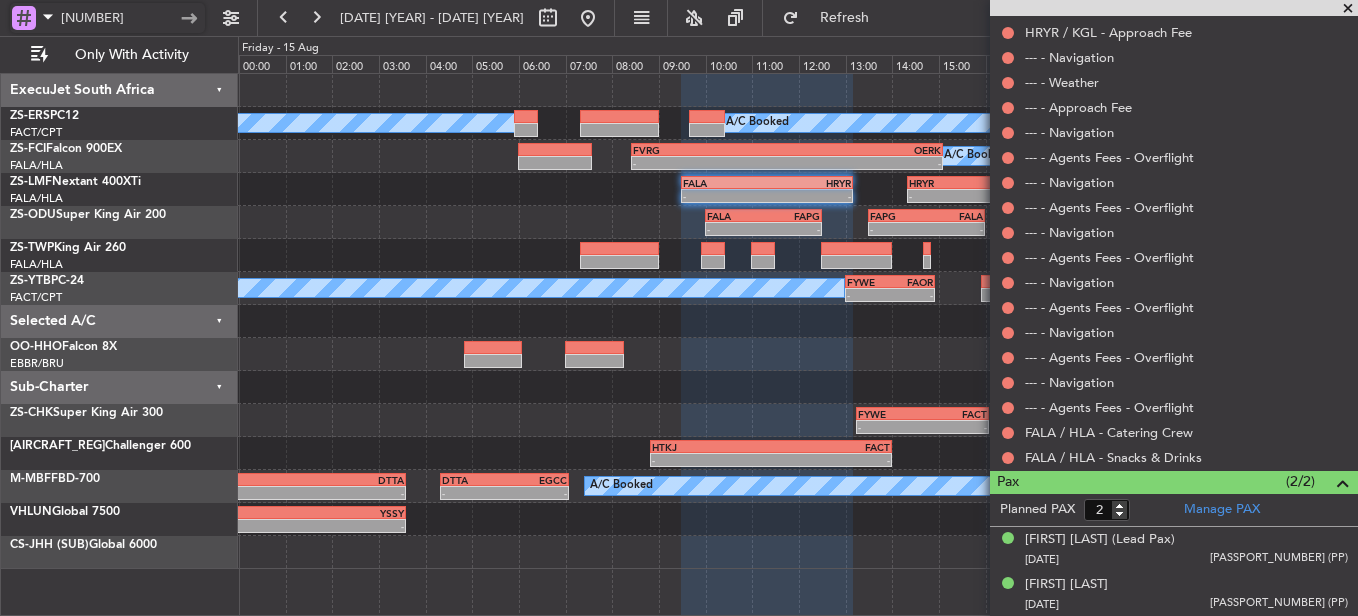type on "[NUMBER]" 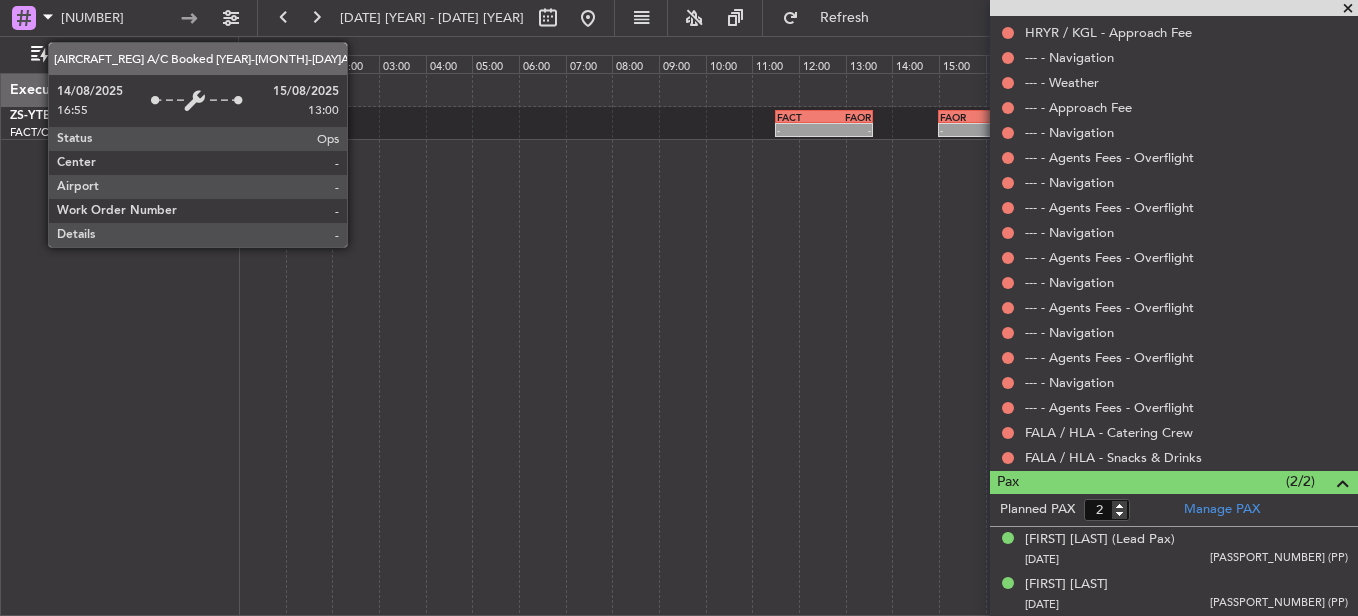 click on "A/C Booked
-
-
FAOR
[TIME] Z
FYWE
[TIME] Z
FACT
[TIME] Z
FAOR
[TIME] Z
-
-" 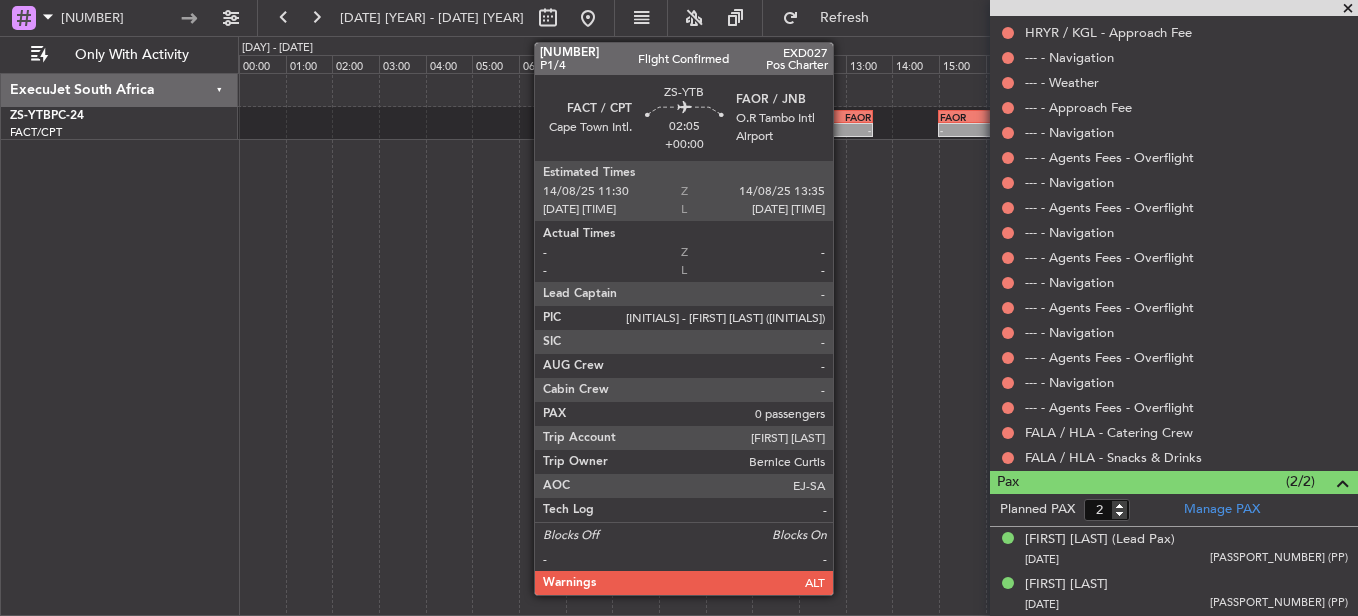 click on "-" 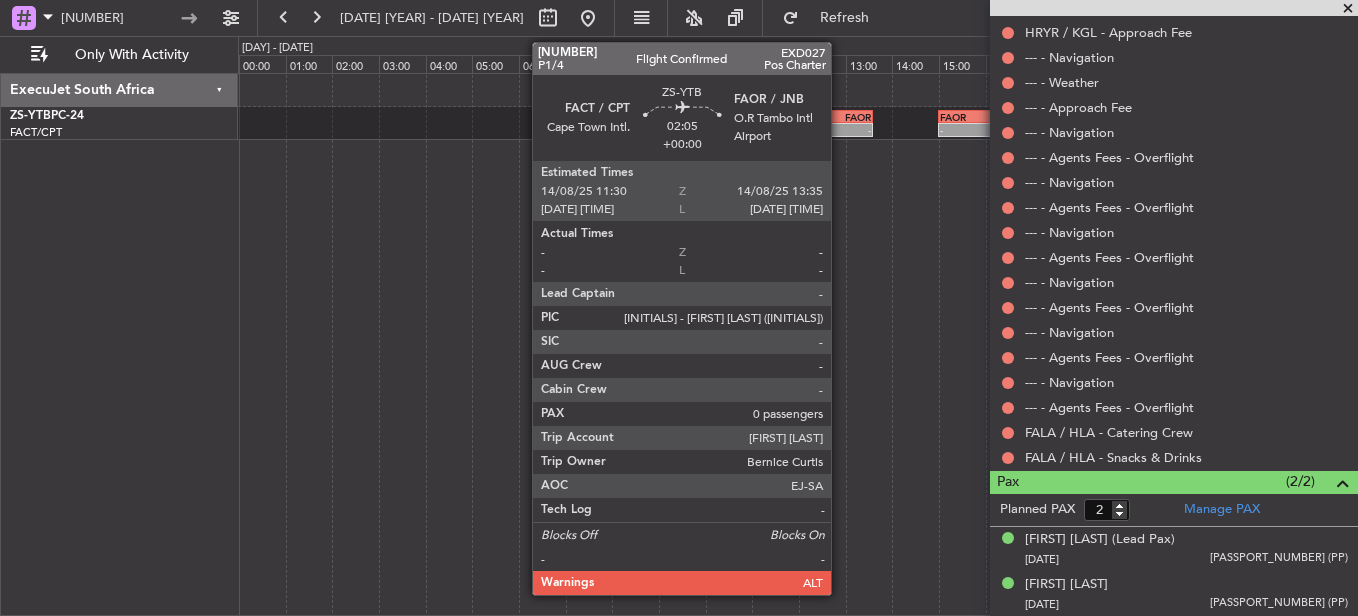 click on "-" 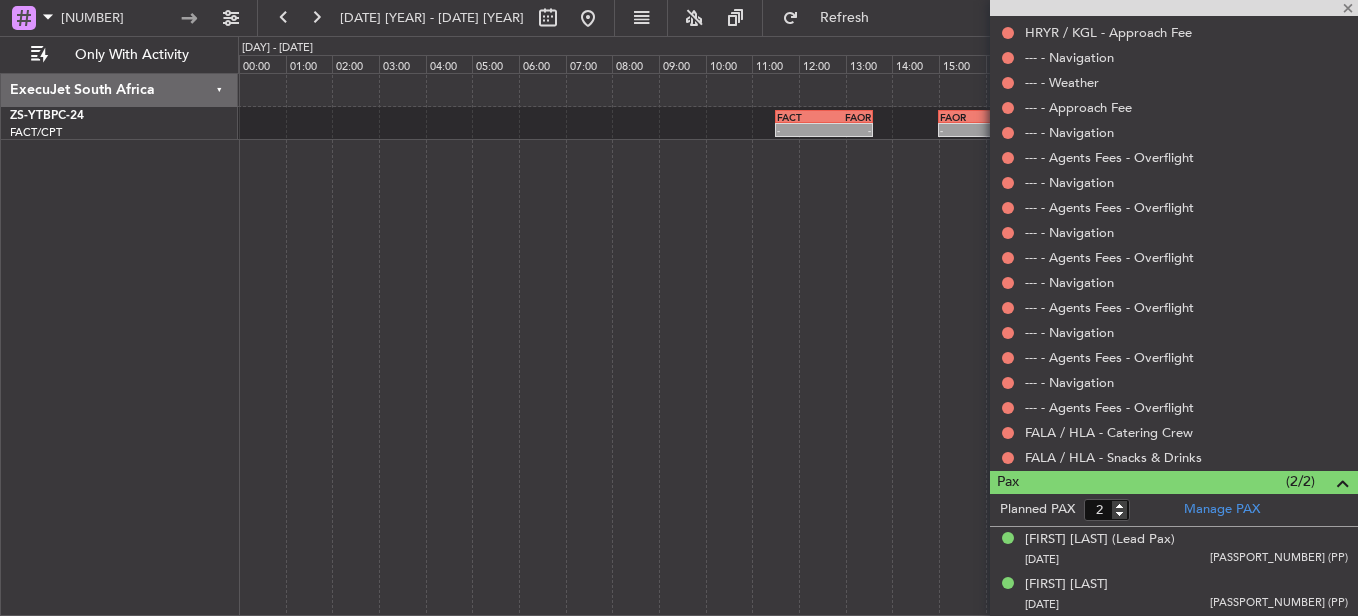 type on "0" 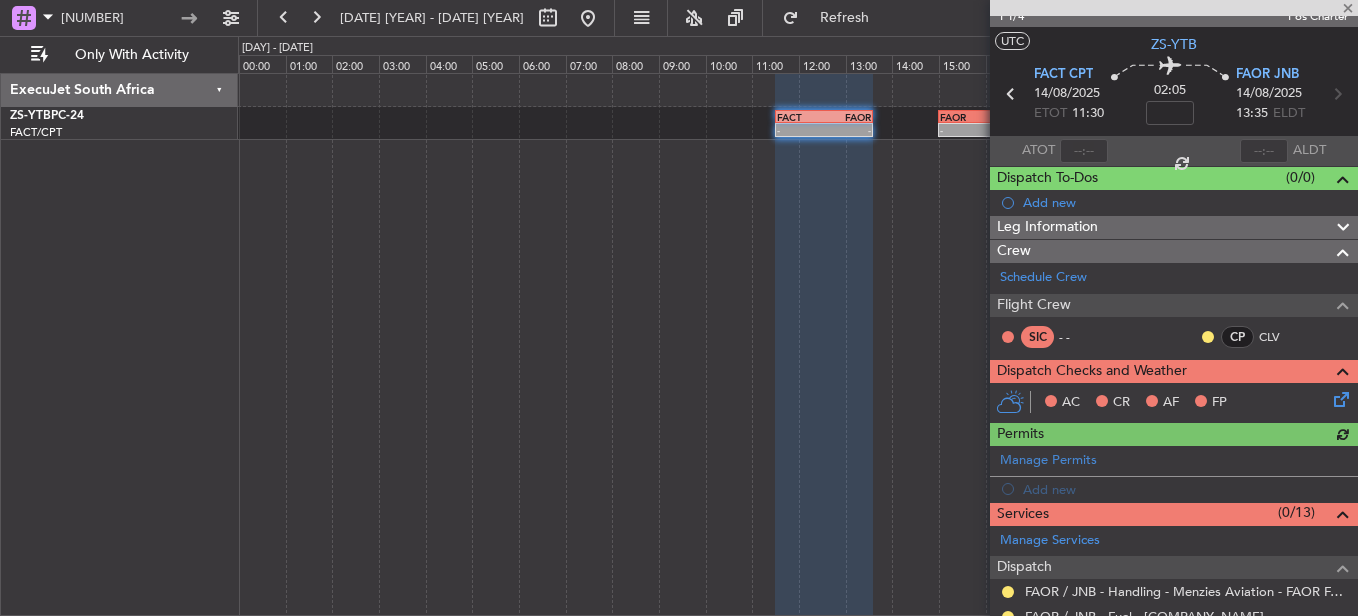 scroll, scrollTop: 0, scrollLeft: 0, axis: both 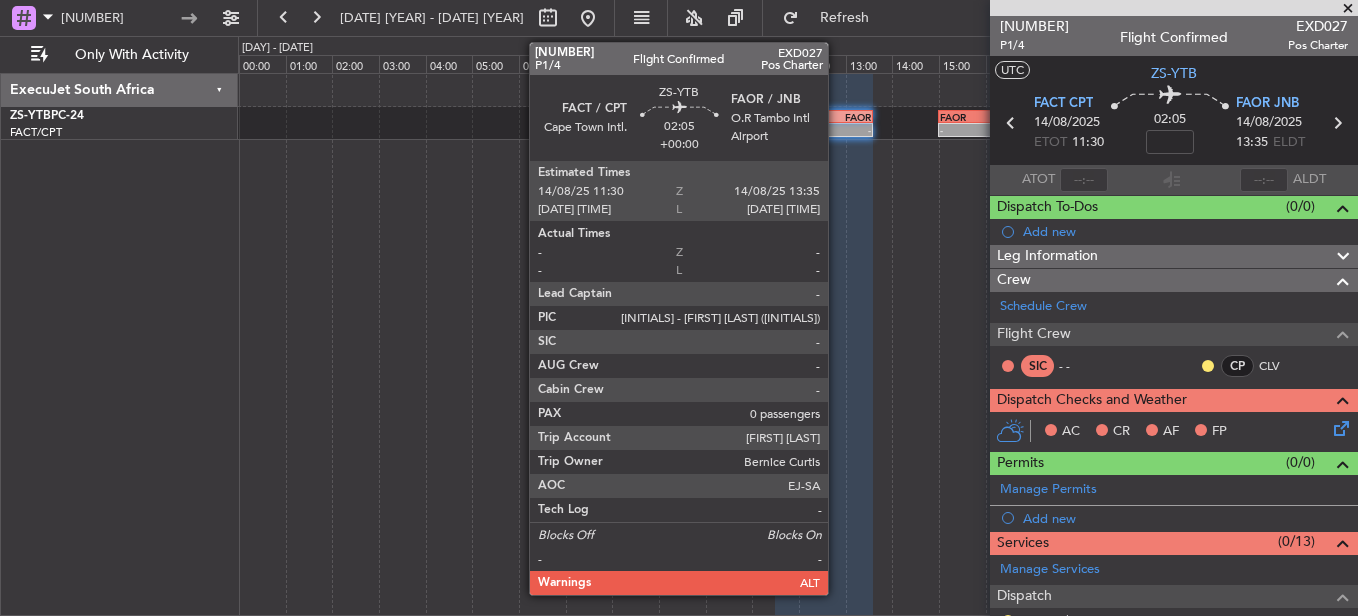 click on "-
-" 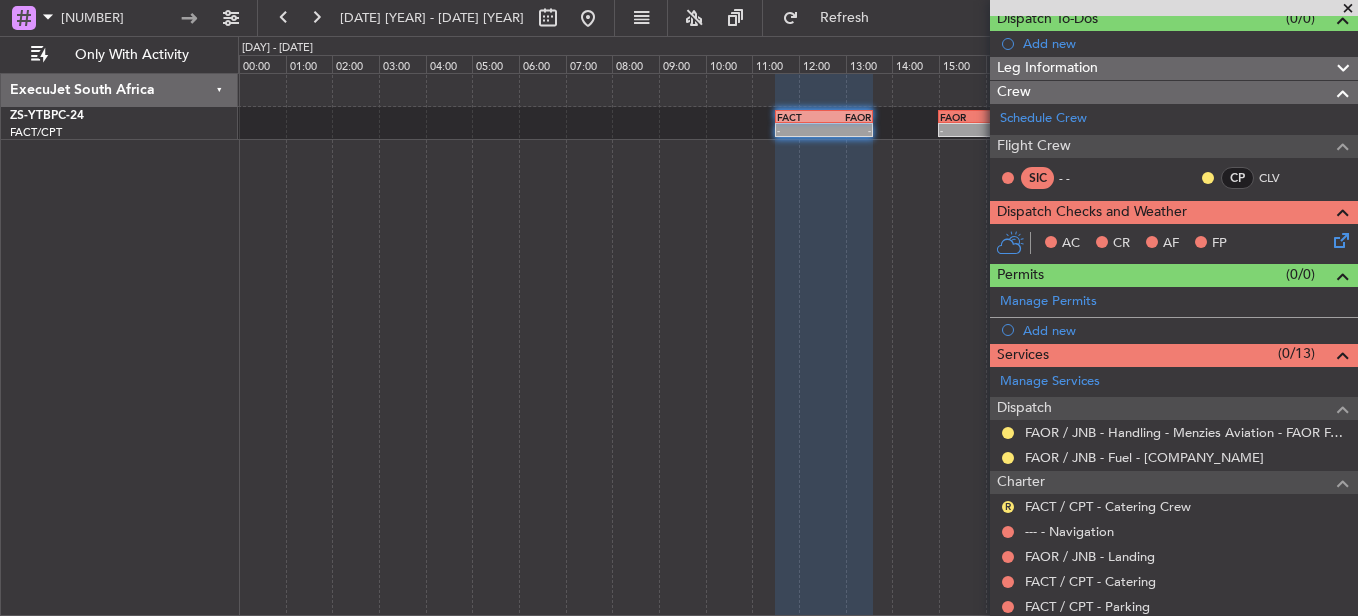 scroll, scrollTop: 397, scrollLeft: 0, axis: vertical 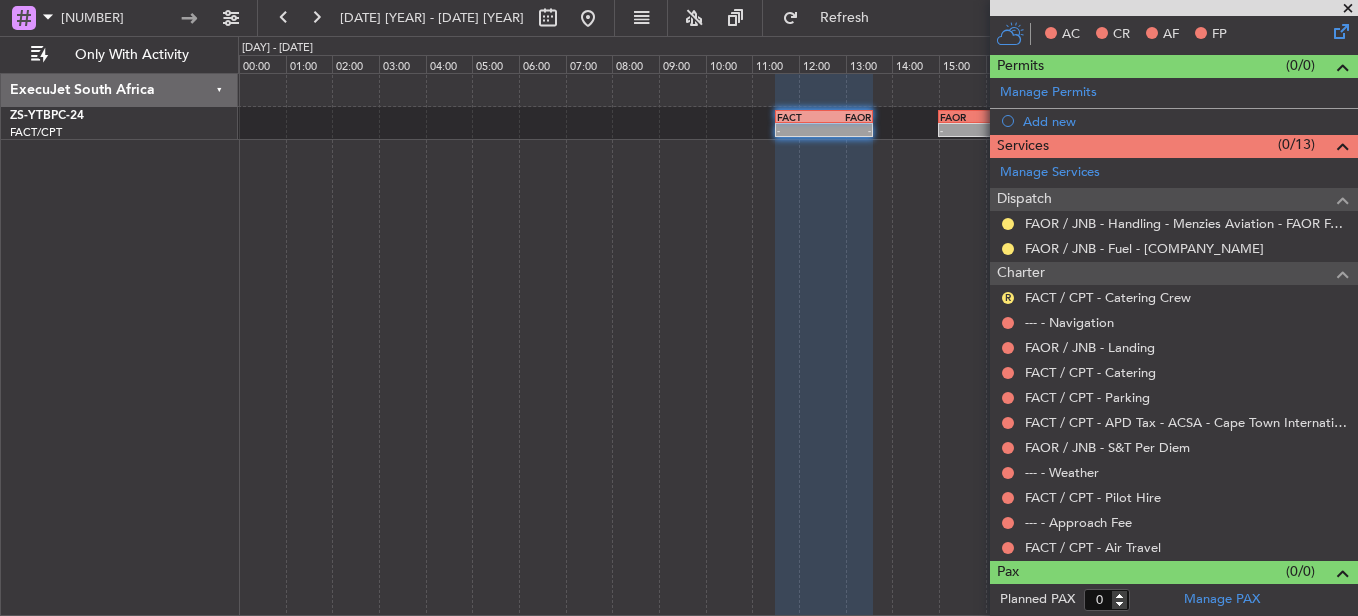 click at bounding box center (1348, 9) 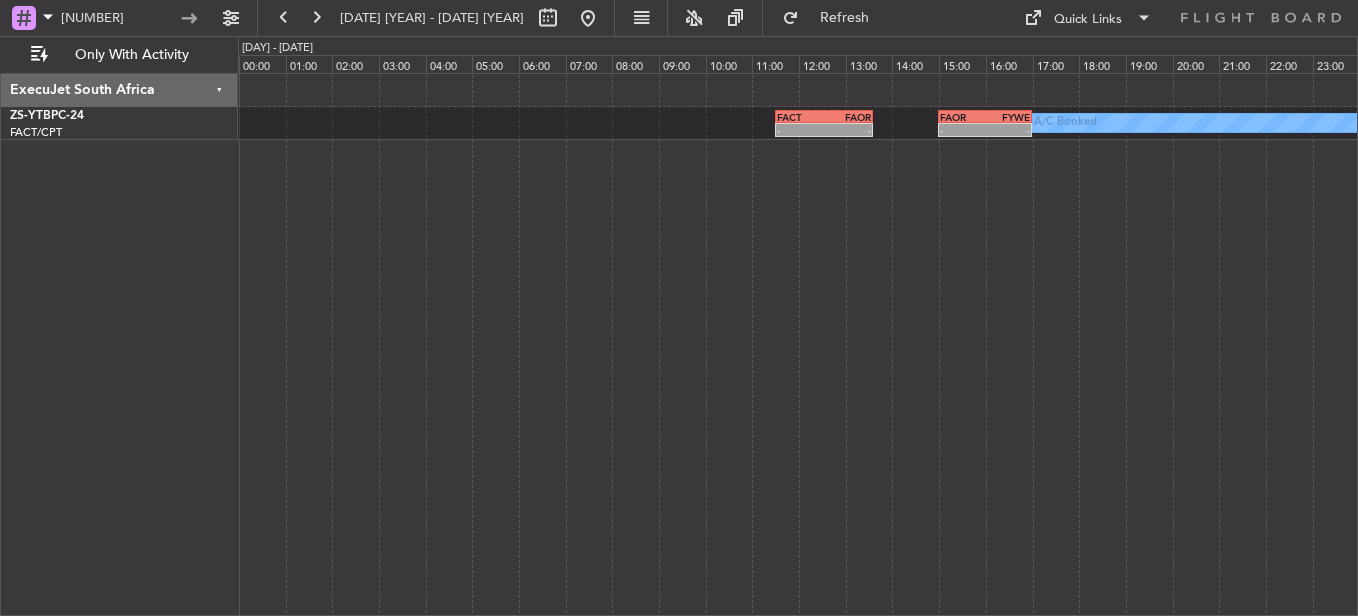 scroll, scrollTop: 0, scrollLeft: 0, axis: both 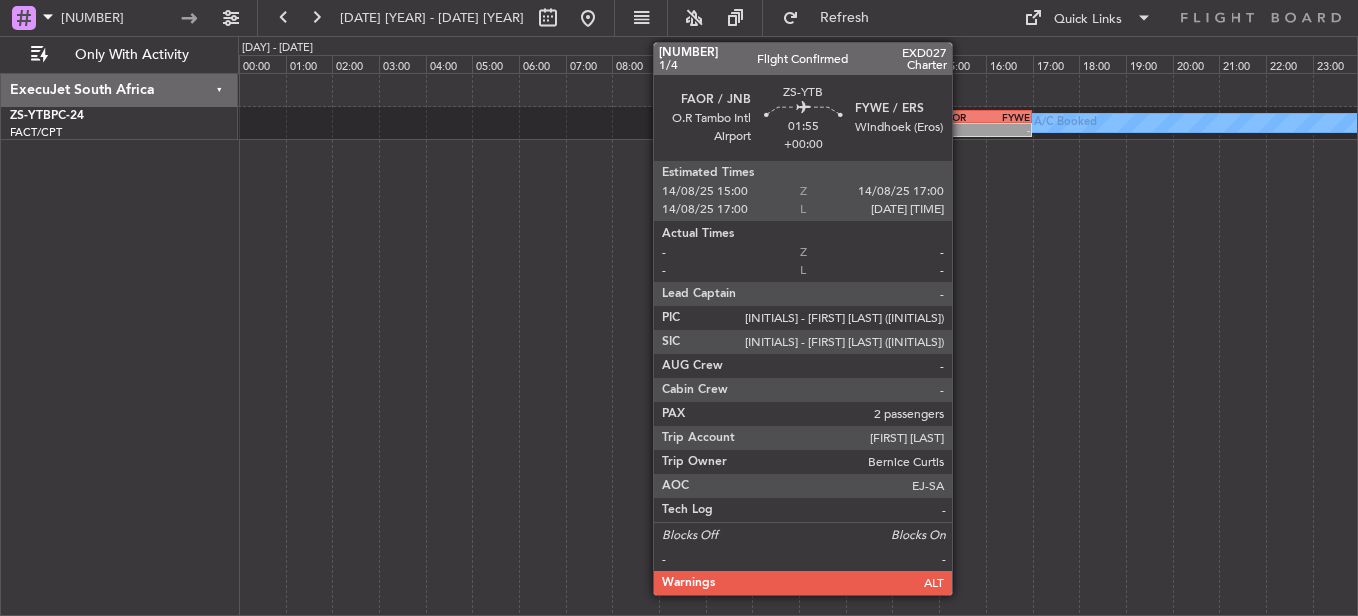 click on "FAOR" 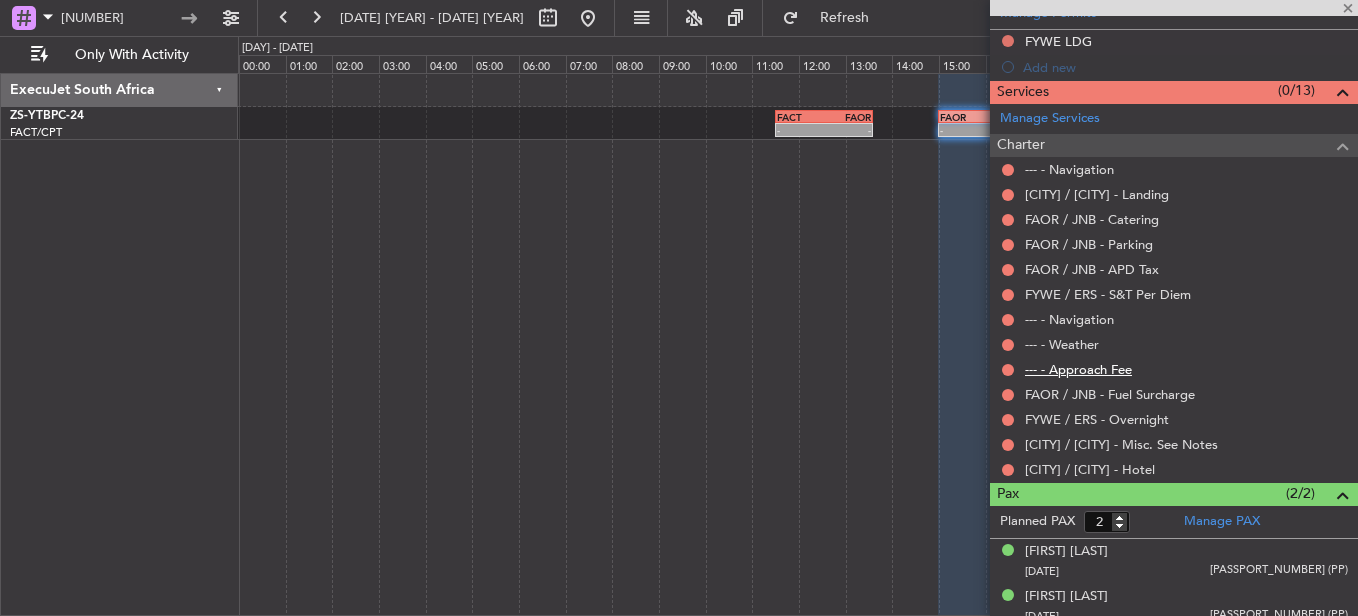 scroll, scrollTop: 488, scrollLeft: 0, axis: vertical 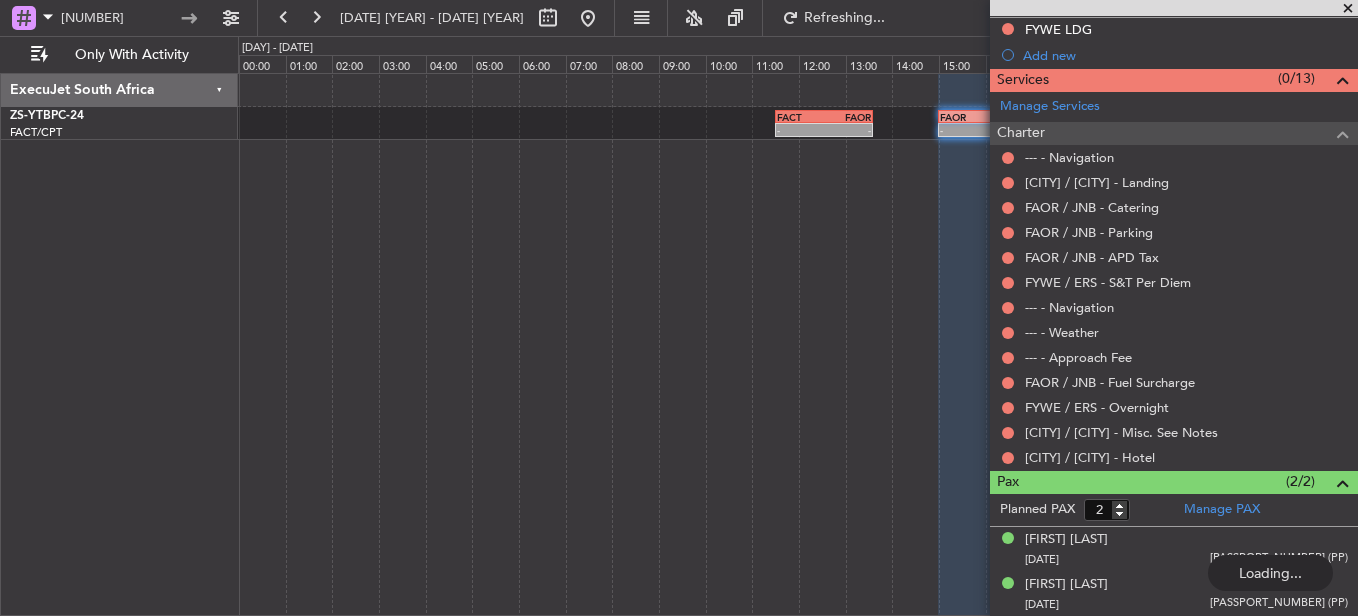drag, startPoint x: 1352, startPoint y: 7, endPoint x: 1314, endPoint y: 10, distance: 38.118237 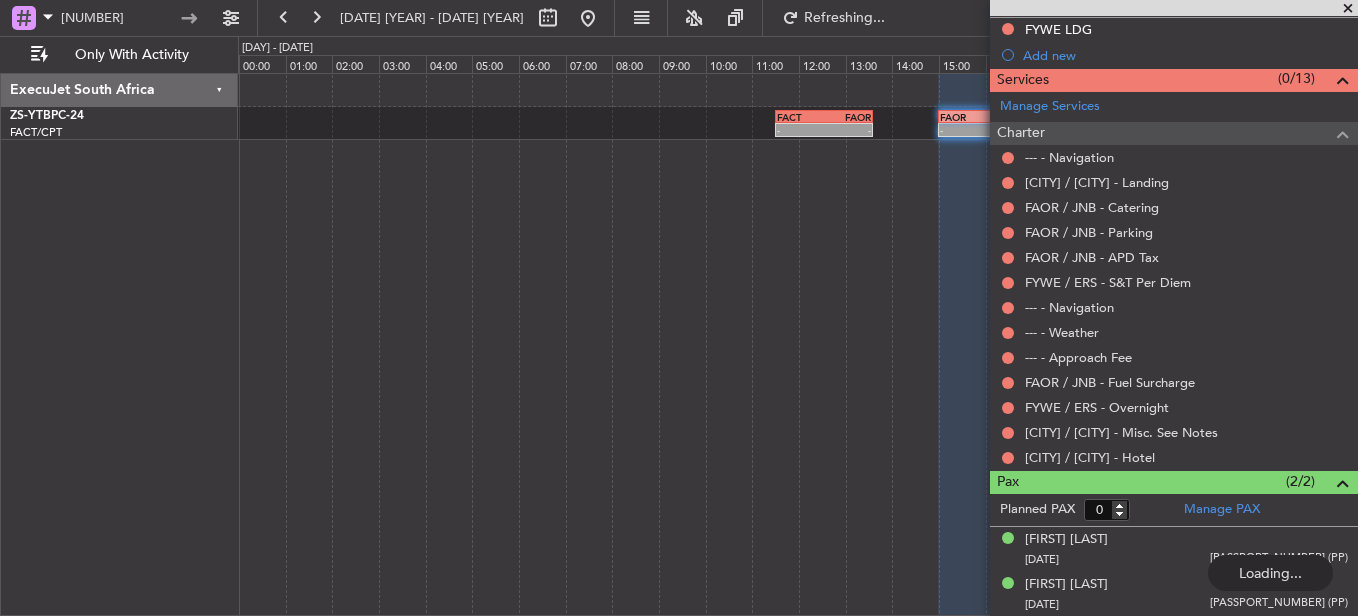 scroll, scrollTop: 0, scrollLeft: 0, axis: both 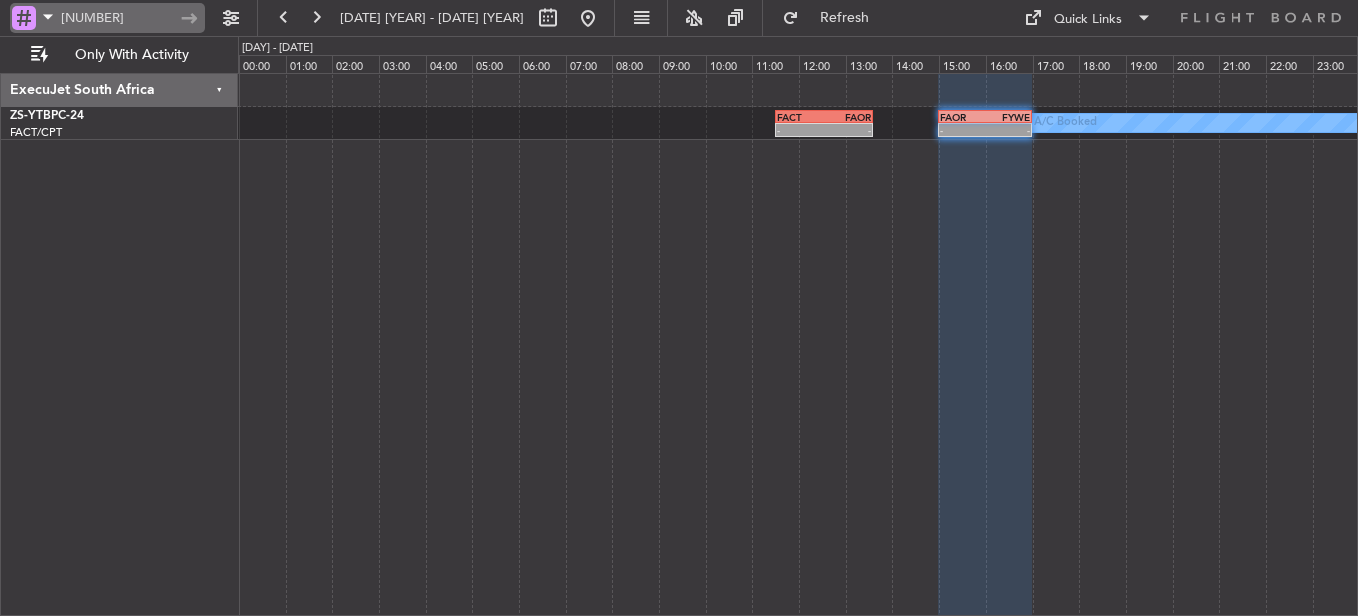 drag, startPoint x: 138, startPoint y: 14, endPoint x: 36, endPoint y: 19, distance: 102.122475 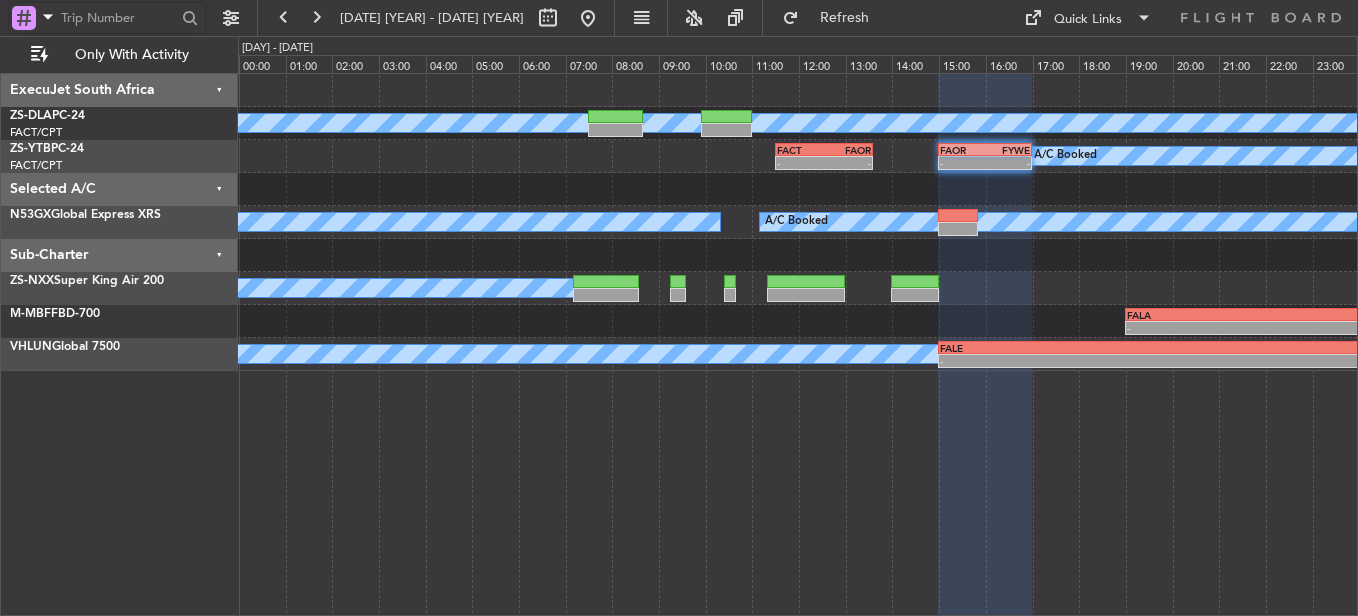 click on "A/C Booked
-
-
FACT
[TIME] Z
FAOR
[TIME] Z
-
-
FAOR
[TIME] Z
FYWE
[TIME] Z" 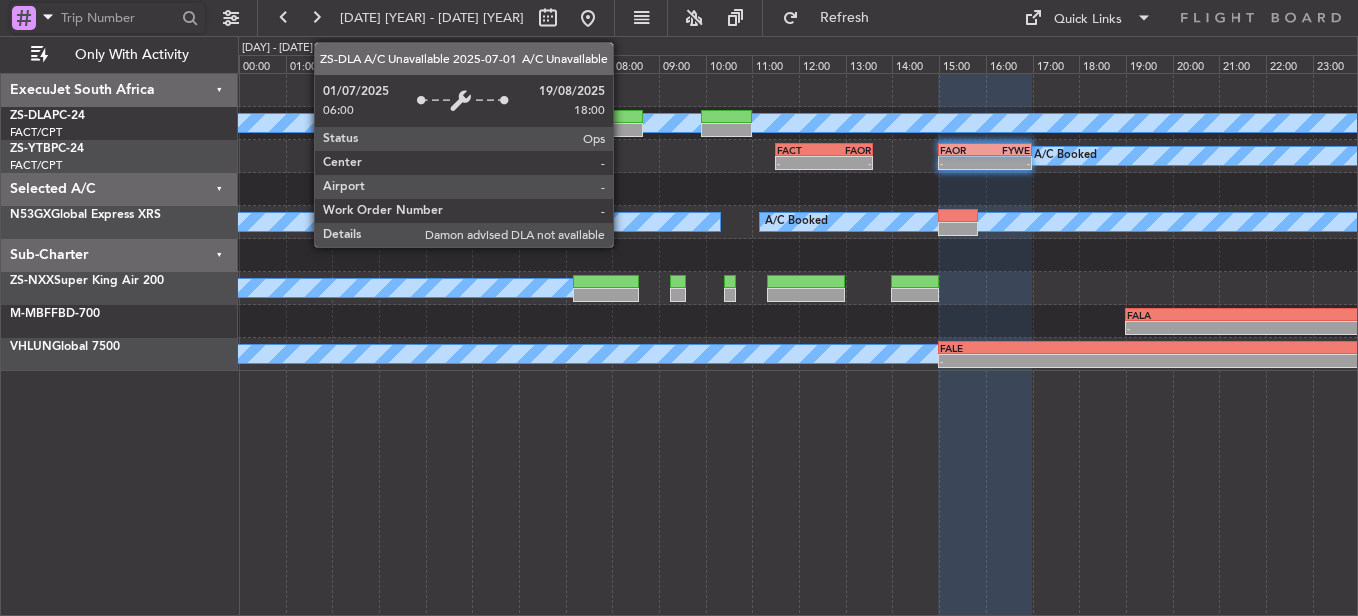 click on "A/C Unavailable" 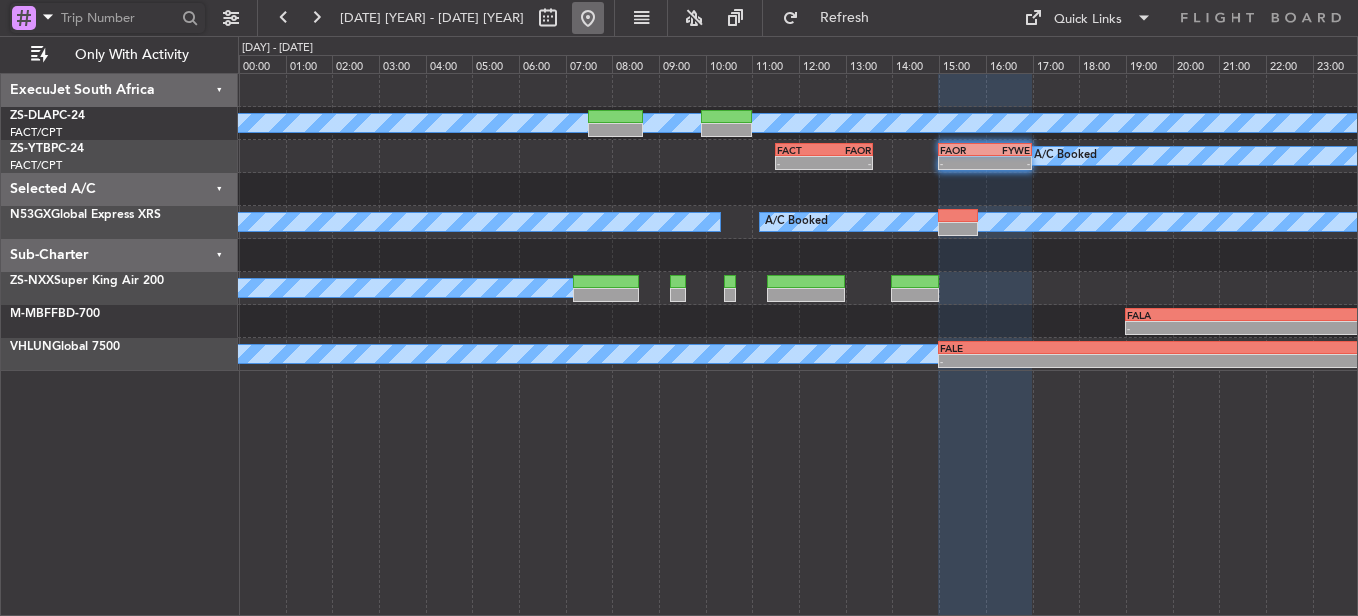 type 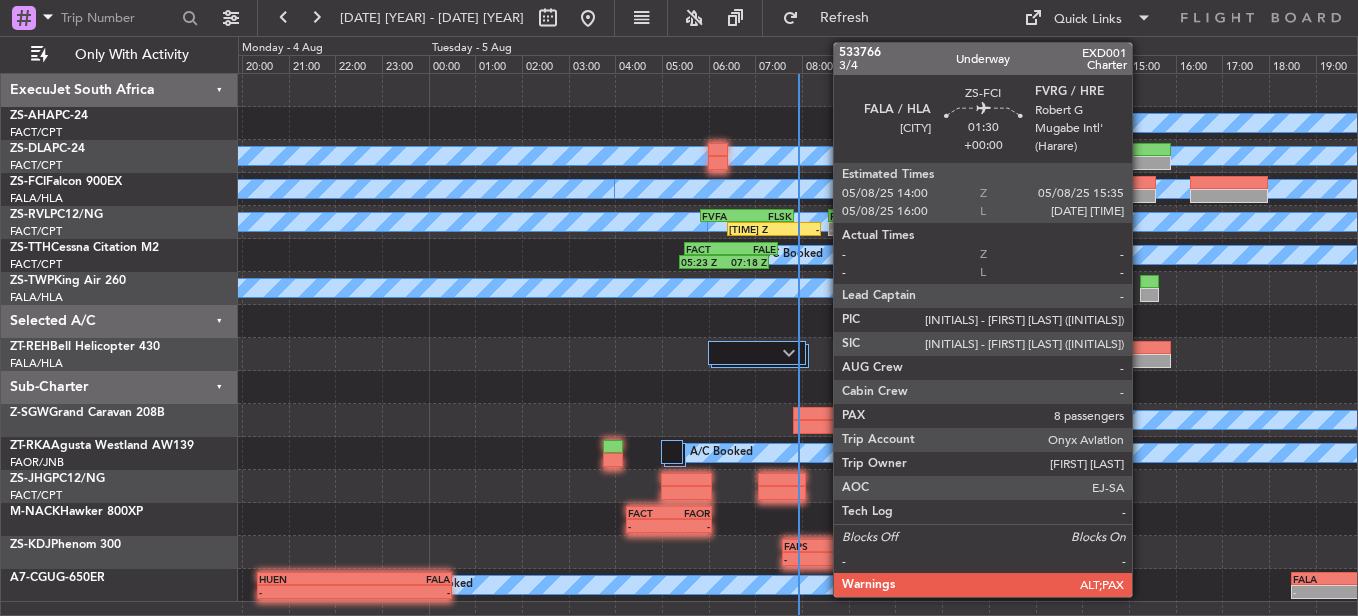 click 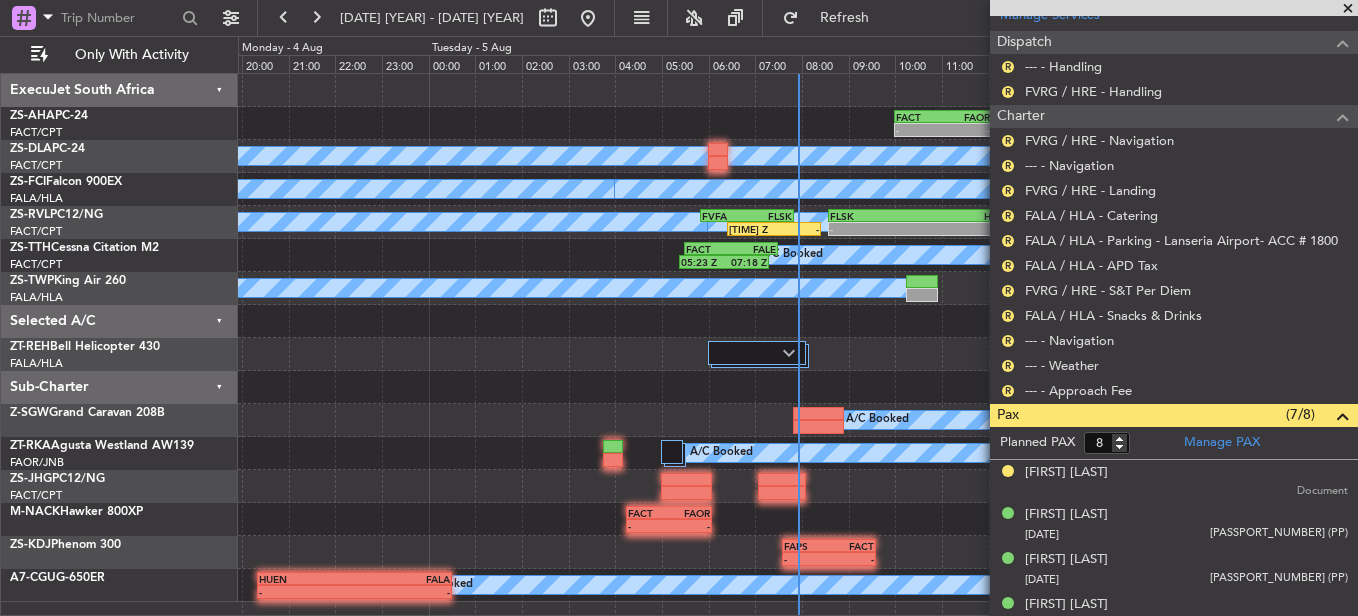 scroll, scrollTop: 576, scrollLeft: 0, axis: vertical 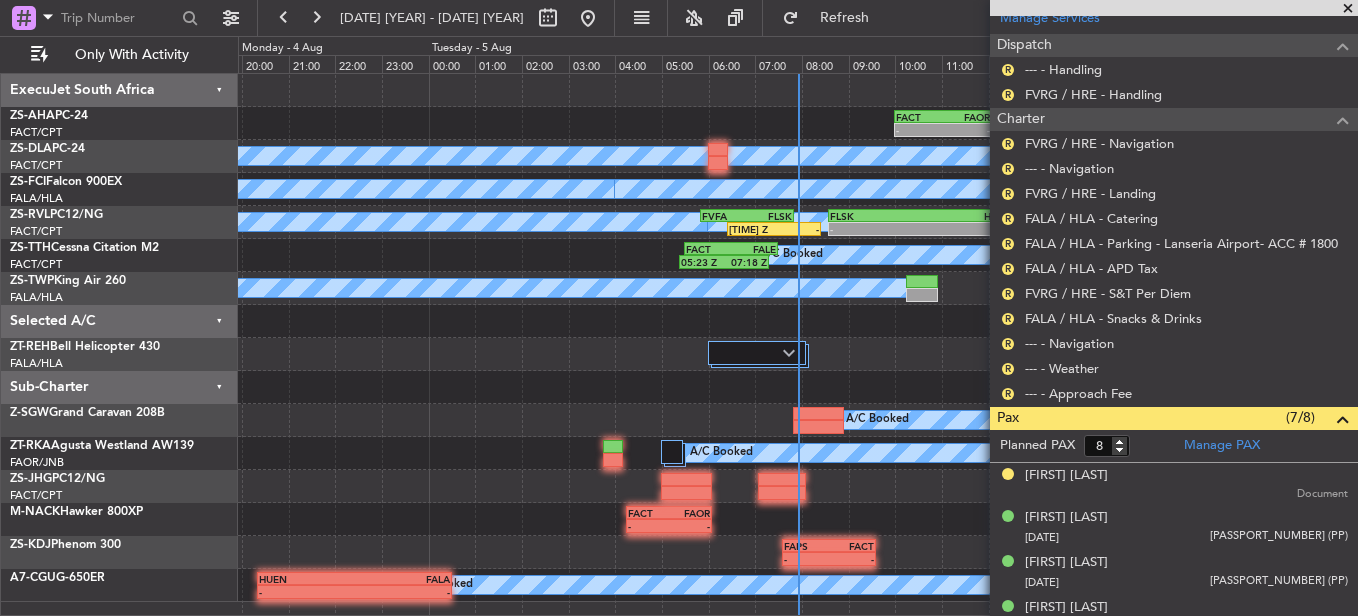 click on "Review" at bounding box center [1008, 400] 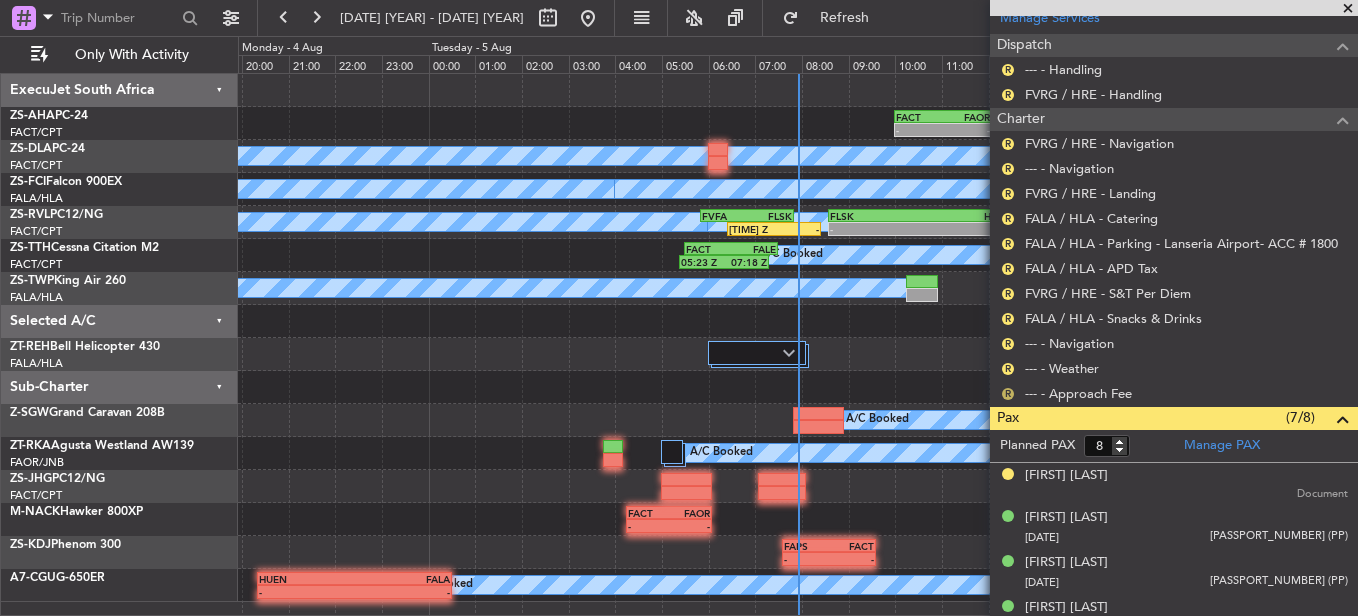 click on "R" at bounding box center (1008, 394) 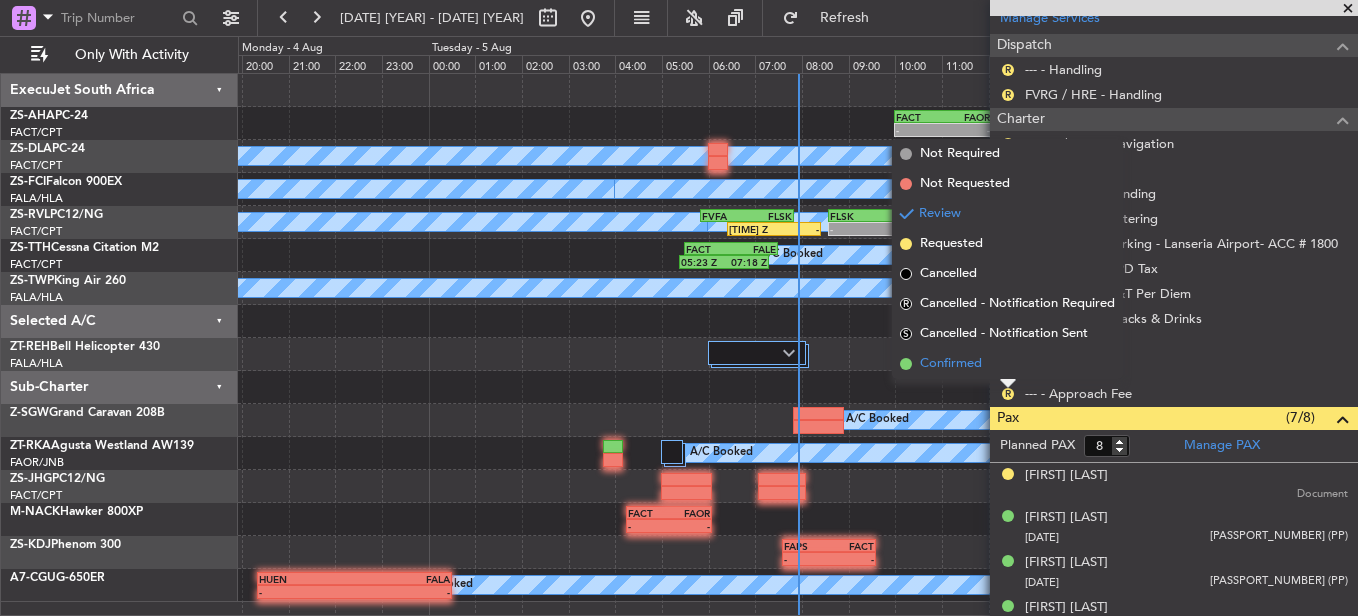 click on "Confirmed" at bounding box center (1007, 364) 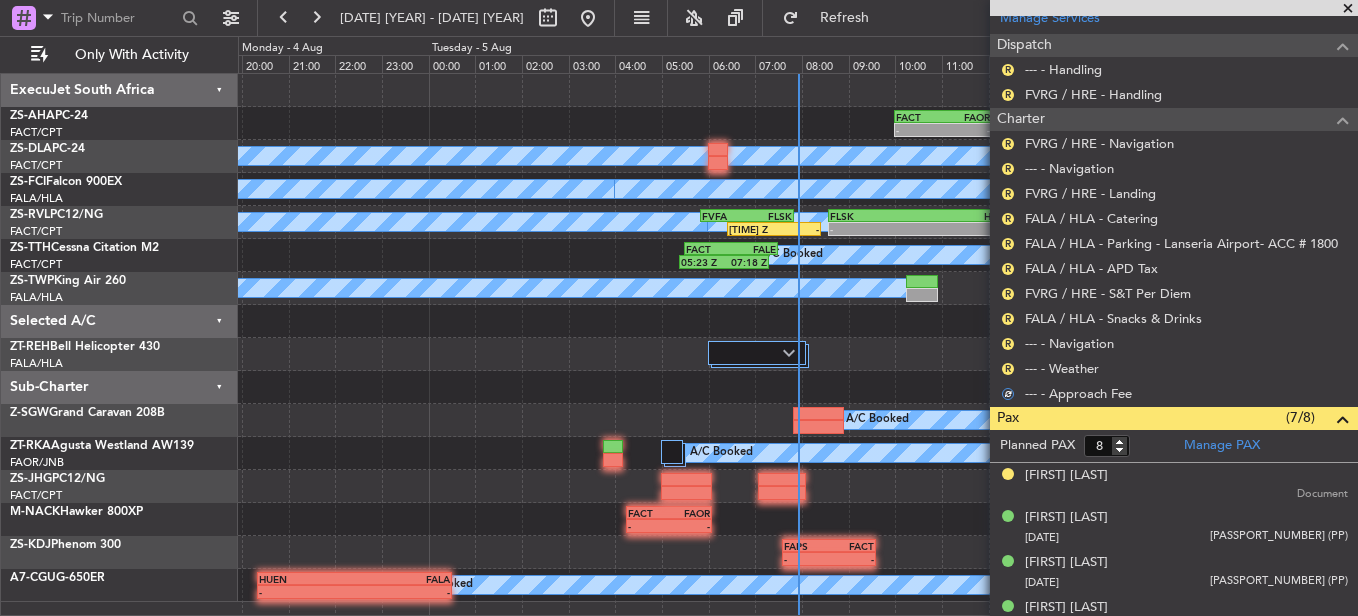 click on "R" at bounding box center (1008, 369) 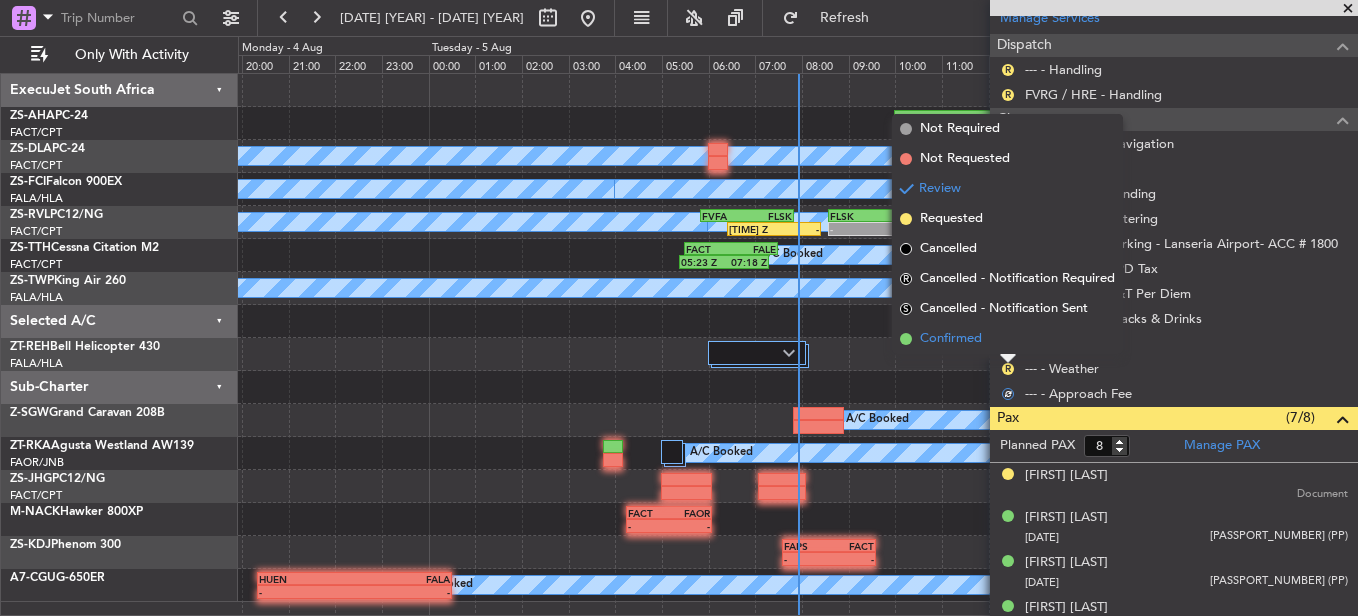click on "Confirmed" at bounding box center [1007, 339] 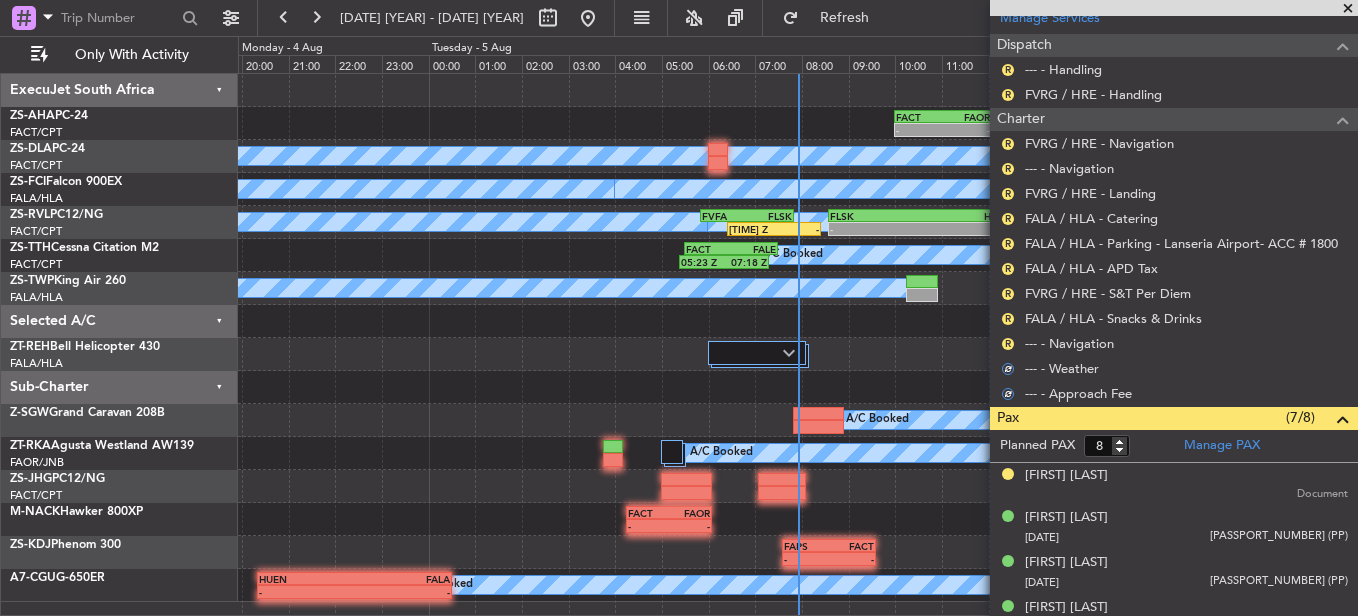 click on "R" at bounding box center [1008, 344] 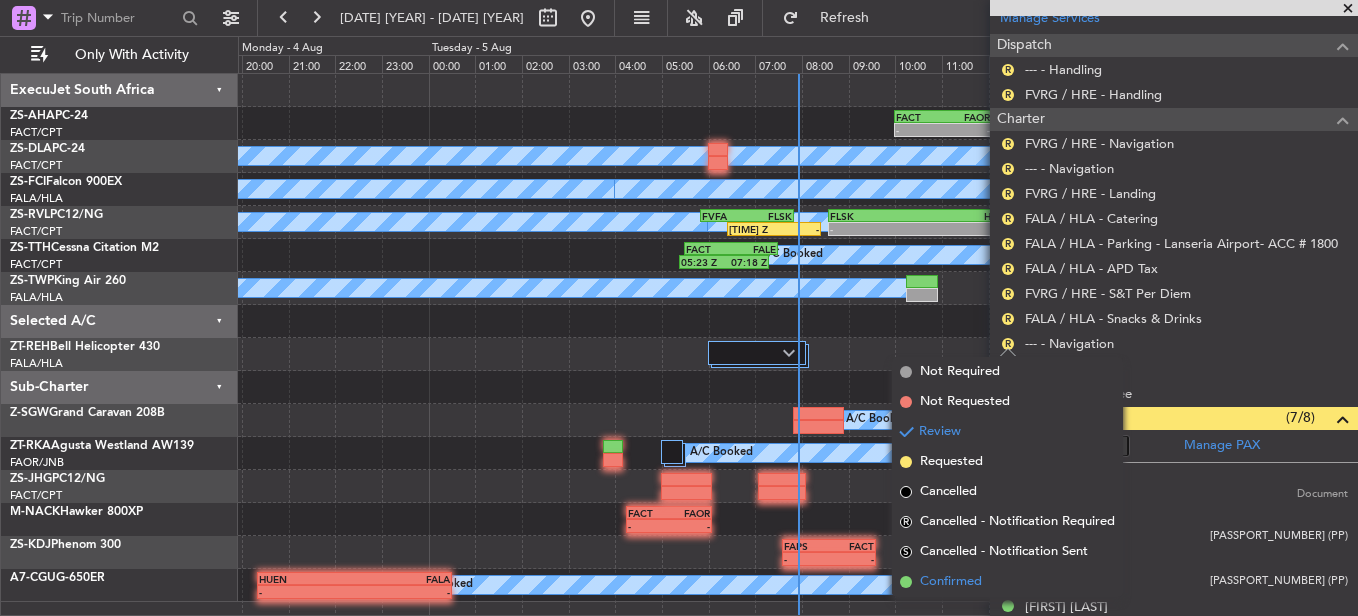 click on "Confirmed" at bounding box center [951, 582] 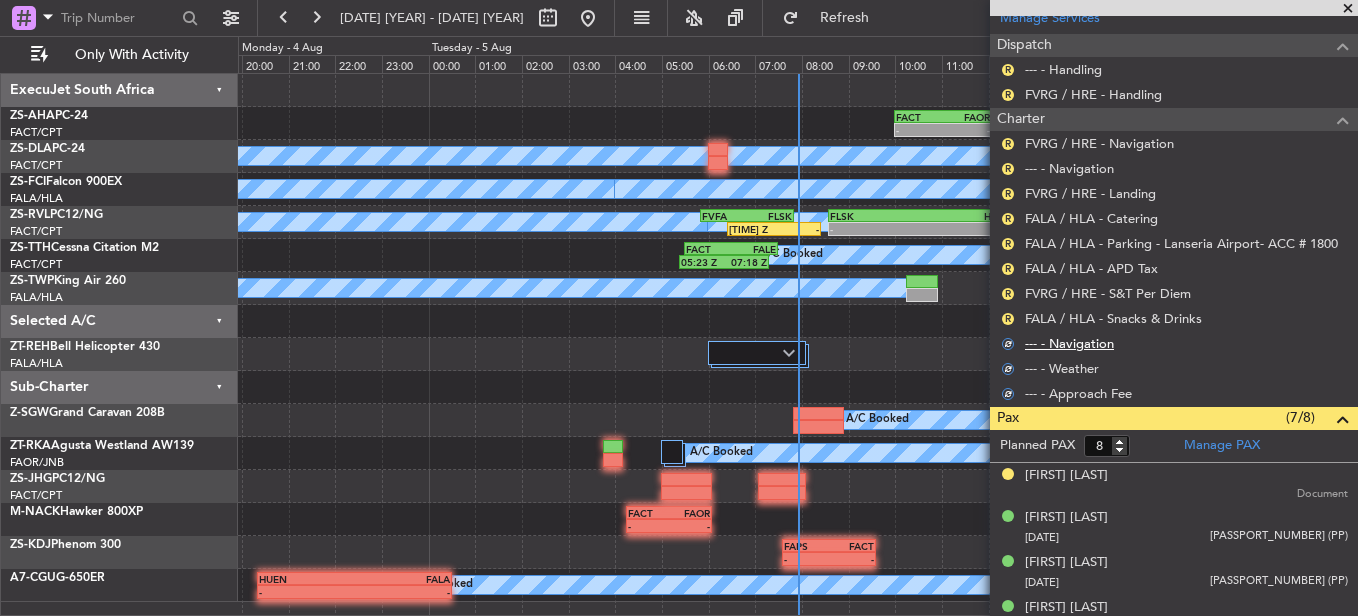 scroll, scrollTop: 376, scrollLeft: 0, axis: vertical 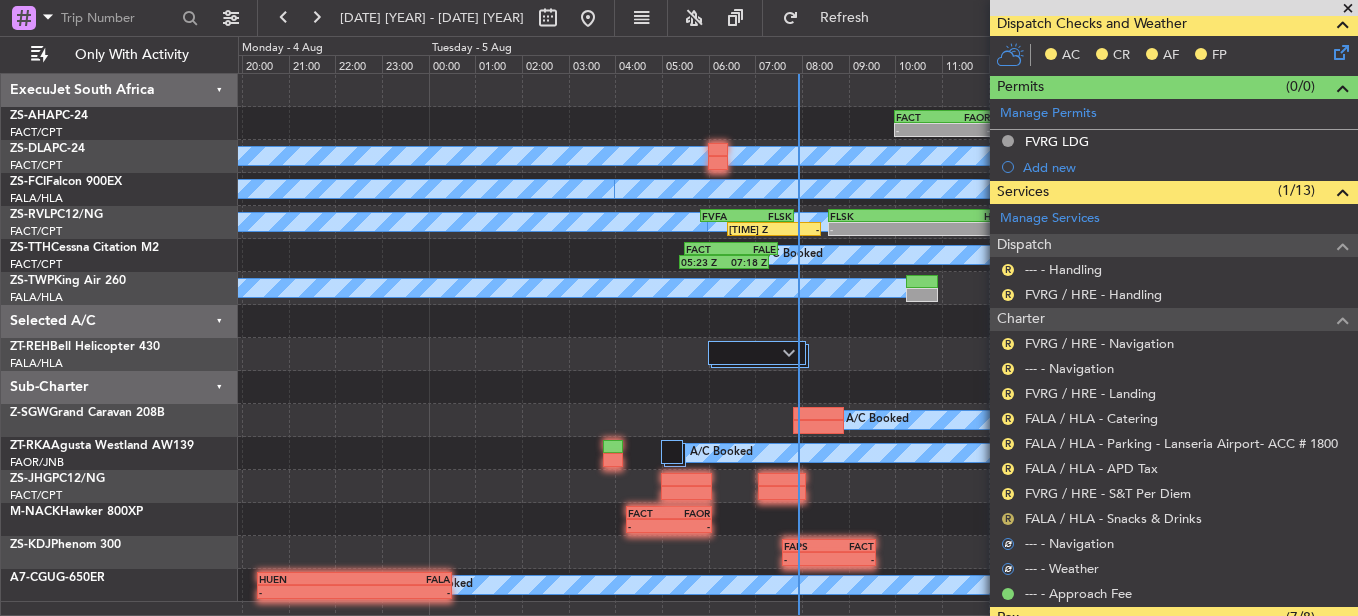 click on "R" at bounding box center [1008, 519] 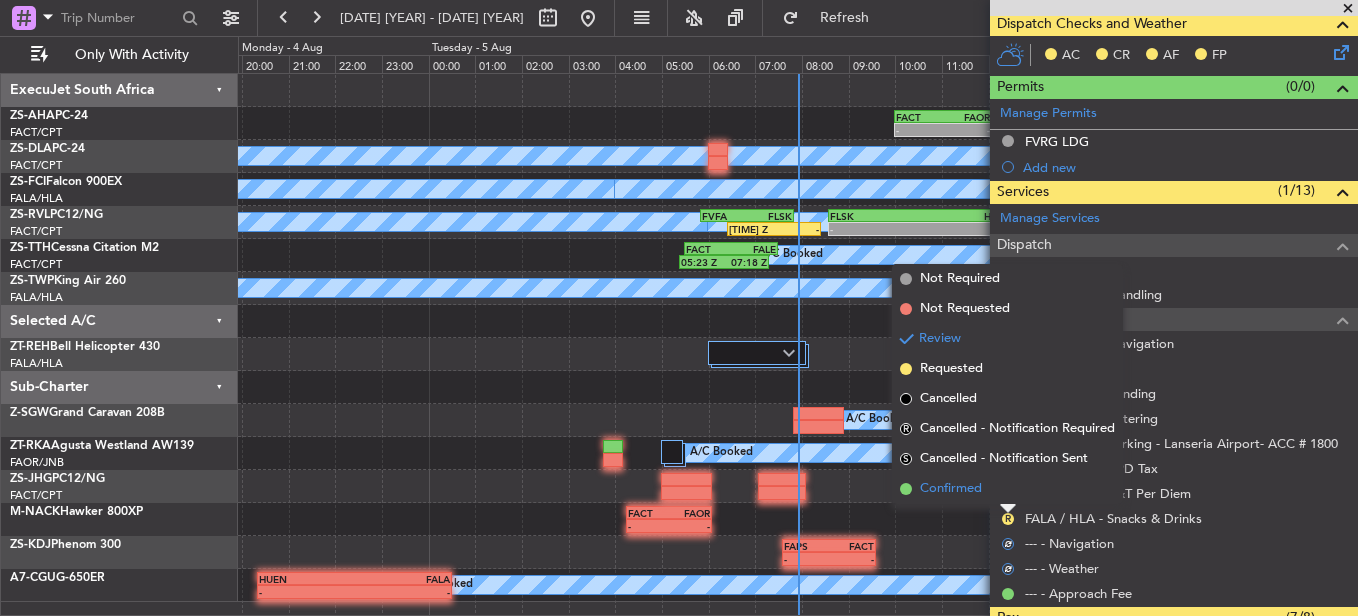 click on "Confirmed" at bounding box center (1007, 489) 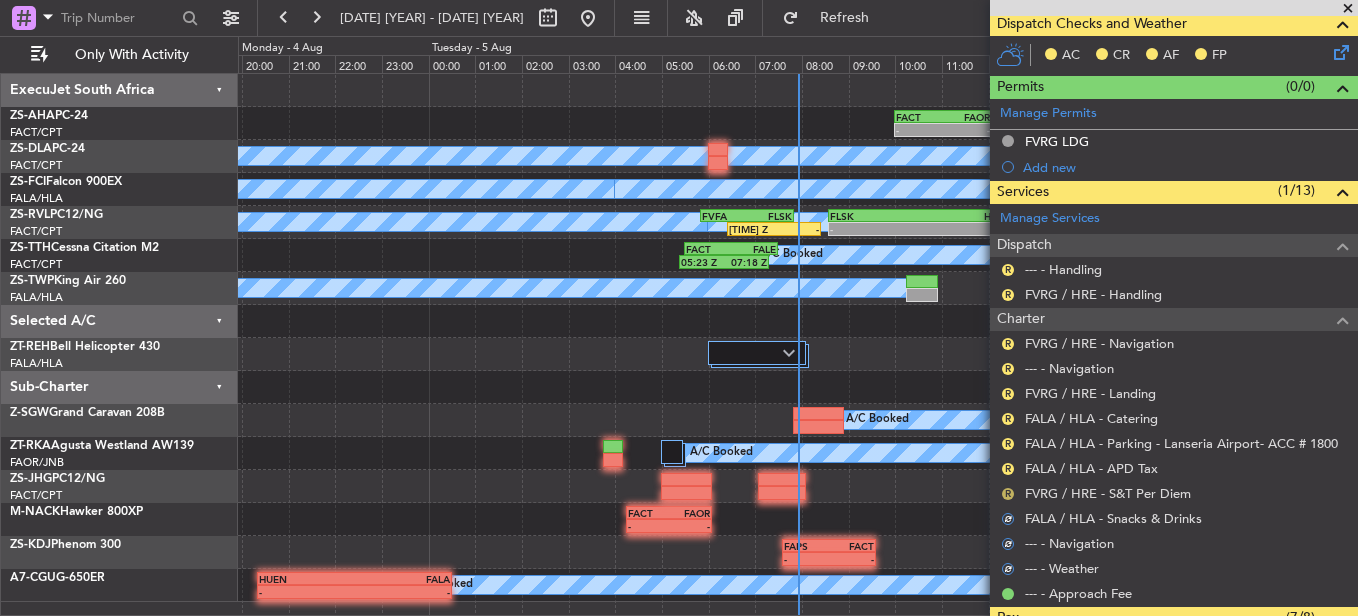 click on "R" at bounding box center [1008, 494] 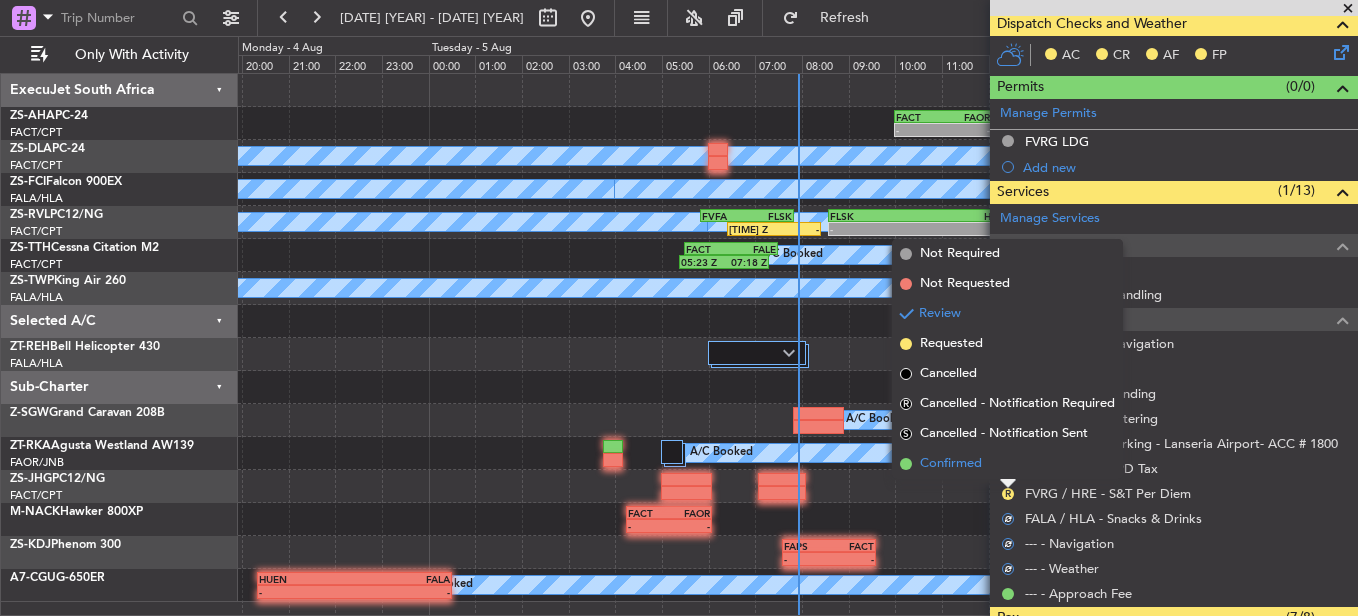 click on "Confirmed" at bounding box center [1007, 464] 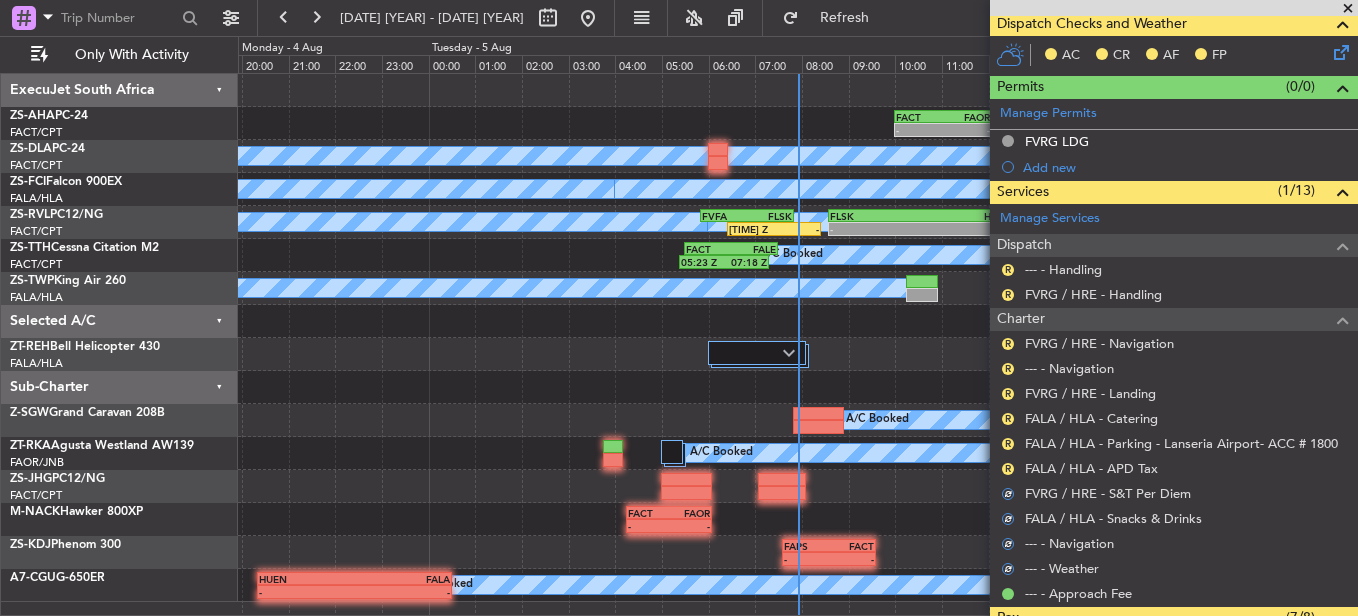 click on "R [CITY] / [CITY] - APD Tax" at bounding box center (1174, 468) 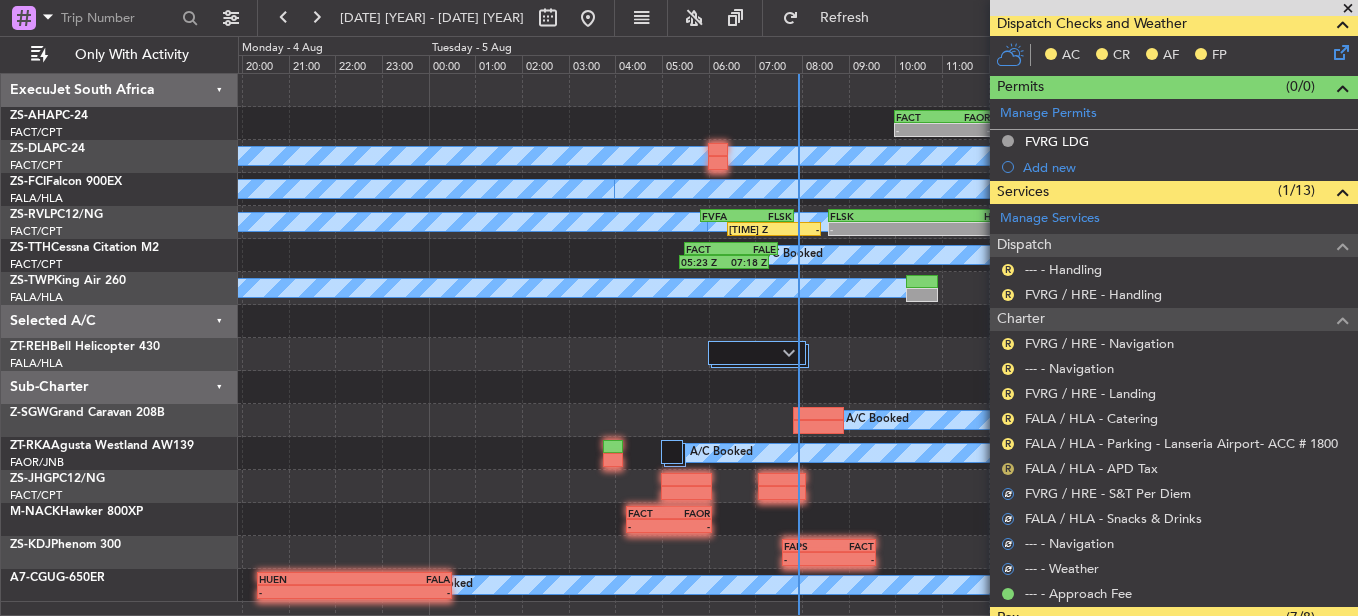 click on "R" at bounding box center [1008, 469] 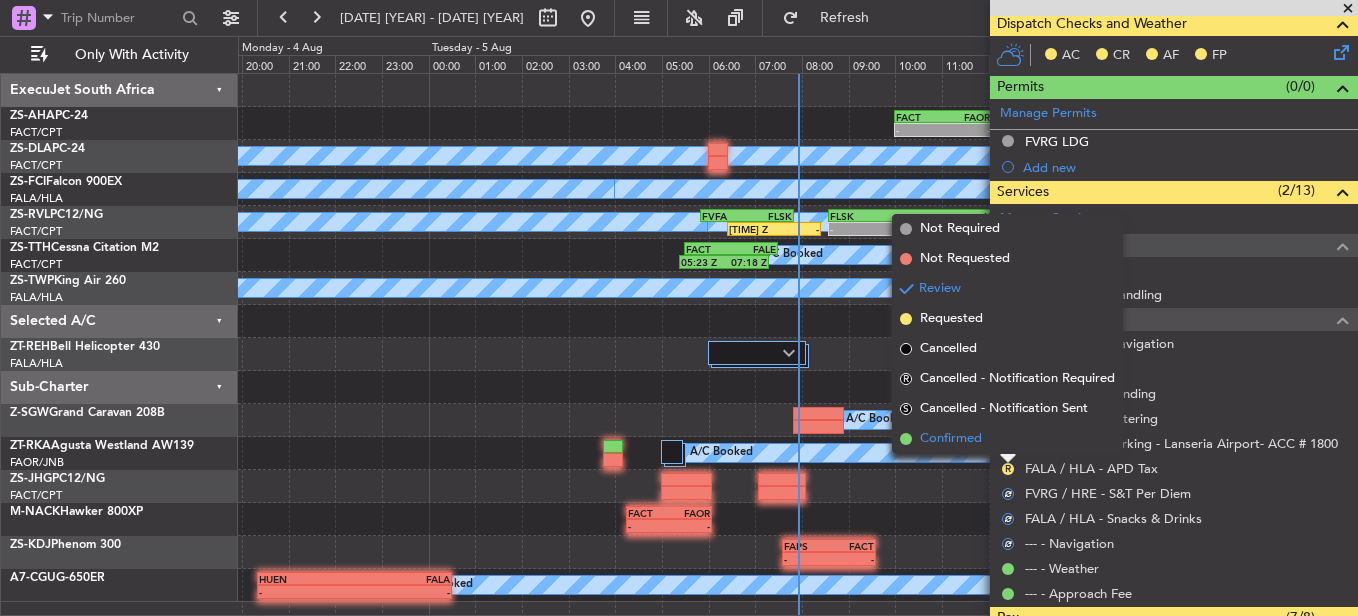 click on "Confirmed" at bounding box center [1007, 439] 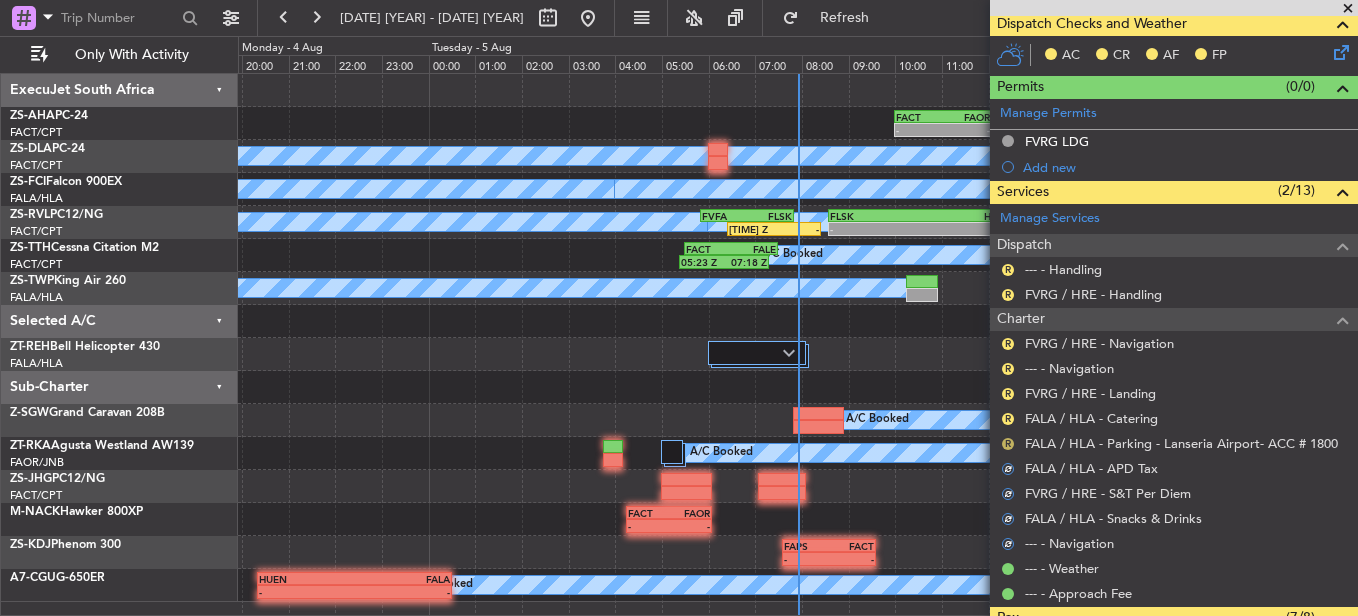 click on "R" at bounding box center [1008, 444] 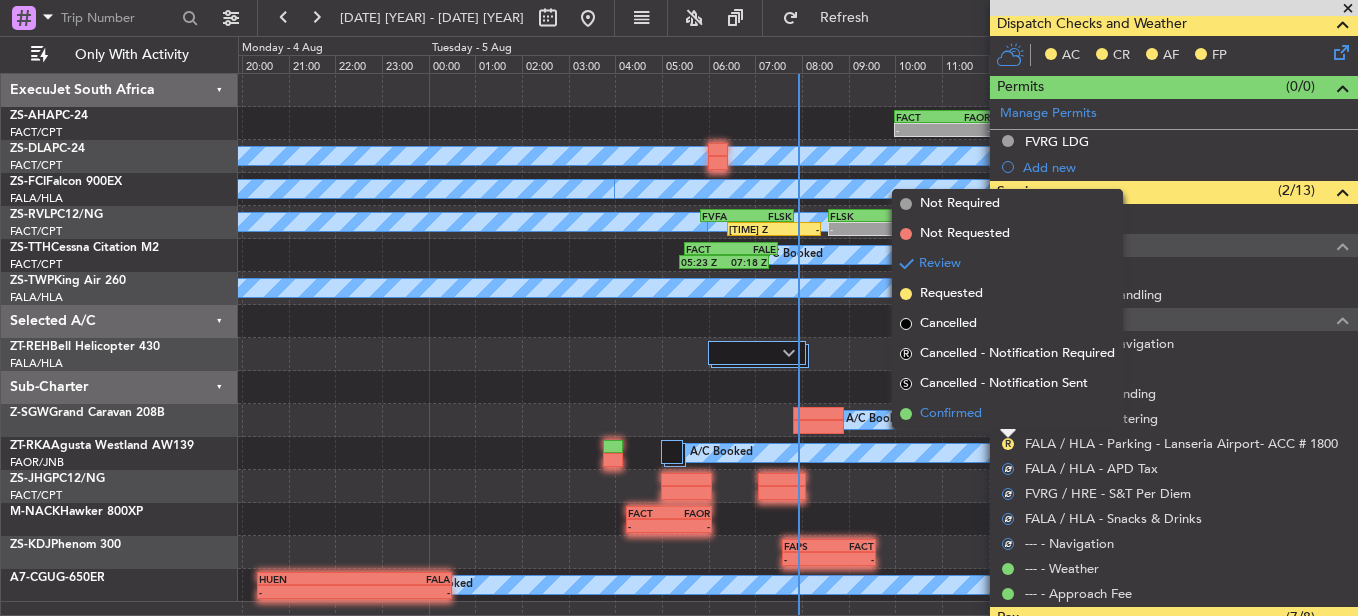 click on "Confirmed" at bounding box center [1007, 414] 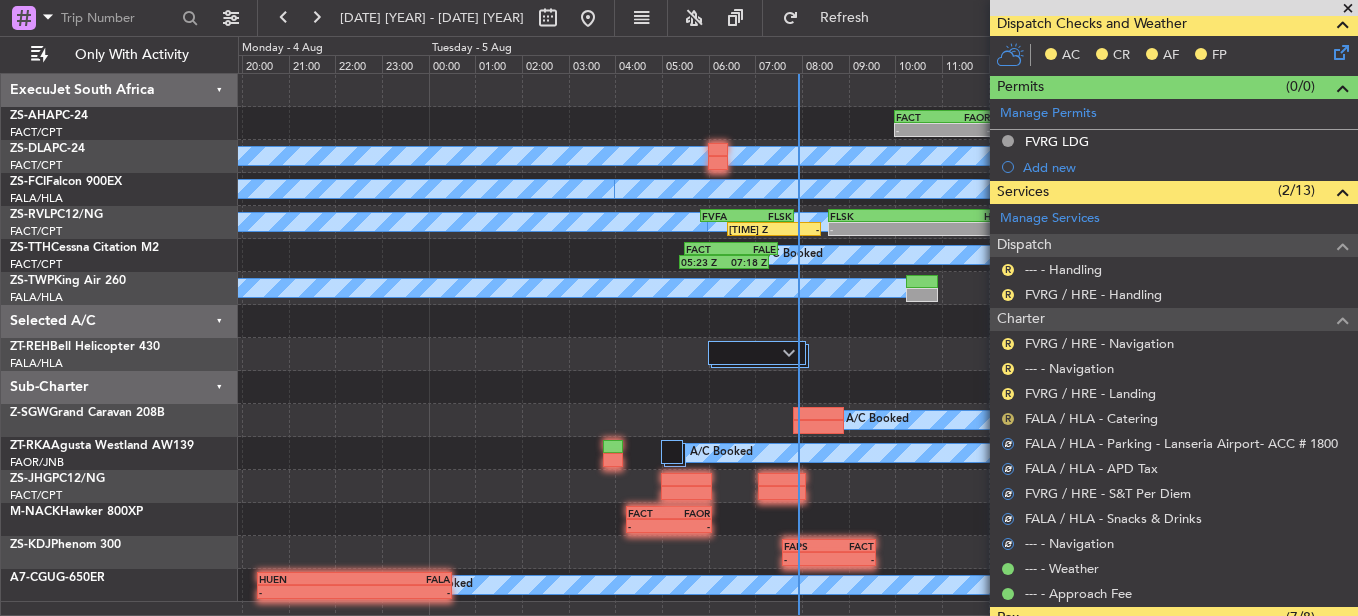 click on "R" at bounding box center (1008, 419) 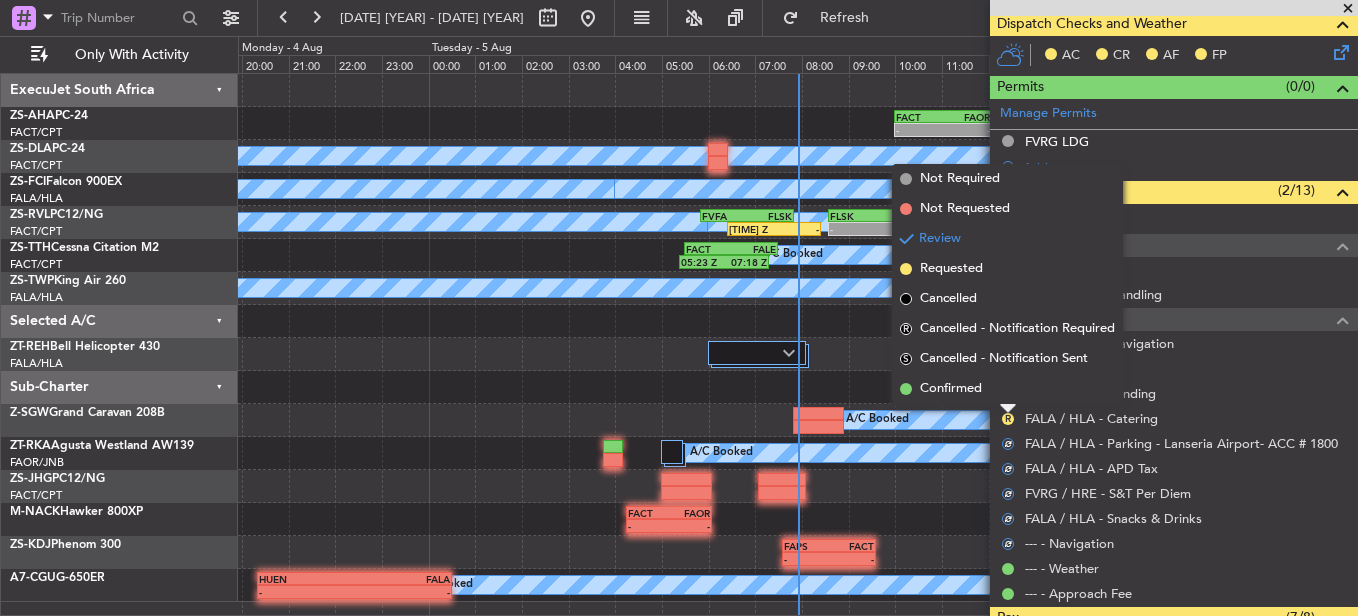 click on "Confirmed" at bounding box center [1007, 389] 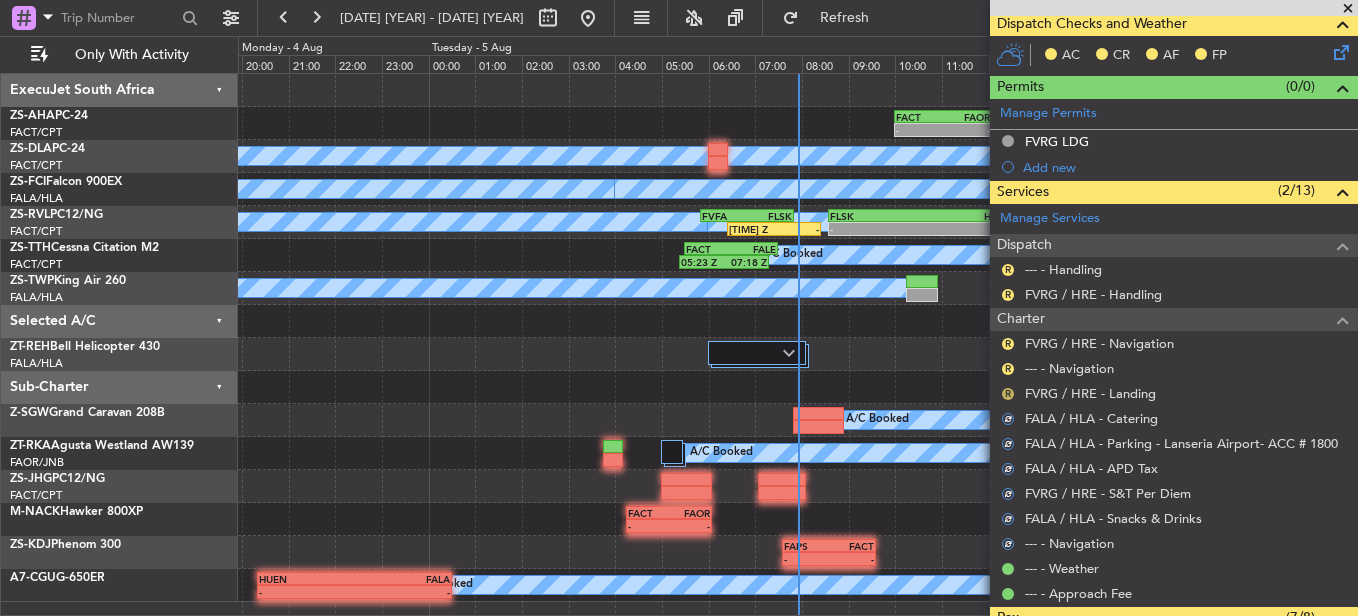 click on "R" at bounding box center [1008, 394] 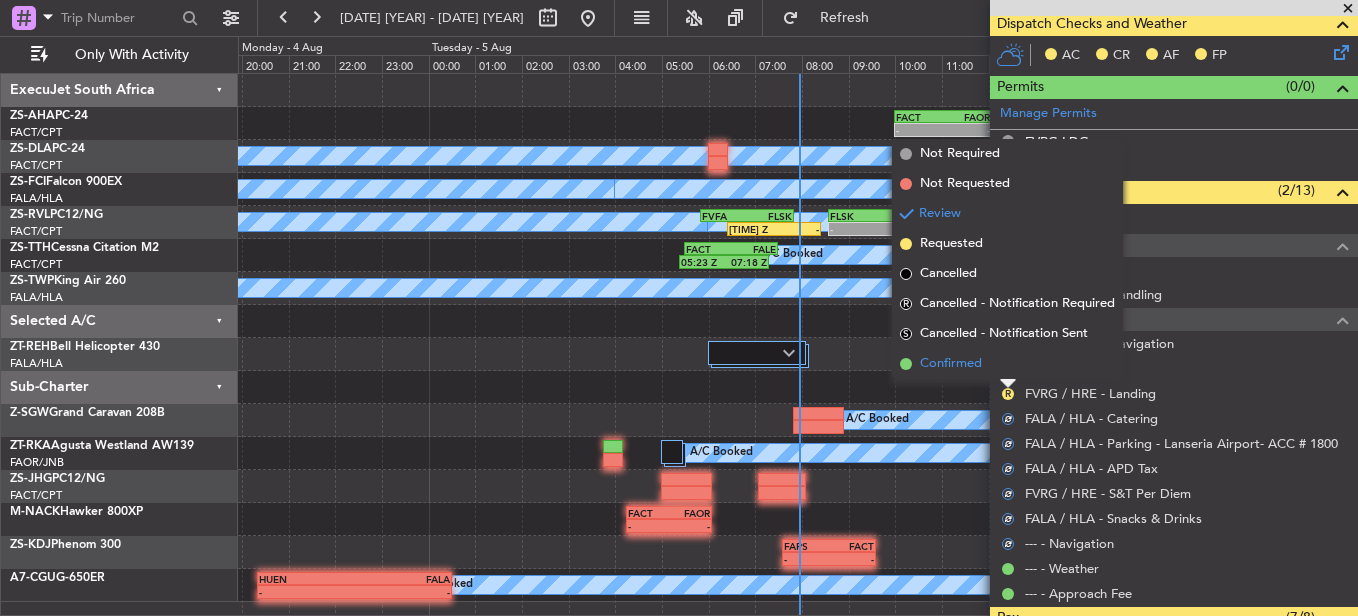 click on "Confirmed" at bounding box center [1007, 364] 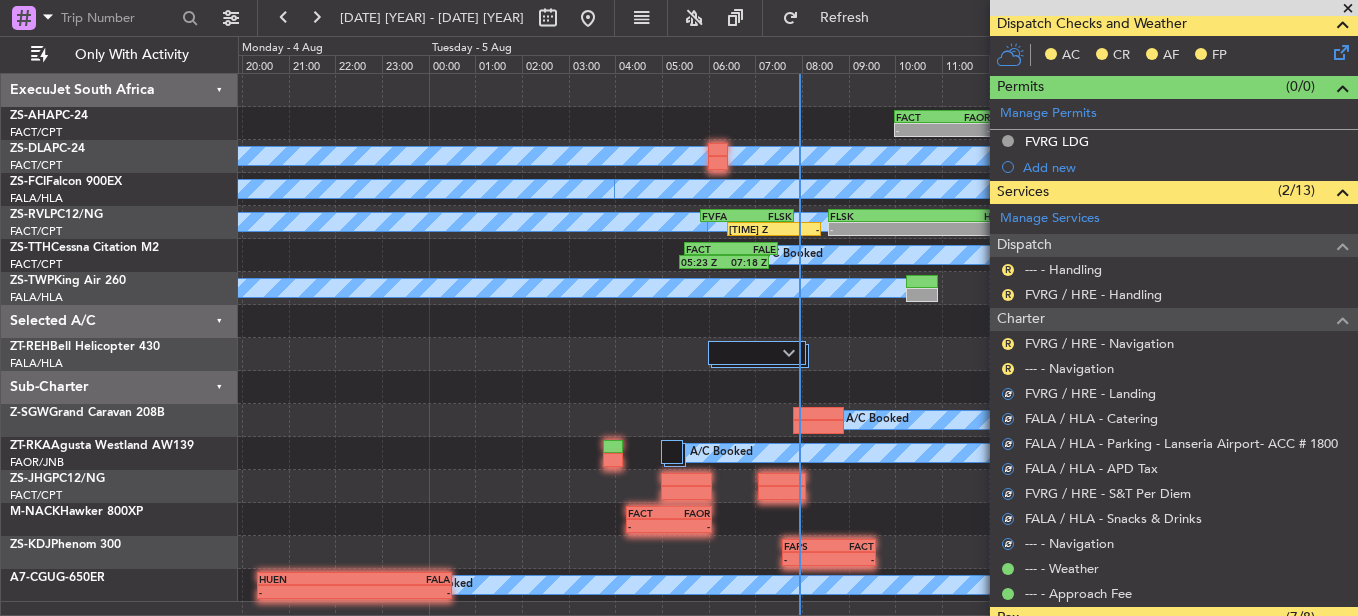 click on "[DATE] [YEAR] - [DATE] [YEAR] A/C Booked FACT [TIME] Z FAOR [TIME] Z A/C Unavailable A/C Booked A/C Booked A/C Booked A/C Booked A/C Booked A/C Booked A/C Booked A/C Booked A/C Booked A/C Booked A/C Booked A/C Booked A/C Booked [TIME] Z FVFA [TIME] Z FLSK [TIME] Z FLSK [TIME] Z HKJK [TIME] Z" at bounding box center (679, 308) 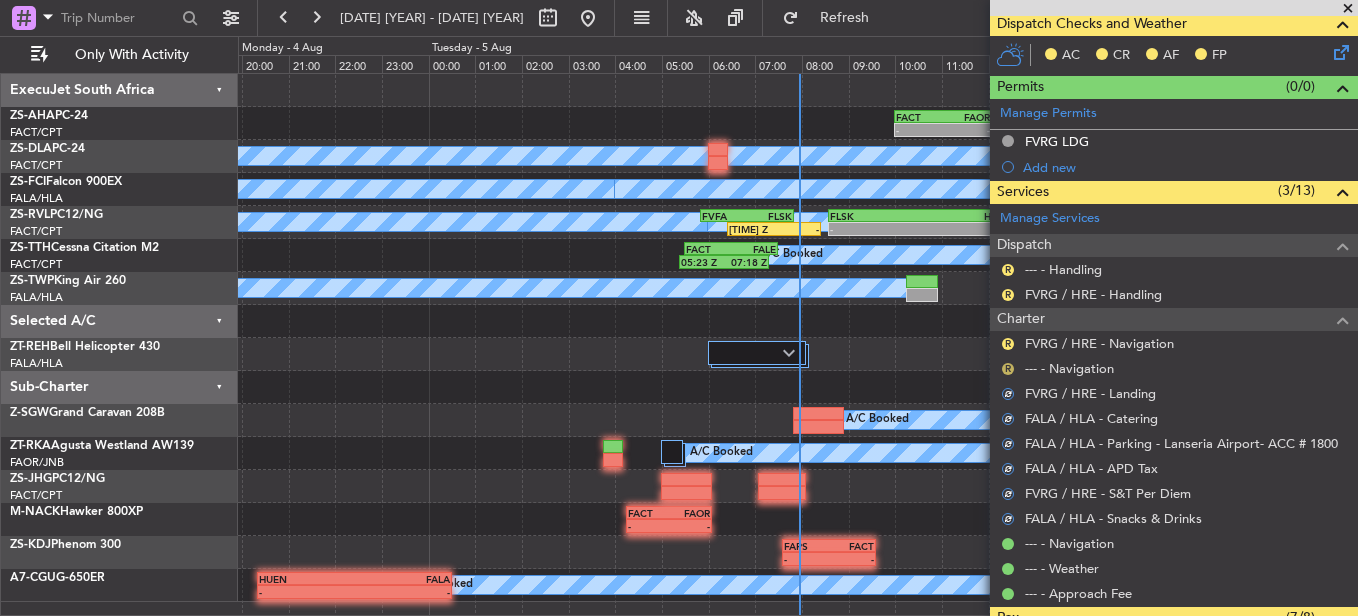 click on "Review" at bounding box center (1008, 400) 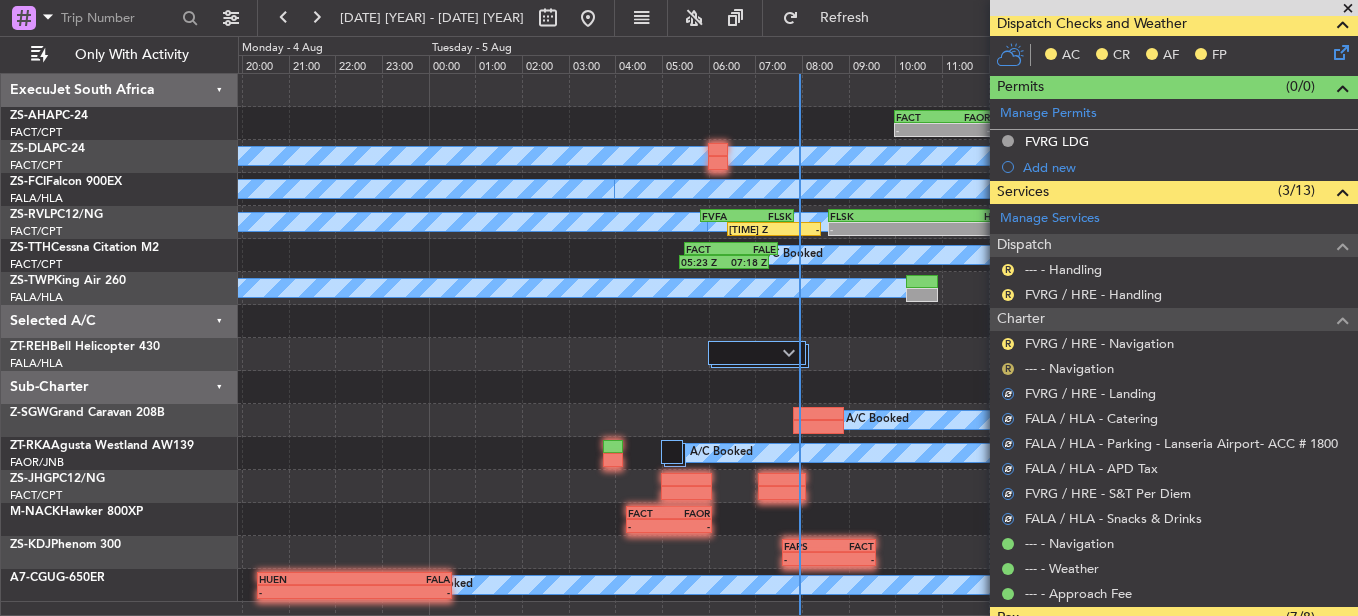 click on "R" at bounding box center (1008, 369) 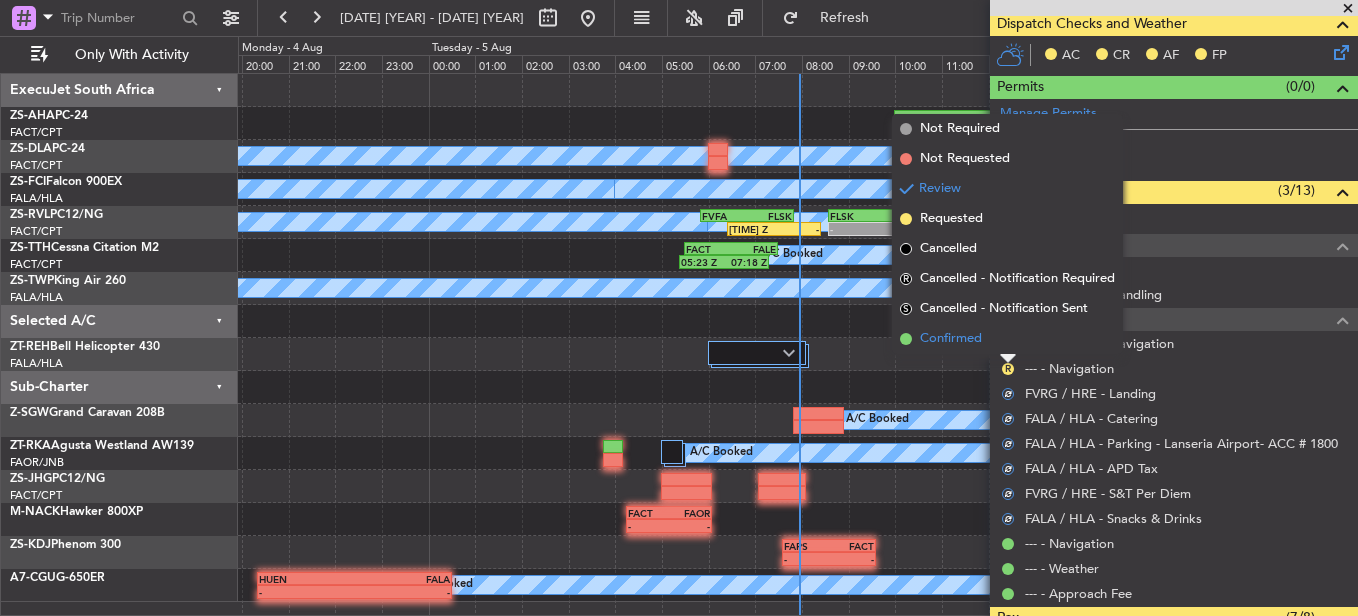 click on "Confirmed" at bounding box center [1007, 339] 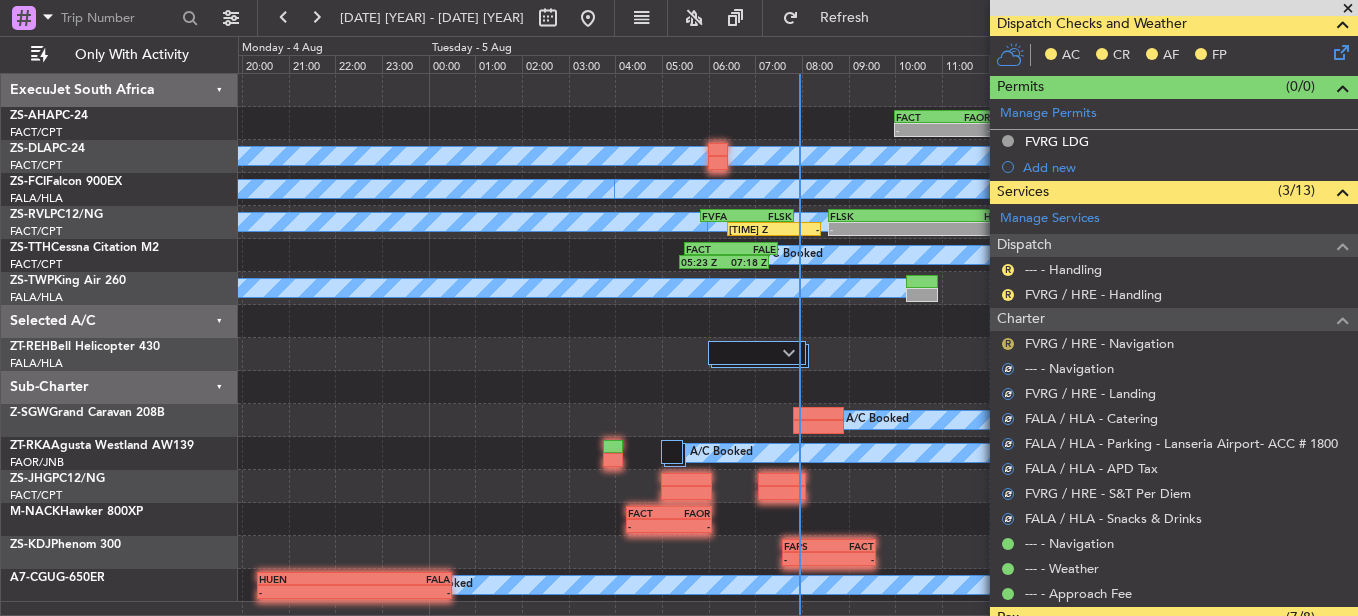 click on "R" at bounding box center (1008, 344) 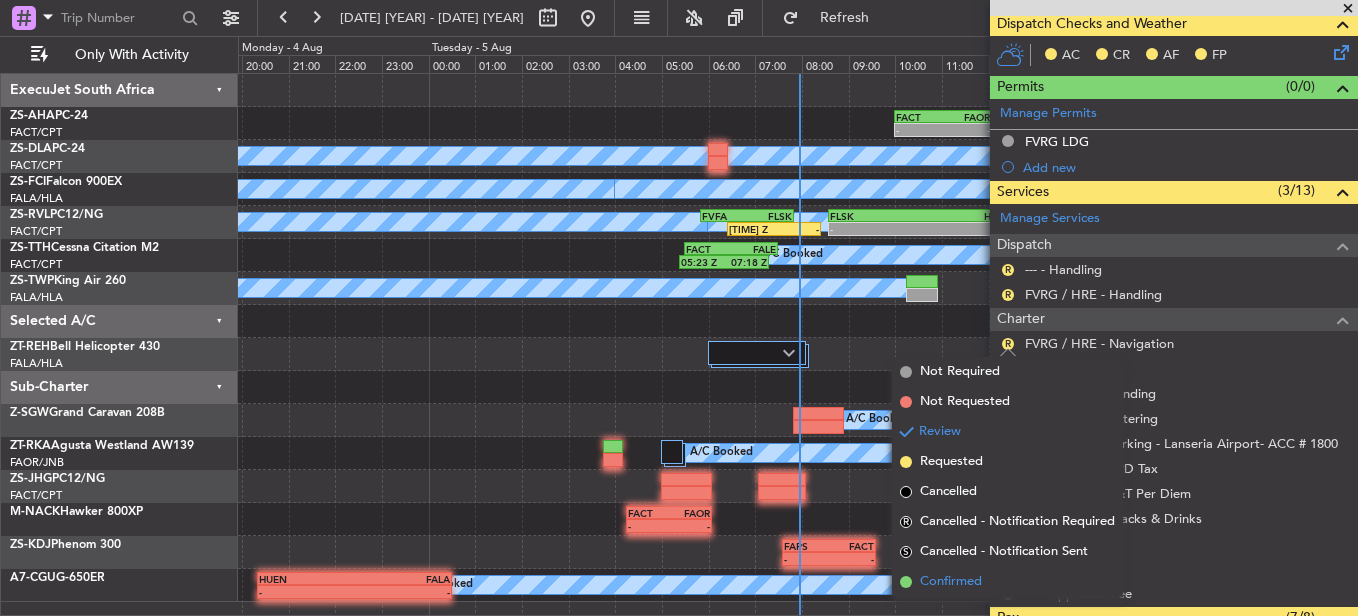 click on "Confirmed" at bounding box center (1007, 582) 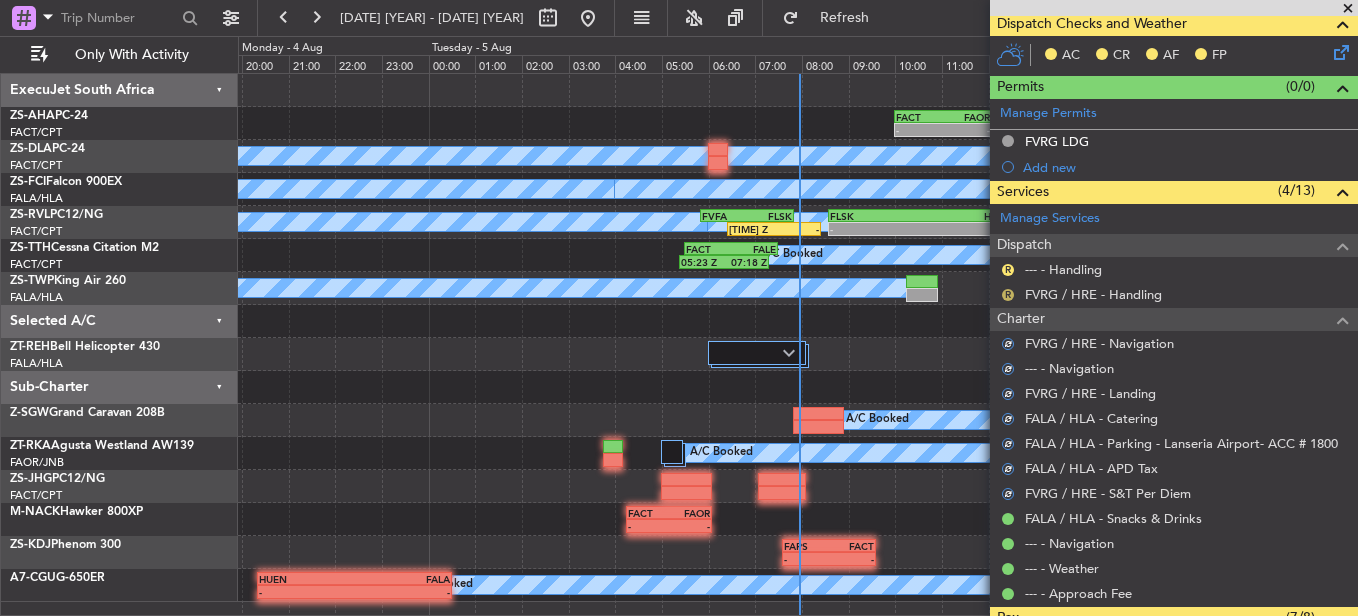 click on "R" at bounding box center (1008, 295) 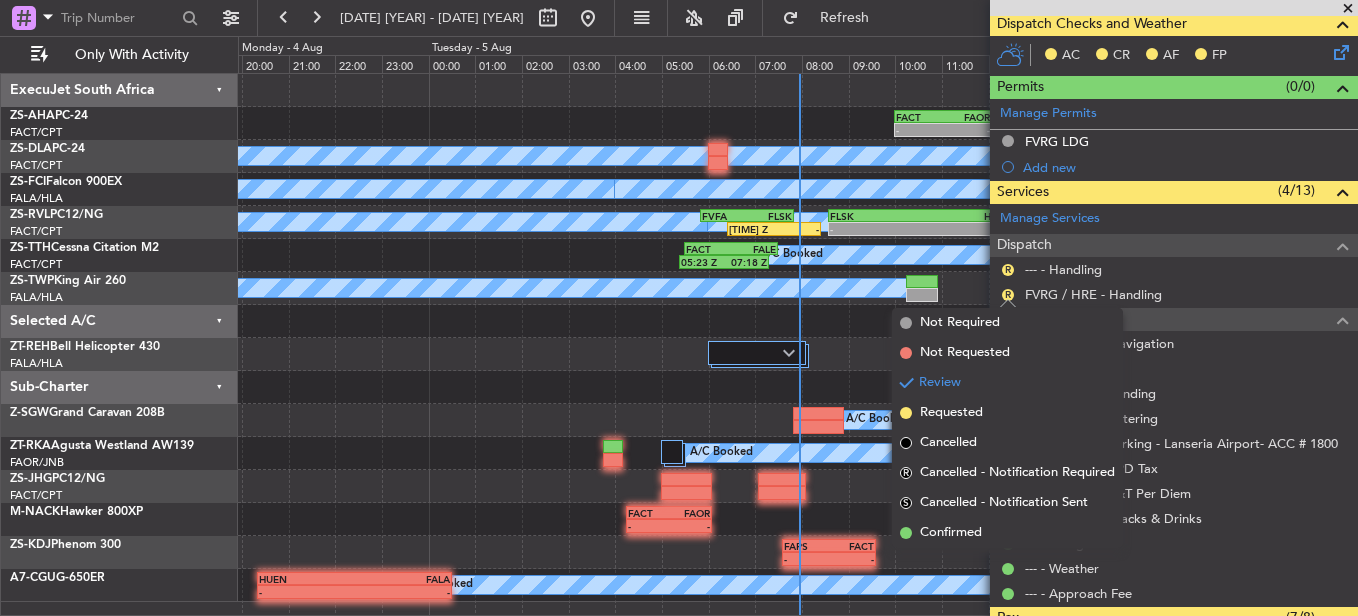click on "Confirmed" at bounding box center [1007, 533] 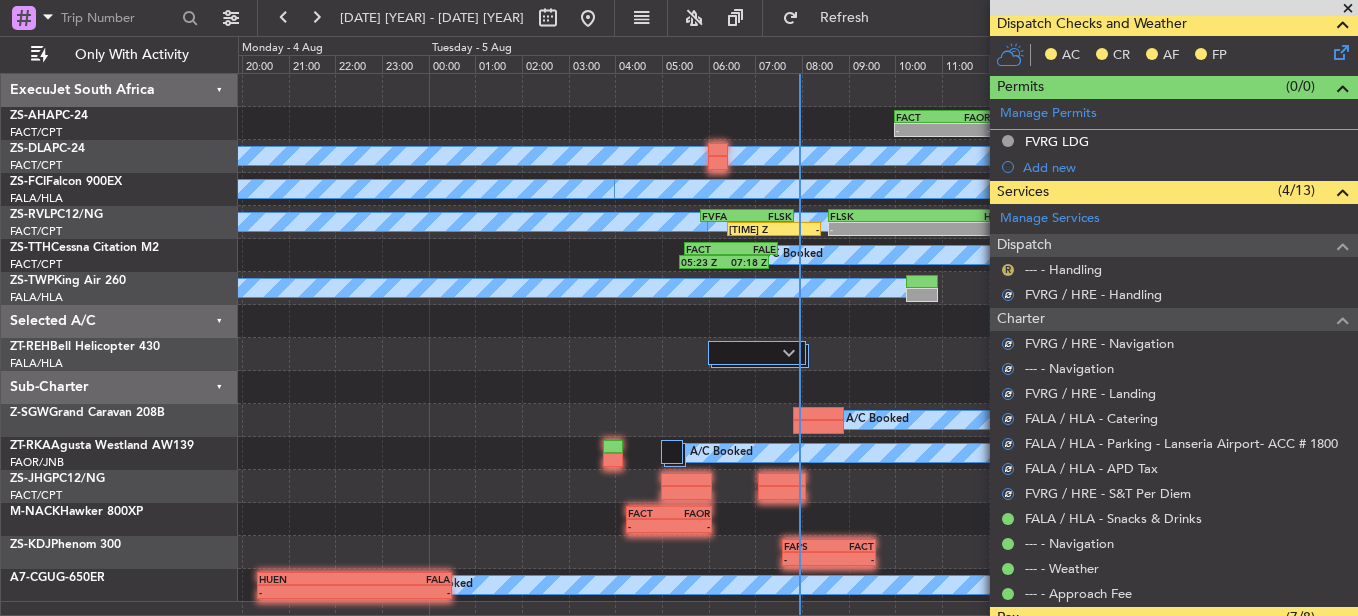 click on "R" at bounding box center (1008, 270) 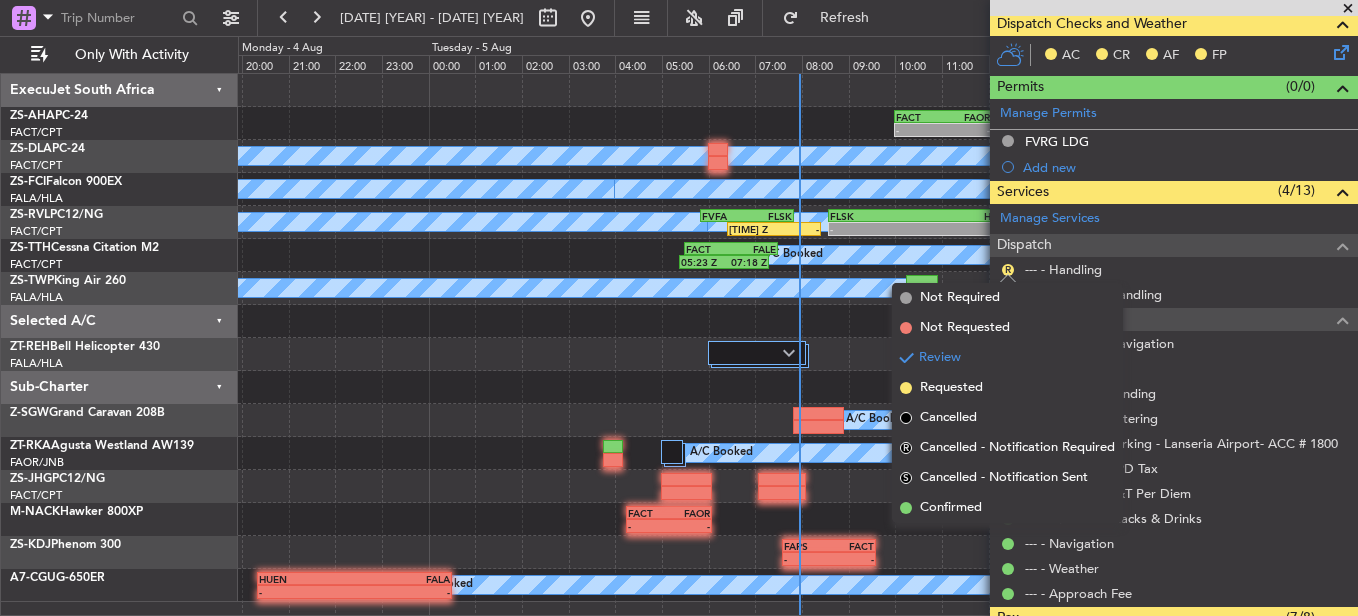 click on "--- - Weather" at bounding box center [1061, 533] 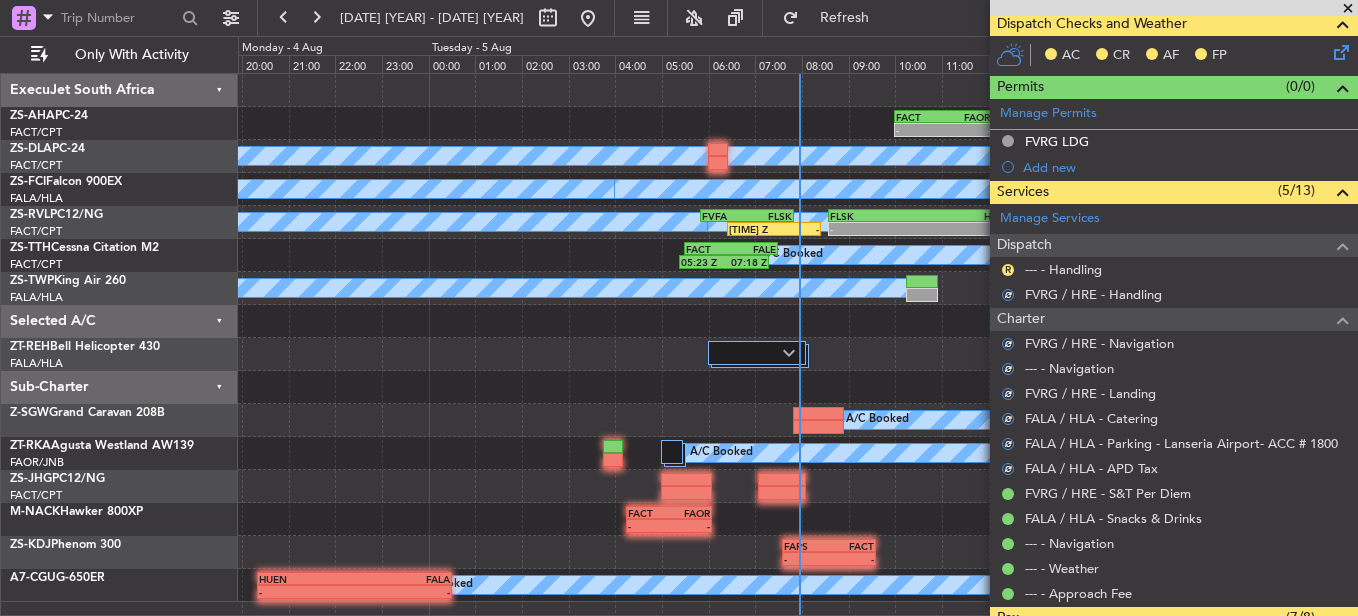 click on "R [CITY] / [CITY] - Handling" at bounding box center (1174, 269) 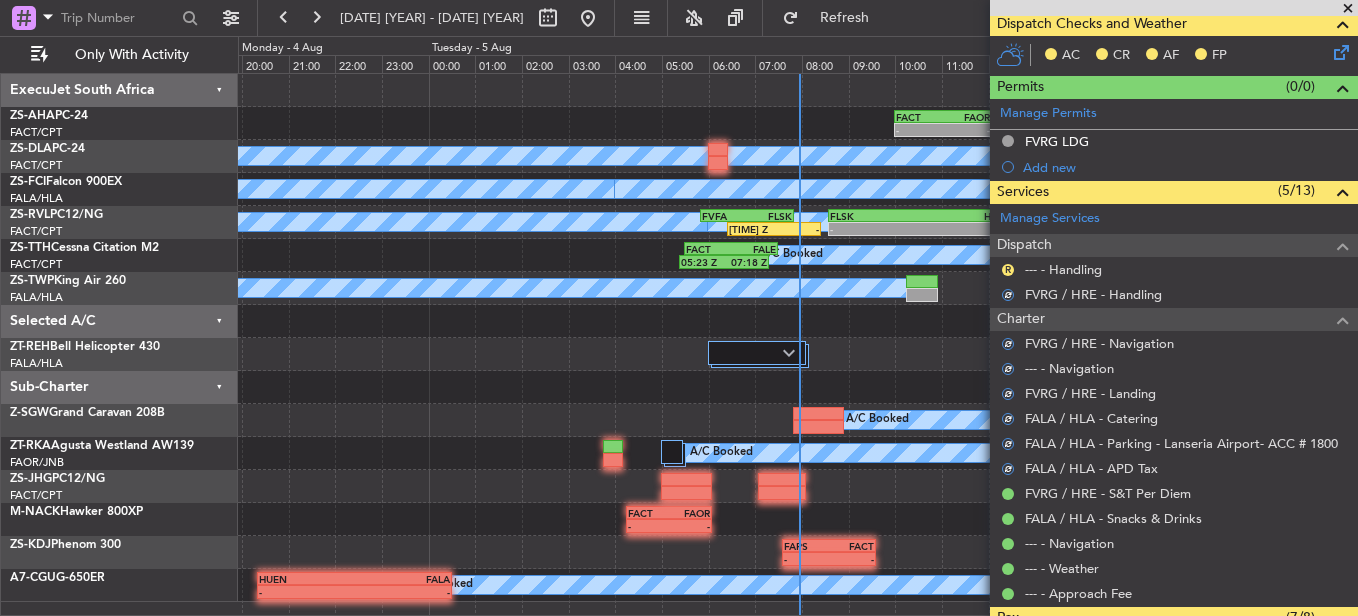 click on "R [CITY] / [CITY] - Handling" at bounding box center [1174, 269] 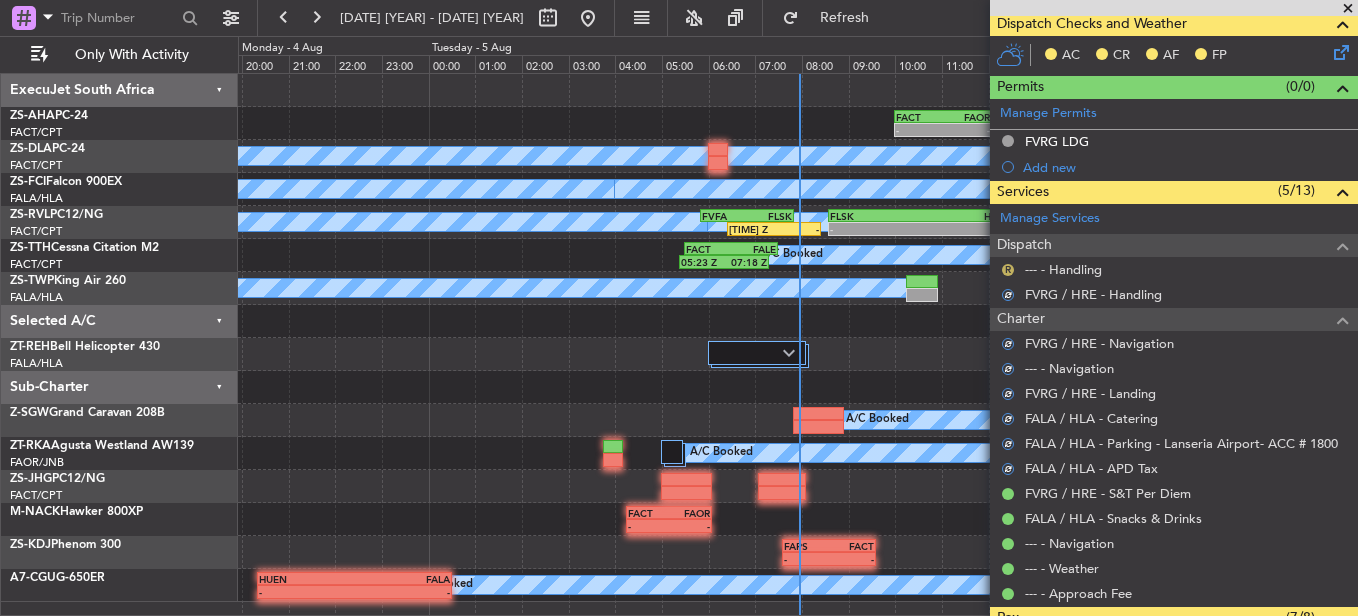click on "R" at bounding box center (1008, 270) 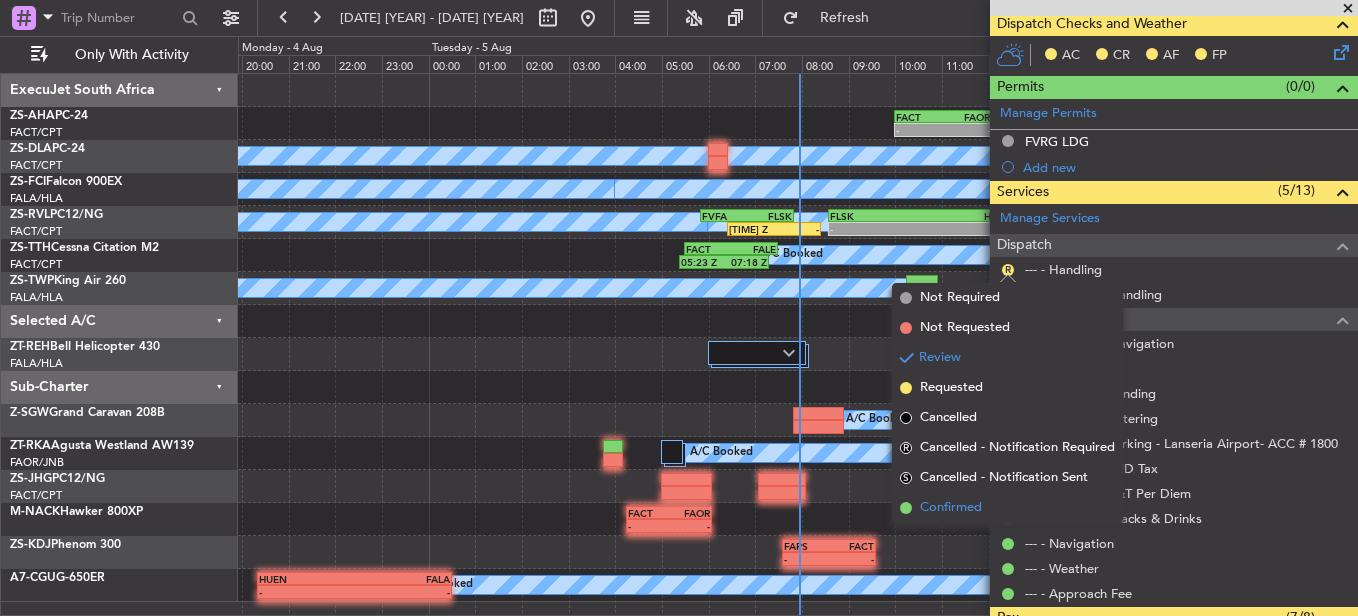 click on "Confirmed" at bounding box center (951, 508) 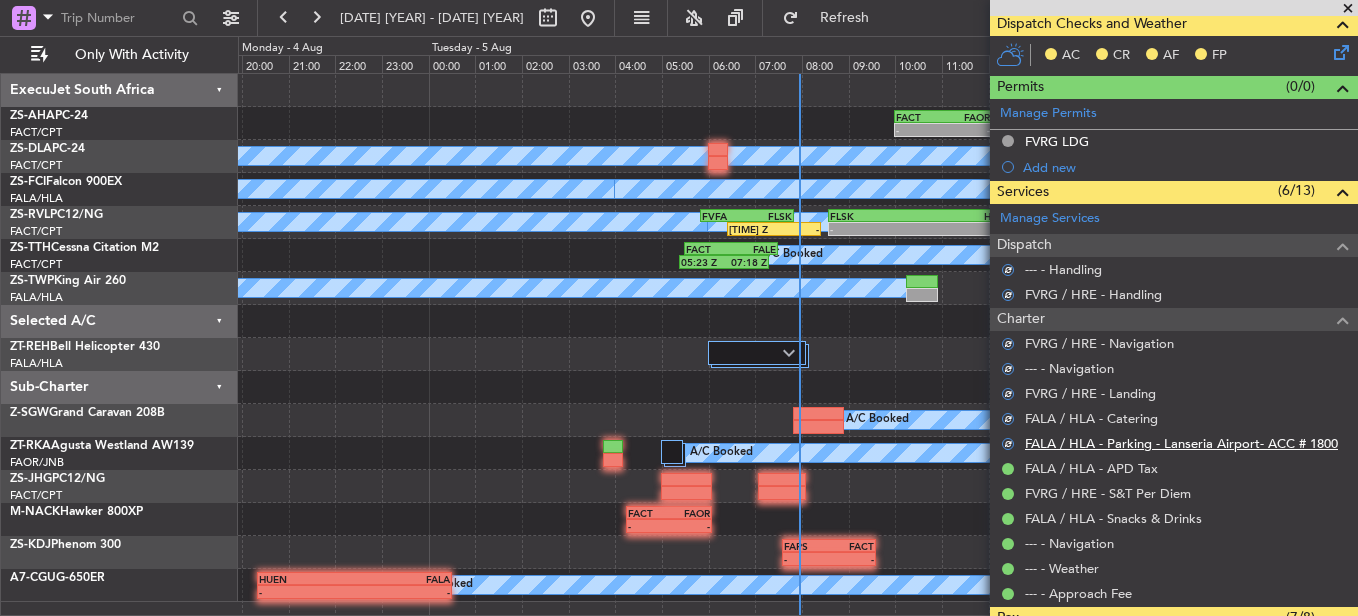 scroll, scrollTop: 0, scrollLeft: 0, axis: both 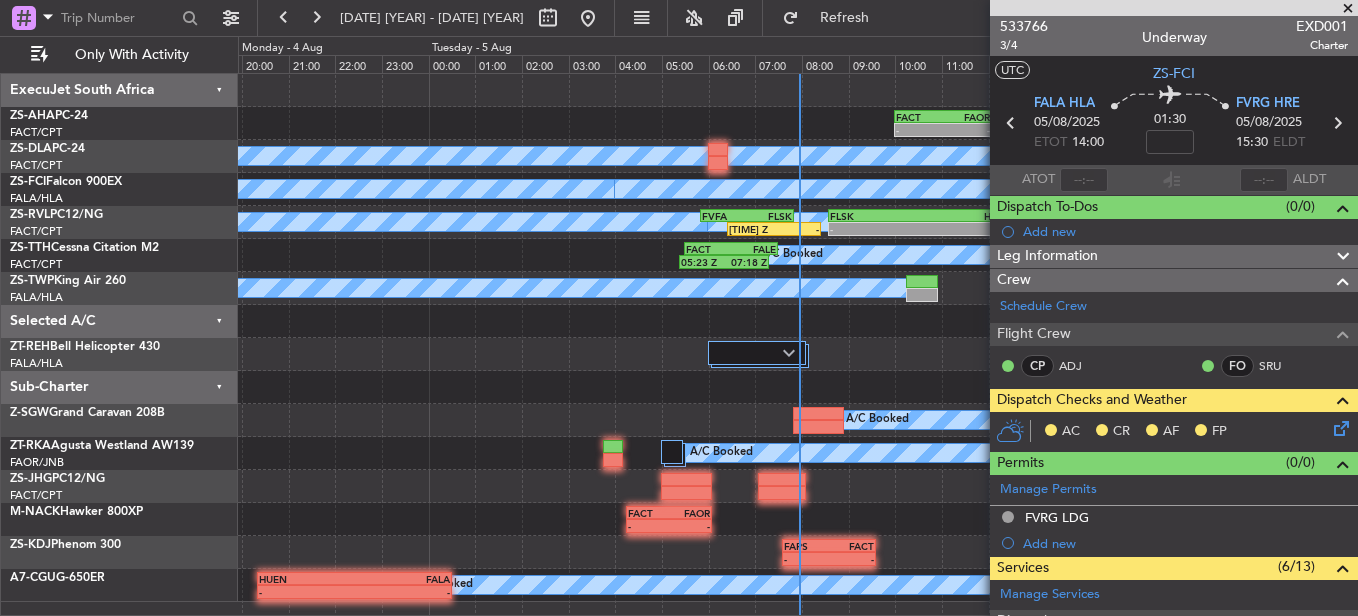 click on "AC    CR    AF    FP" 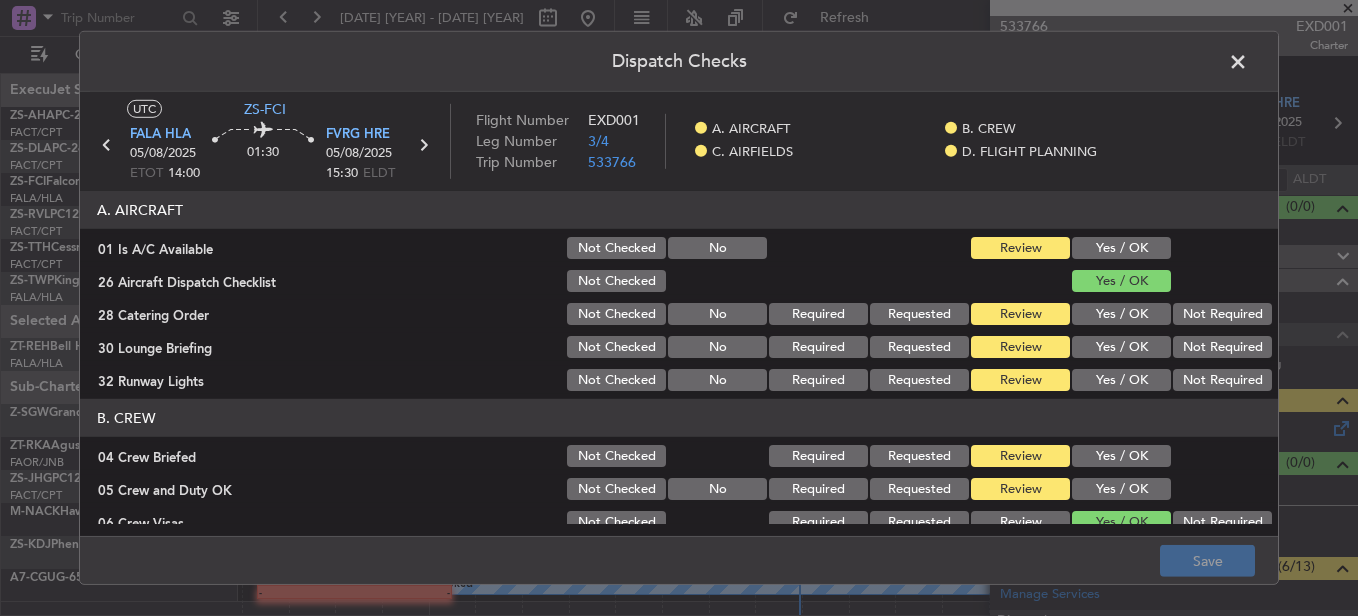click on "Yes / OK" 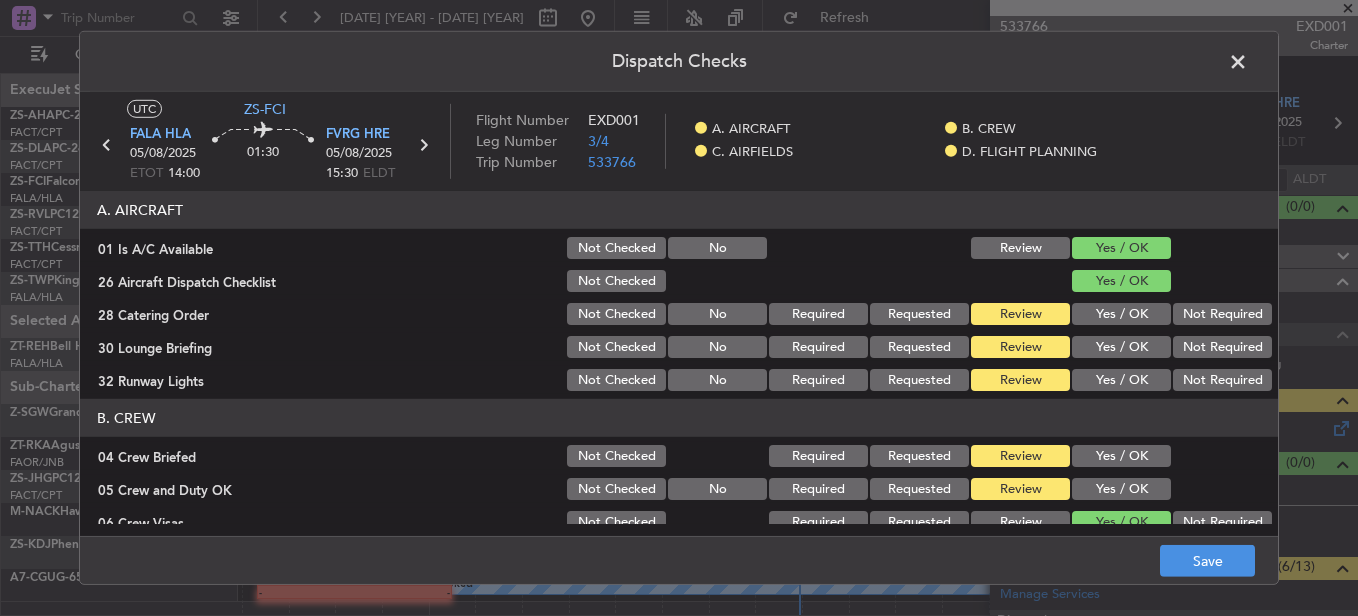 drag, startPoint x: 1140, startPoint y: 276, endPoint x: 1140, endPoint y: 297, distance: 21 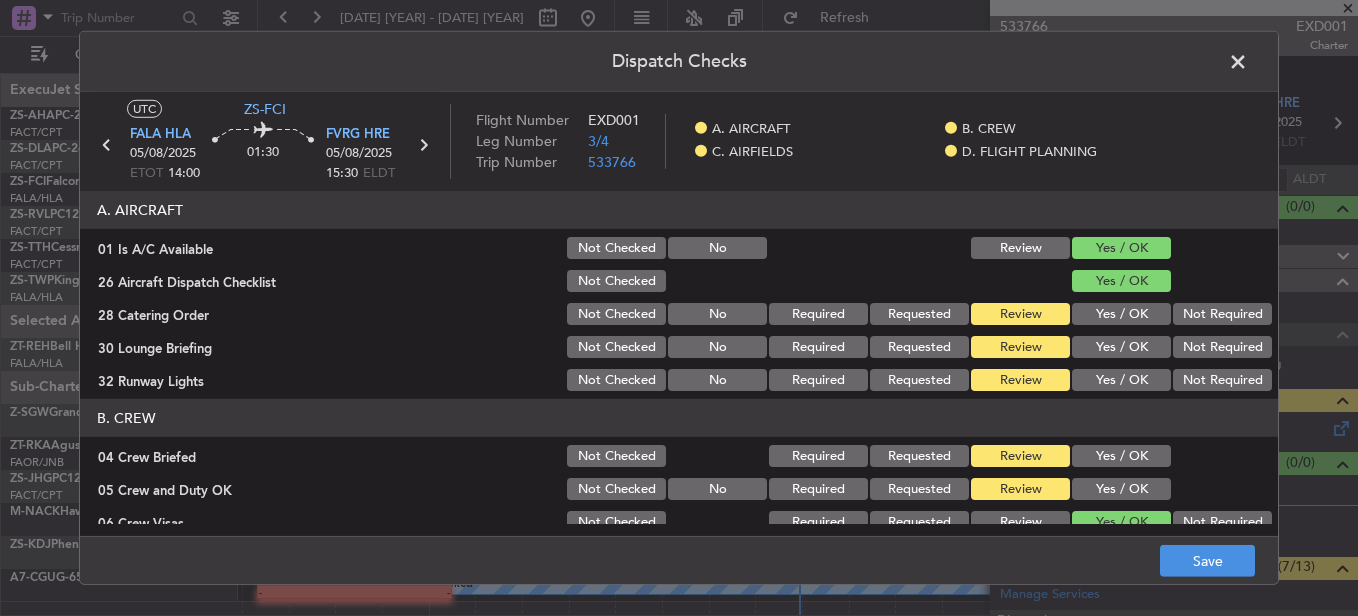 click on "Not Required" 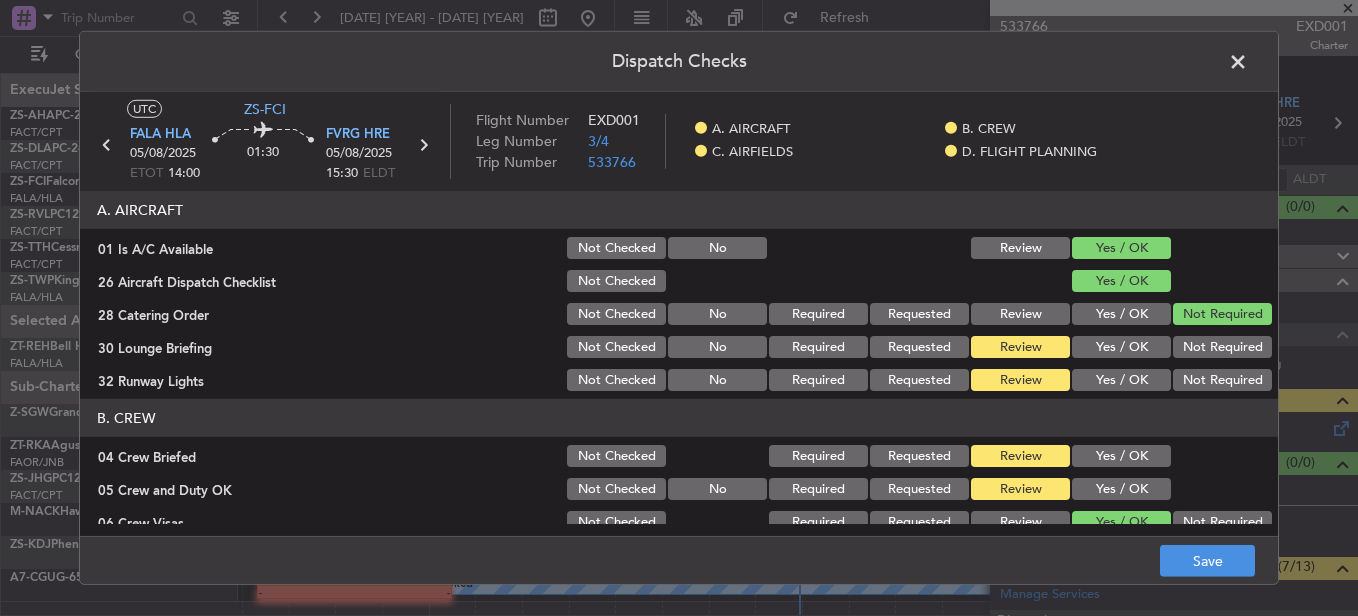 click on "Yes / OK" 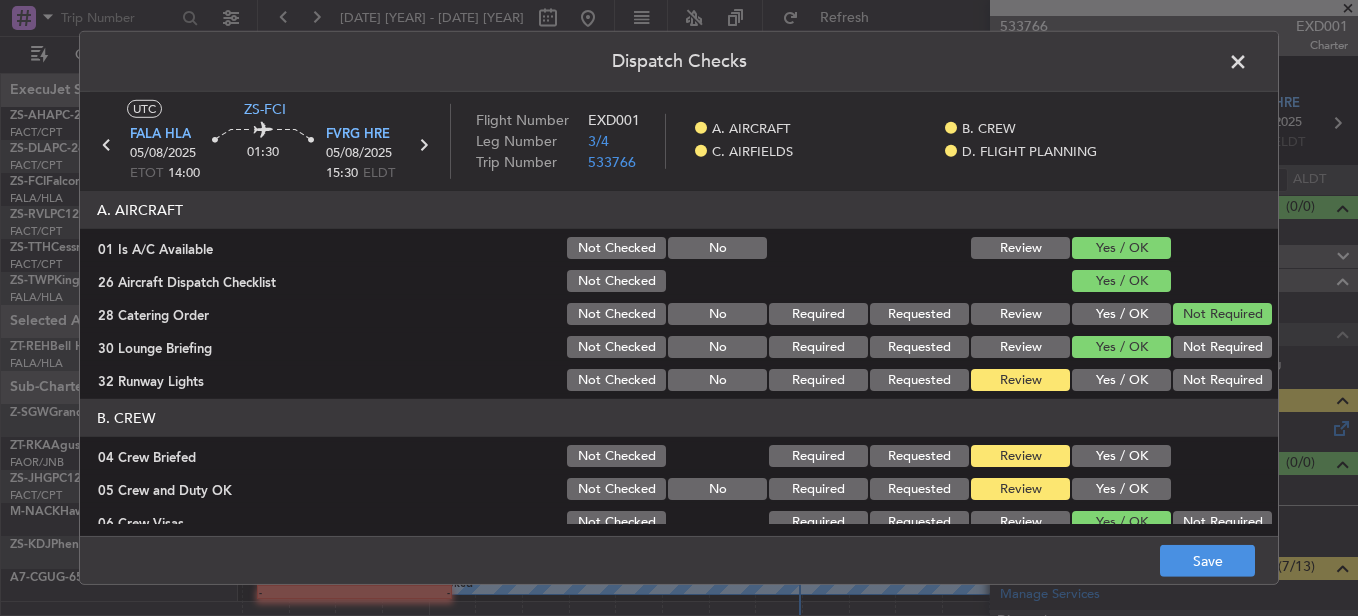 click on "Yes / OK" 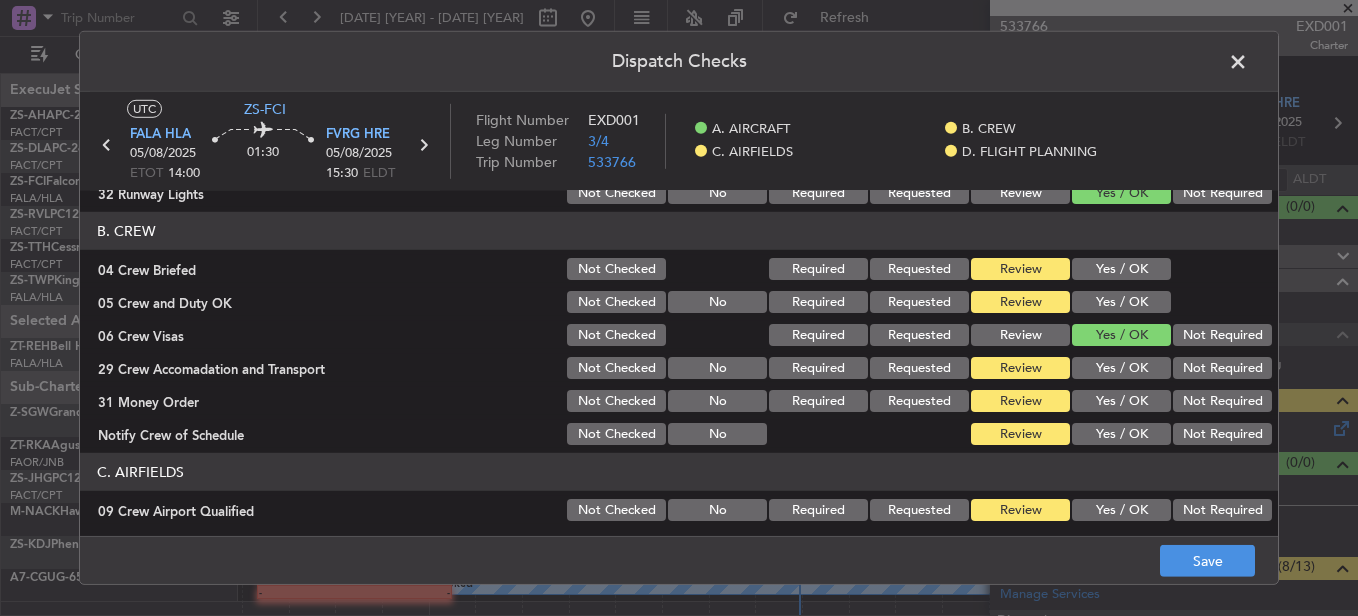 scroll, scrollTop: 100, scrollLeft: 0, axis: vertical 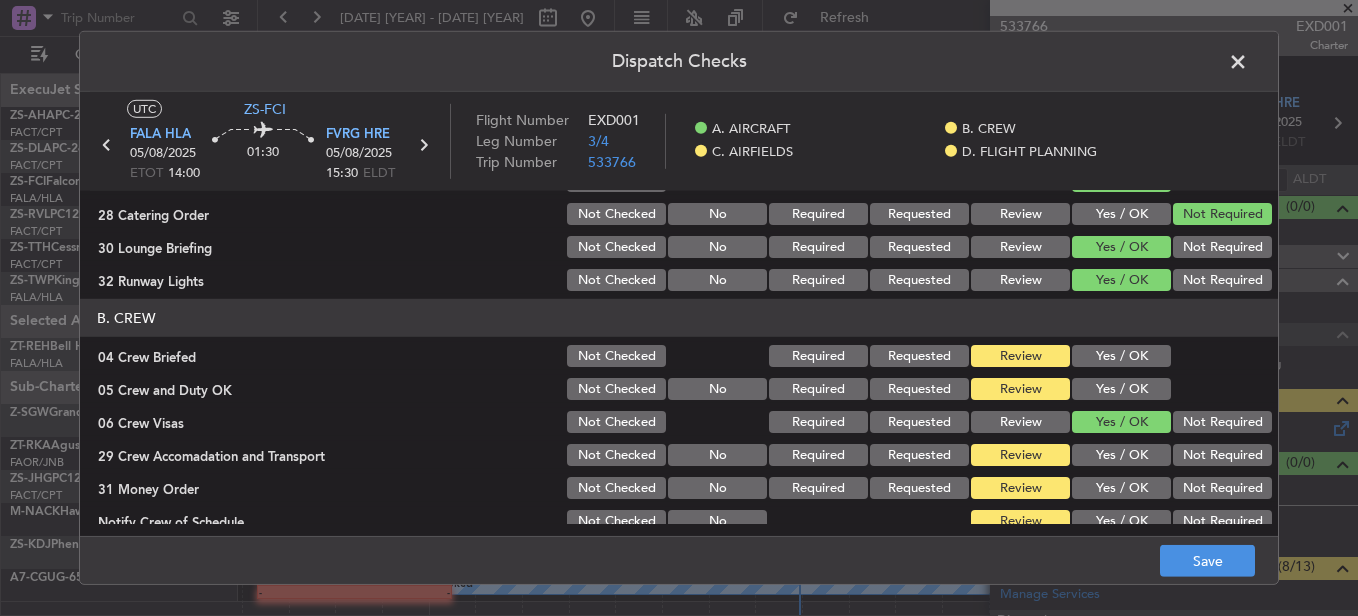 click on "Yes / OK" 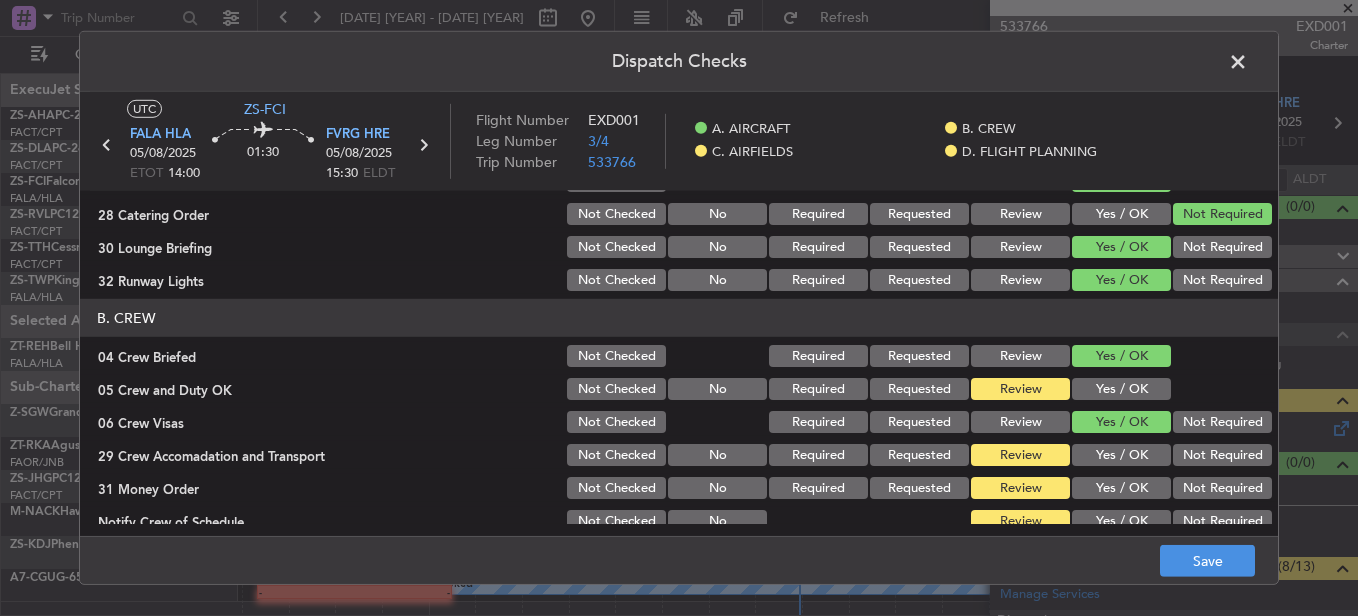 click on "Yes / OK" 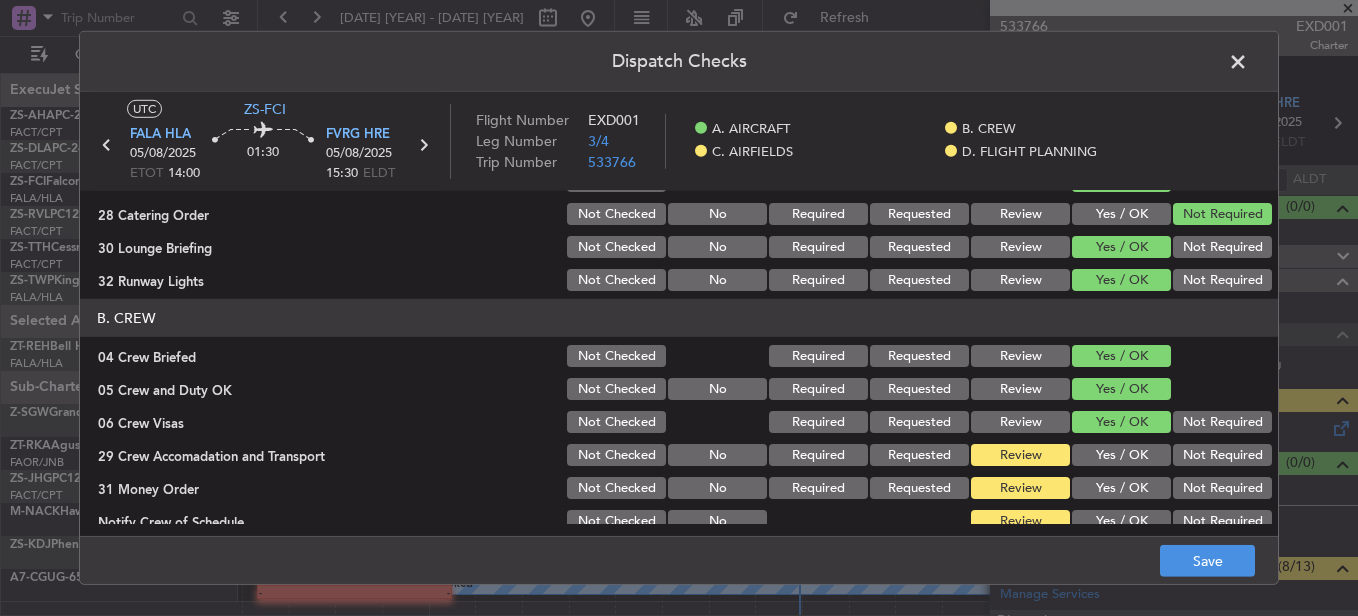 scroll, scrollTop: 200, scrollLeft: 0, axis: vertical 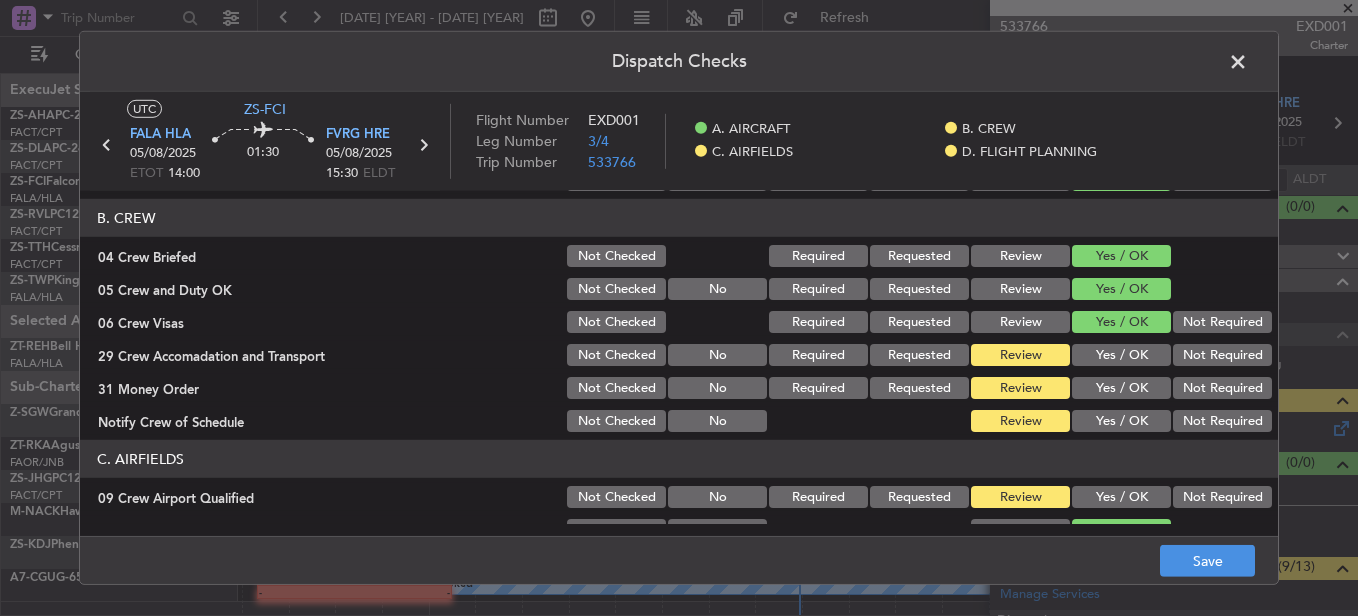 drag, startPoint x: 1183, startPoint y: 350, endPoint x: 1169, endPoint y: 370, distance: 24.41311 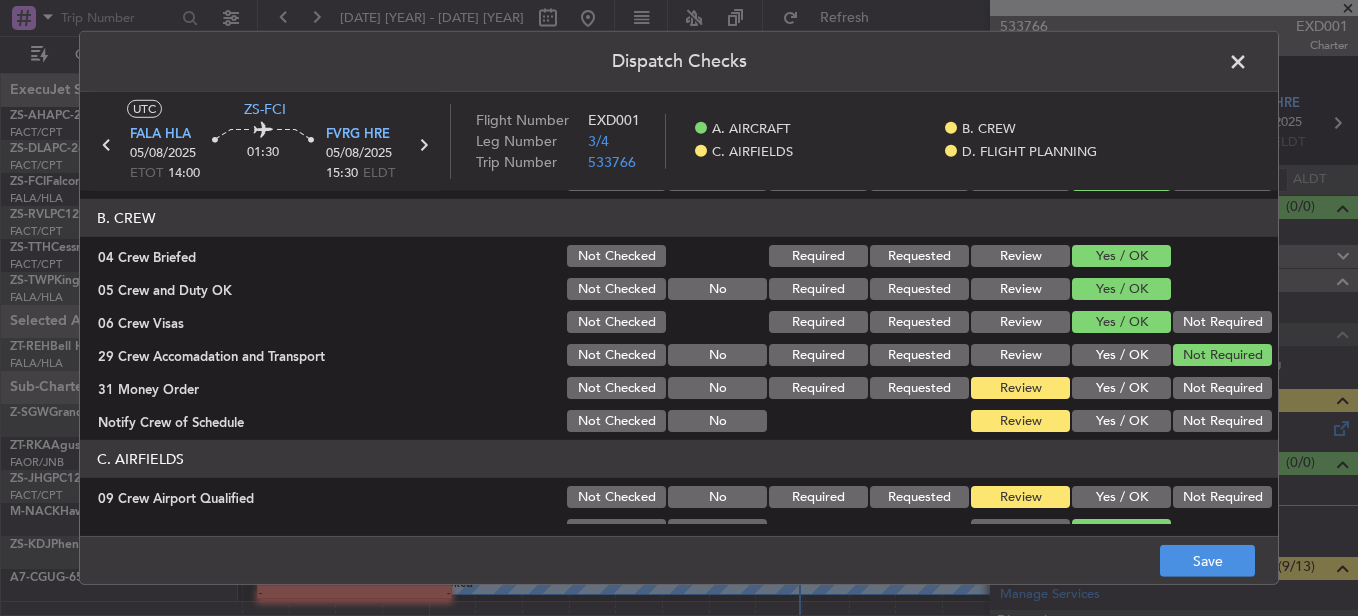 click on "Yes / OK" 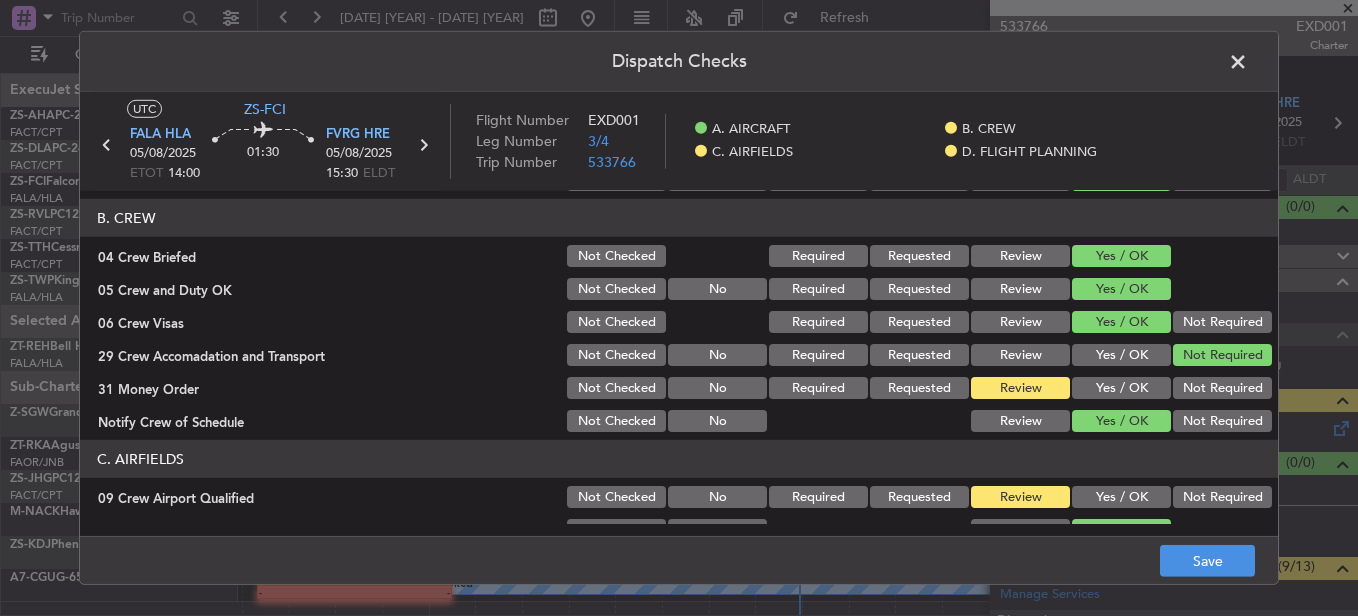 click on "Not Required" 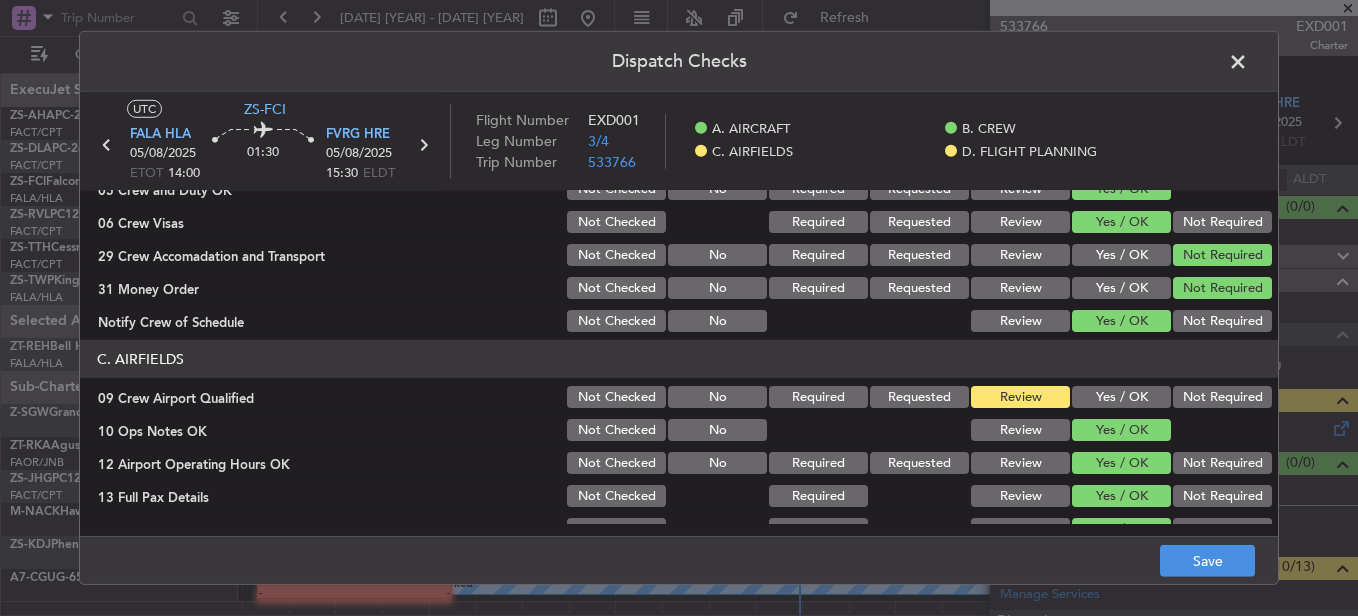 click on "Yes / OK" 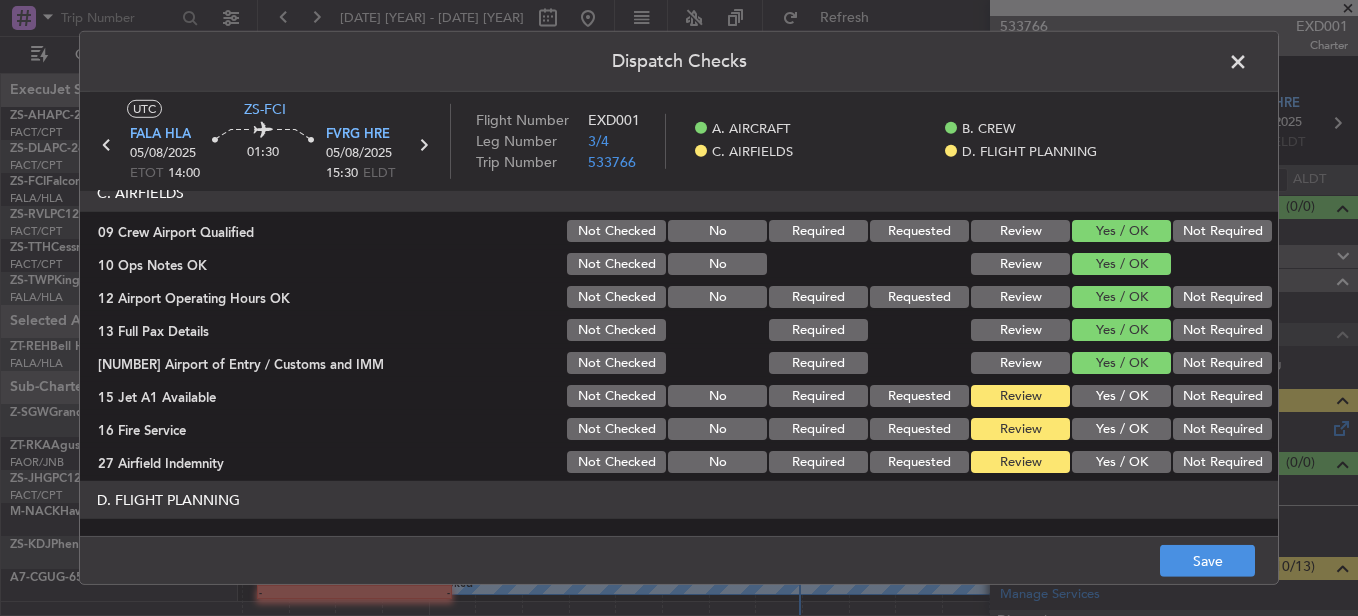 scroll, scrollTop: 500, scrollLeft: 0, axis: vertical 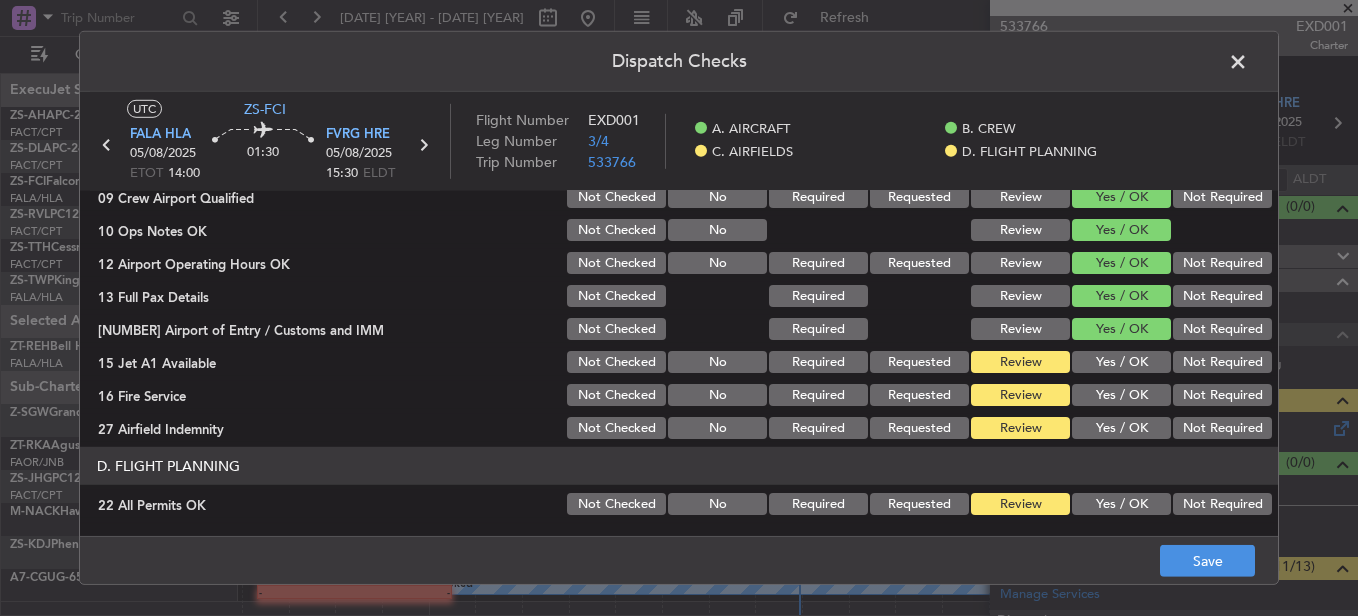 click on "Yes / OK" 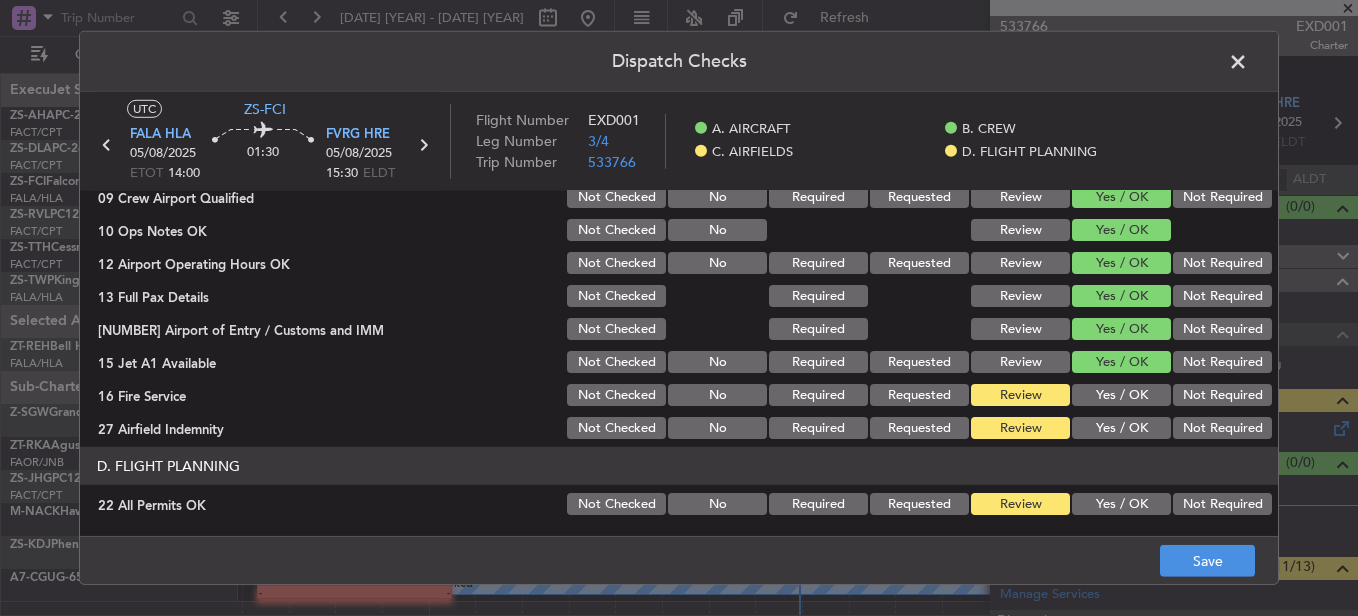 click on "Yes / OK" 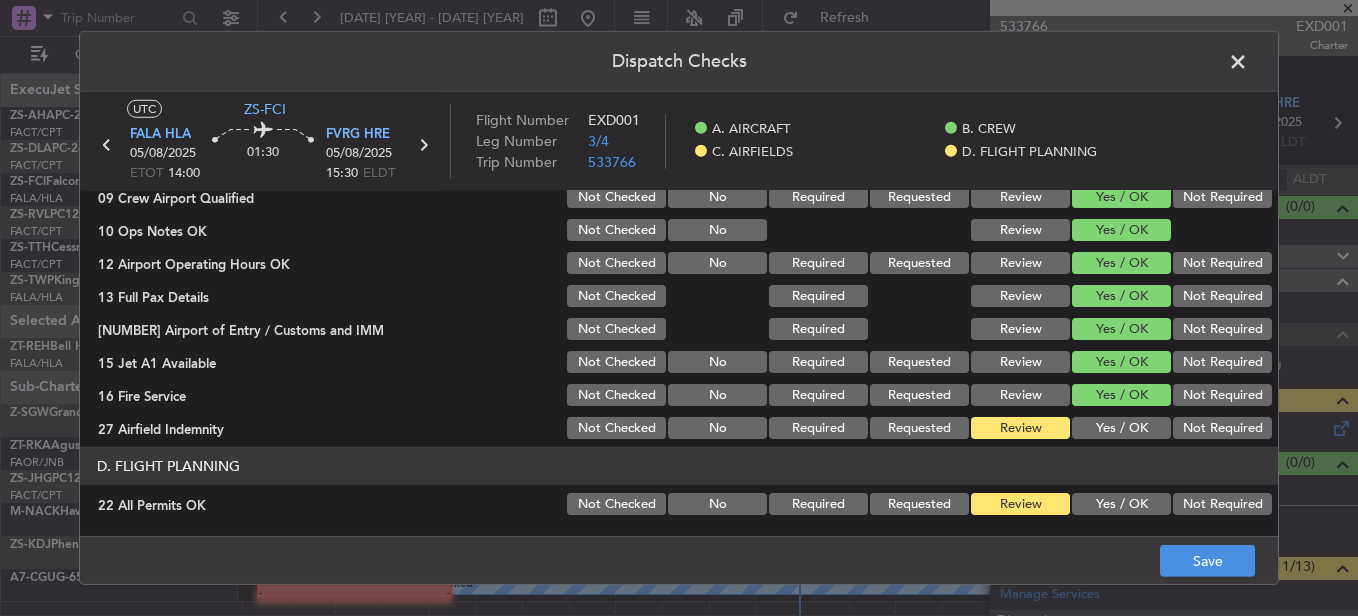 click on "Not Required" 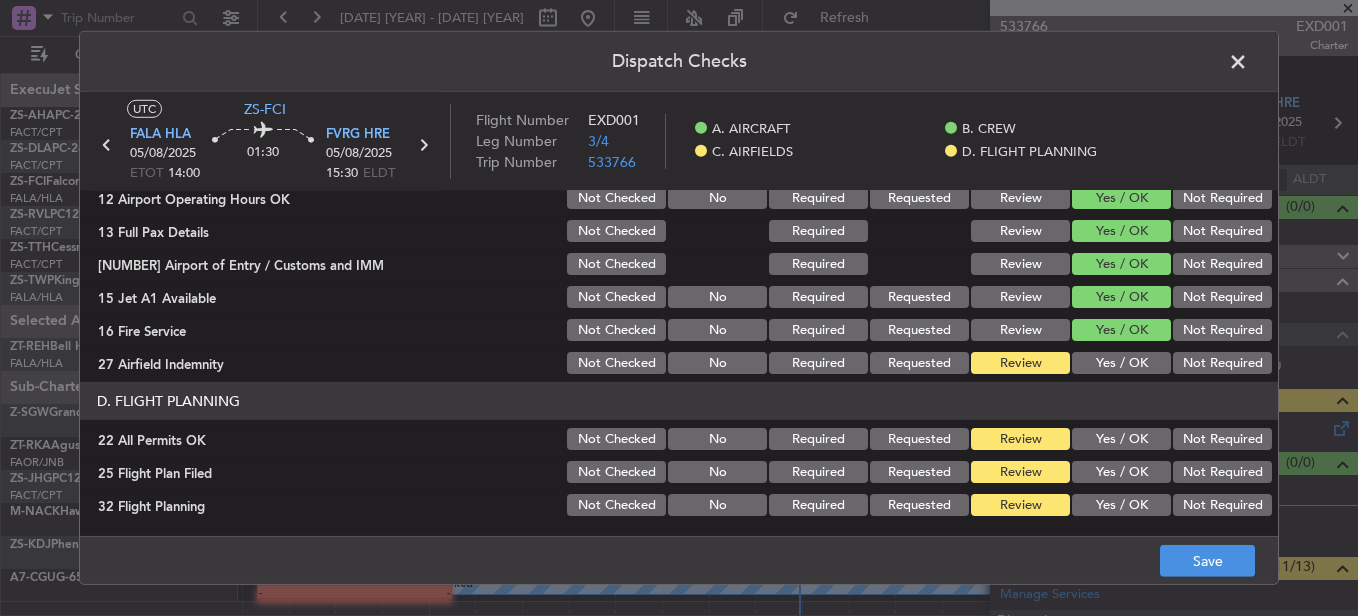 click on "D. FLIGHT PLANNING   22 All Permits OK  Not Checked No Required Requested Review Yes / OK Not Required  25 Flight Plan Filed  Not Checked No Required Requested Review Yes / OK Not Required  32 Flight Planning  Not Checked No Required Requested Review Yes / OK Not Required" 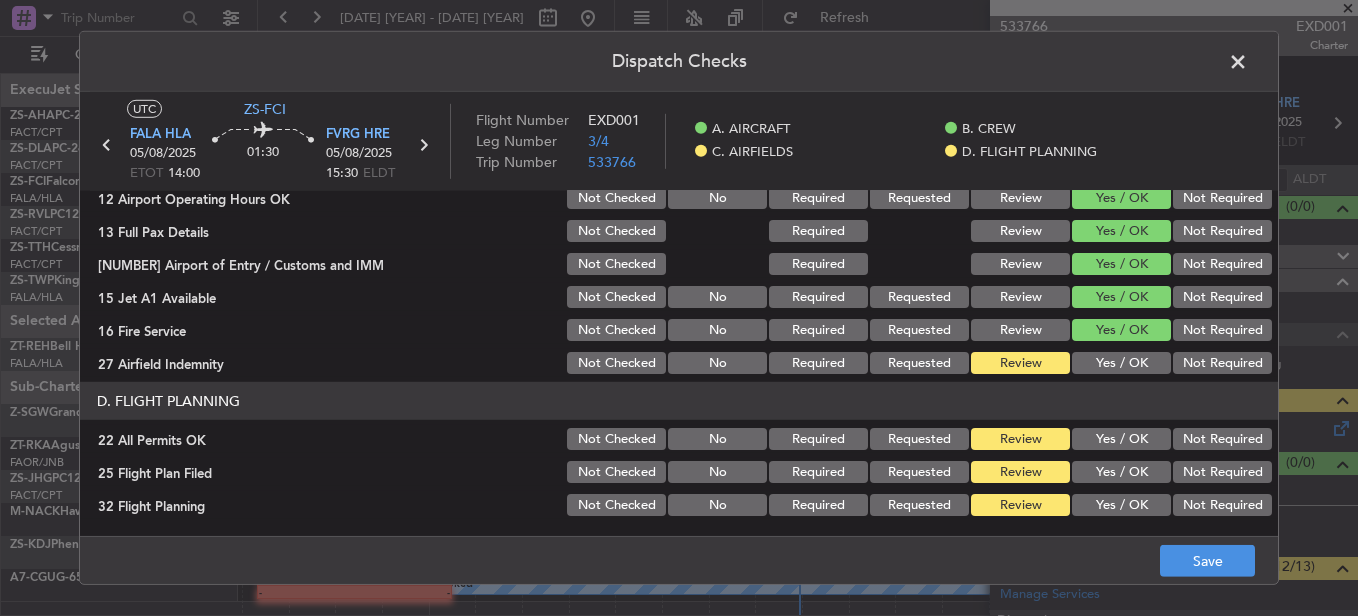 click on "Yes / OK" 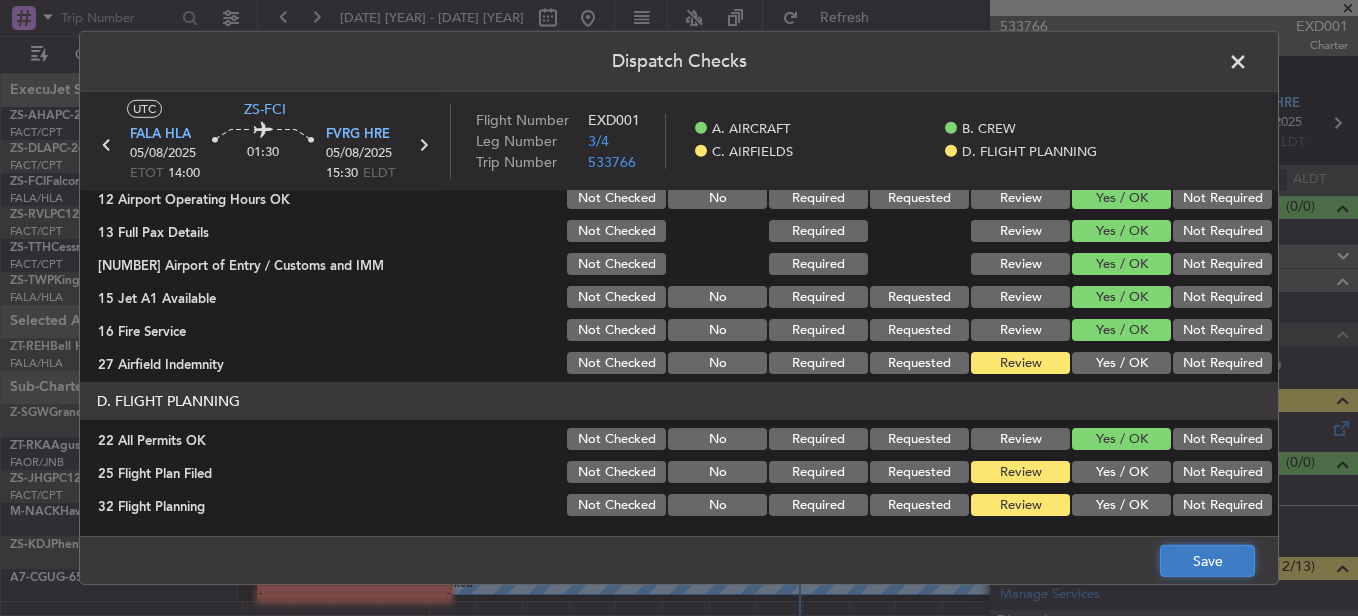 click on "Save" 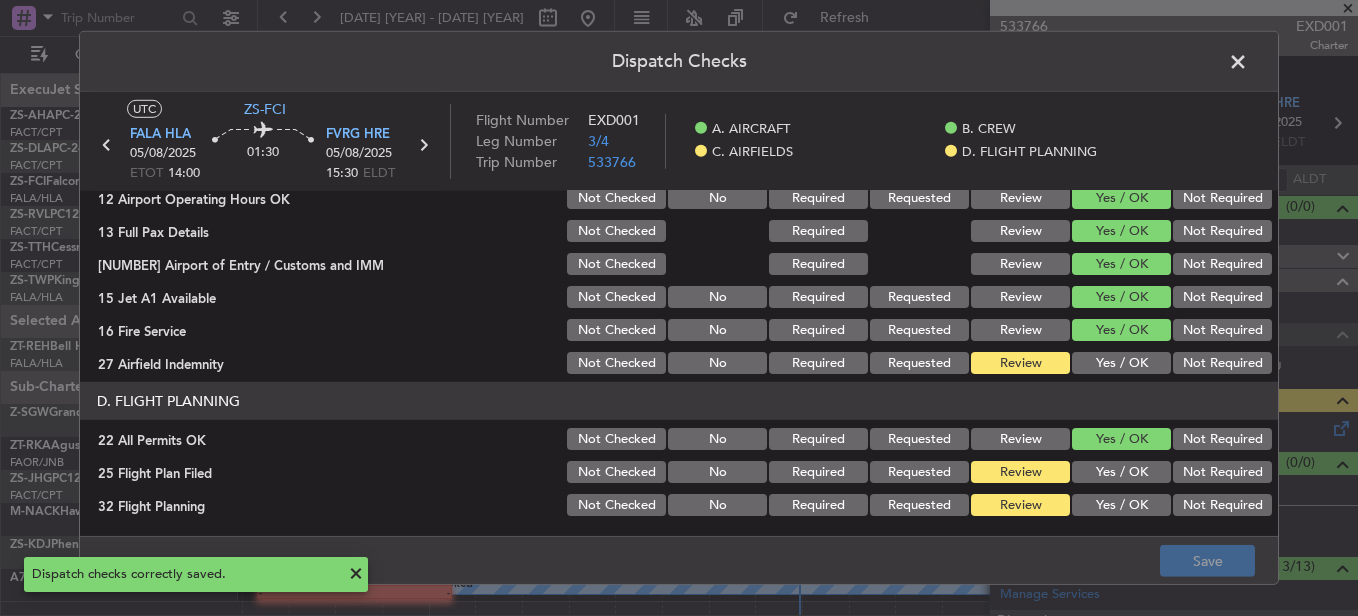 click 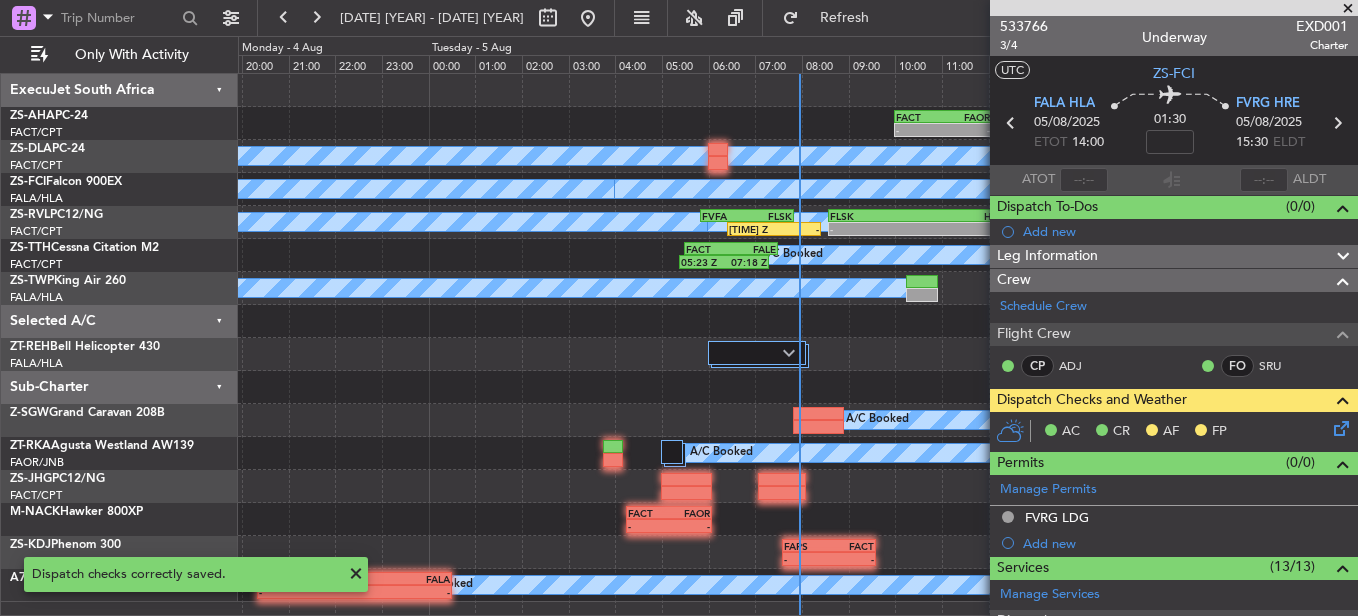 click 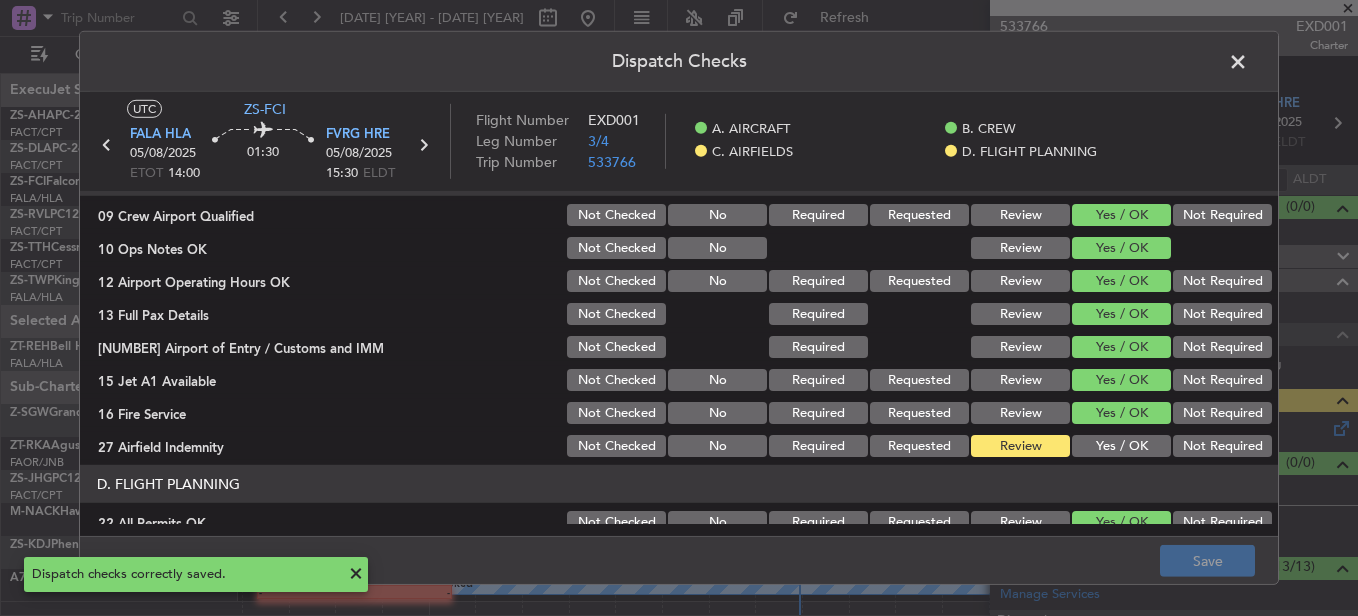 scroll, scrollTop: 565, scrollLeft: 0, axis: vertical 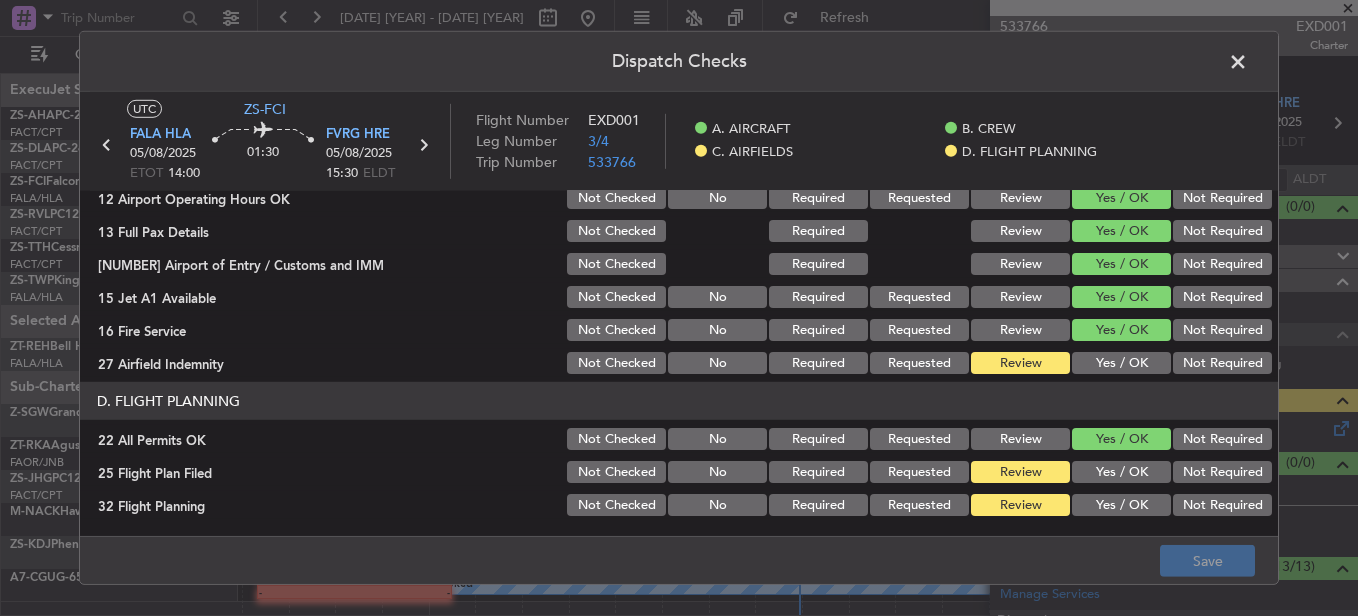 click on "Not Required" 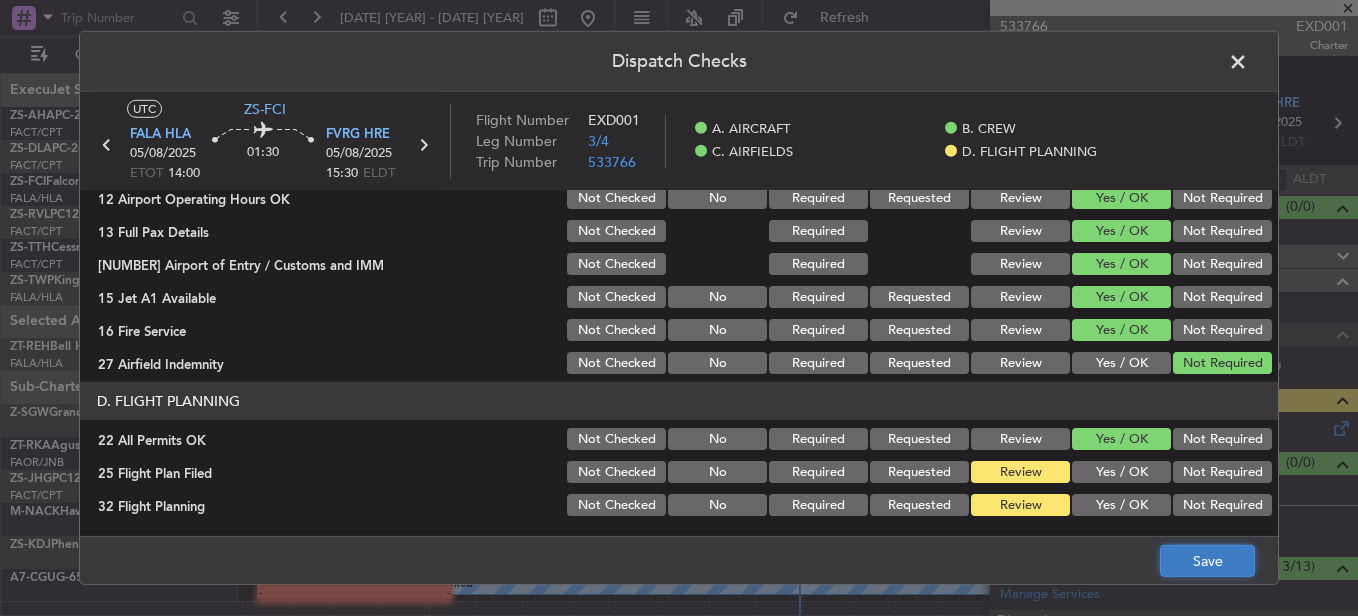 click on "Save" 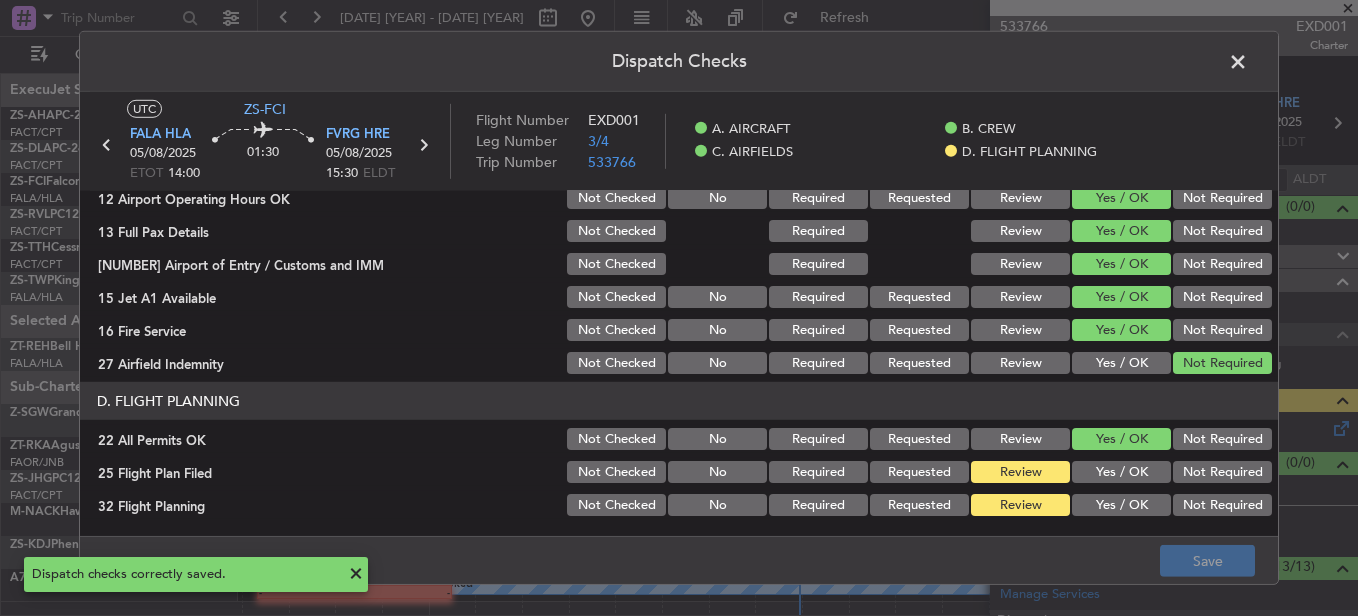 click 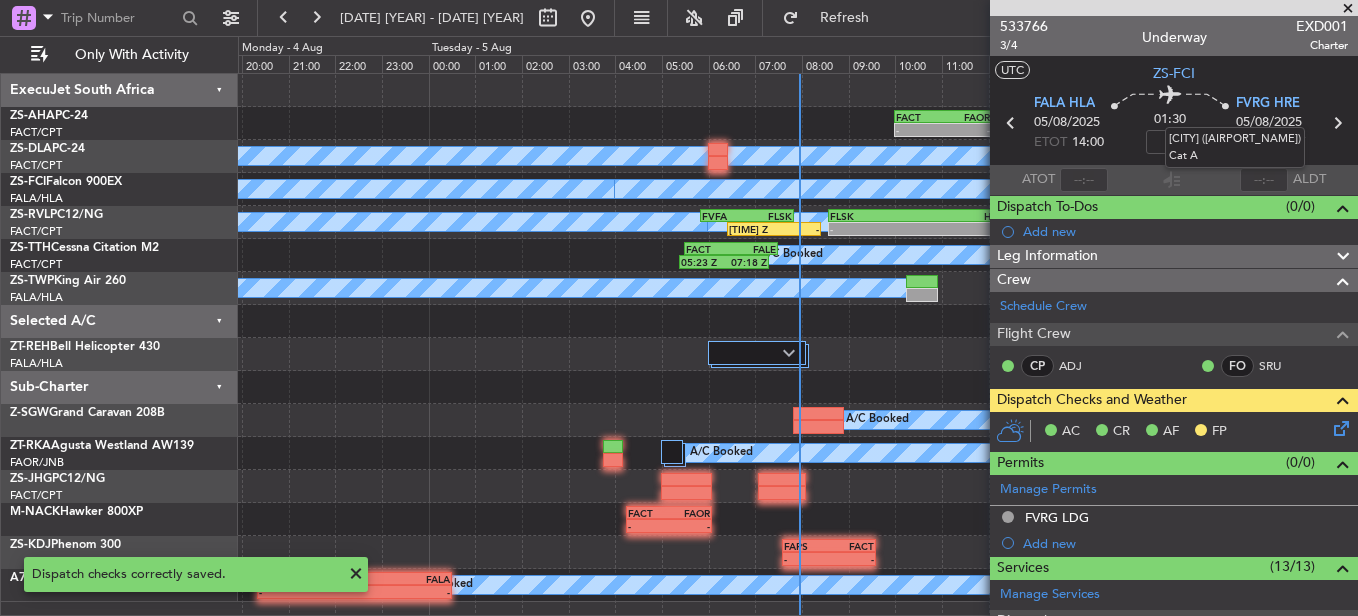 click on "[CITY] ([AIRPORT_NAME])
Cat A" at bounding box center (1235, 147) 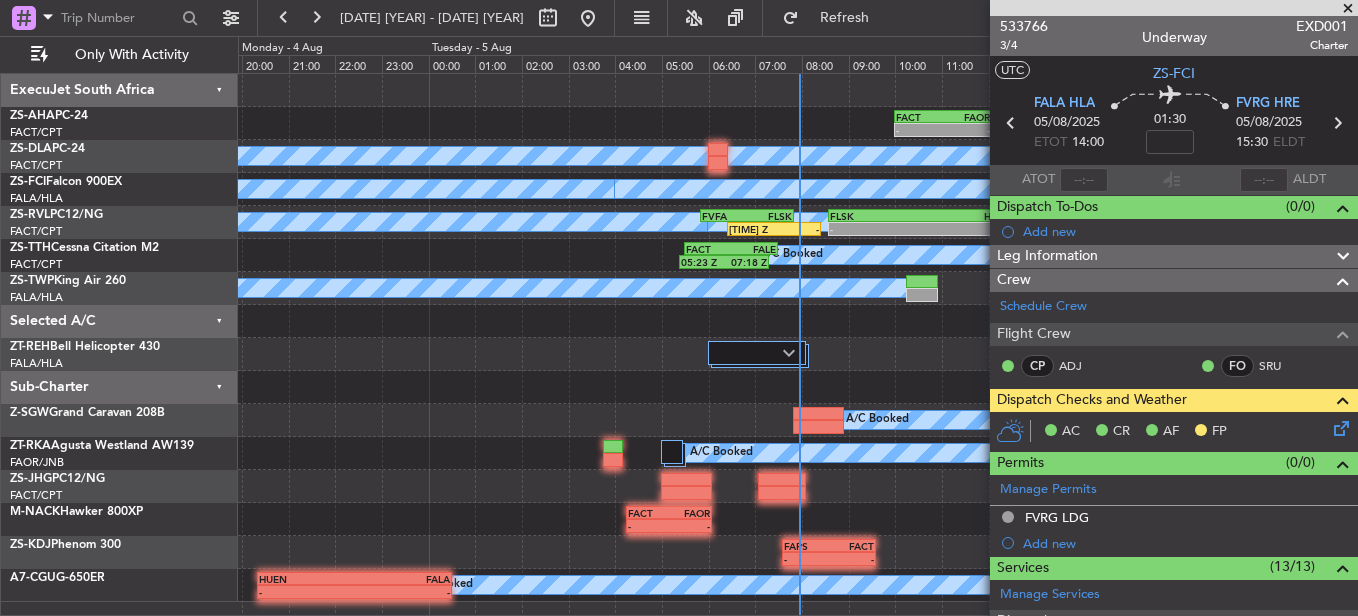 click at bounding box center [1348, 9] 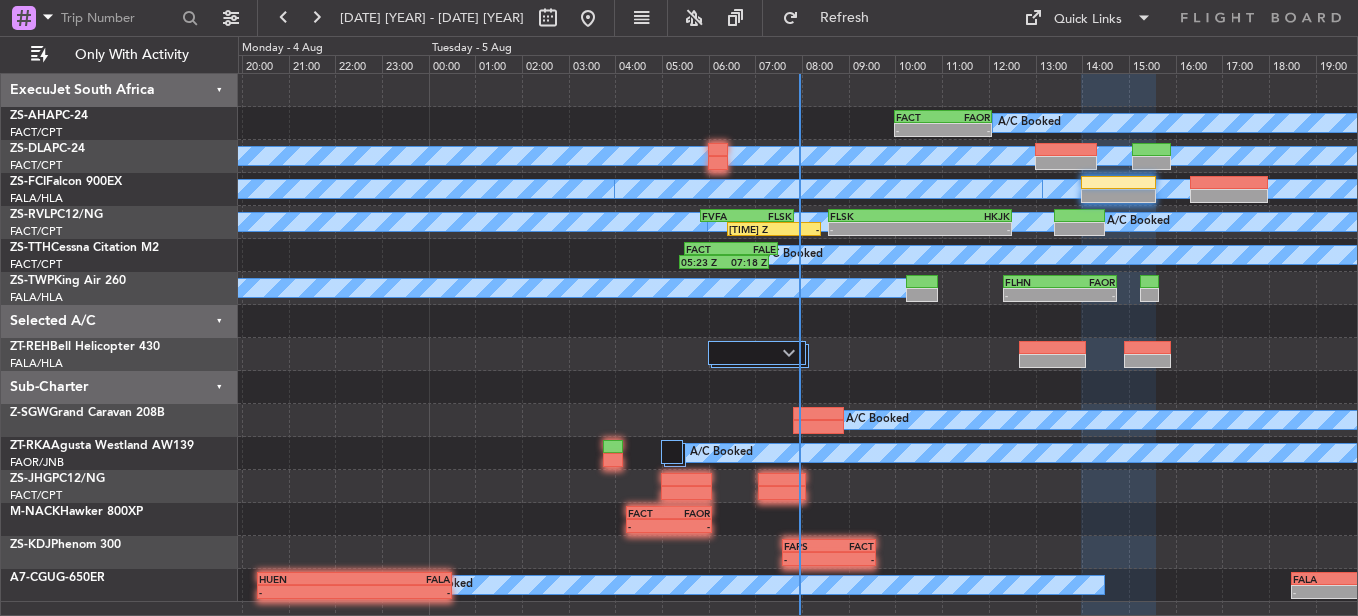 type on "0" 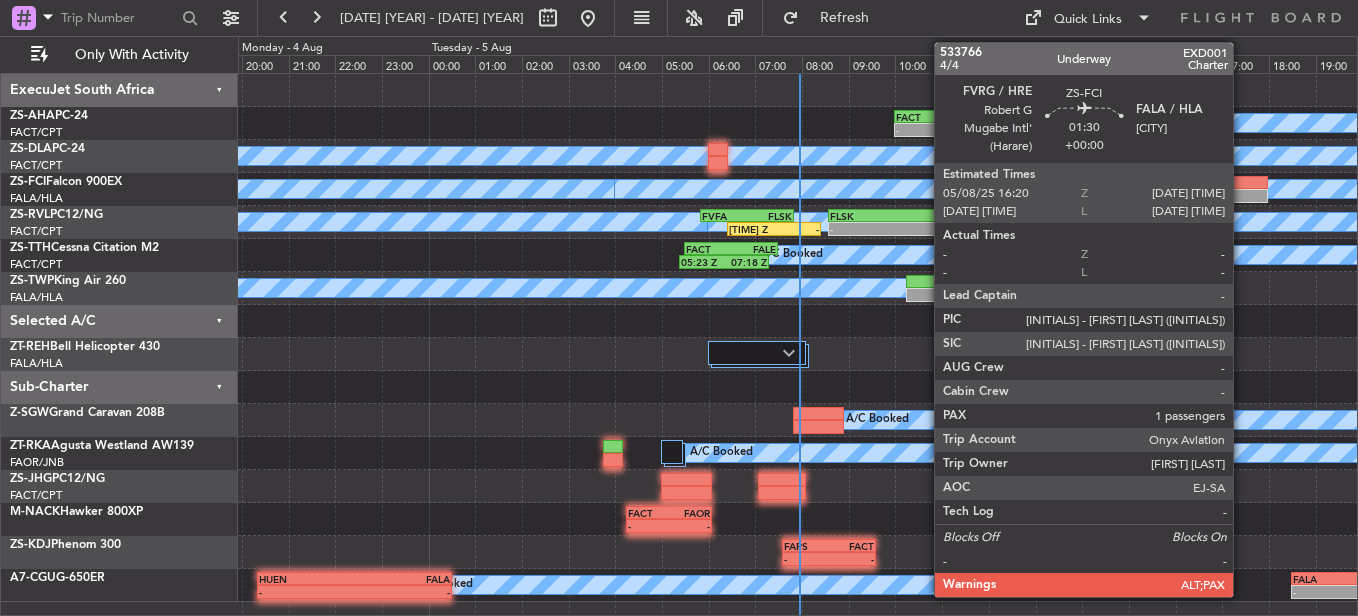 click 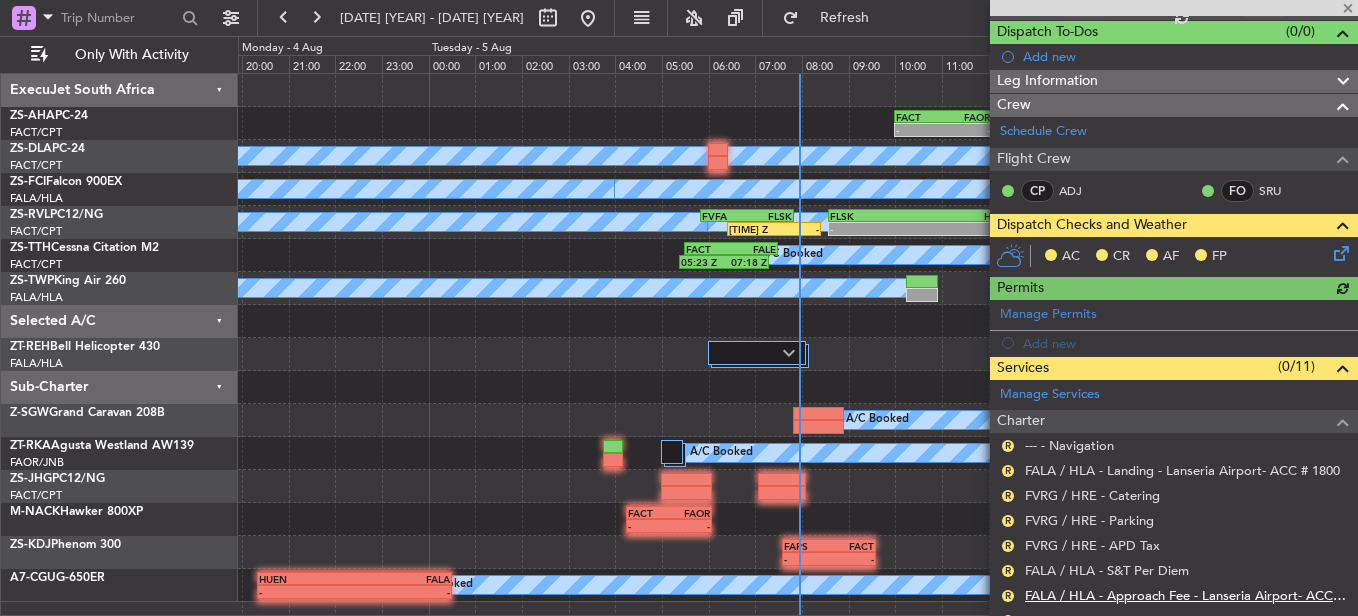 scroll, scrollTop: 365, scrollLeft: 0, axis: vertical 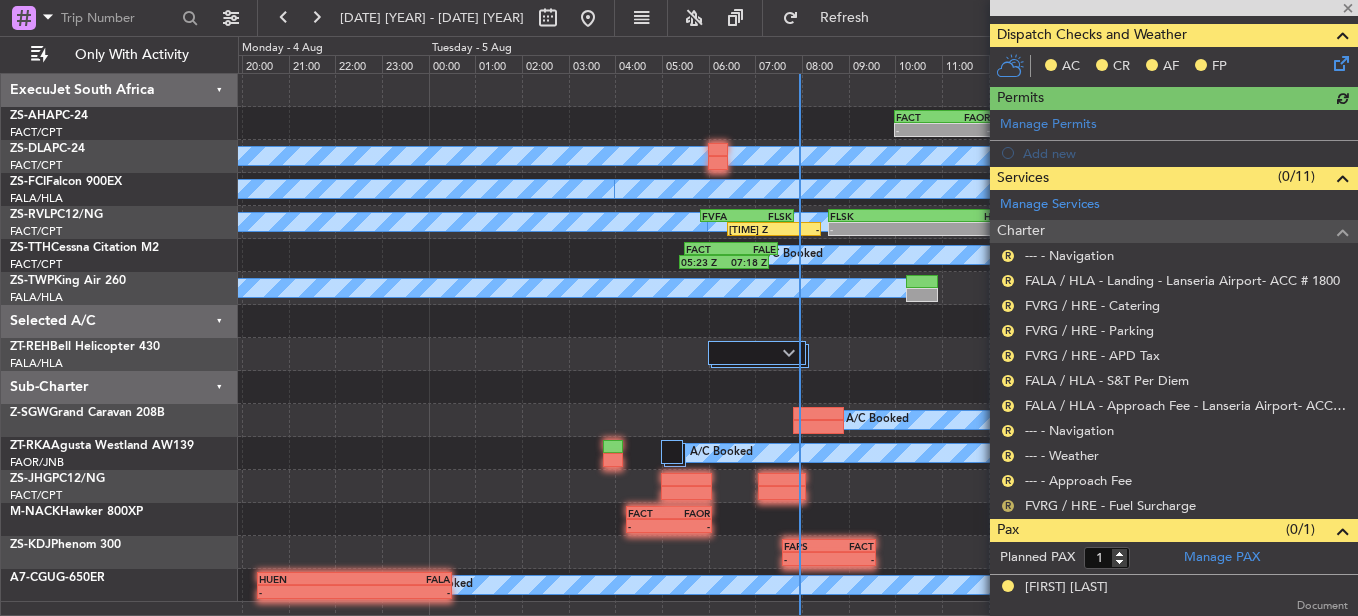 click on "R" at bounding box center (1008, 506) 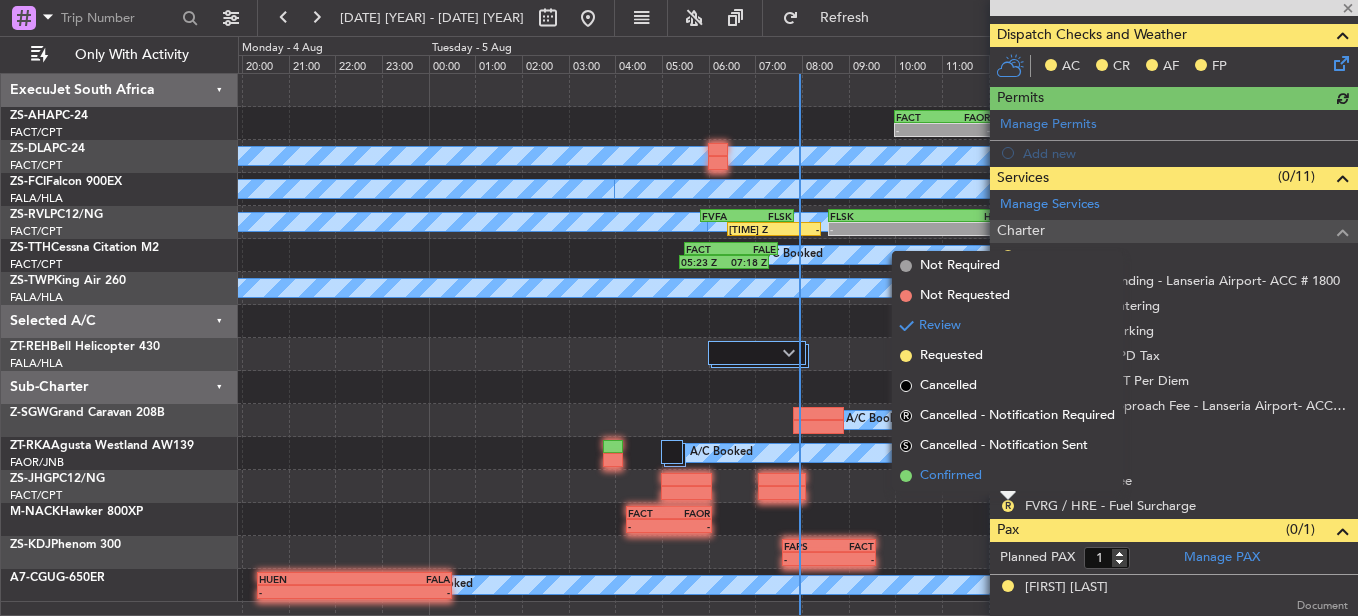 click on "Confirmed" at bounding box center (1007, 476) 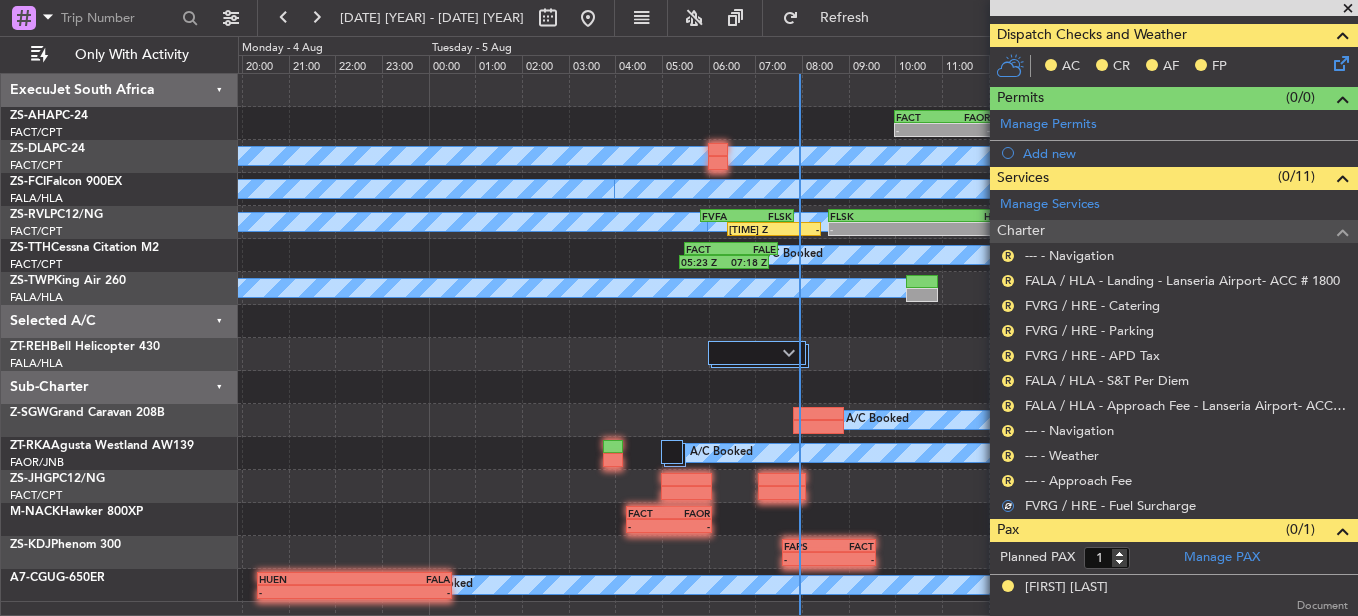 click on "R" at bounding box center (1008, 481) 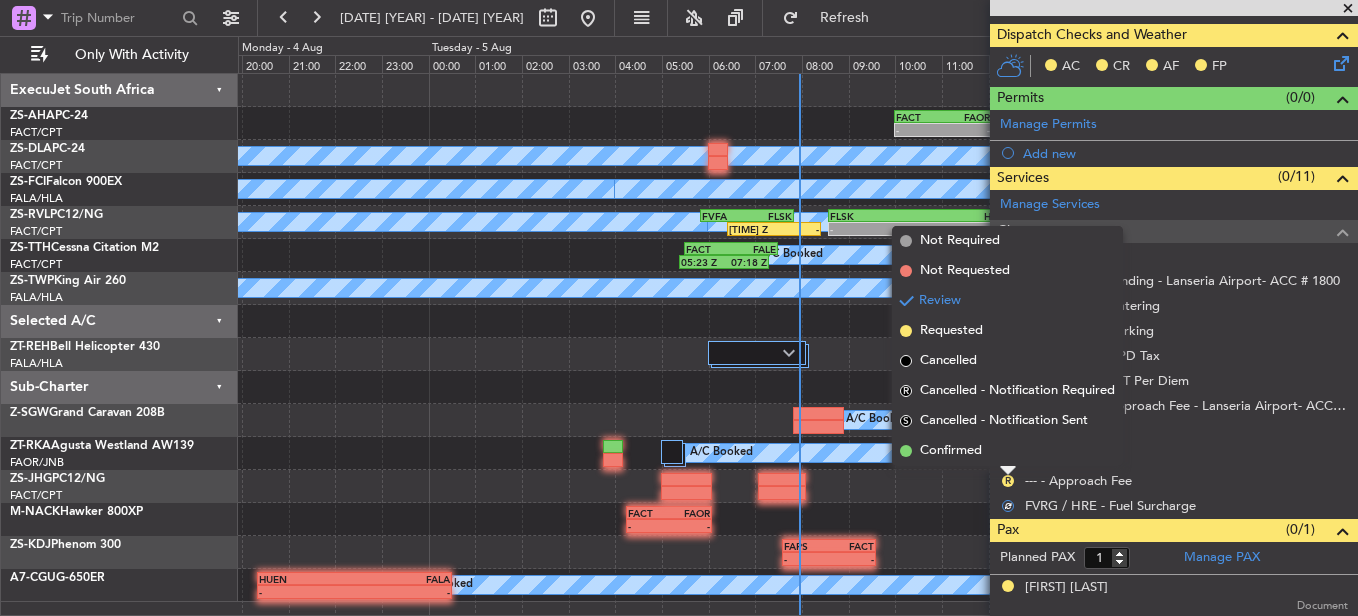 click on "Confirmed" at bounding box center (1007, 451) 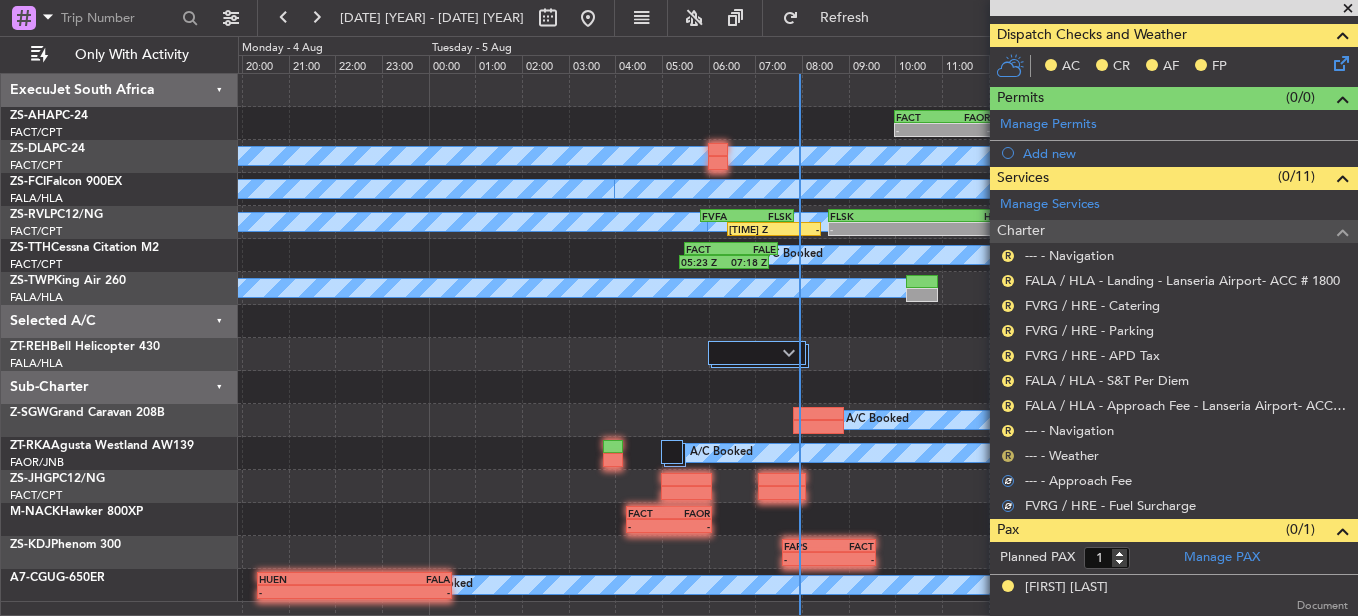 click on "R" at bounding box center (1008, 456) 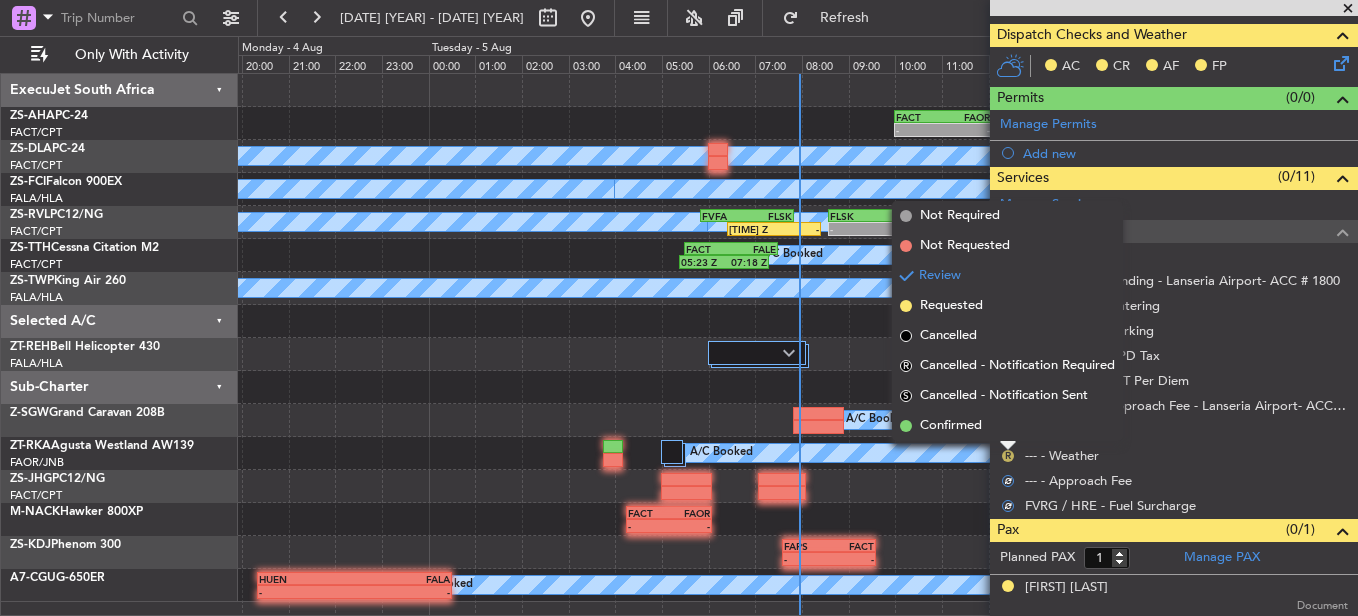 click on "R" at bounding box center [1008, 456] 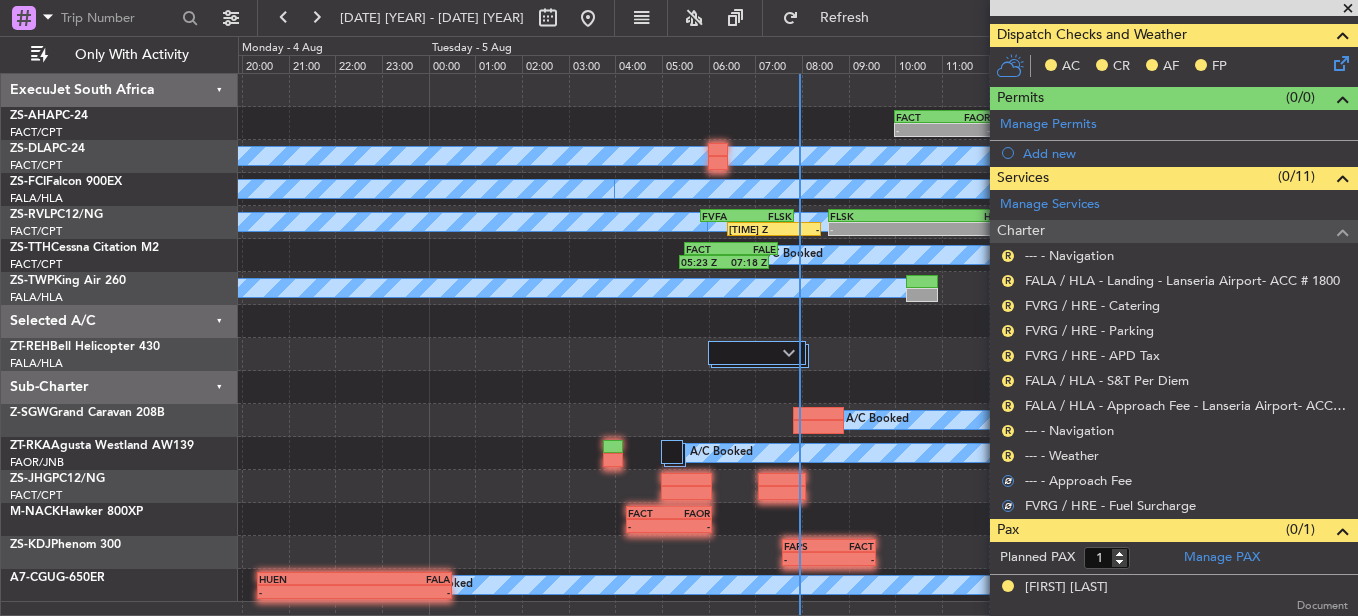 click on "R   --- - Weather" at bounding box center [1174, 455] 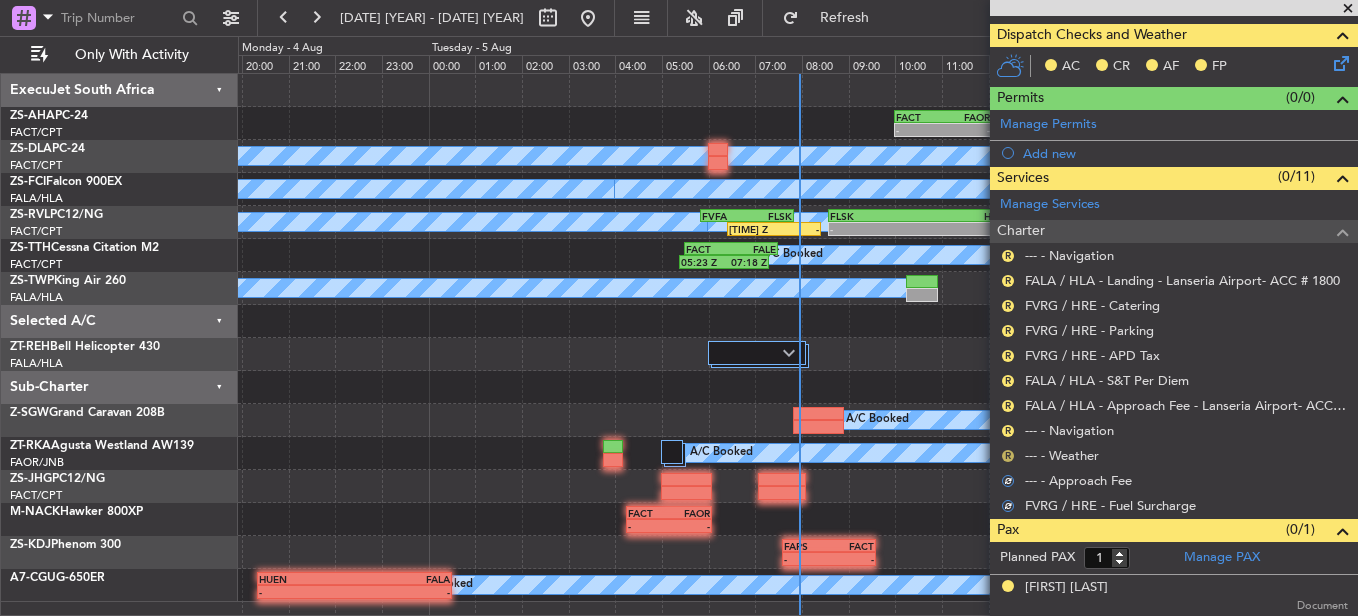 click on "R" at bounding box center (1008, 456) 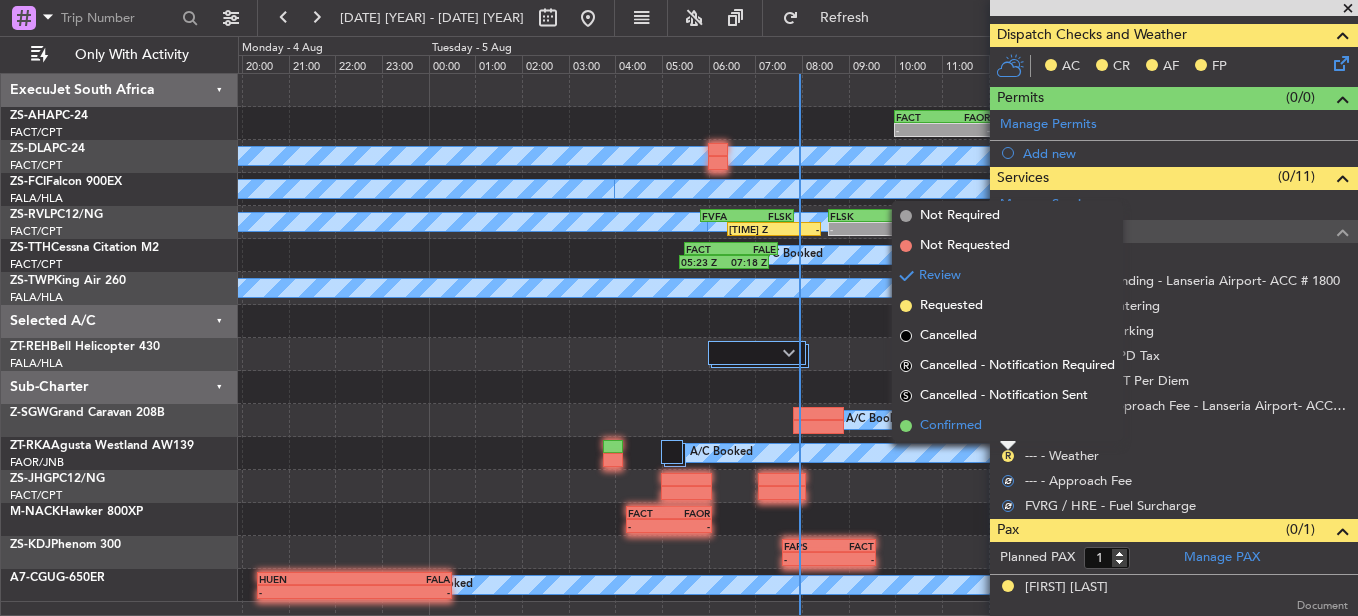 click on "Confirmed" at bounding box center [1007, 426] 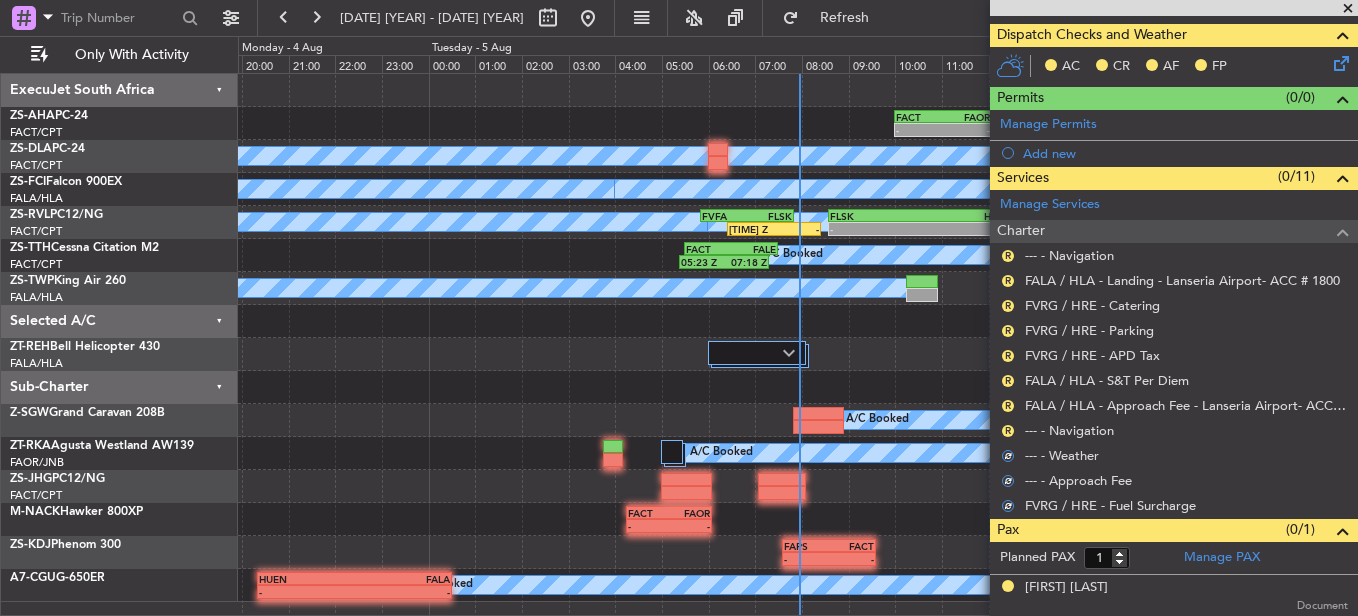 click on "R" at bounding box center (1008, 431) 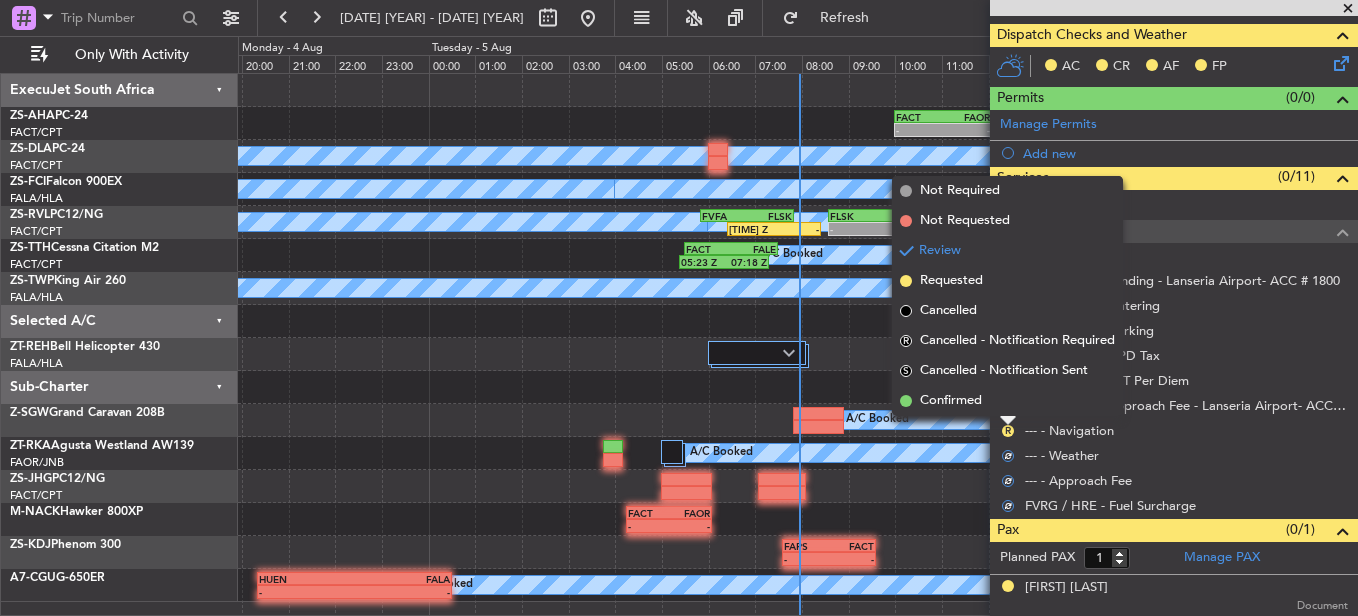 click on "Confirmed" at bounding box center [1007, 401] 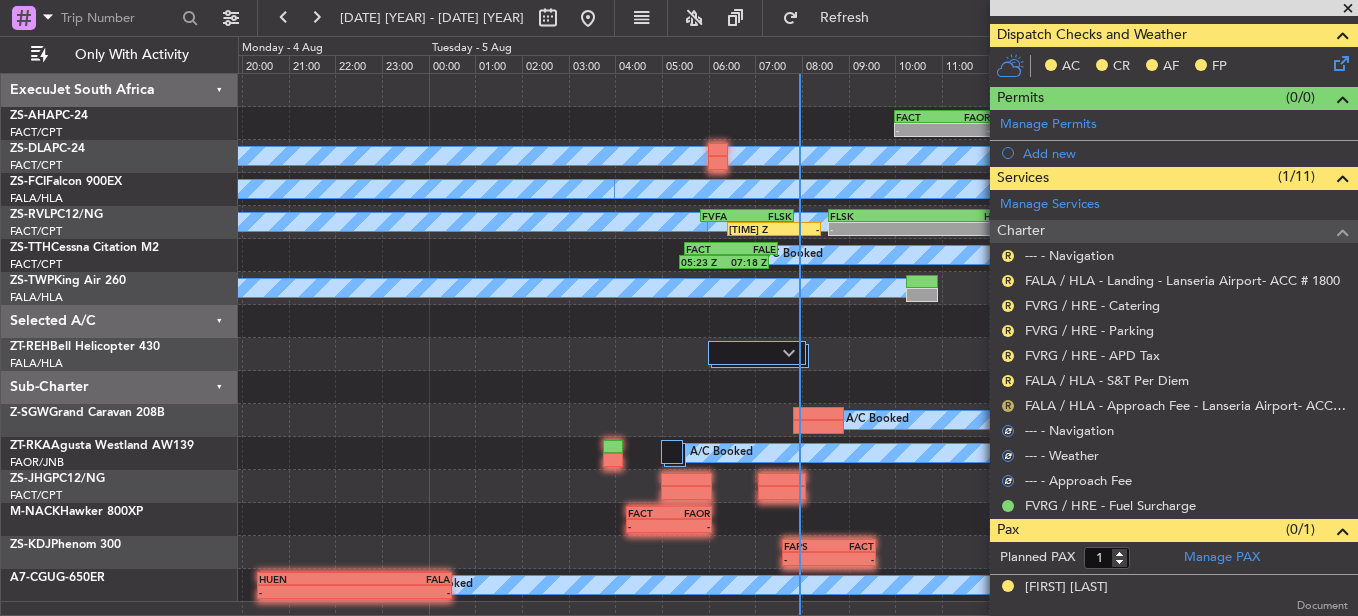 click on "R" at bounding box center (1008, 406) 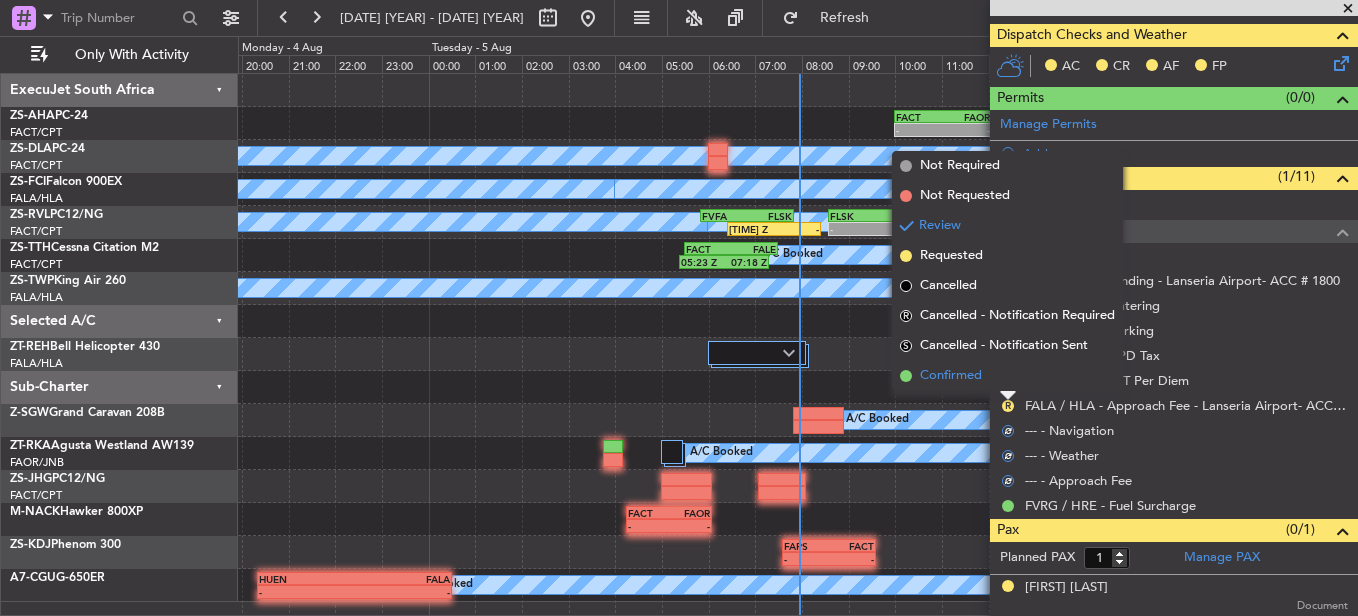 click on "Confirmed" at bounding box center [1007, 376] 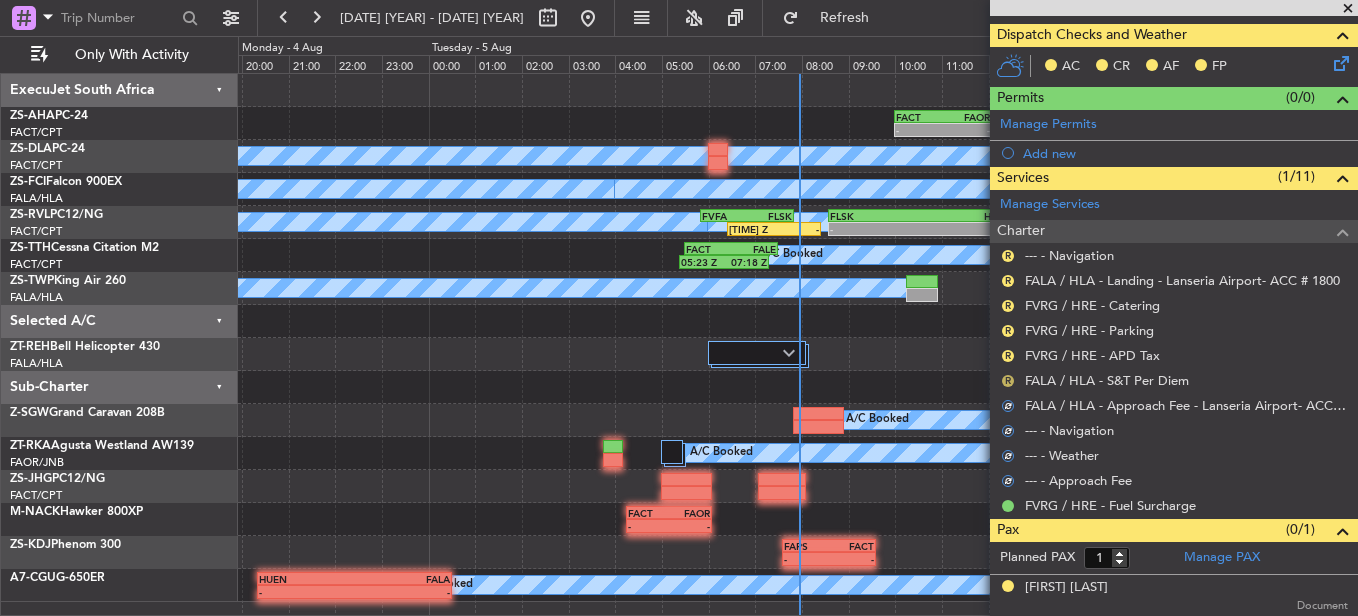 click on "R" at bounding box center [1008, 381] 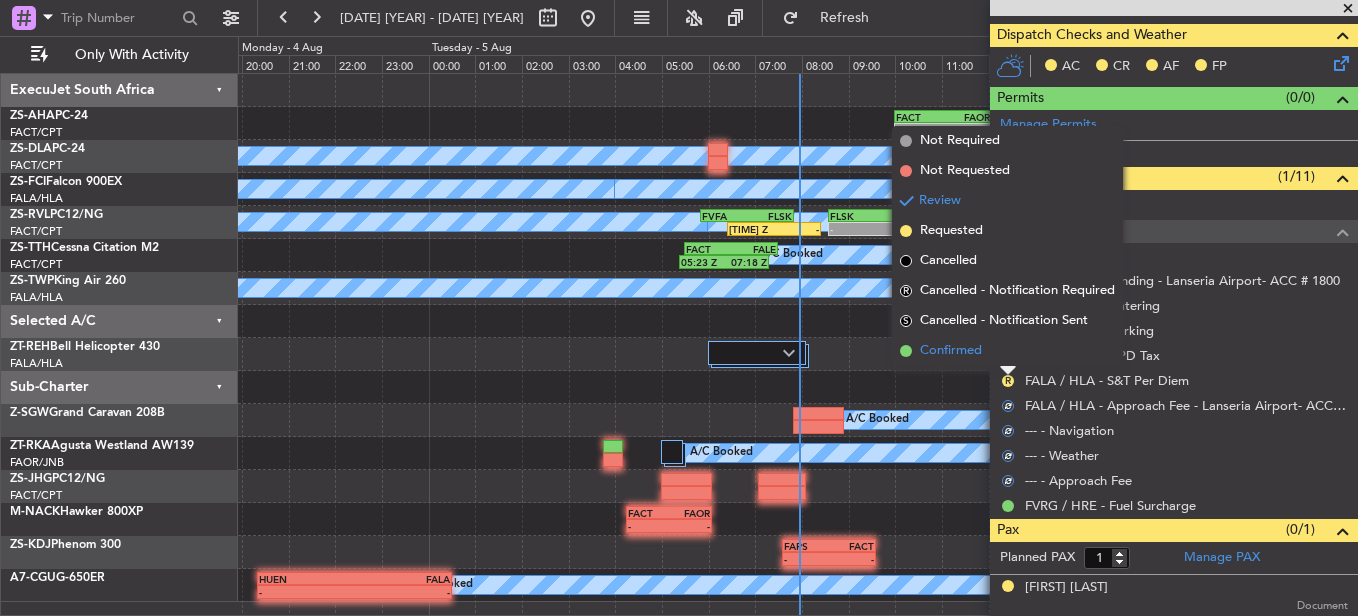 click on "Confirmed" at bounding box center (1007, 351) 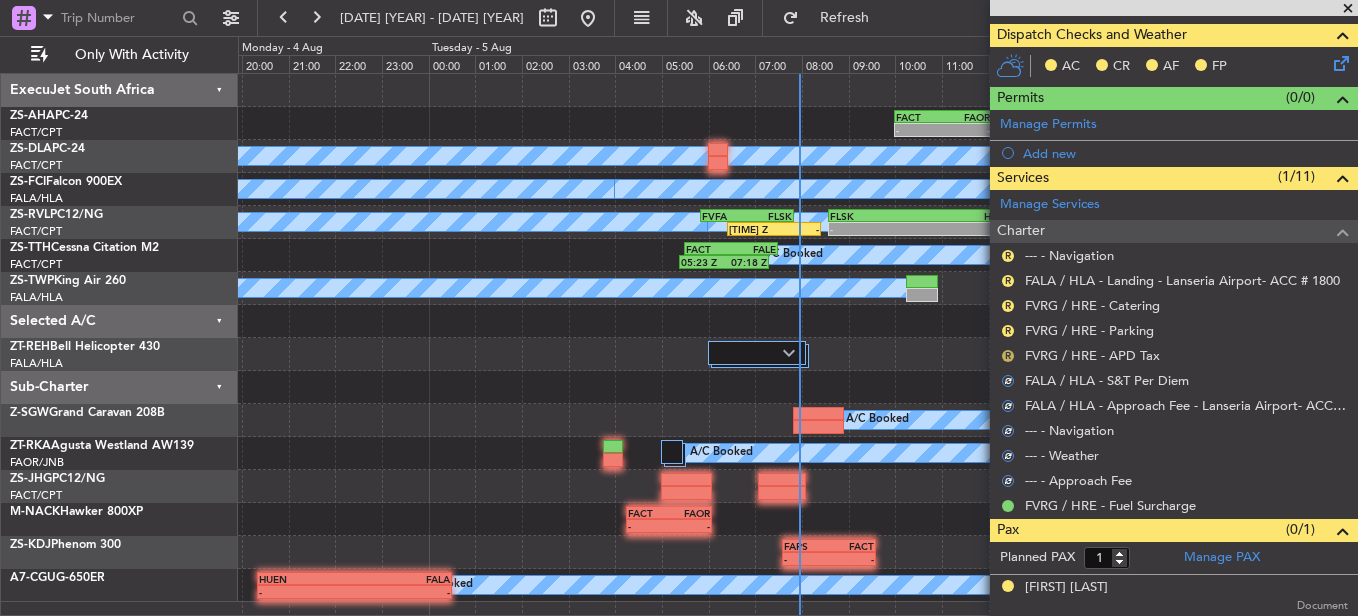click on "R" at bounding box center (1008, 356) 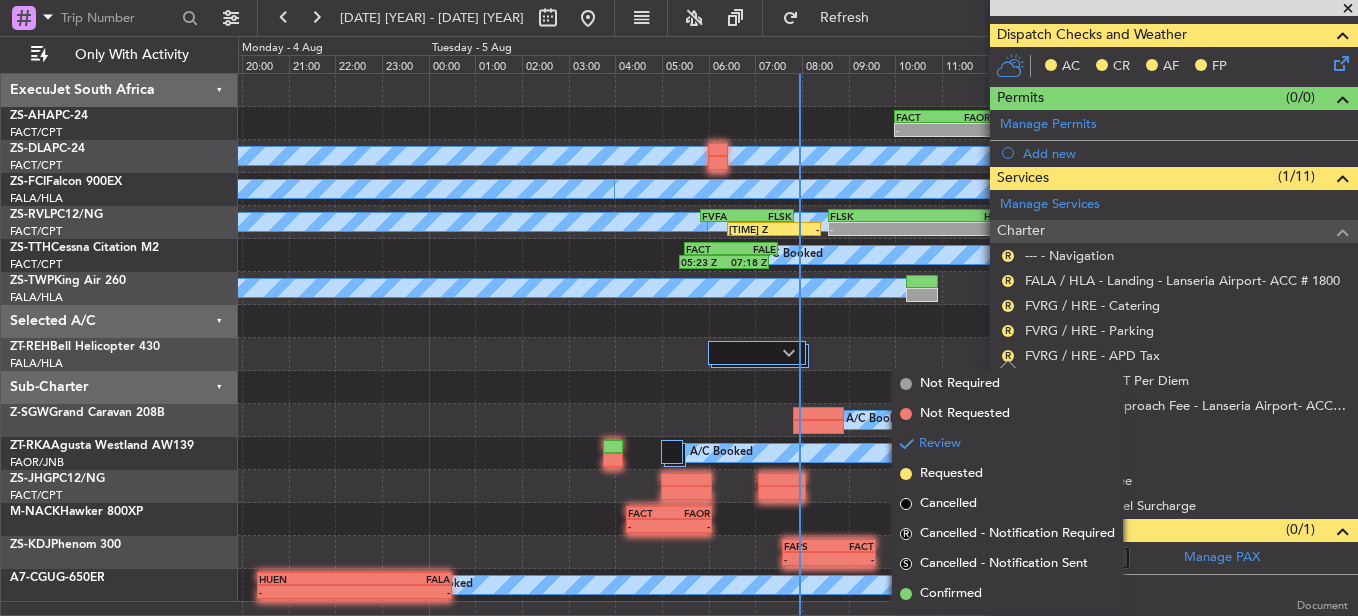 click on "Confirmed" at bounding box center [1007, 594] 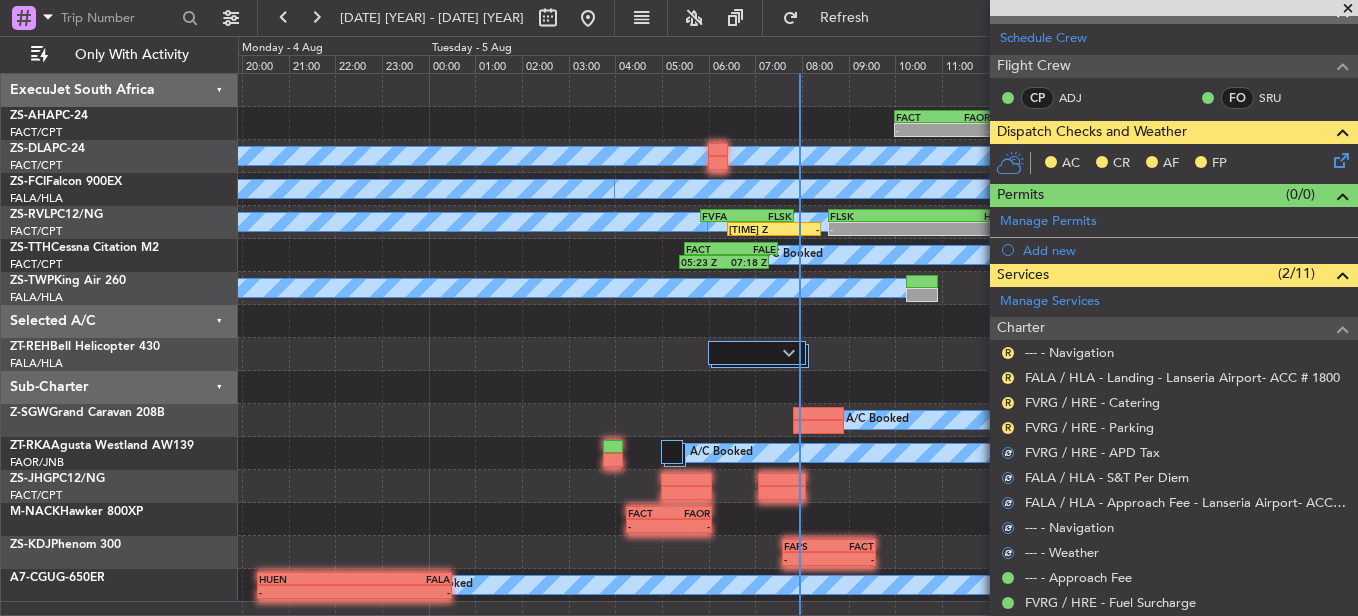 scroll, scrollTop: 165, scrollLeft: 0, axis: vertical 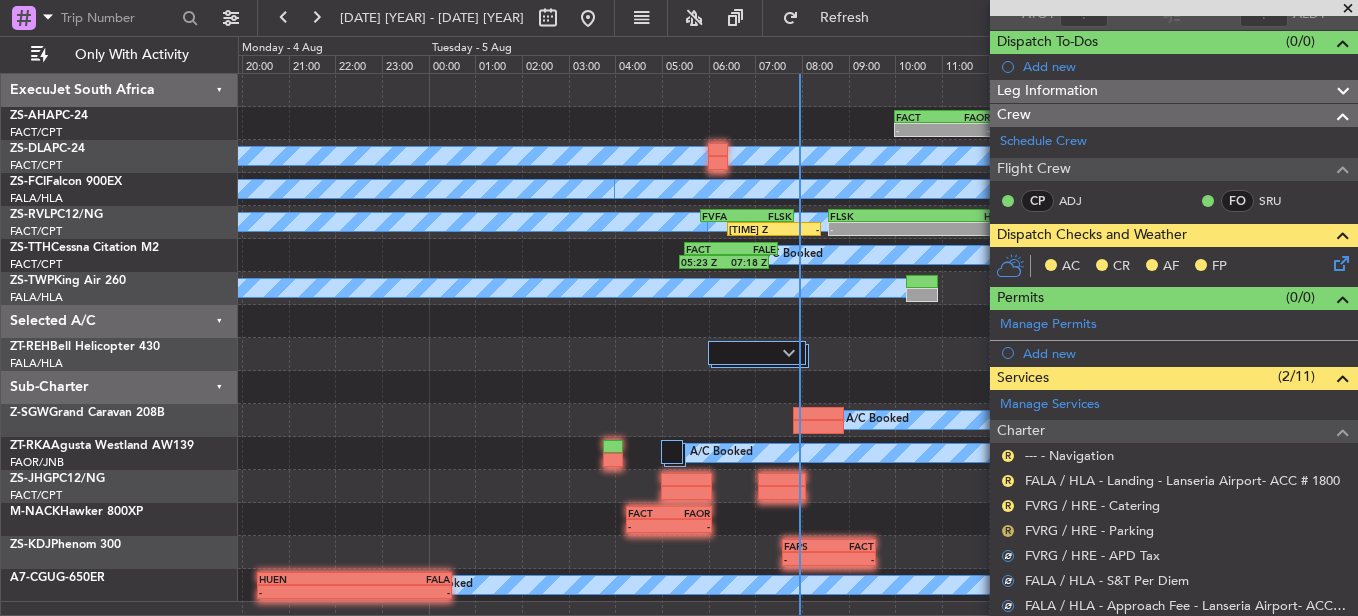click on "R" at bounding box center [1008, 531] 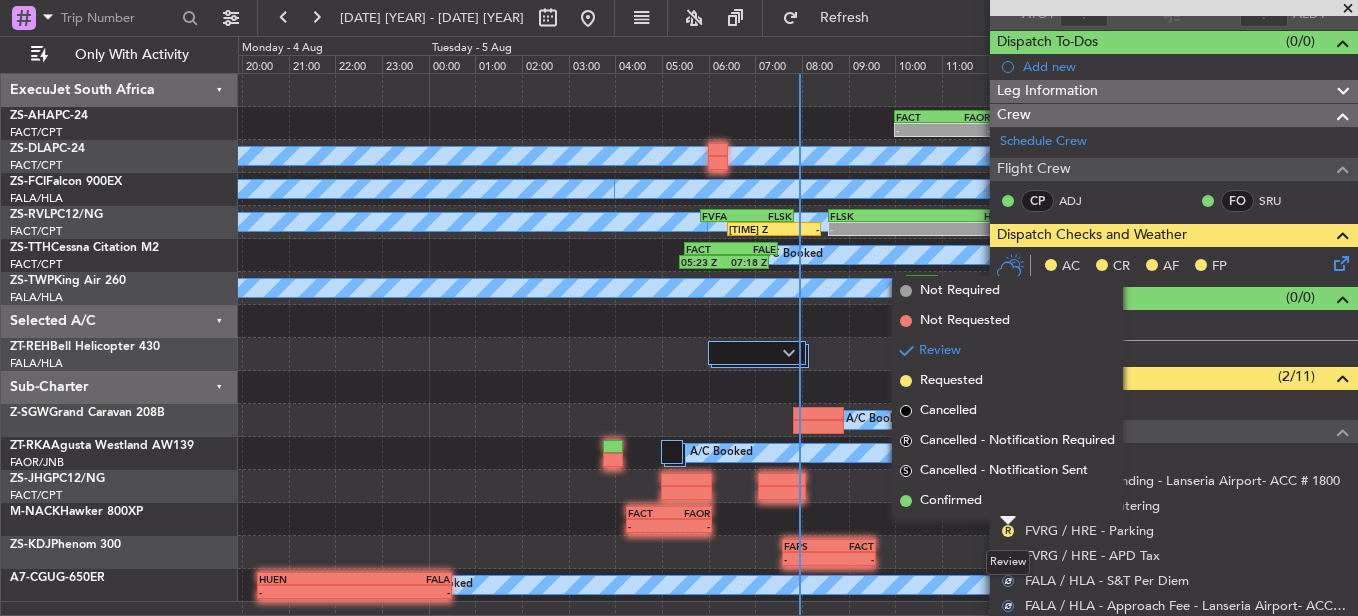 click on "Confirmed" at bounding box center (1007, 501) 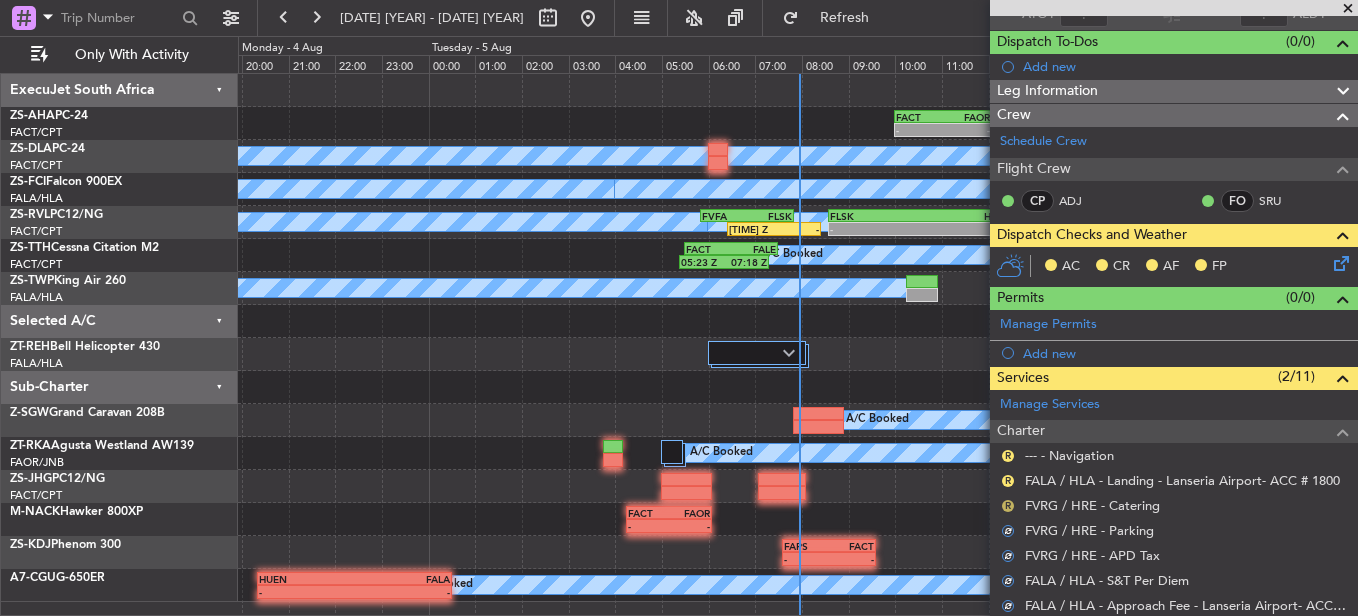 click on "R" at bounding box center (1008, 506) 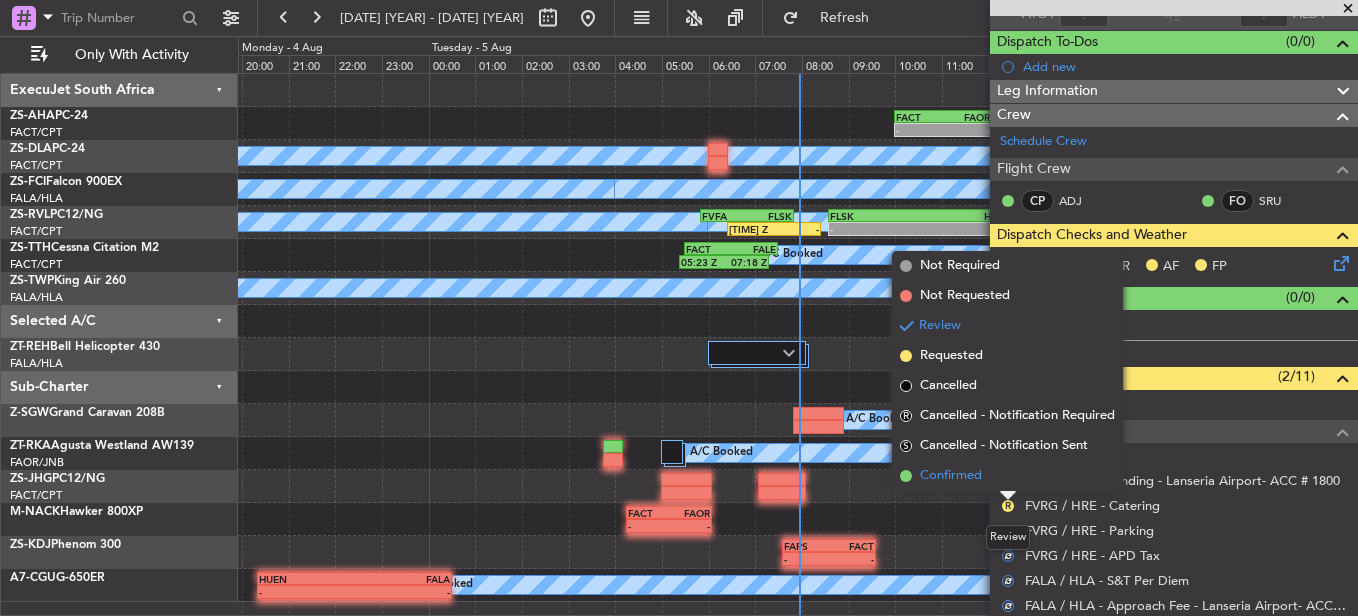 click on "Confirmed" at bounding box center (1007, 476) 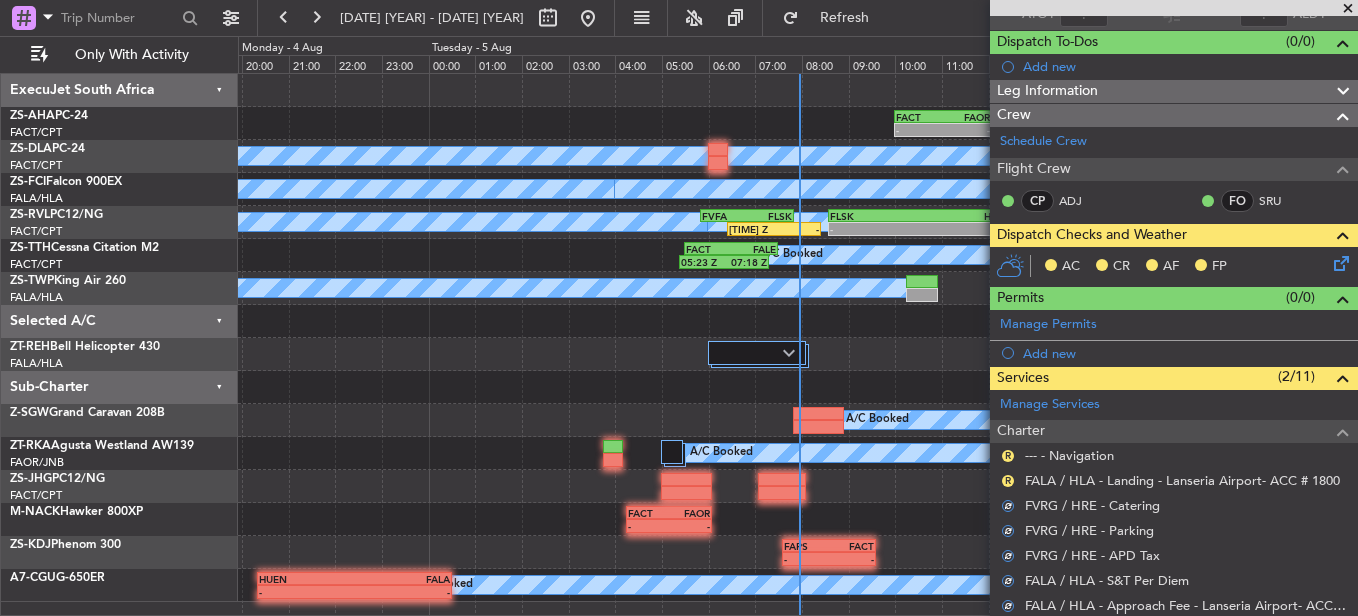 click on "R" at bounding box center [1008, 481] 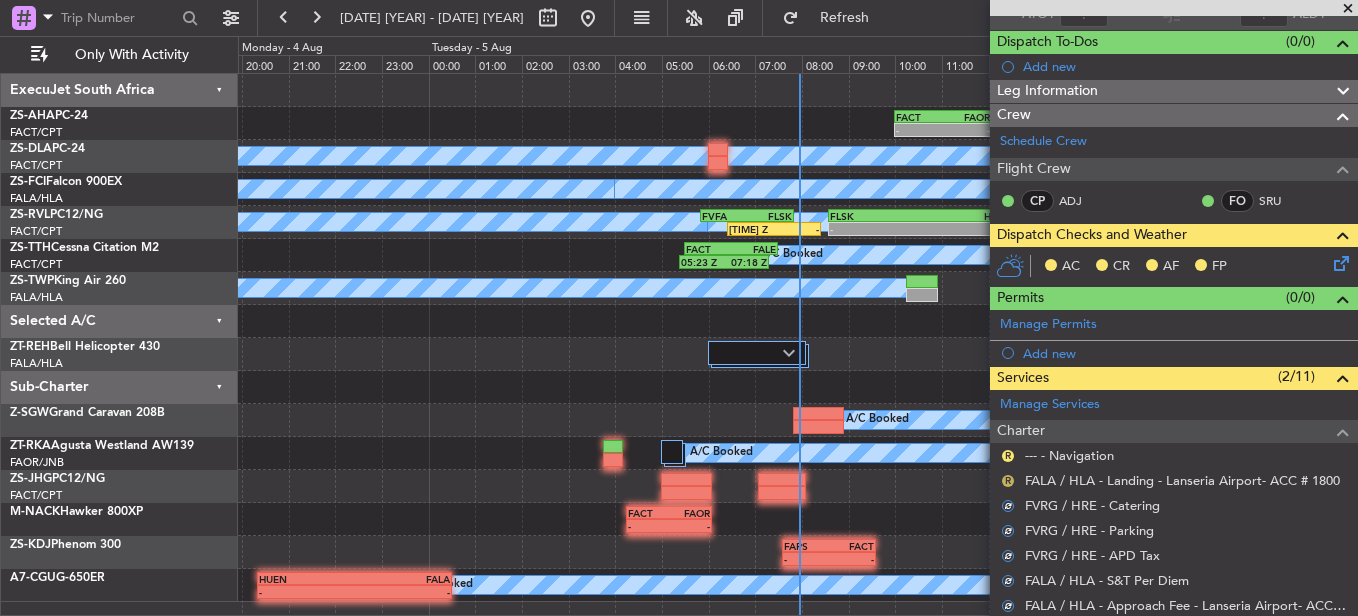 click on "R" at bounding box center [1008, 481] 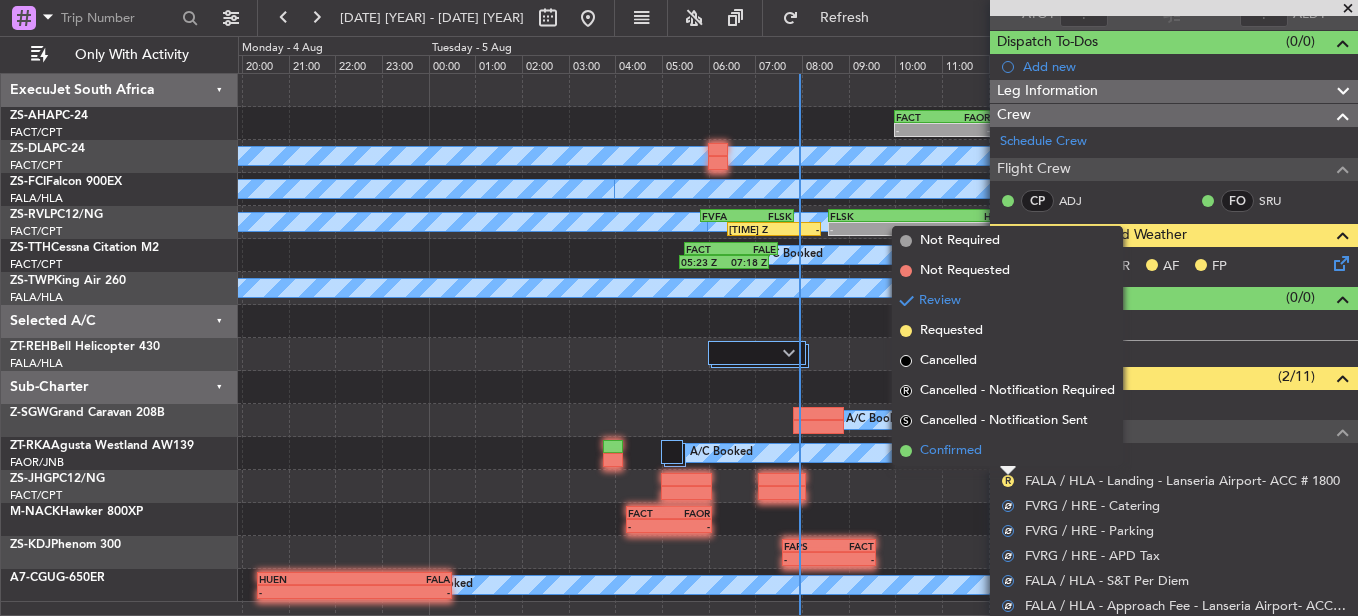 click on "Confirmed" at bounding box center [1007, 451] 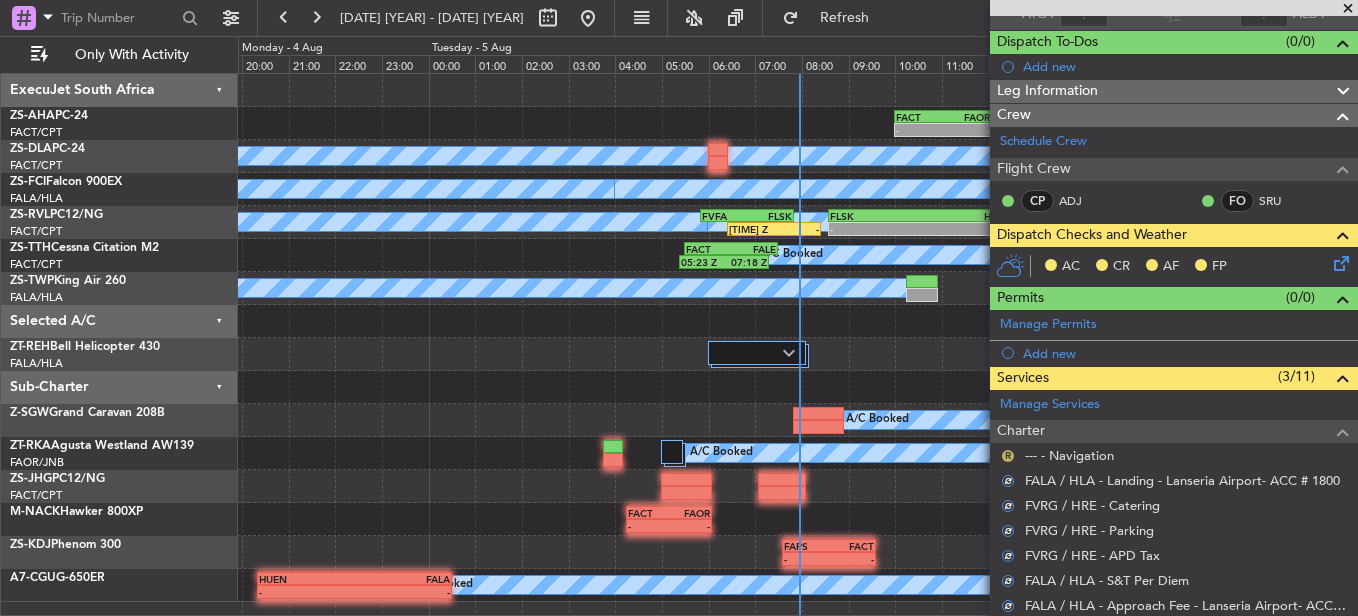 click on "R" at bounding box center [1008, 456] 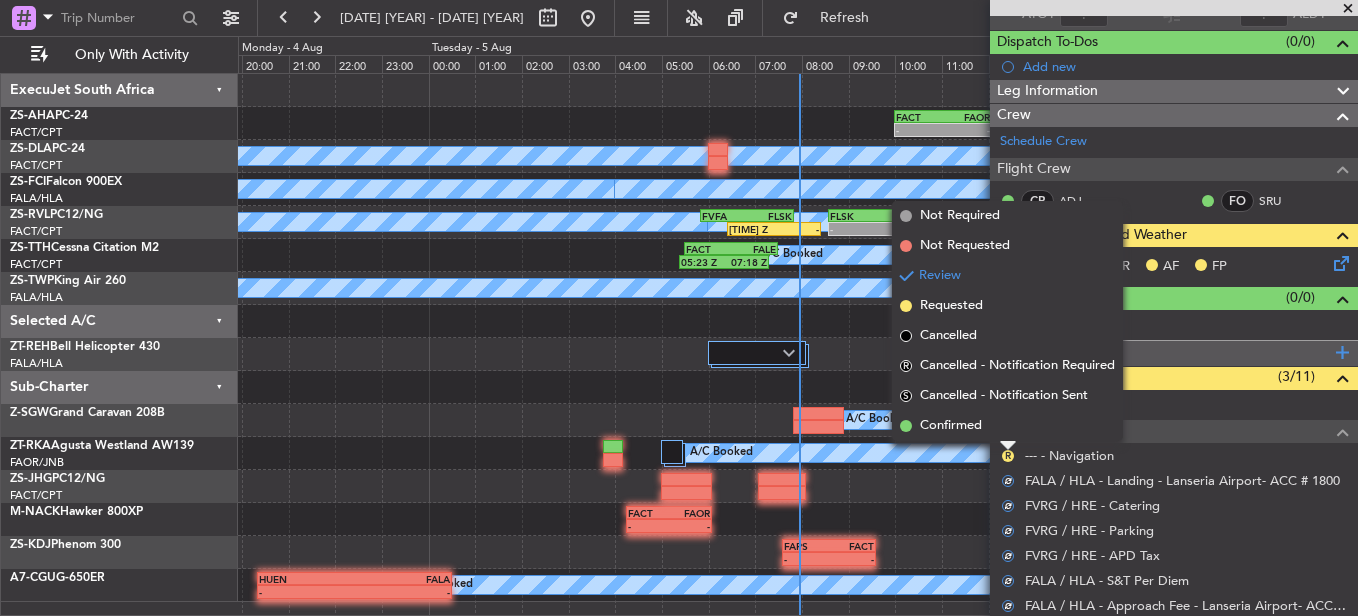 drag, startPoint x: 998, startPoint y: 432, endPoint x: 1181, endPoint y: 346, distance: 202.2004 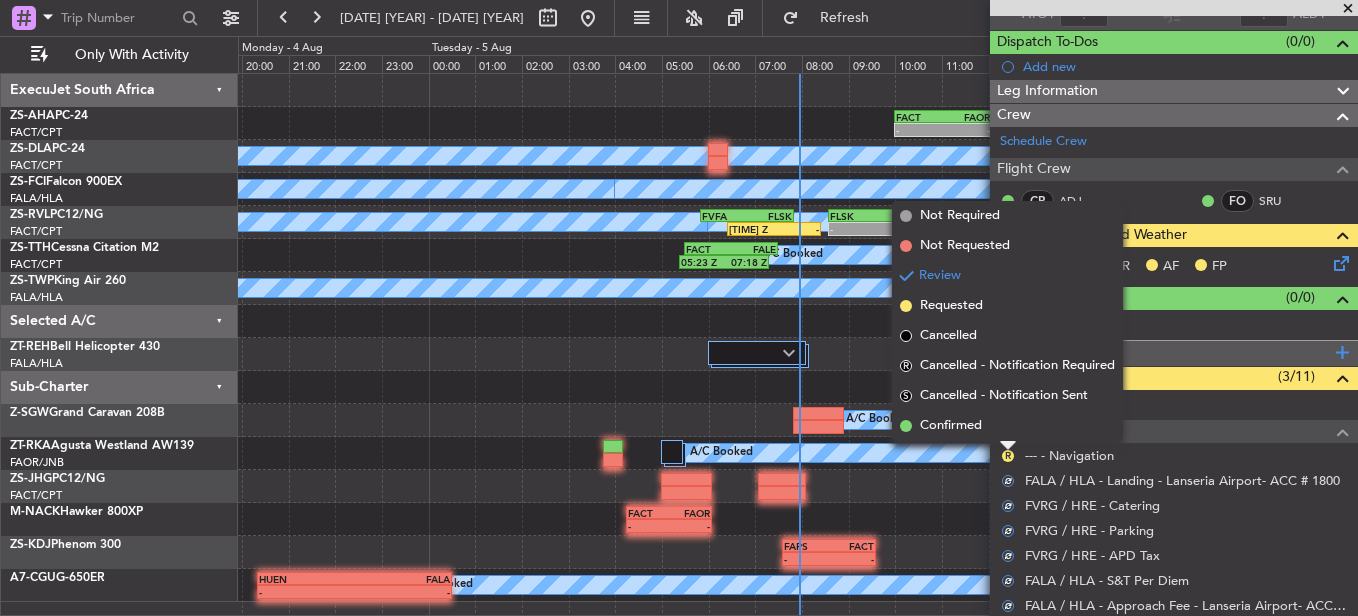 click on "Confirmed" at bounding box center (1007, 426) 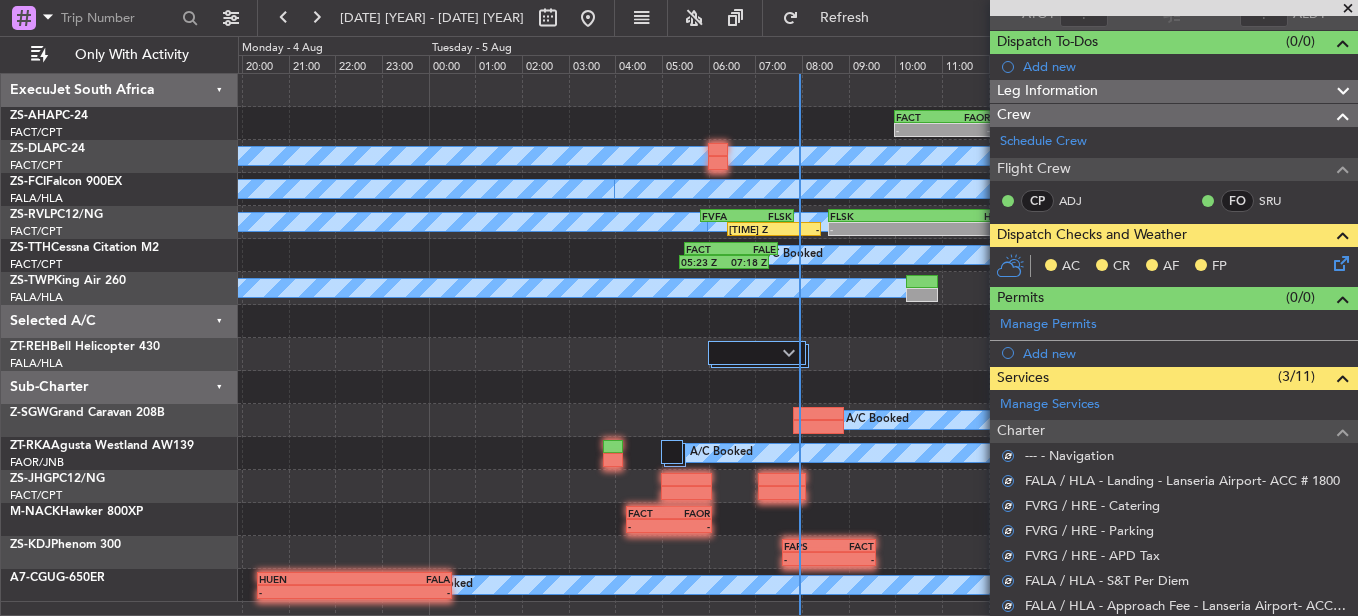click 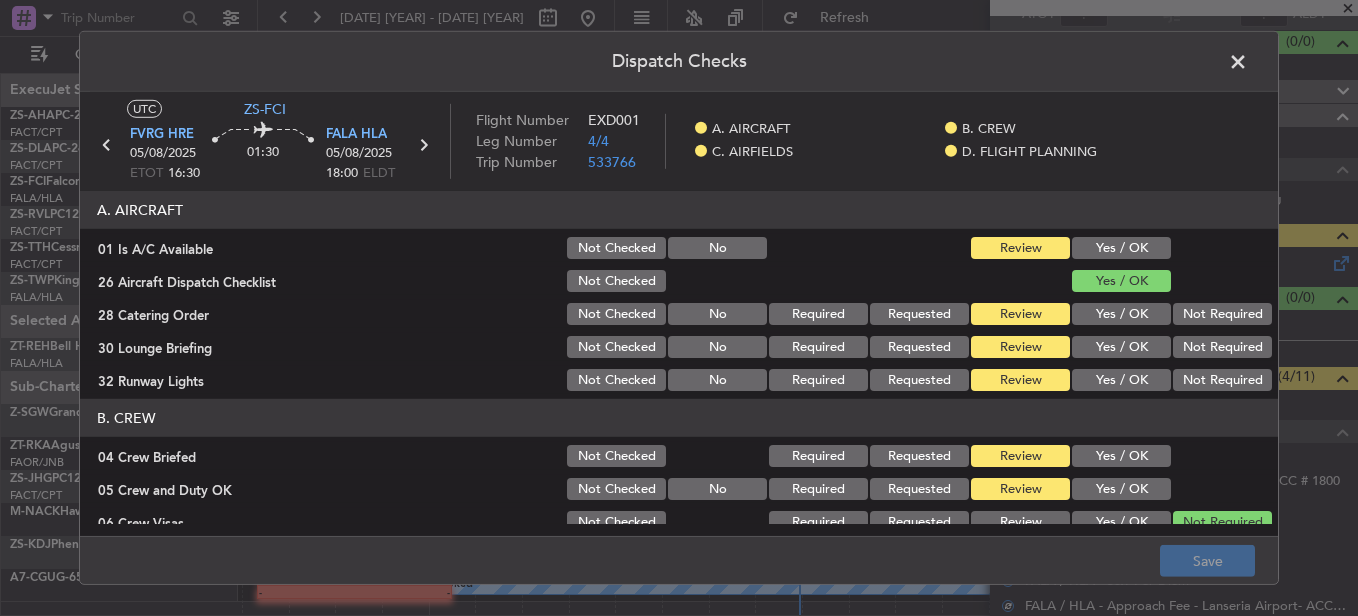 click on "Yes / OK" 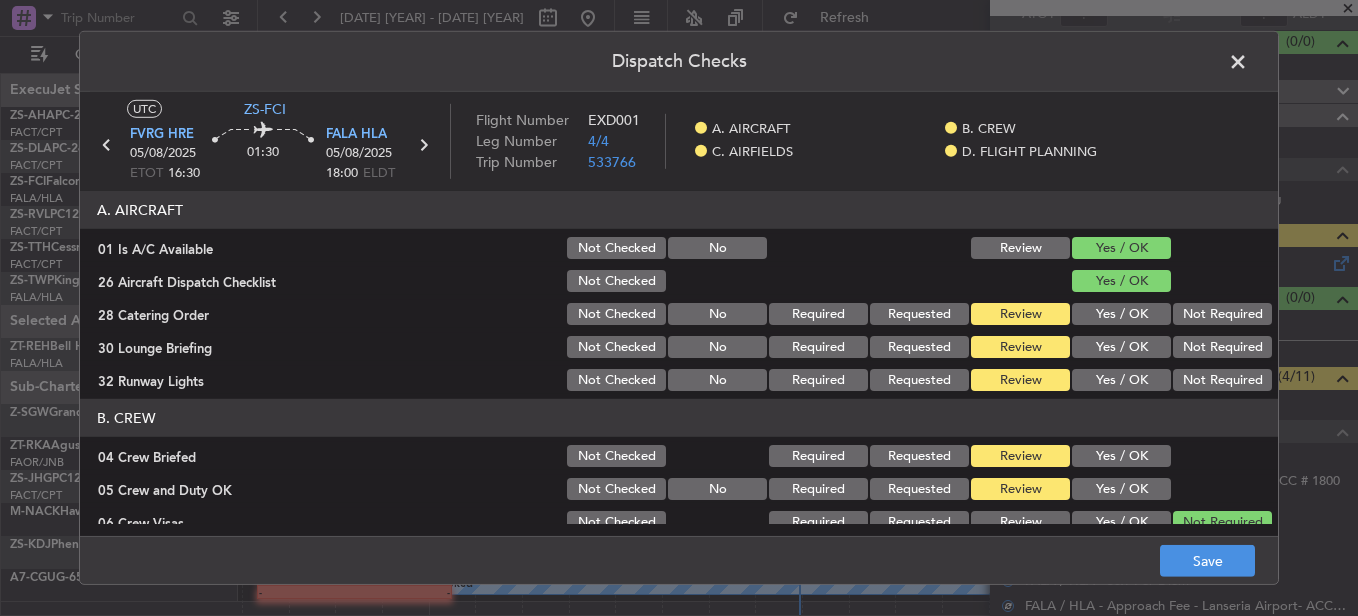drag, startPoint x: 1194, startPoint y: 318, endPoint x: 1200, endPoint y: 329, distance: 12.529964 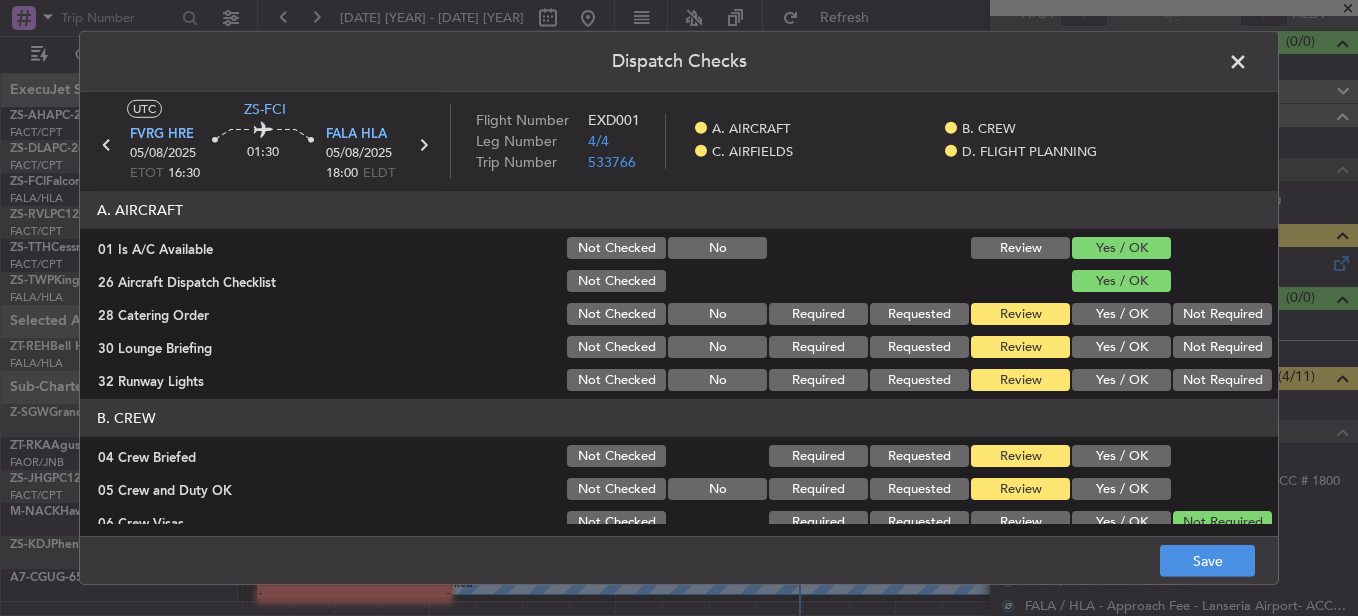 click on "Not Required" 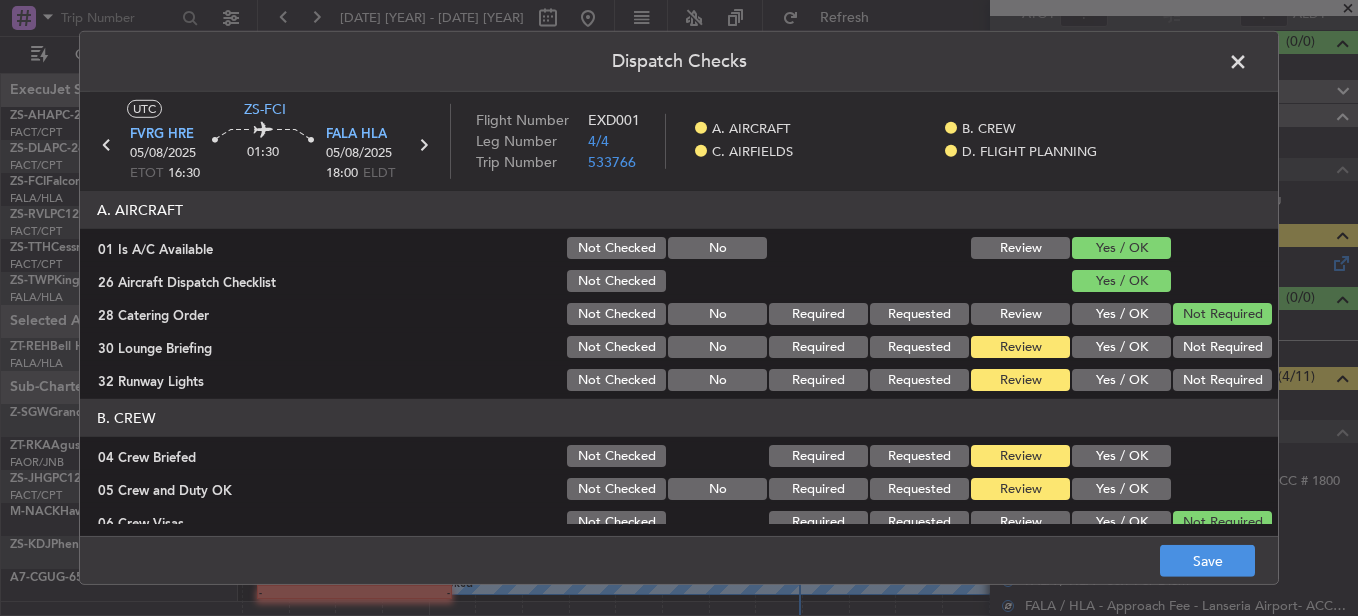 click on "Not Required" 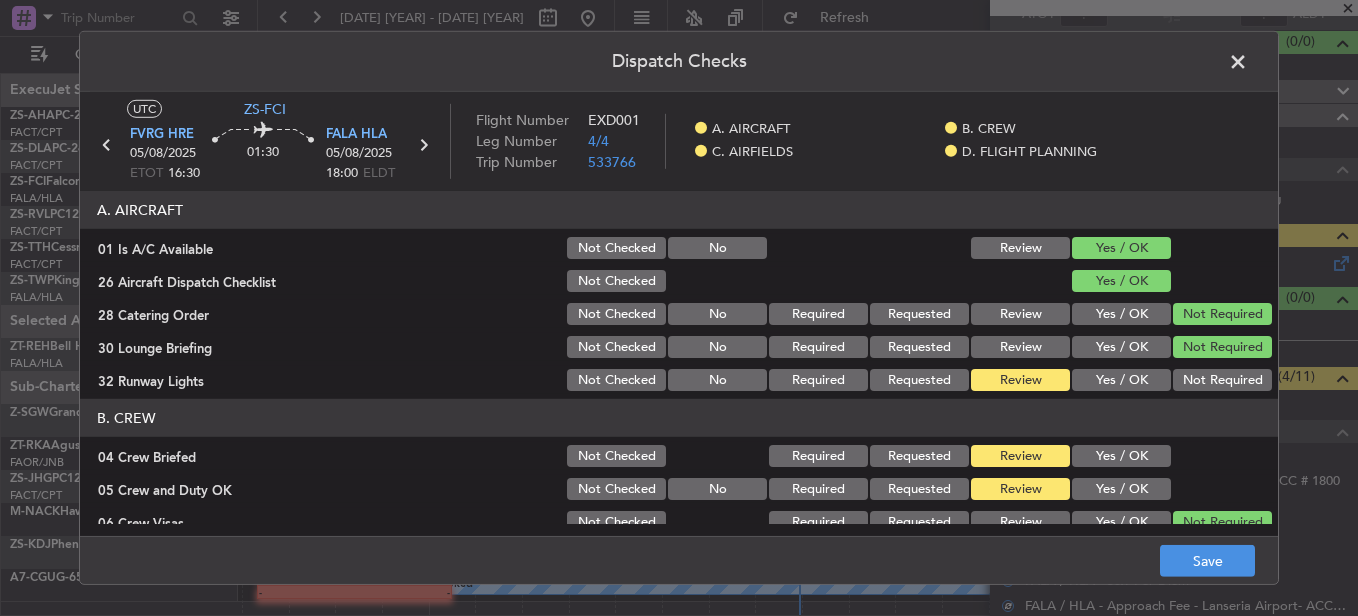 click on "A. AIRCRAFT   01 Is A/C Available  Not Checked No Review Yes / OK  26 Aircraft Dispatch Checklist  Not Checked Yes / OK  28 Catering Order  Not Checked No Required Requested Review Yes / OK Not Required  30 Lounge Briefing  Not Checked No Required Requested Review Yes / OK Not Required  32 Runway Lights  Not Checked No Required Requested Review Yes / OK Not Required" 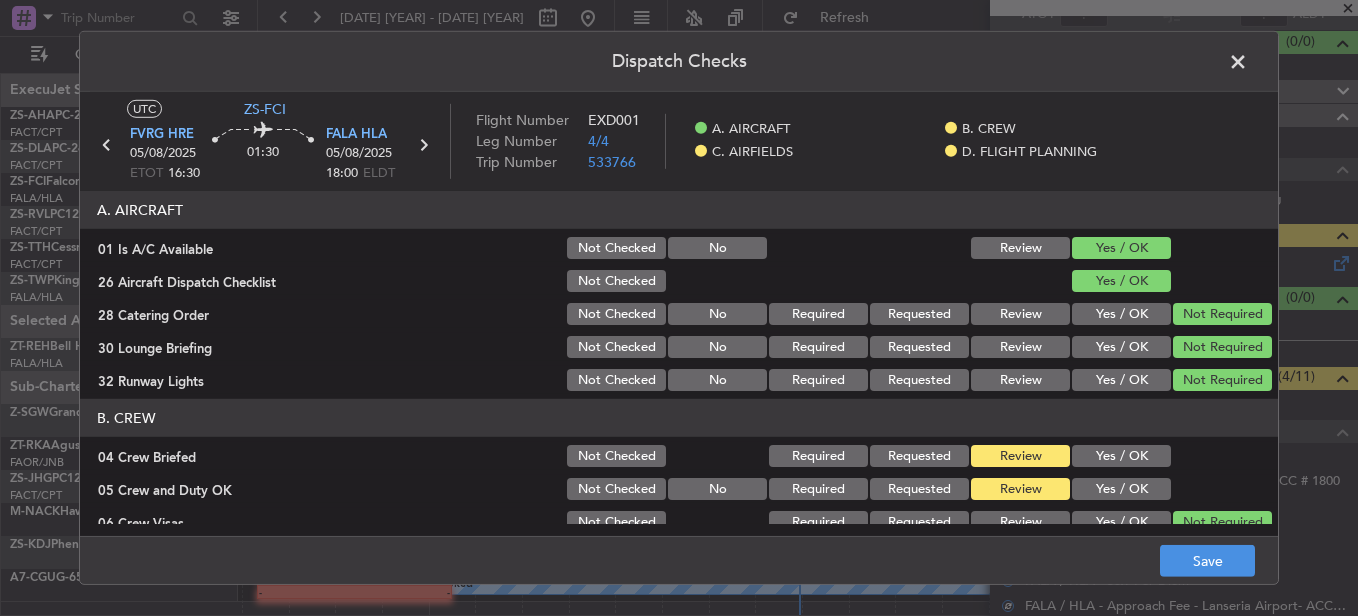 click on "A. AIRCRAFT   01 Is A/C Available  Not Checked No Review Yes / OK  26 Aircraft Dispatch Checklist  Not Checked Yes / OK  28 Catering Order  Not Checked No Required Requested Review Yes / OK Not Required  30 Lounge Briefing  Not Checked No Required Requested Review Yes / OK Not Required  32 Runway Lights  Not Checked No Required Requested Review Yes / OK Not Required  B. CREW   04 Crew Briefed  Not Checked Required Requested Review Yes / OK  05 Crew and Duty OK  Not Checked No Required Requested Review Yes / OK  06 Crew Visas  Not Checked Required Requested Review Yes / OK Not Required  29 Crew Accomadation and Transport  Not Checked No Required Requested Review Yes / OK Not Required  31 Money Order  Not Checked No Required Requested Review Yes / OK Not Required  Notify Crew of Schedule  Not Checked No Review Yes / OK Not Required  C. AIRFIELDS   09 Crew Airport Qualified  Not Checked No Required Requested Review Yes / OK Not Required  10 Ops Notes OK  Not Checked No Review Yes / OK Not Checked No Required No" 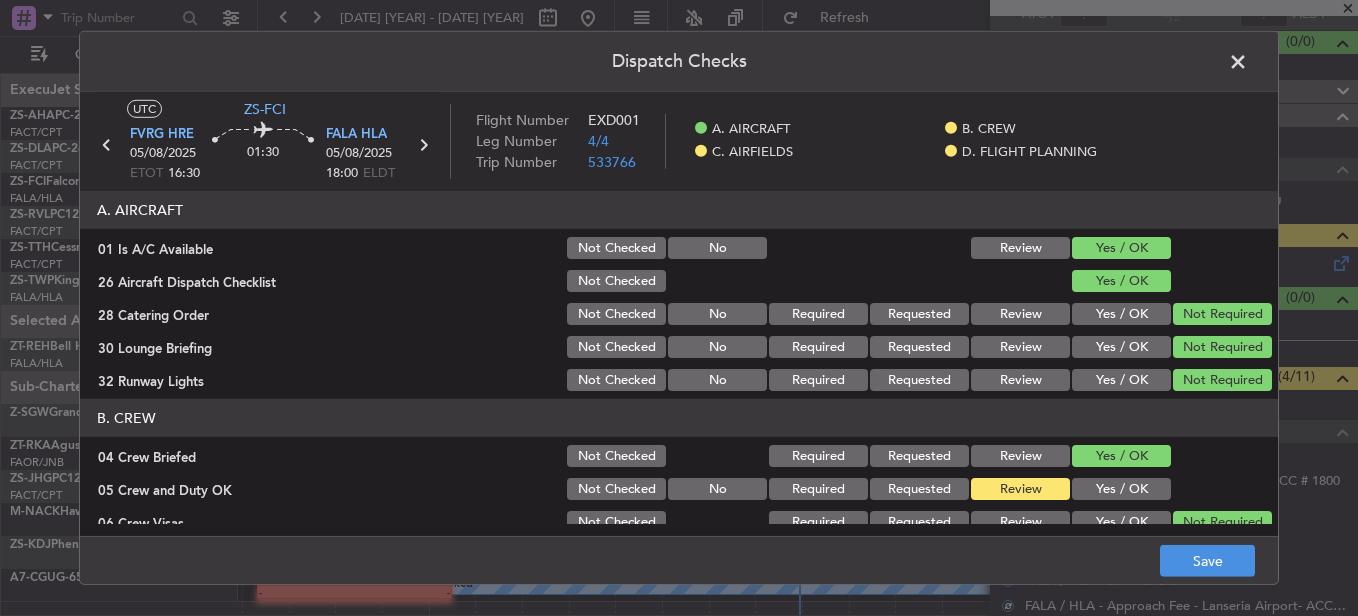 click on "Yes / OK" 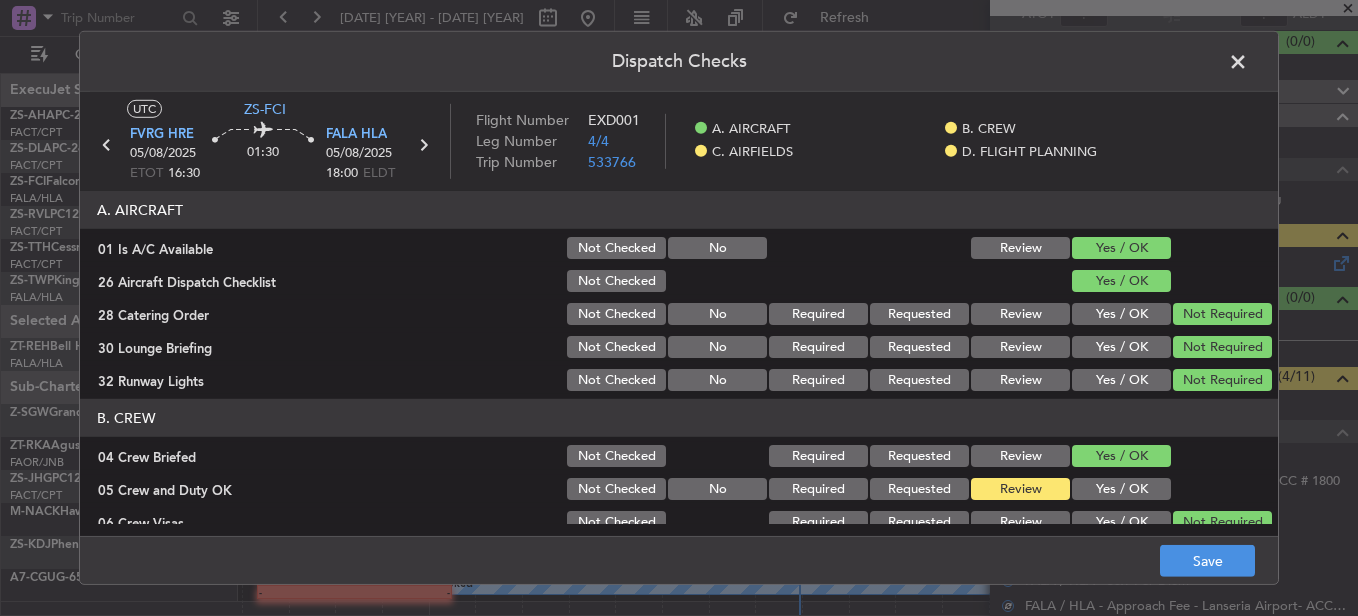 click on "Yes / OK" 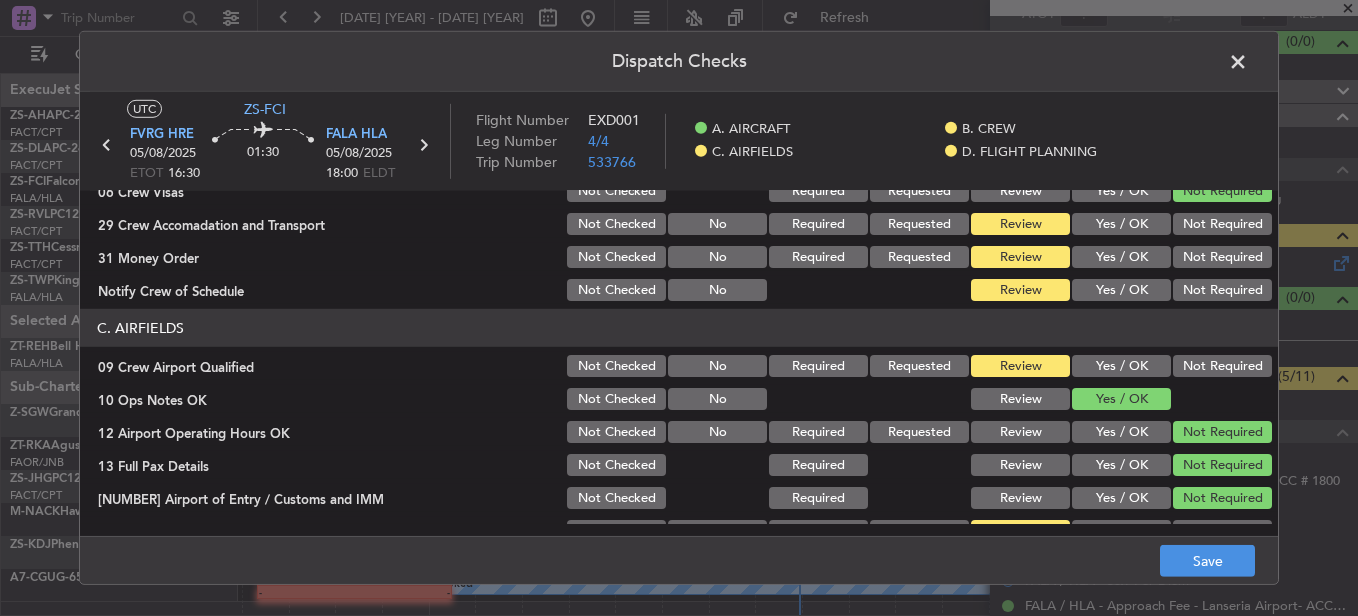 scroll, scrollTop: 200, scrollLeft: 0, axis: vertical 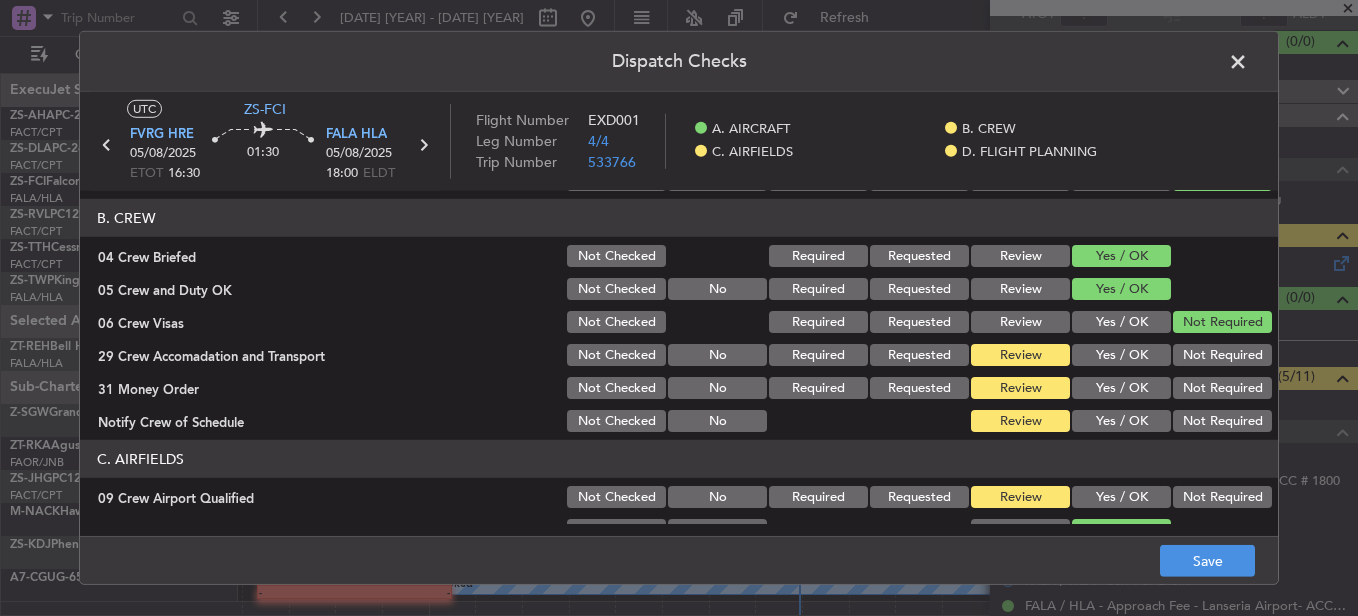click on "Not Required" 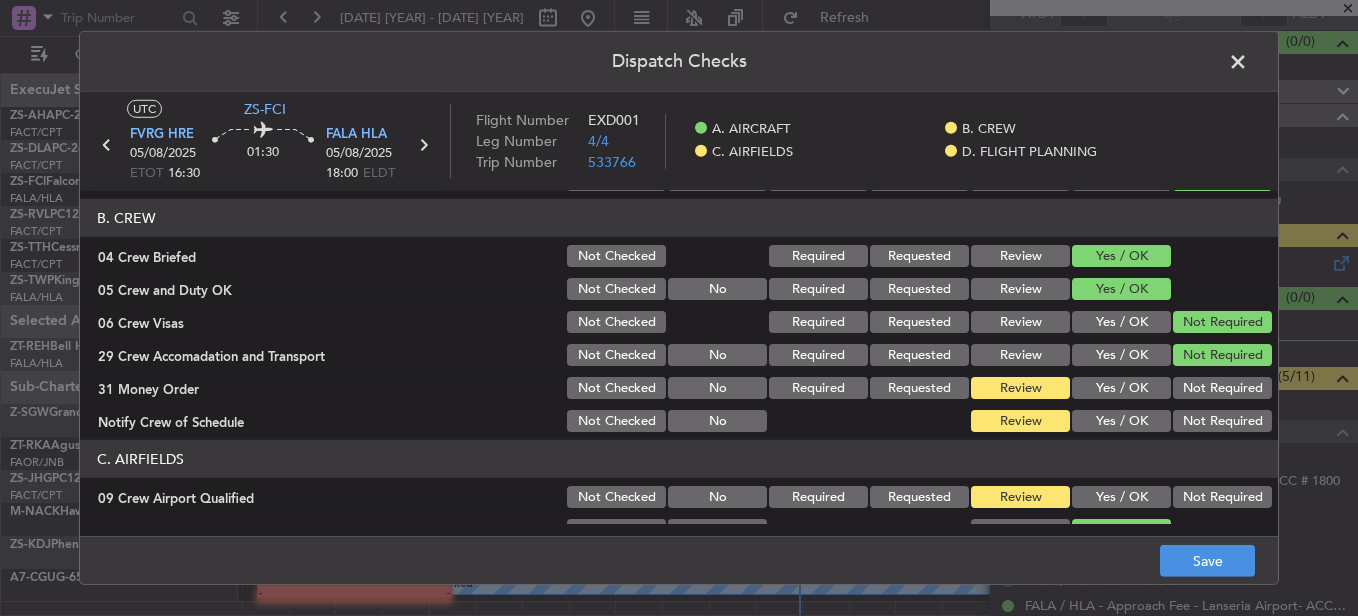 click on "B. CREW   04 Crew Briefed  Not Checked Required Requested Review Yes / OK  05 Crew and Duty OK  Not Checked No Required Requested Review Yes / OK  06 Crew Visas  Not Checked Required Requested Review Yes / OK Not Required  29 Crew Accomadation and Transport  Not Checked No Required Requested Review Yes / OK Not Required  31 Money Order  Not Checked No Required Requested Review Yes / OK Not Required  Notify Crew of Schedule  Not Checked No Review Yes / OK Not Required" 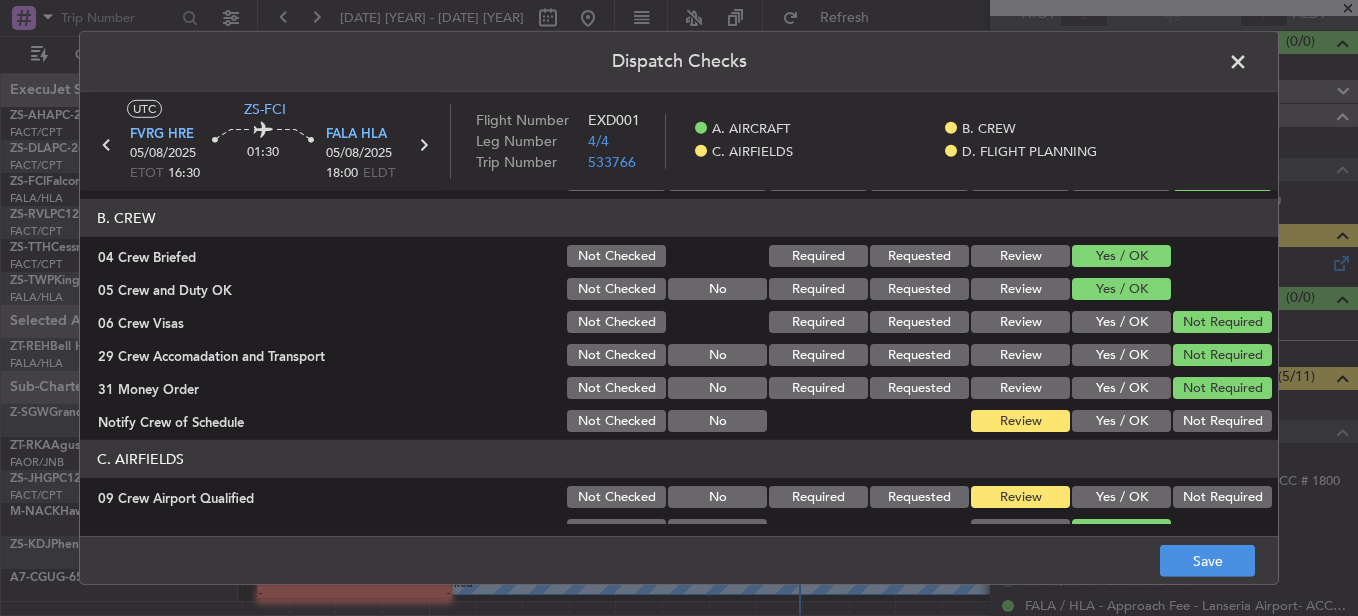 click on "Not Required" 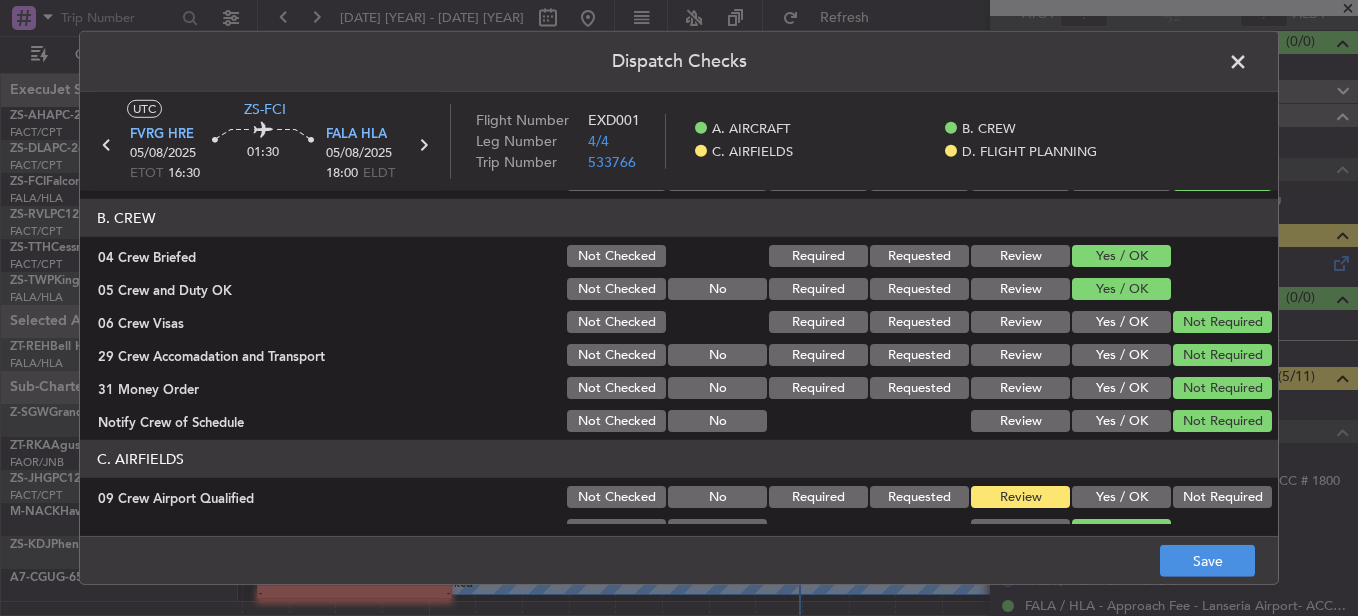 click on "B. CREW   04 Crew Briefed  Not Checked Required Requested Review Yes / OK  05 Crew and Duty OK  Not Checked No Required Requested Review Yes / OK  06 Crew Visas  Not Checked Required Requested Review Yes / OK Not Required  29 Crew Accomadation and Transport  Not Checked No Required Requested Review Yes / OK Not Required  31 Money Order  Not Checked No Required Requested Review Yes / OK Not Required  Notify Crew of Schedule  Not Checked No Review Yes / OK Not Required" 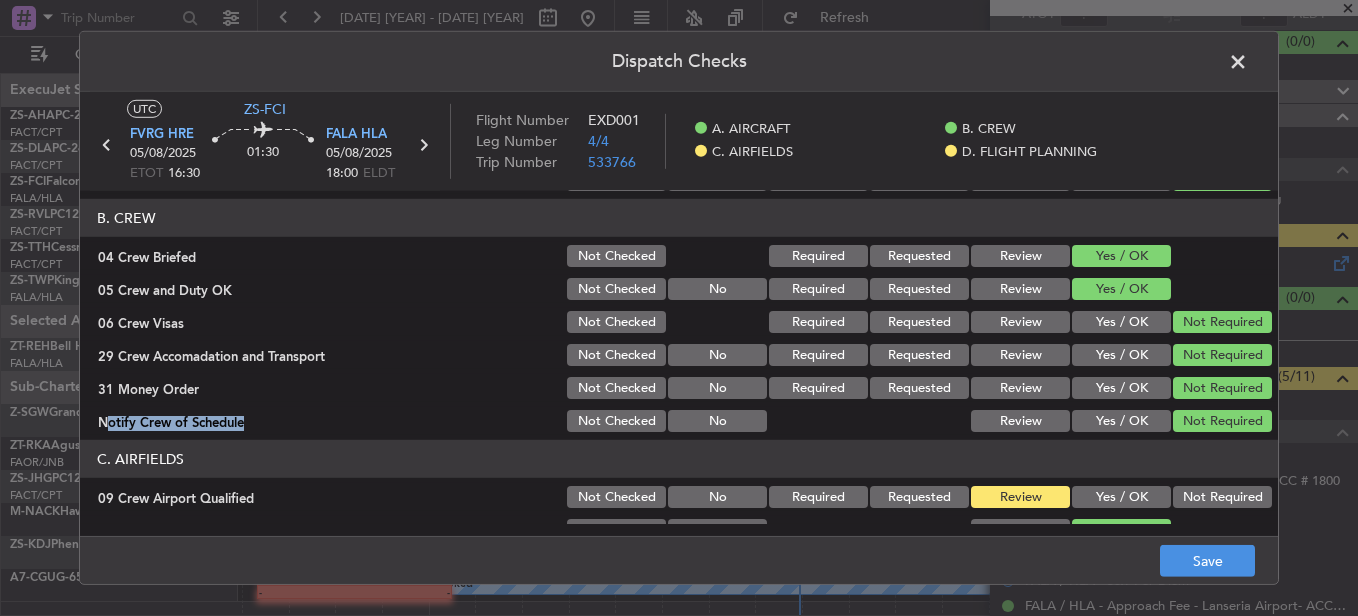 drag, startPoint x: 1199, startPoint y: 408, endPoint x: 1201, endPoint y: 488, distance: 80.024994 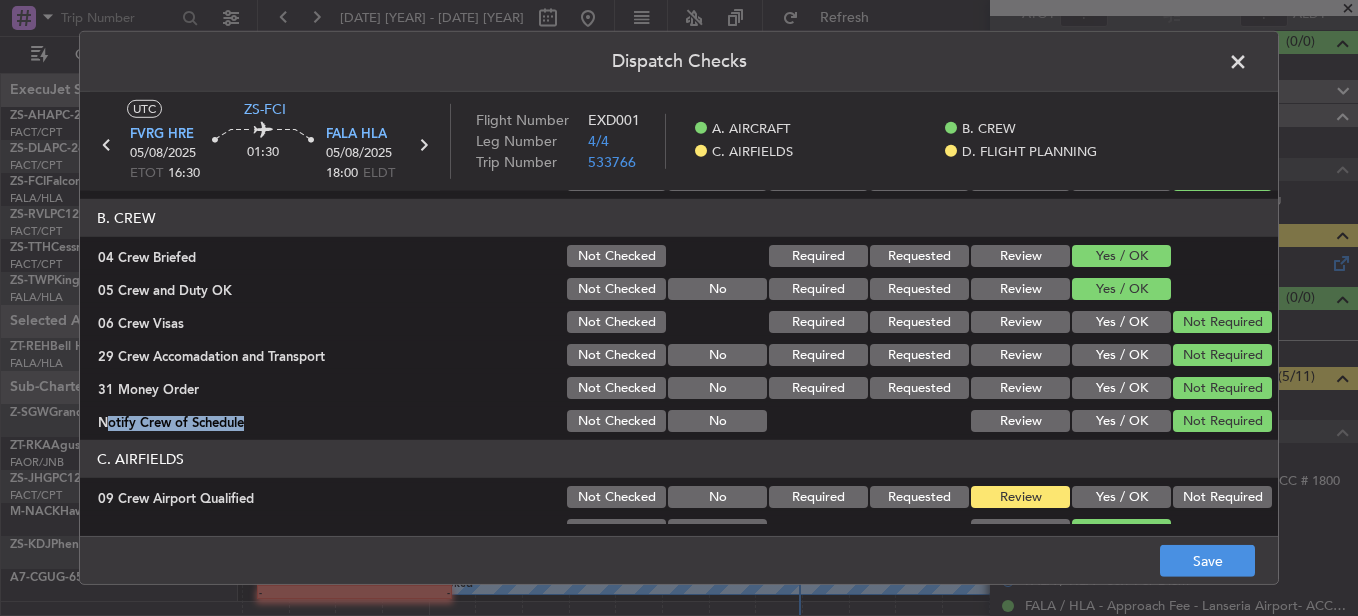 click on "C. AIRFIELDS   09 Crew Airport Qualified  Not Checked No Required Requested Review Yes / OK Not Required  10 Ops Notes OK  Not Checked No Review Yes / OK  12 Airport Operating Hours OK  Not Checked No Required Requested Review Yes / OK Not Required  13 Full Pax Details  Not Checked Required Review Yes / OK Not Required  14 Airport of Entry / Customs and IMM  Not Checked Required Review Yes / OK Not Required  15 Jet A1 Available  Not Checked No Required Requested Review Yes / OK Not Required  16 Fire Service  Not Checked No Required Requested Review Yes / OK Not Required  27 Airfield Indemnity  Not Checked No Required Requested Review Yes / OK Not Required" 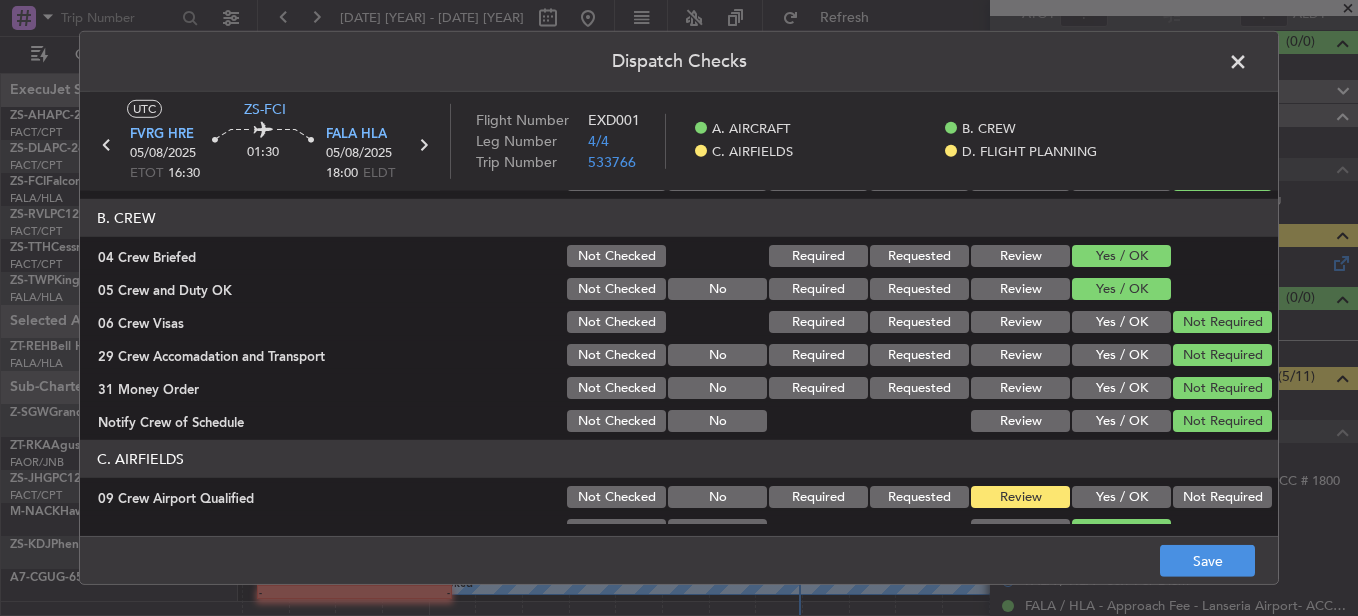 click on "Not Required" 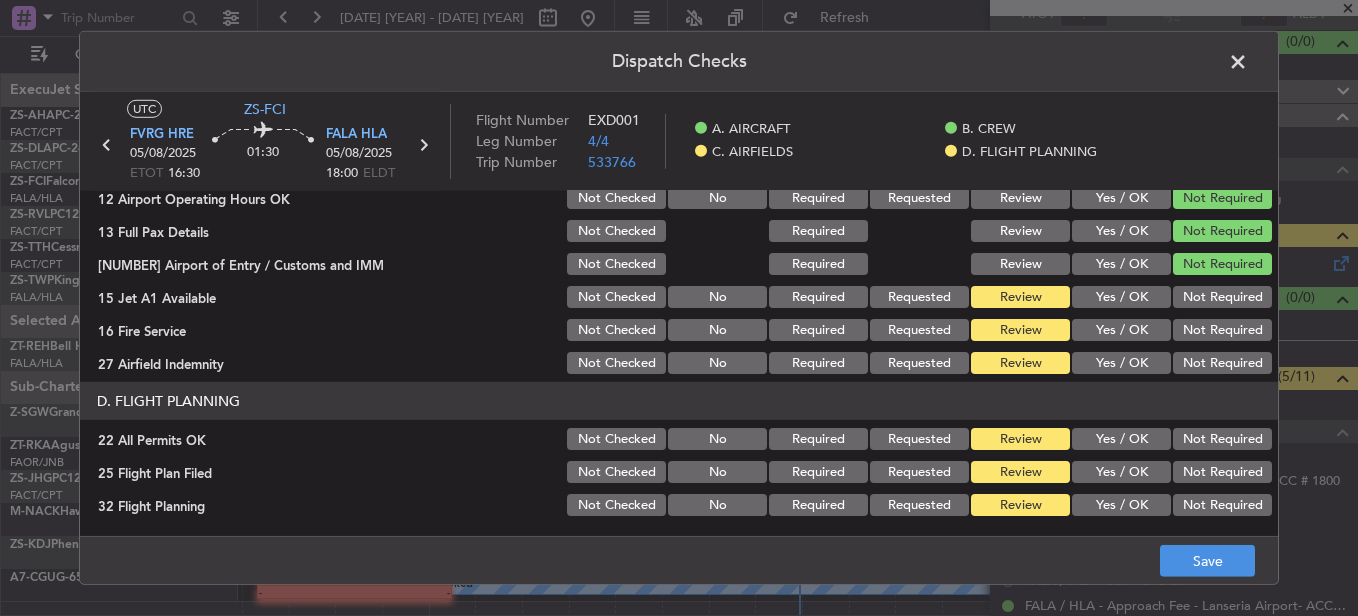 scroll, scrollTop: 465, scrollLeft: 0, axis: vertical 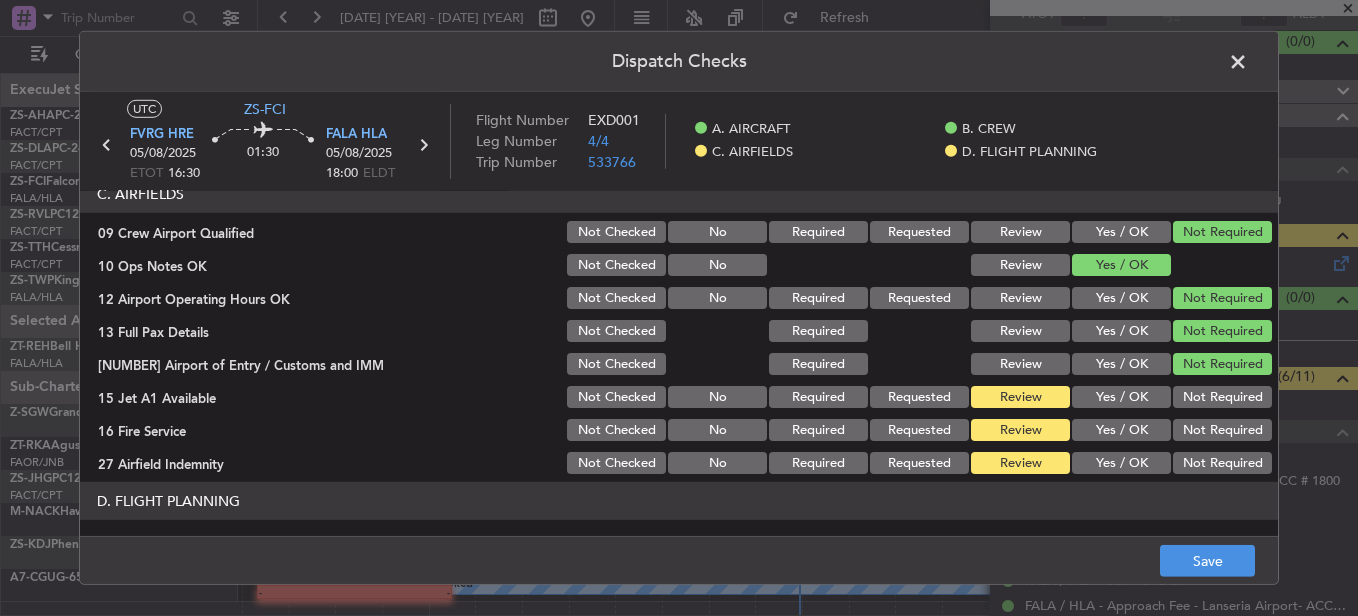 click on "Not Required" 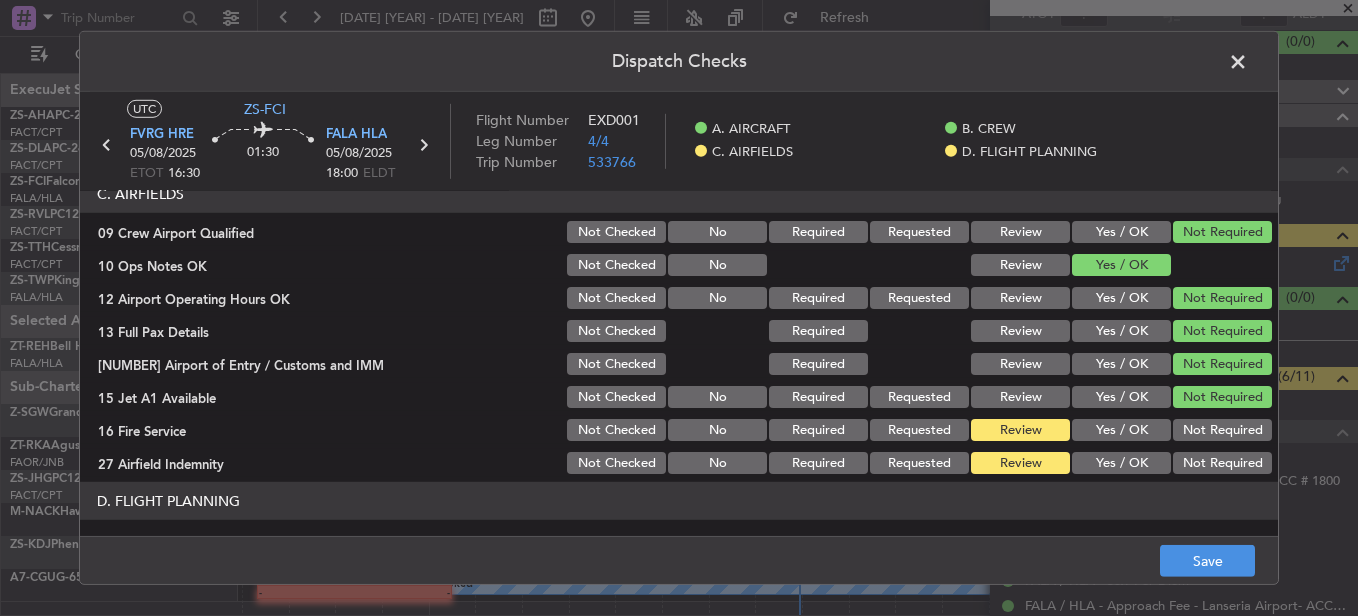 click on "Not Required" 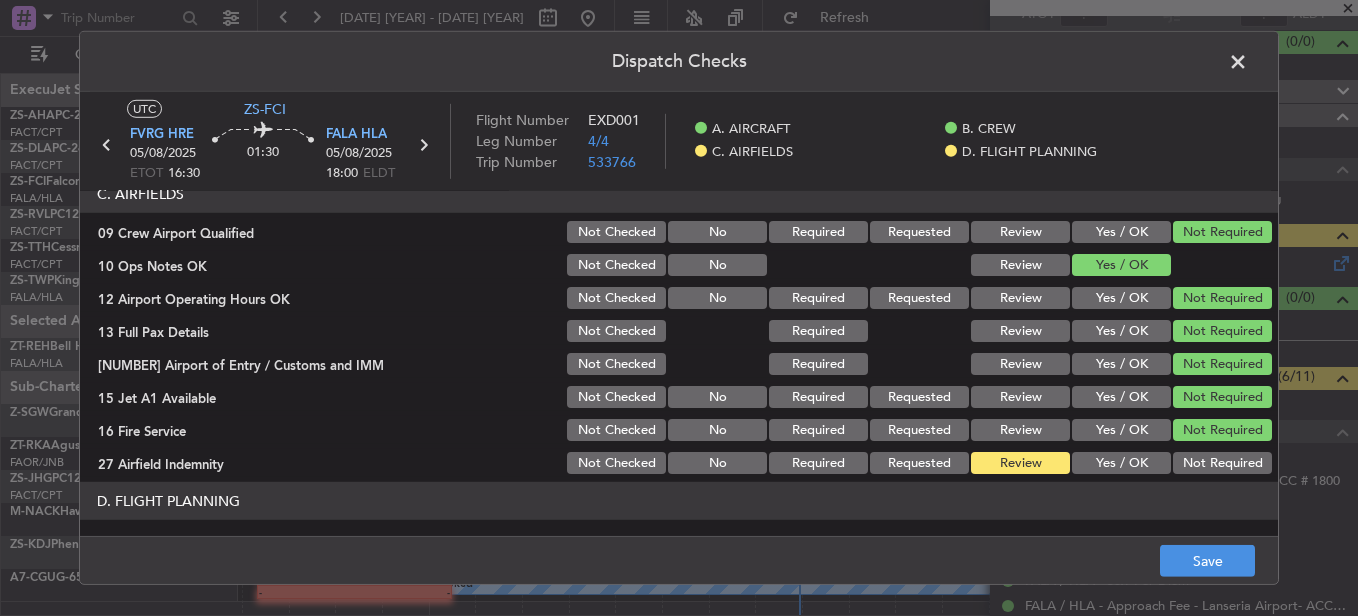 click on "C. AIRFIELDS   09 Crew Airport Qualified  Not Checked No Required Requested Review Yes / OK Not Required  10 Ops Notes OK  Not Checked No Review Yes / OK  12 Airport Operating Hours OK  Not Checked No Required Requested Review Yes / OK Not Required  13 Full Pax Details  Not Checked Required Review Yes / OK Not Required  14 Airport of Entry / Customs and IMM  Not Checked Required Review Yes / OK Not Required  15 Jet A1 Available  Not Checked No Required Requested Review Yes / OK Not Required  16 Fire Service  Not Checked No Required Requested Review Yes / OK Not Required  27 Airfield Indemnity  Not Checked No Required Requested Review Yes / OK Not Required" 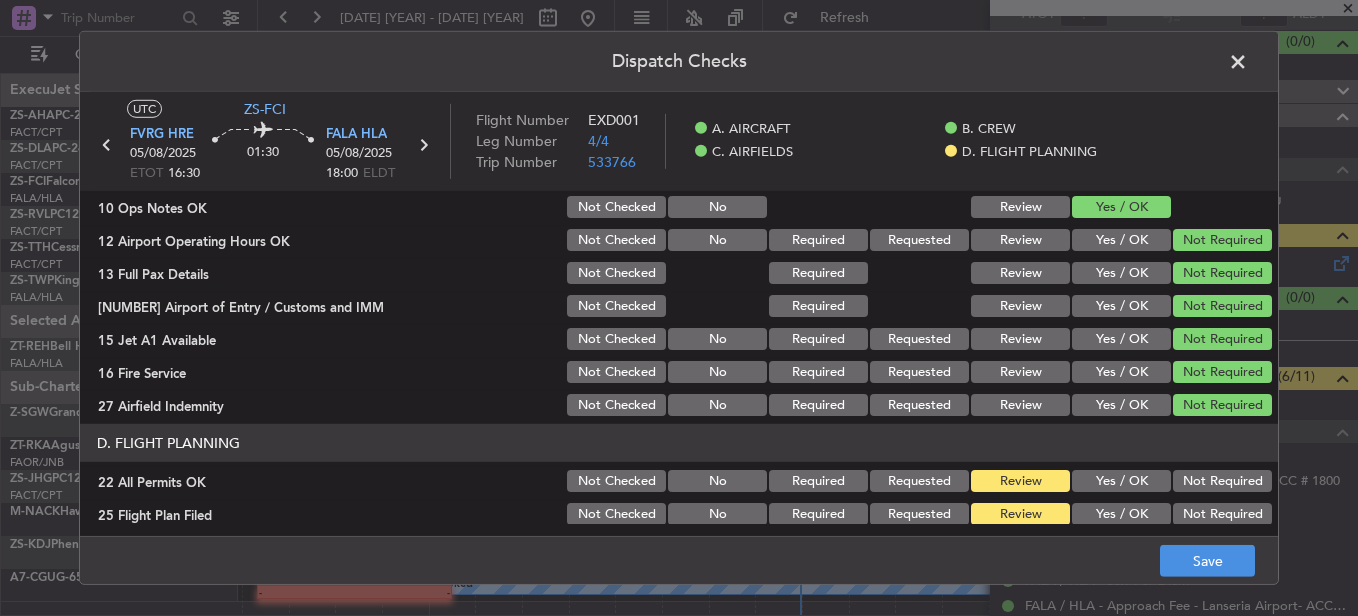 scroll, scrollTop: 565, scrollLeft: 0, axis: vertical 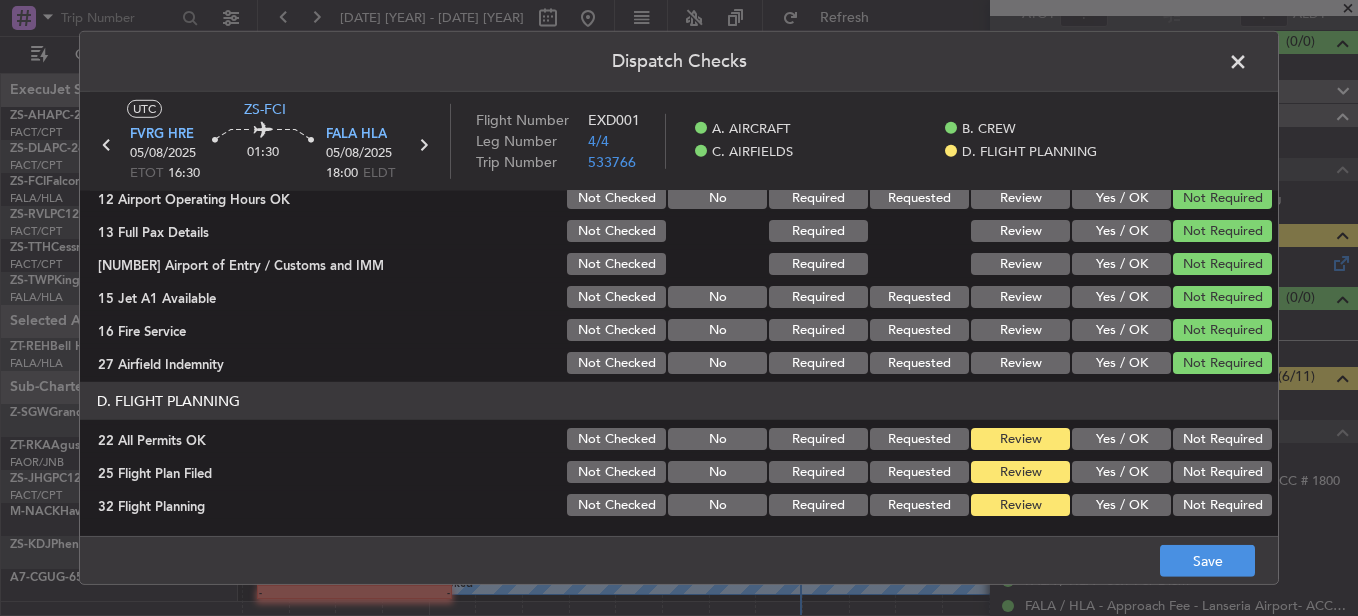 click on "Not Required" 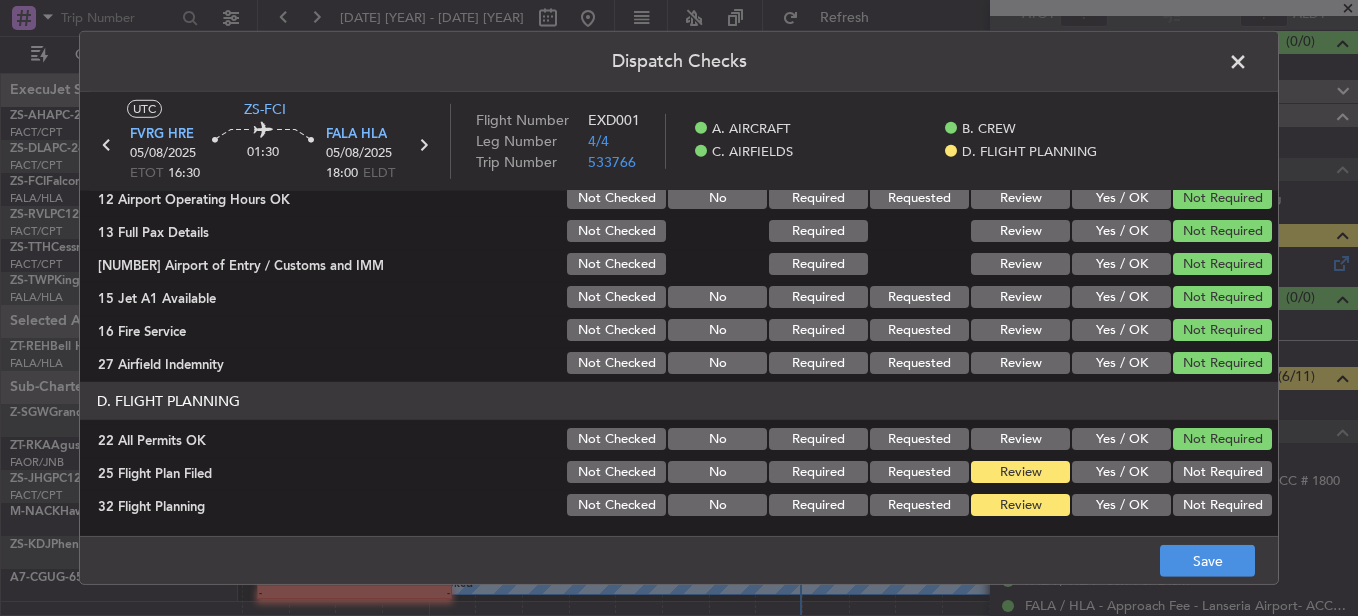 click on "A. AIRCRAFT   01 Is A/C Available  Not Checked No Review Yes / OK  26 Aircraft Dispatch Checklist  Not Checked Yes / OK  28 Catering Order  Not Checked No Required Requested Review Yes / OK Not Required  30 Lounge Briefing  Not Checked No Required Requested Review Yes / OK Not Required  32 Runway Lights  Not Checked No Required Requested Review Yes / OK Not Required  B. CREW   04 Crew Briefed  Not Checked Required Requested Review Yes / OK  05 Crew and Duty OK  Not Checked No Required Requested Review Yes / OK  06 Crew Visas  Not Checked Required Requested Review Yes / OK Not Required  29 Crew Accomadation and Transport  Not Checked No Required Requested Review Yes / OK Not Required  31 Money Order  Not Checked No Required Requested Review Yes / OK Not Required  Notify Crew of Schedule  Not Checked No Review Yes / OK Not Required  C. AIRFIELDS   09 Crew Airport Qualified  Not Checked No Required Requested Review Yes / OK Not Required  10 Ops Notes OK  Not Checked No Review Yes / OK Not Checked No Required No" 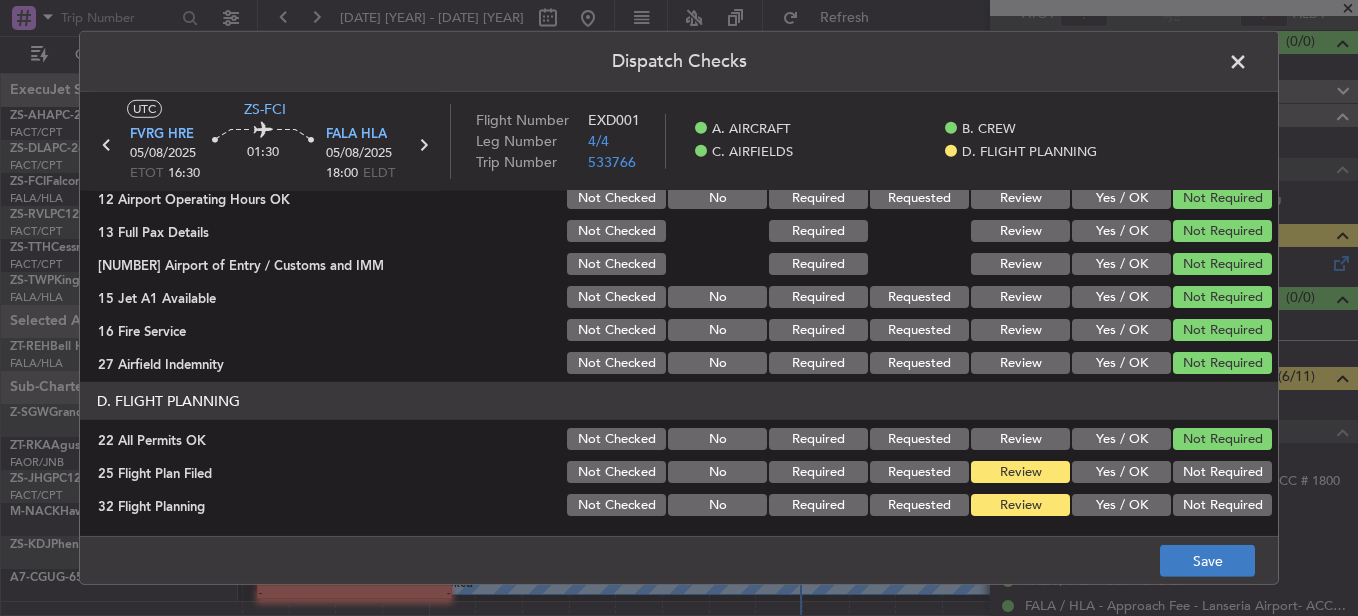 click on "Save" 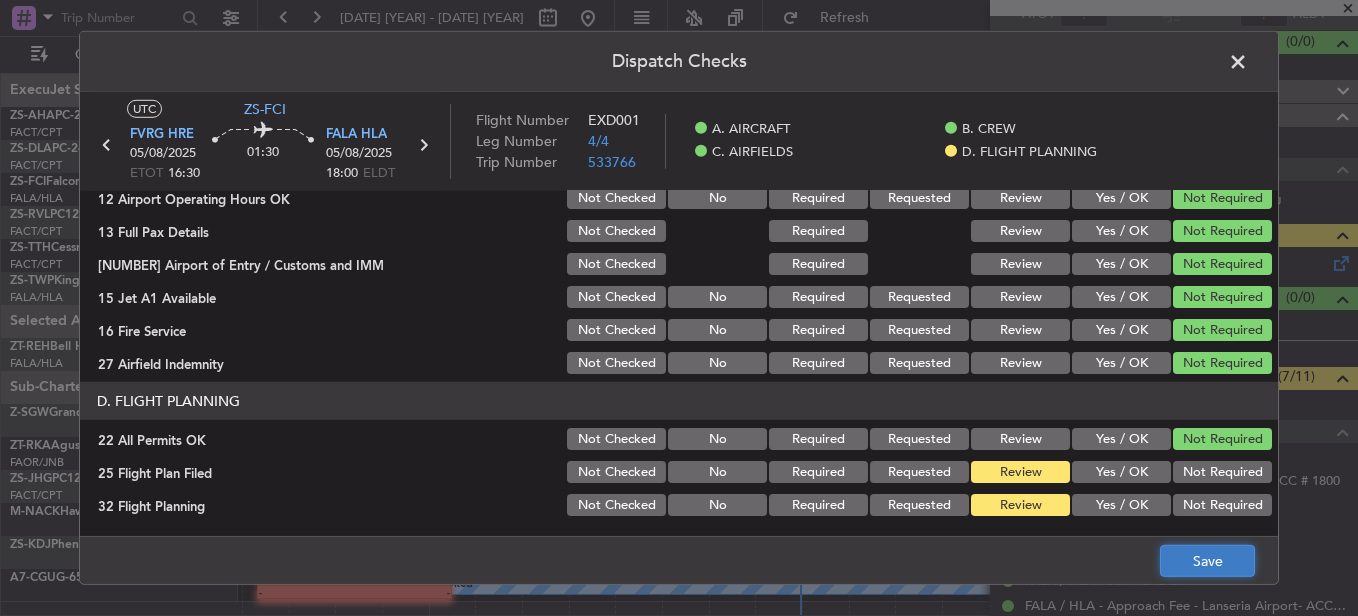 click on "Save" 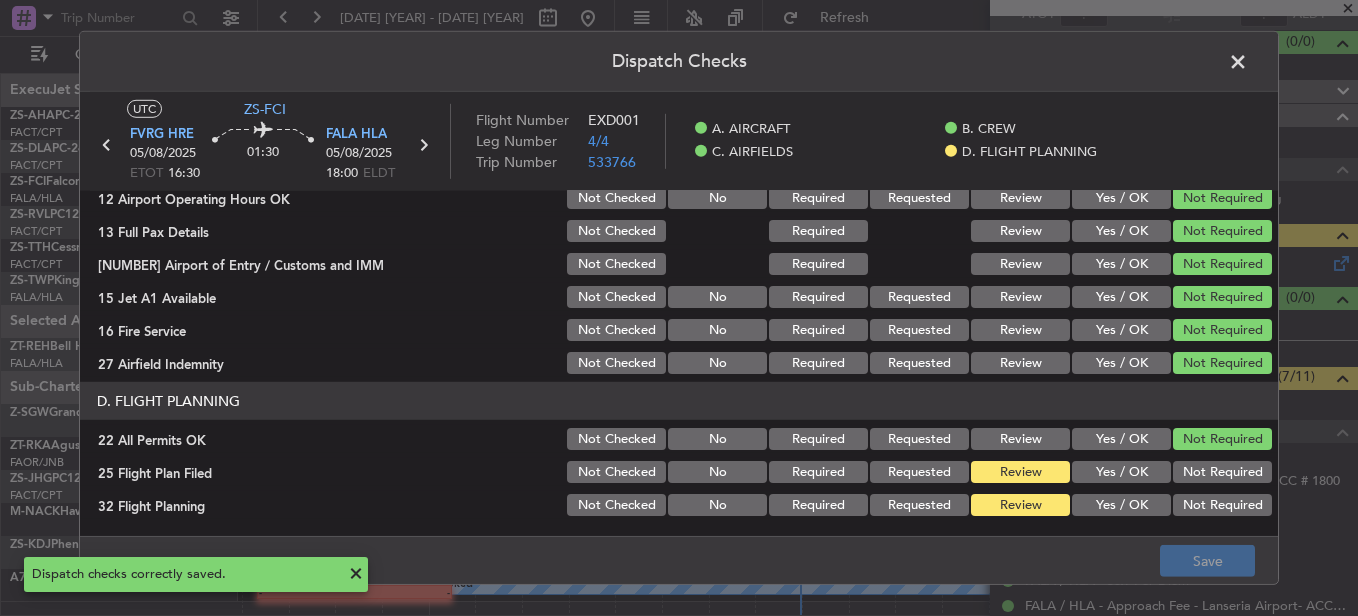 click 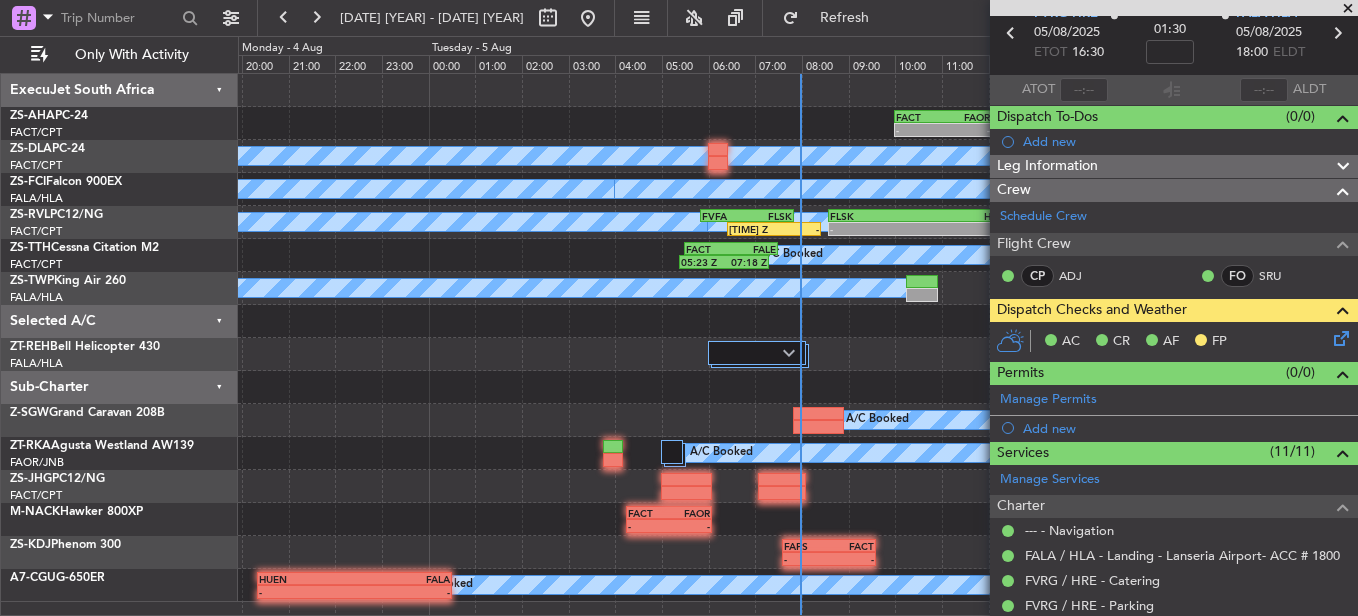 scroll, scrollTop: 0, scrollLeft: 0, axis: both 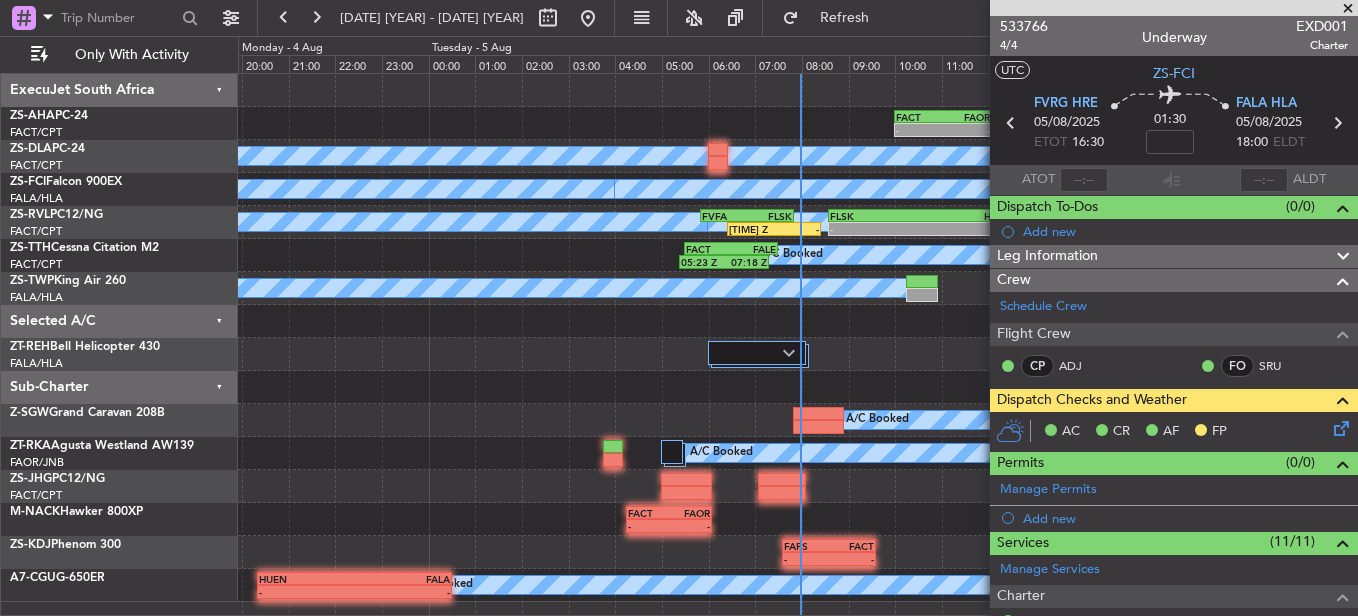 click at bounding box center (1348, 9) 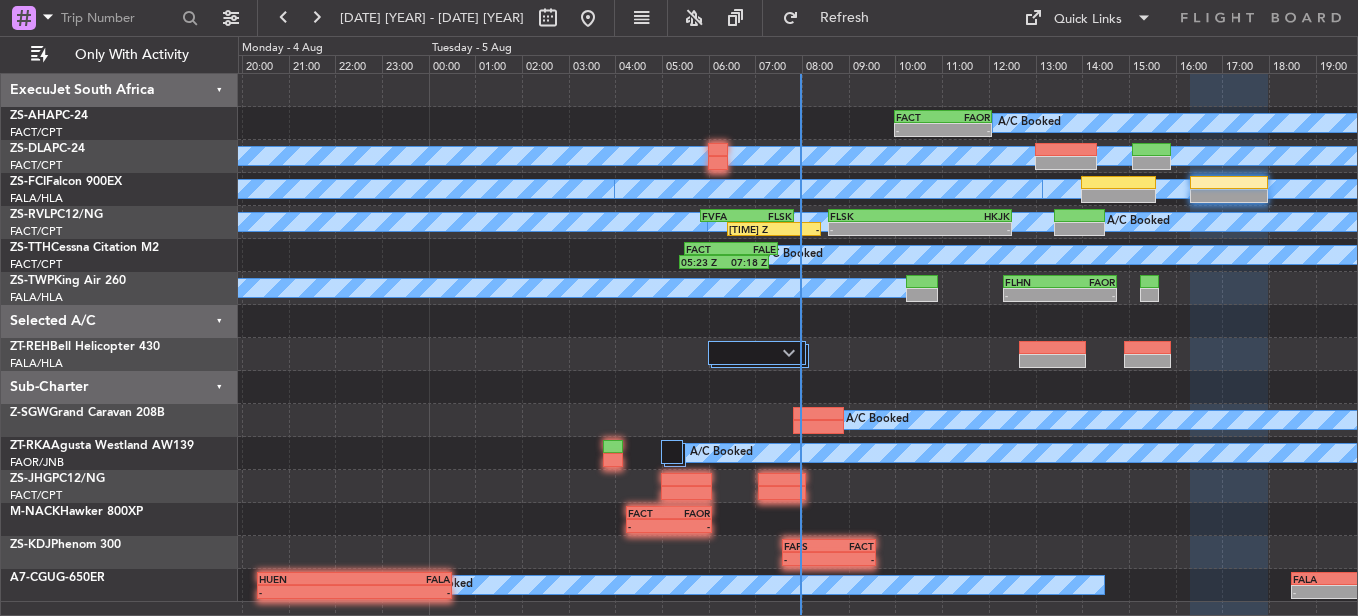 type on "0" 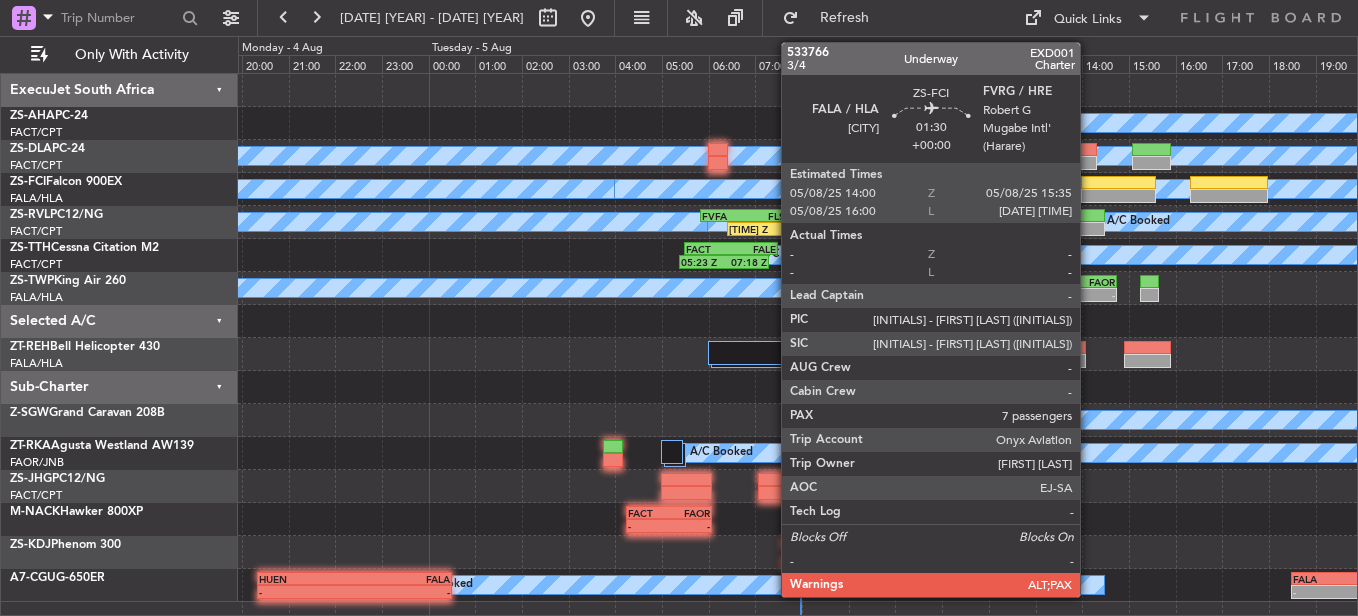 click 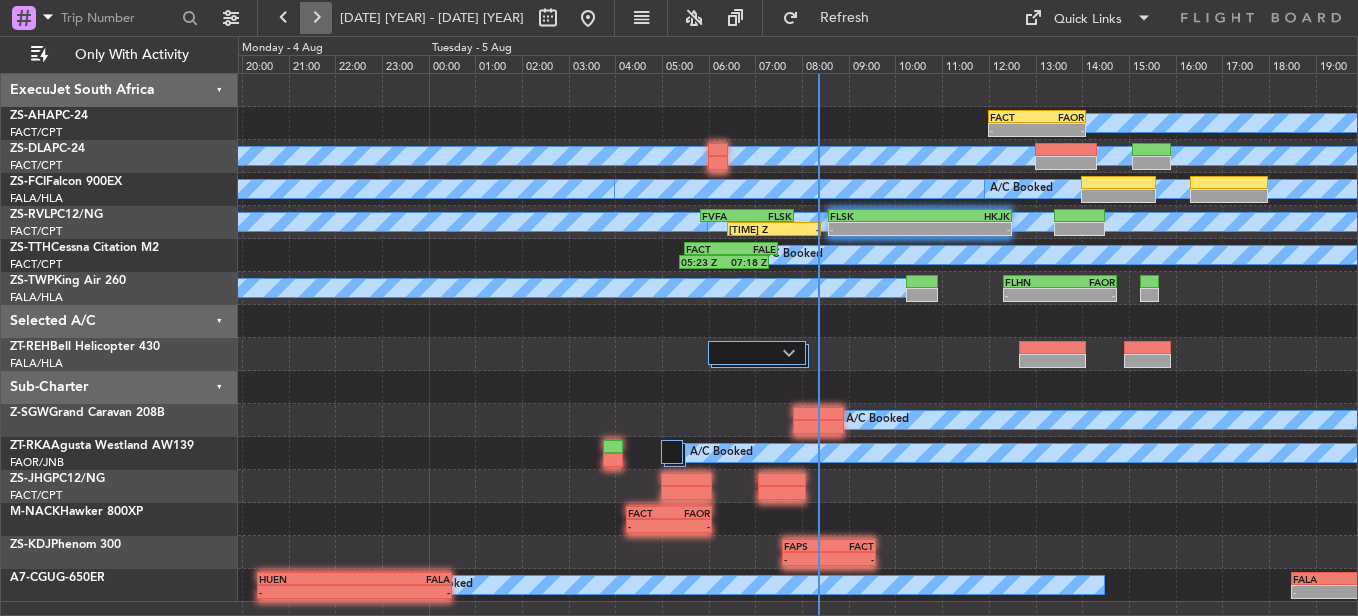 click at bounding box center [316, 18] 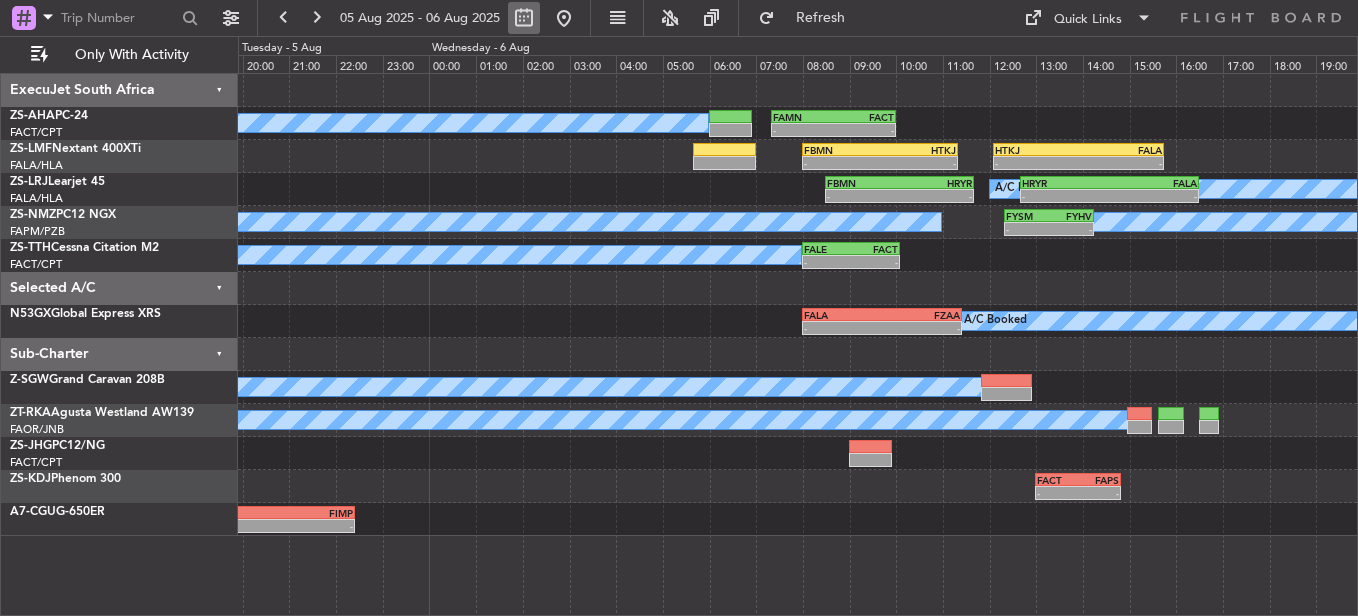 click at bounding box center (524, 18) 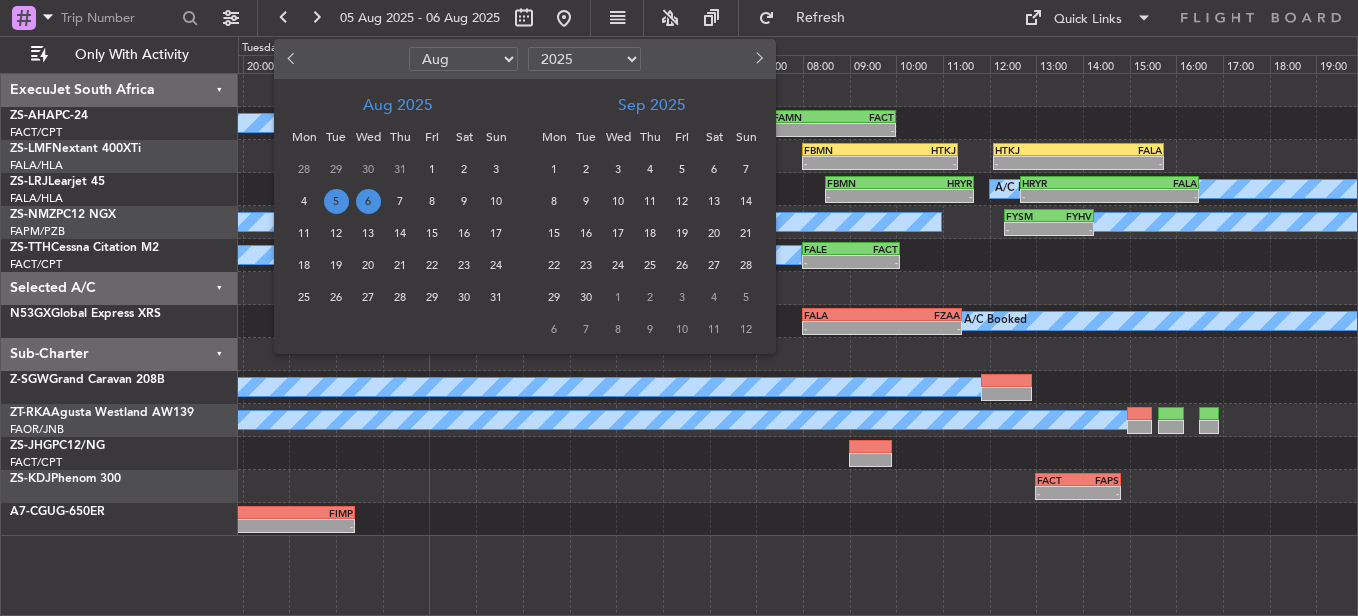 click on "6" at bounding box center (368, 201) 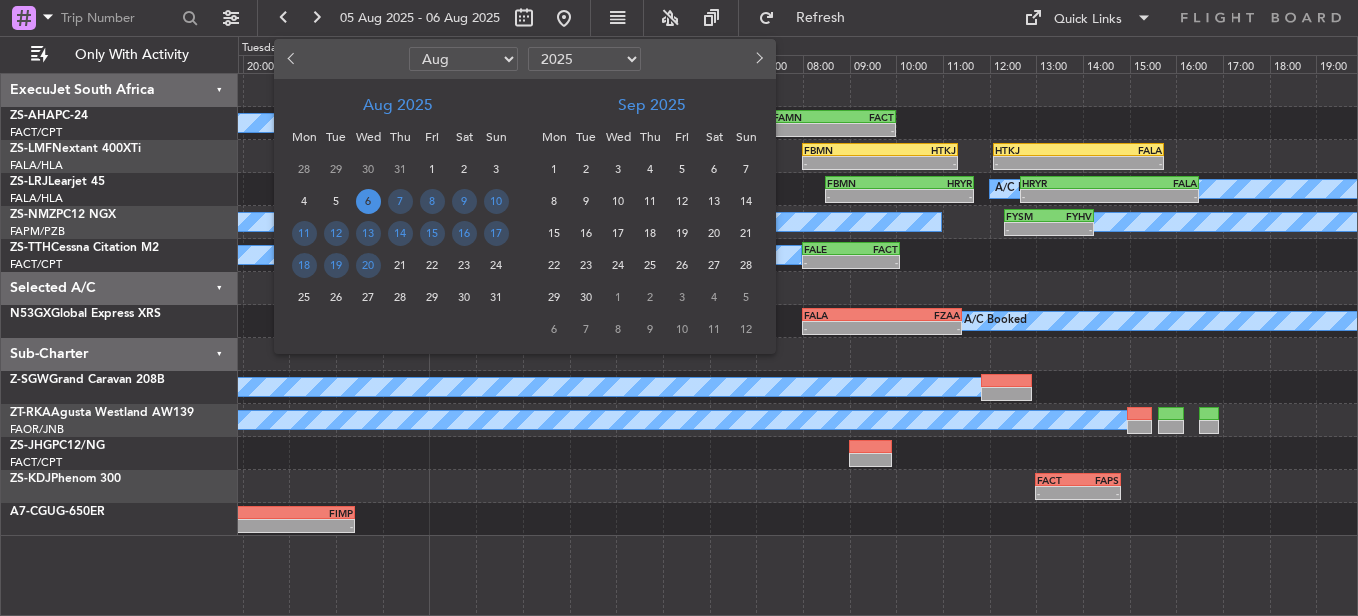 click on "6" at bounding box center (368, 201) 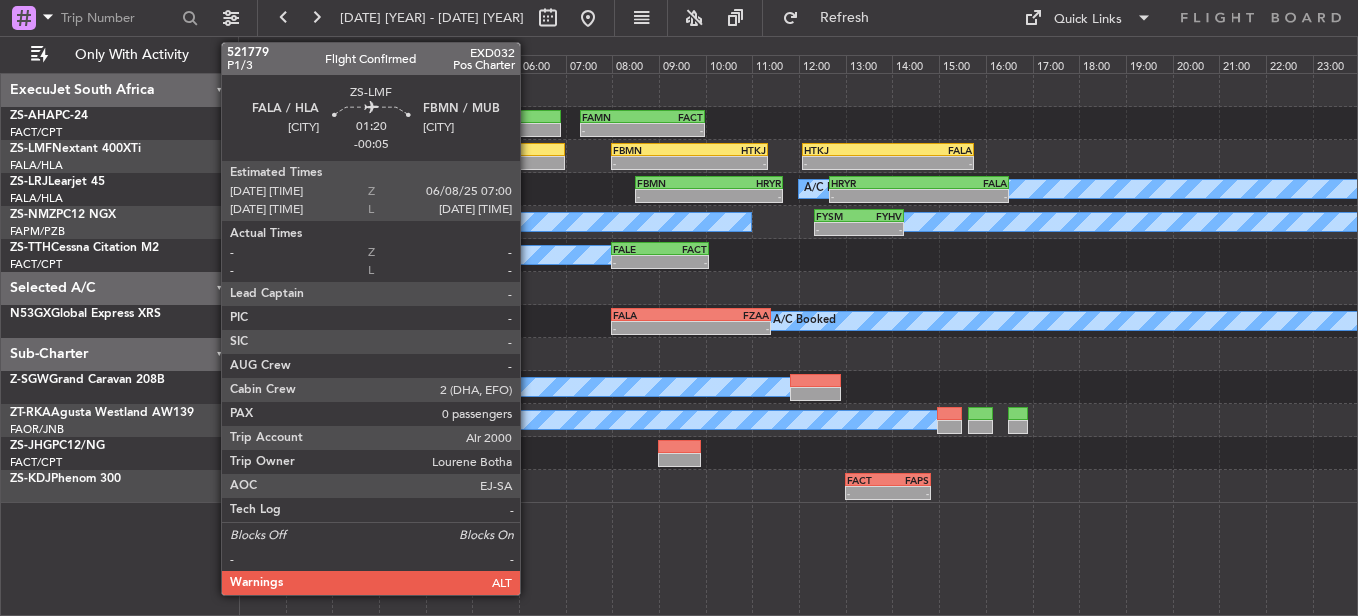 click 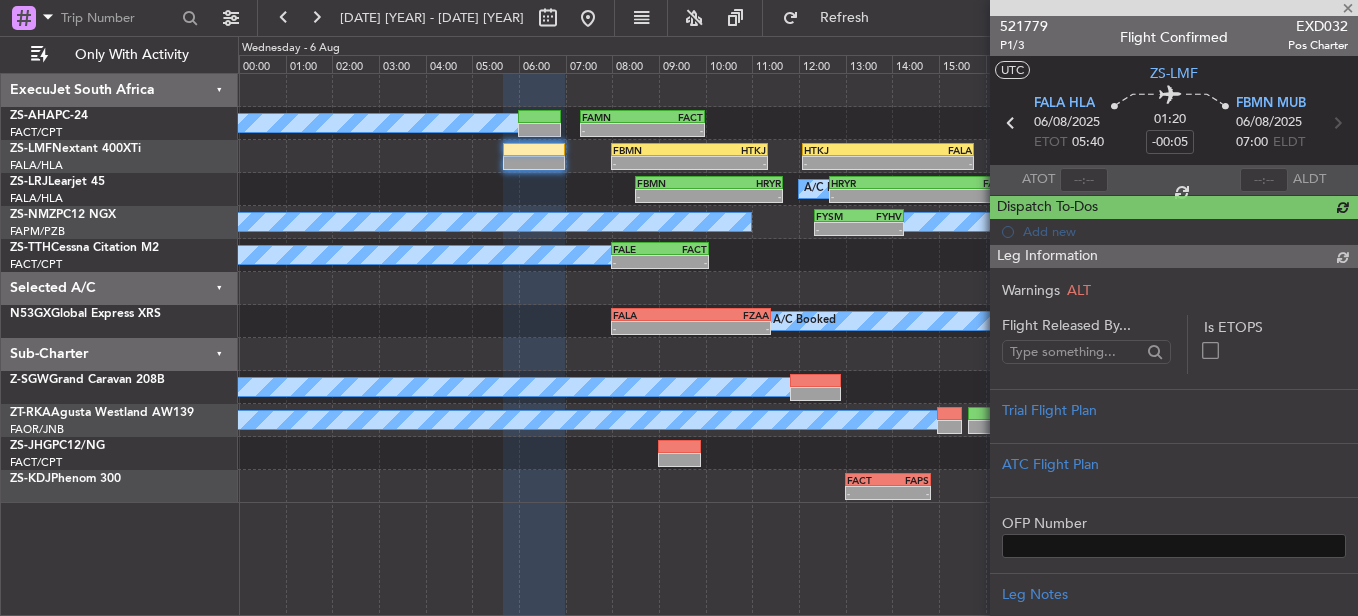 click on "521779" at bounding box center [1024, 26] 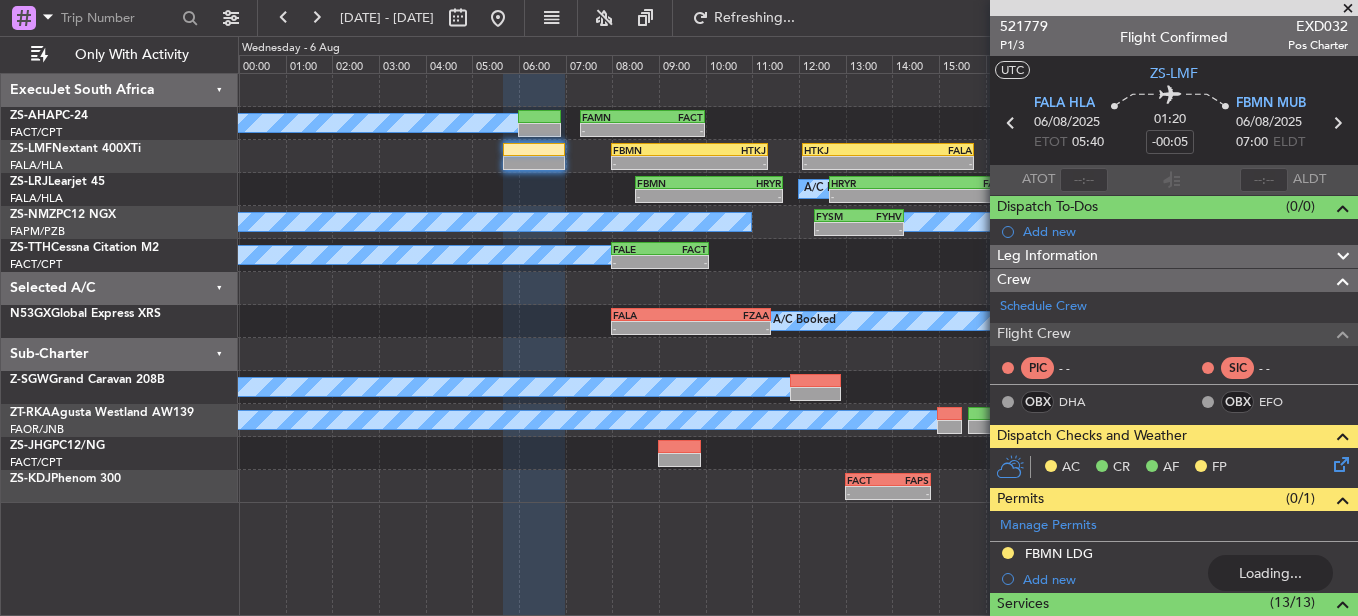 scroll, scrollTop: 0, scrollLeft: 0, axis: both 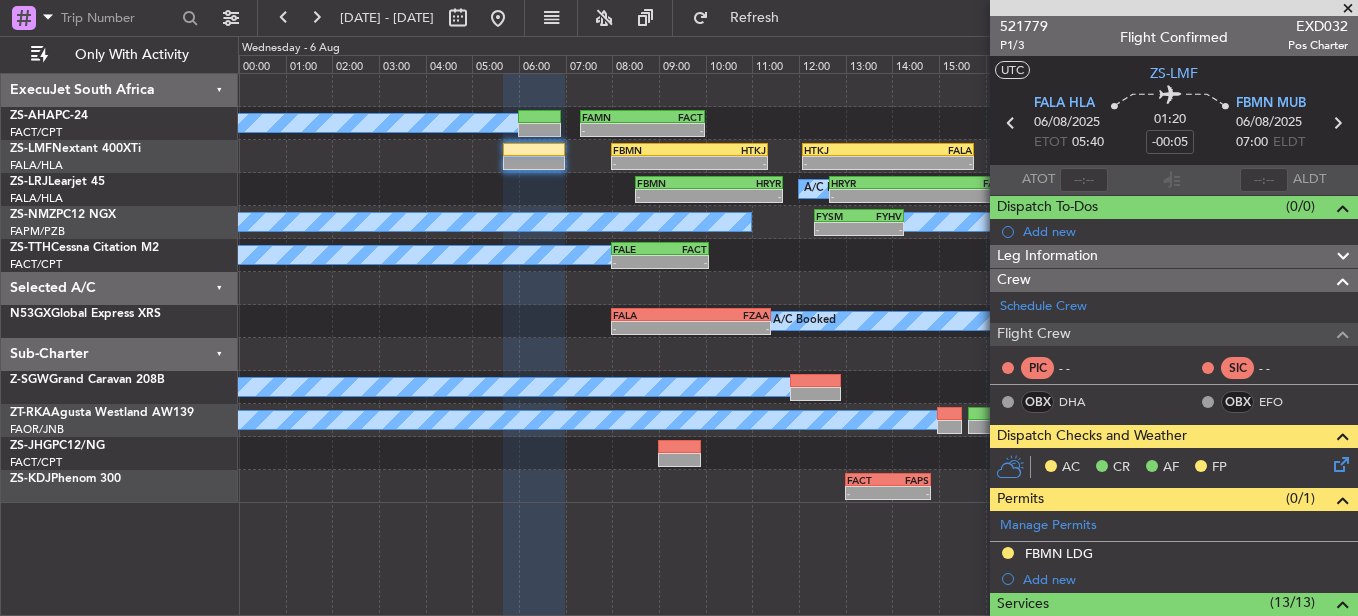 click at bounding box center [1348, 9] 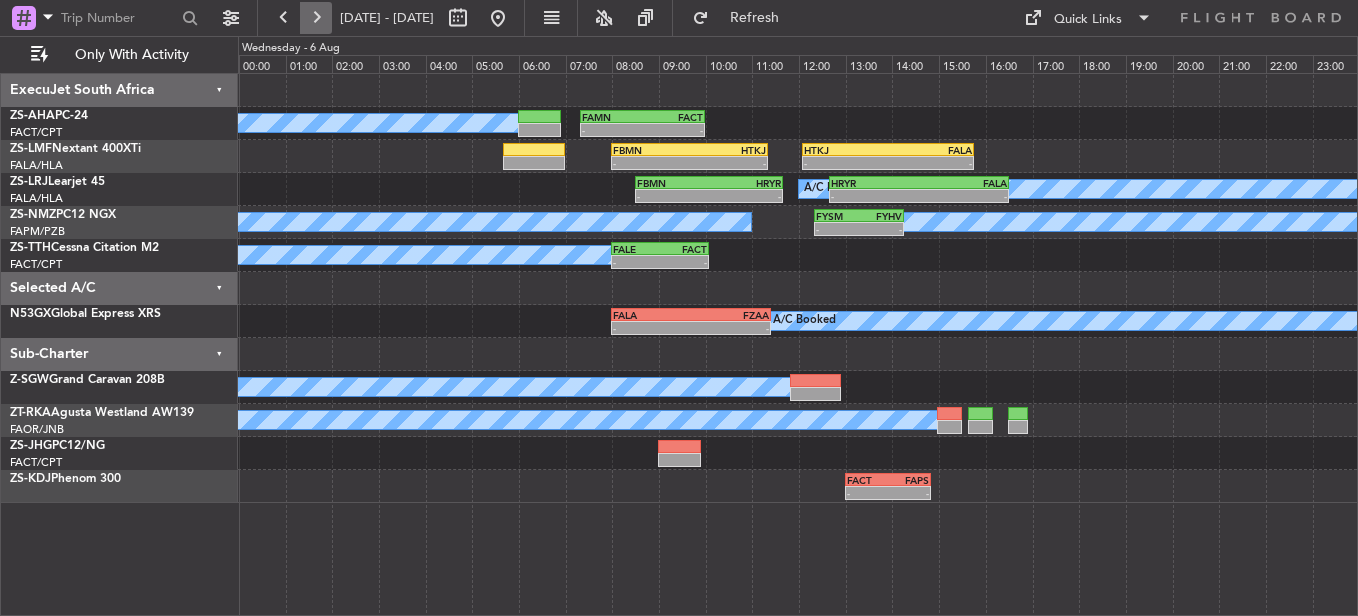 click on "[DATE] - [DATE]" at bounding box center [391, 18] 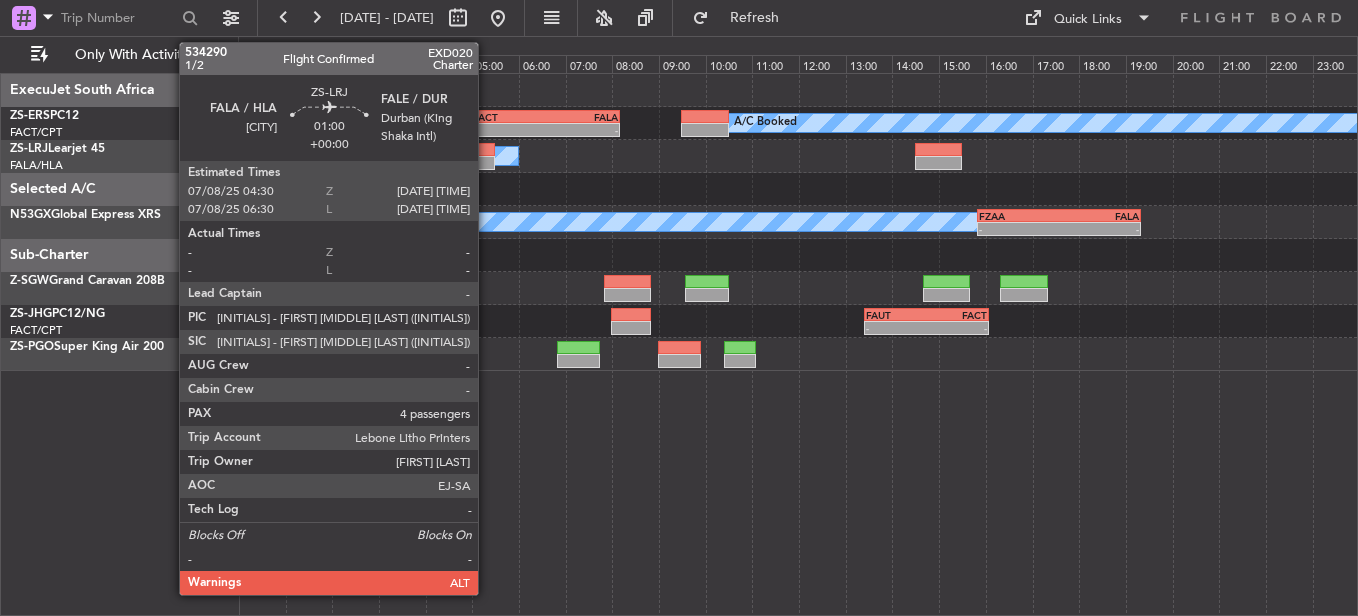 click 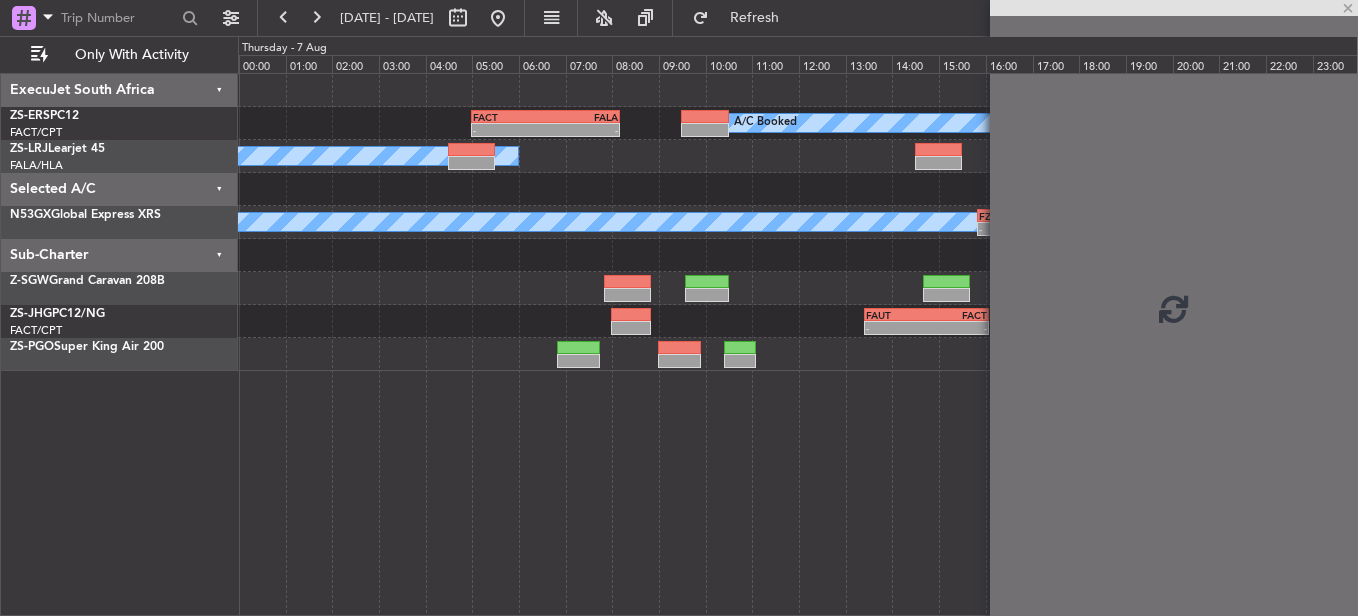 click 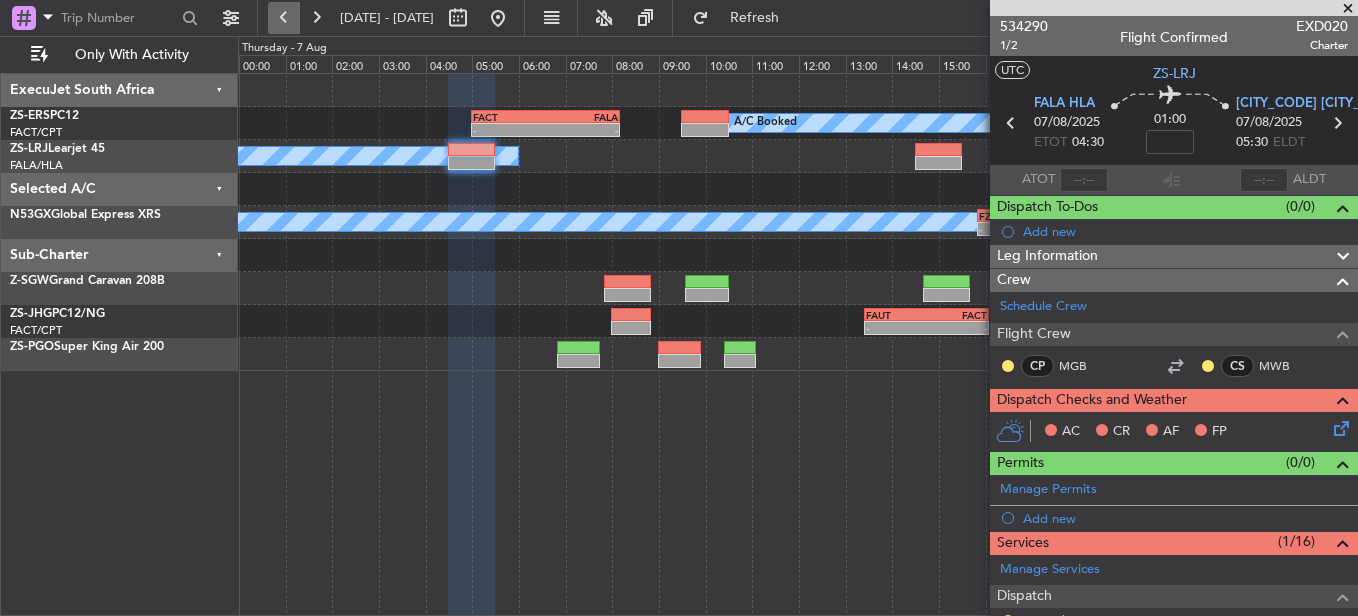 click at bounding box center [284, 18] 